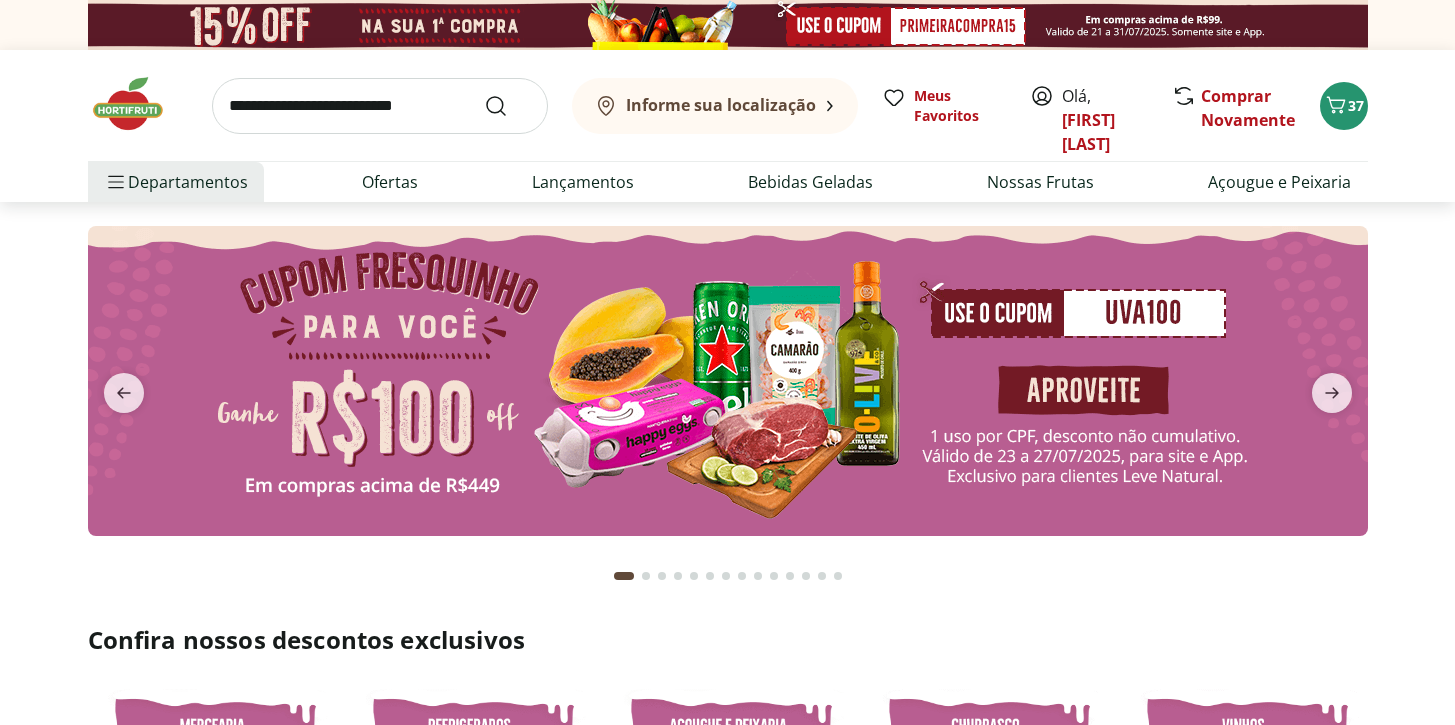 scroll, scrollTop: 0, scrollLeft: 0, axis: both 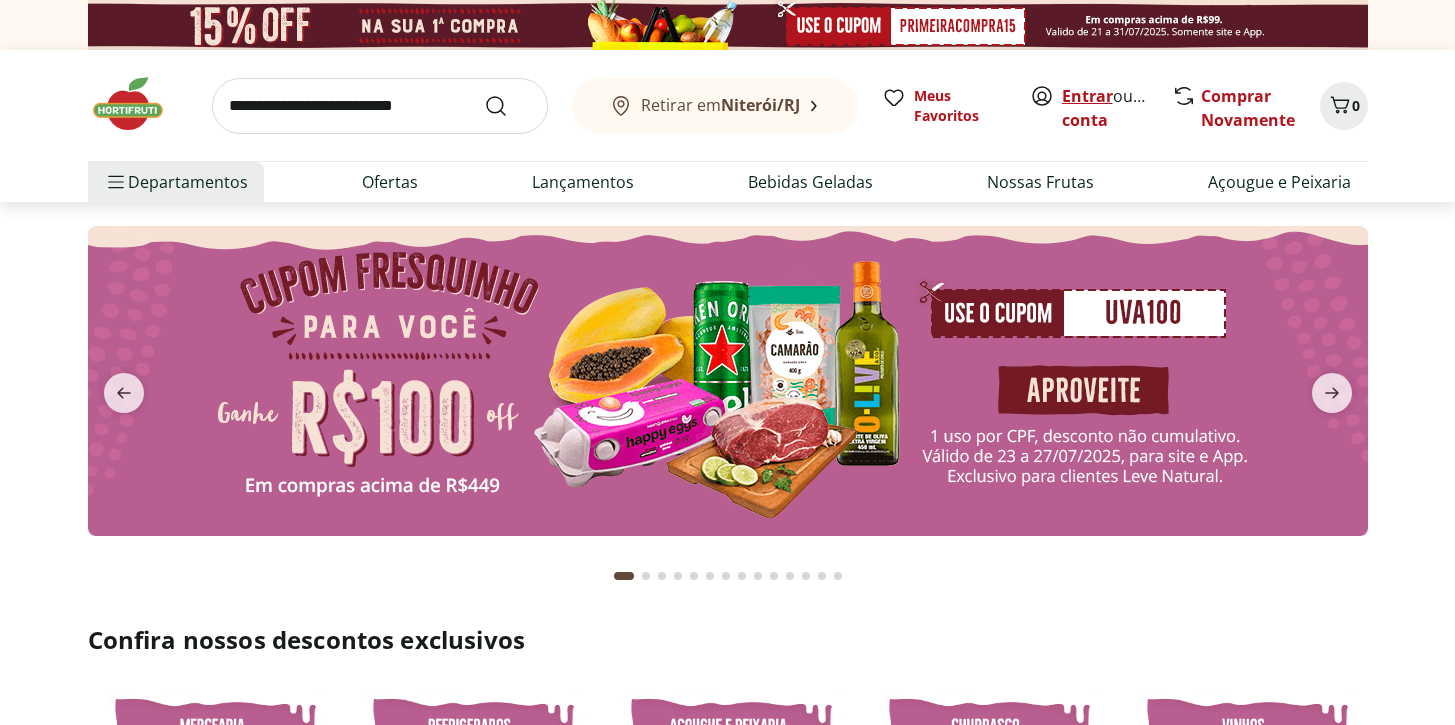 click on "Entrar" at bounding box center (1087, 96) 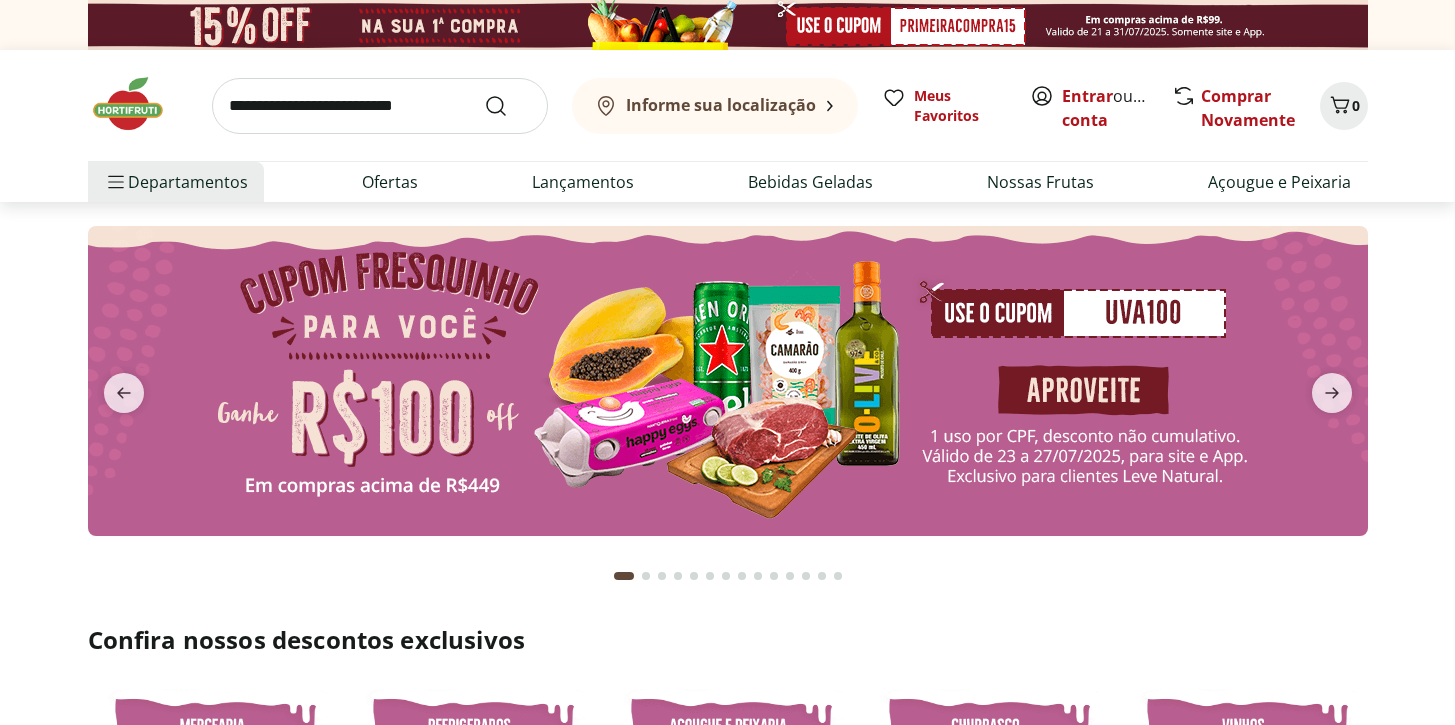 scroll, scrollTop: 0, scrollLeft: 0, axis: both 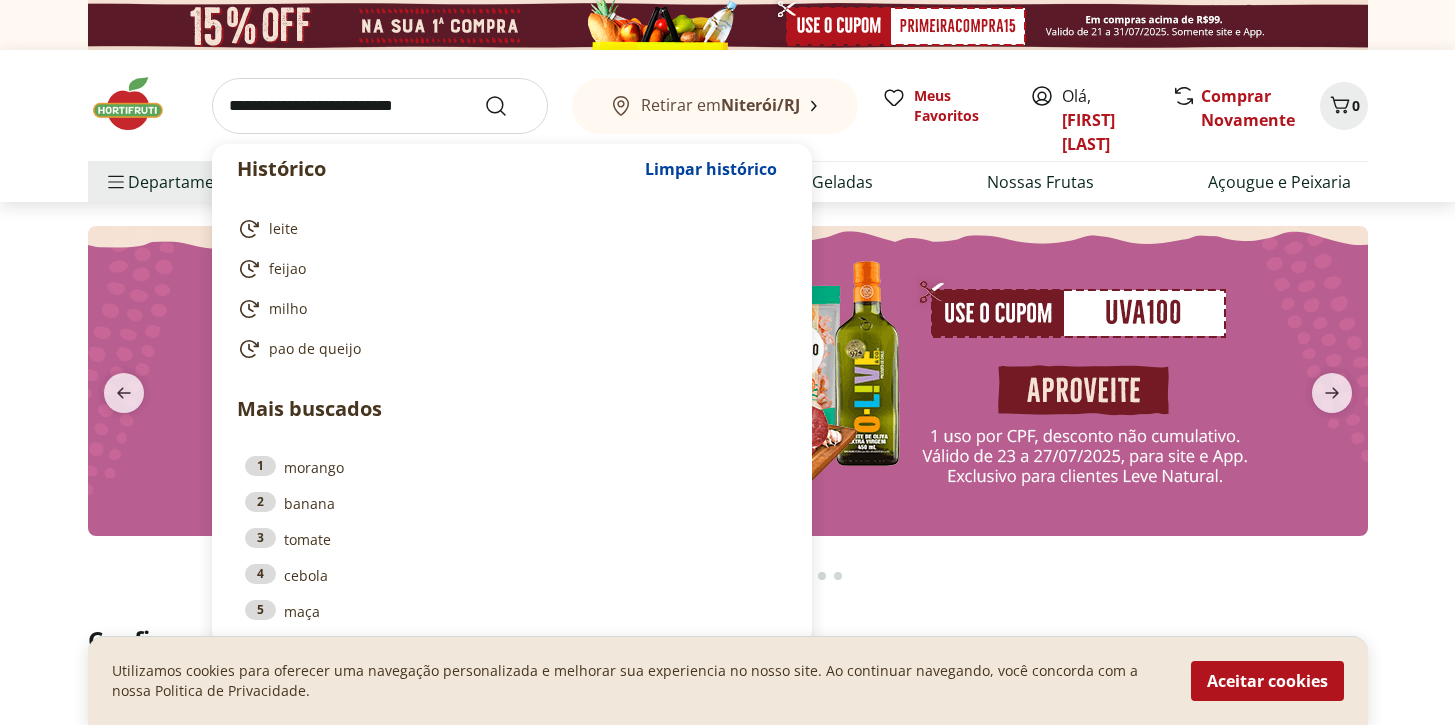 click at bounding box center (380, 106) 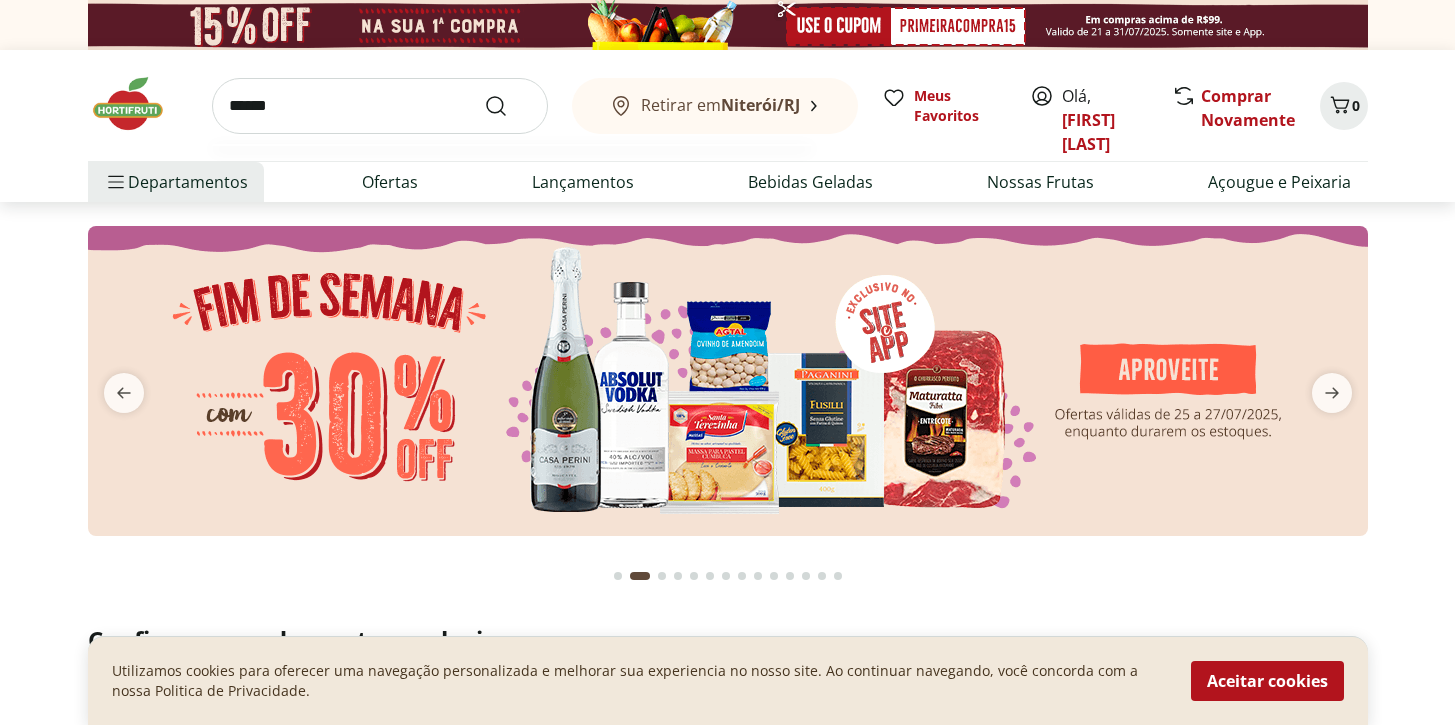 type on "******" 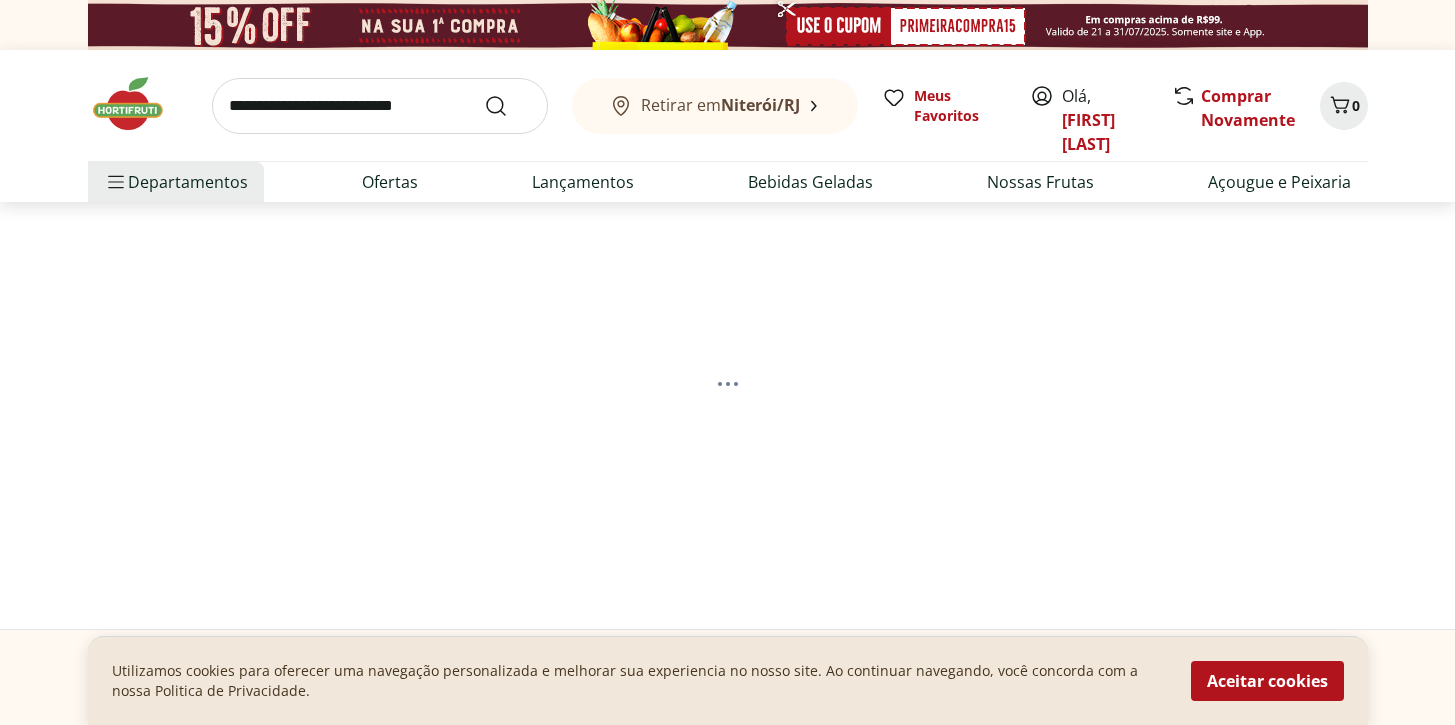 select on "**********" 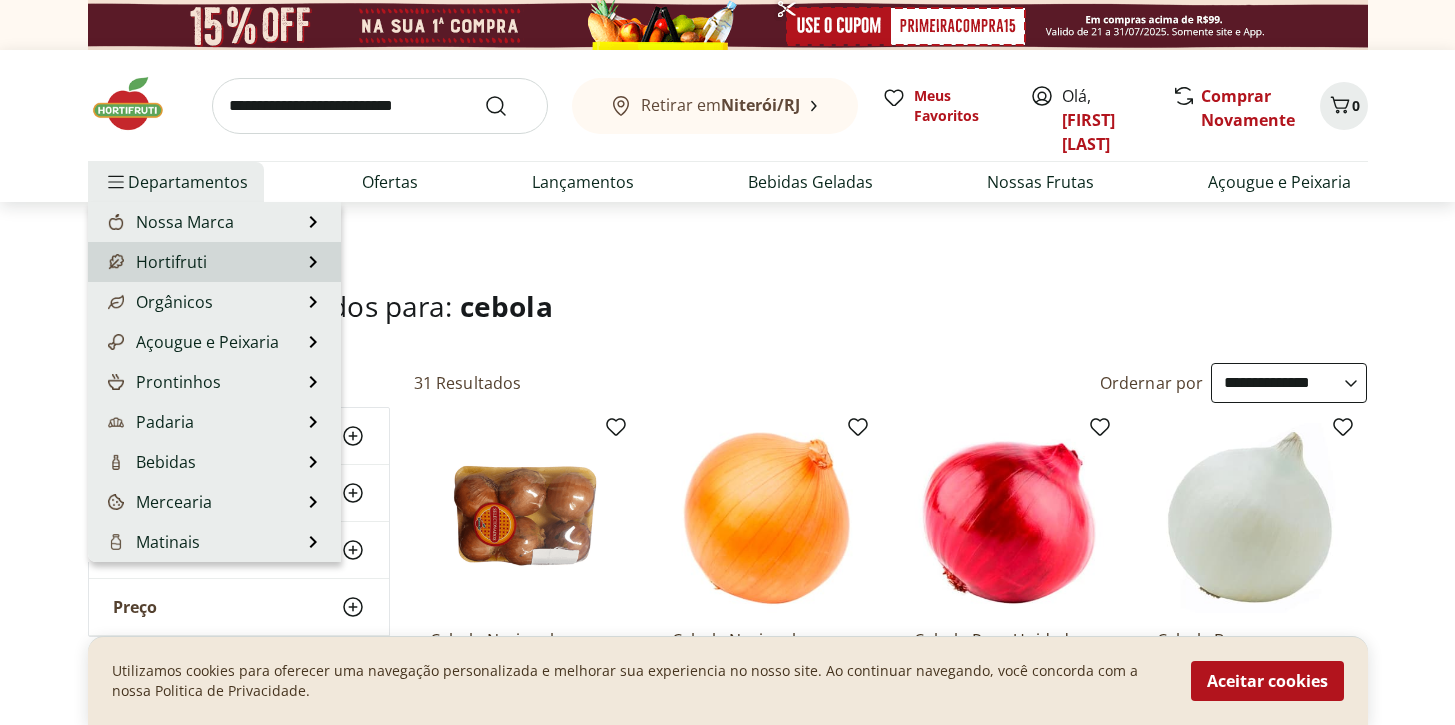 click on "Hortifruti" at bounding box center [155, 262] 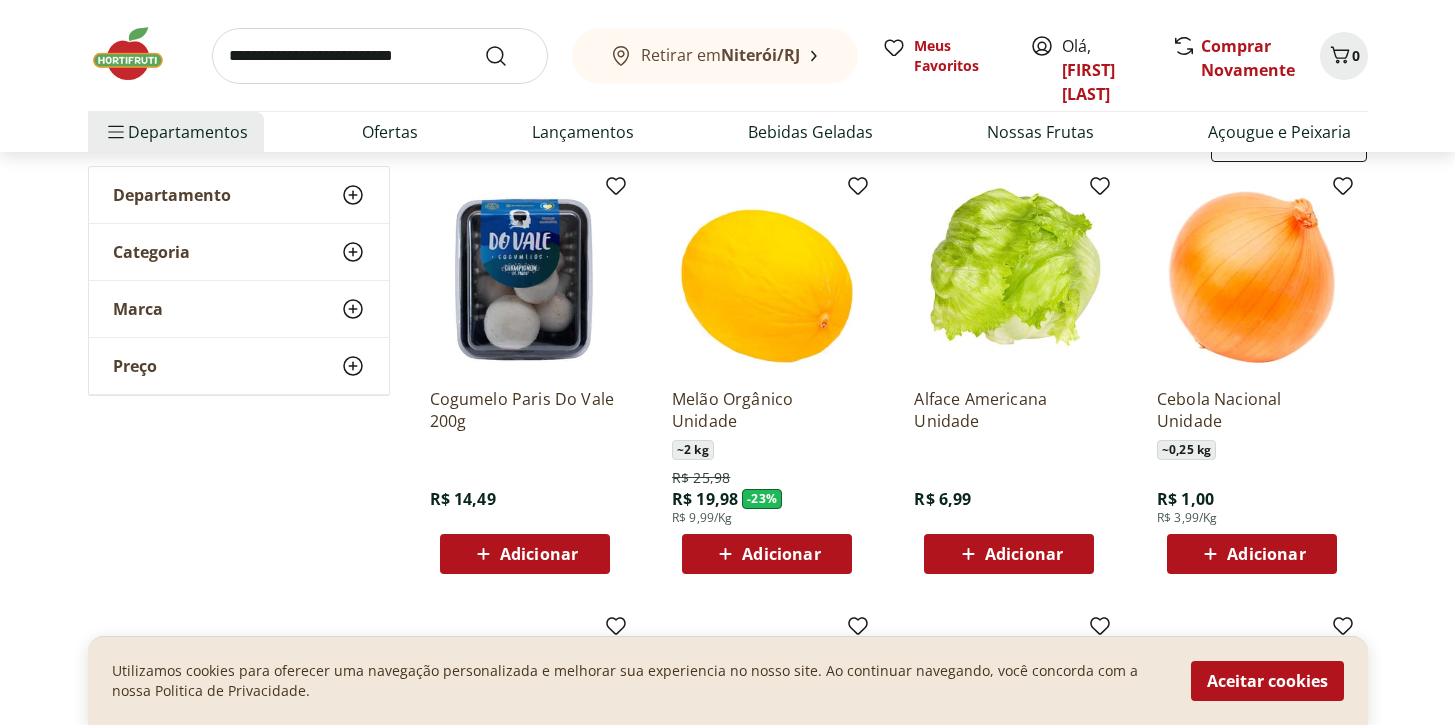 scroll, scrollTop: 164, scrollLeft: 0, axis: vertical 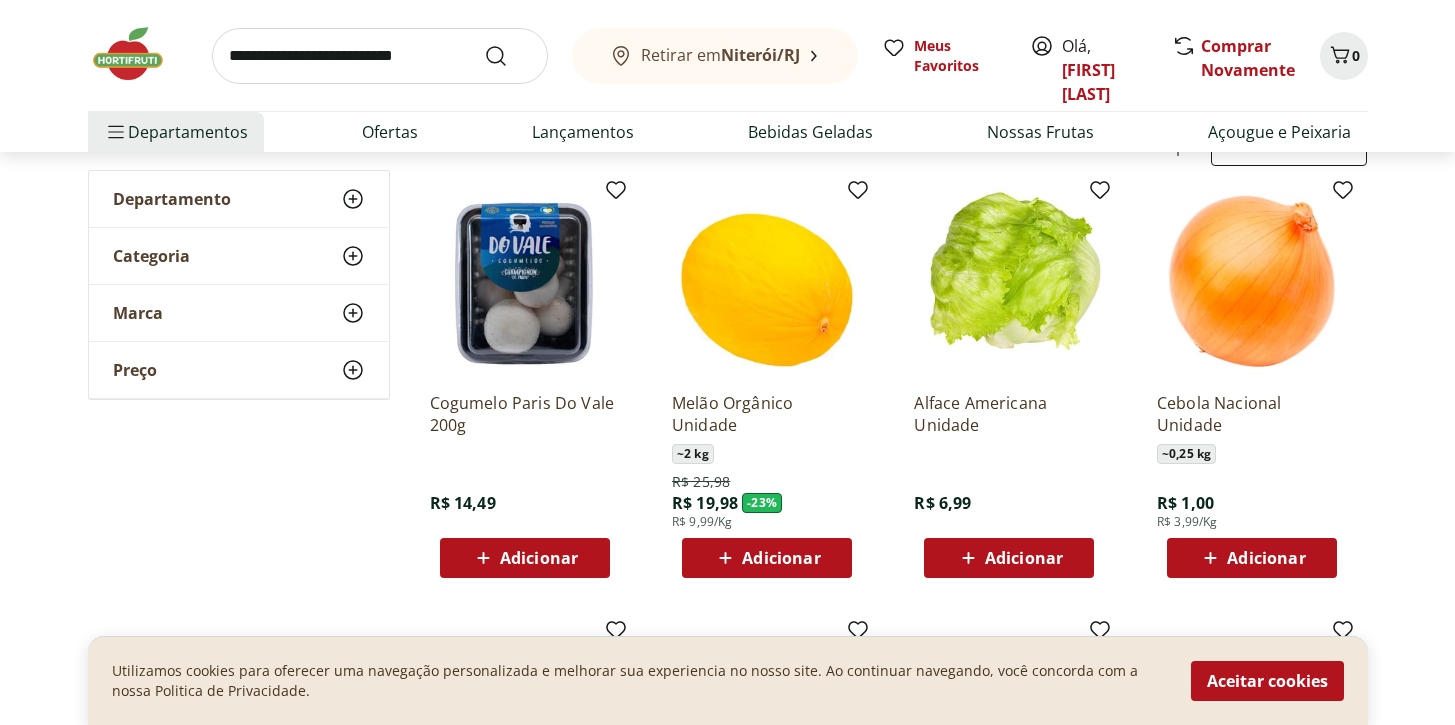 click 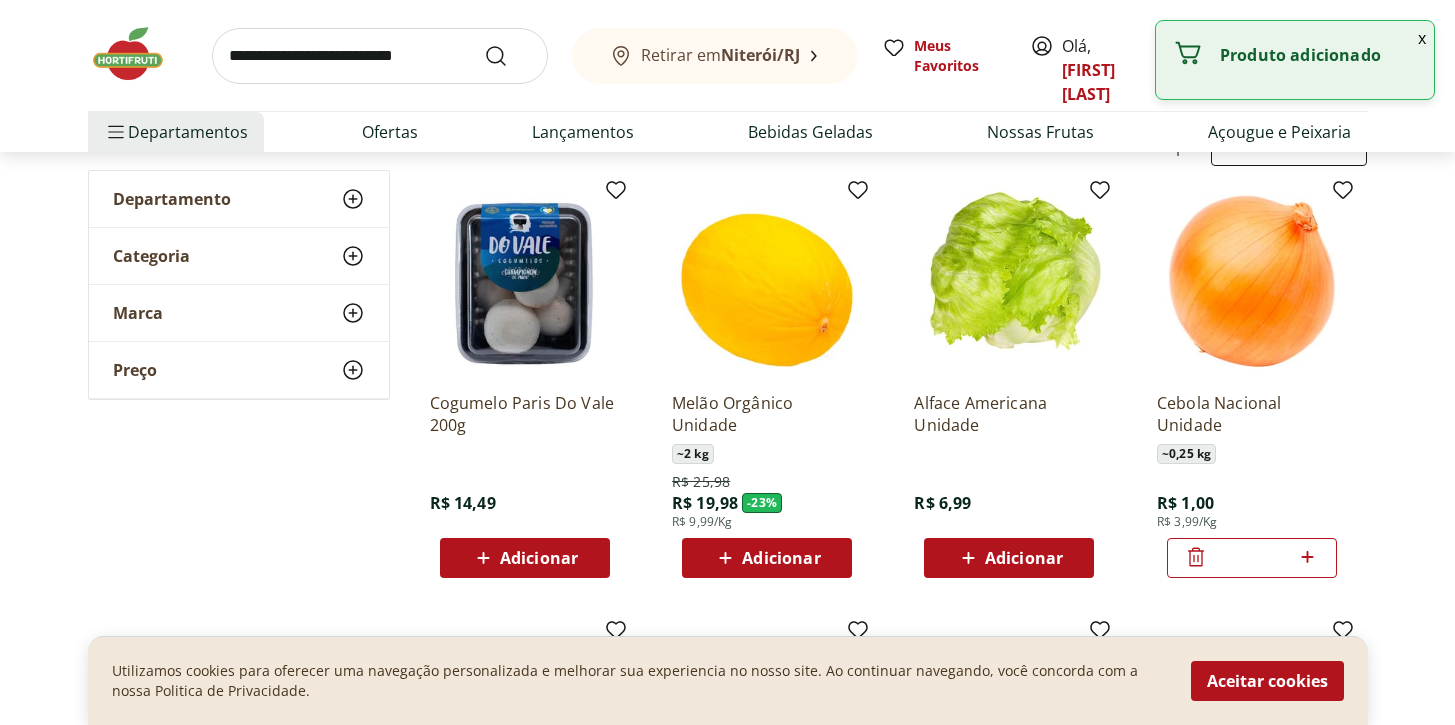 click 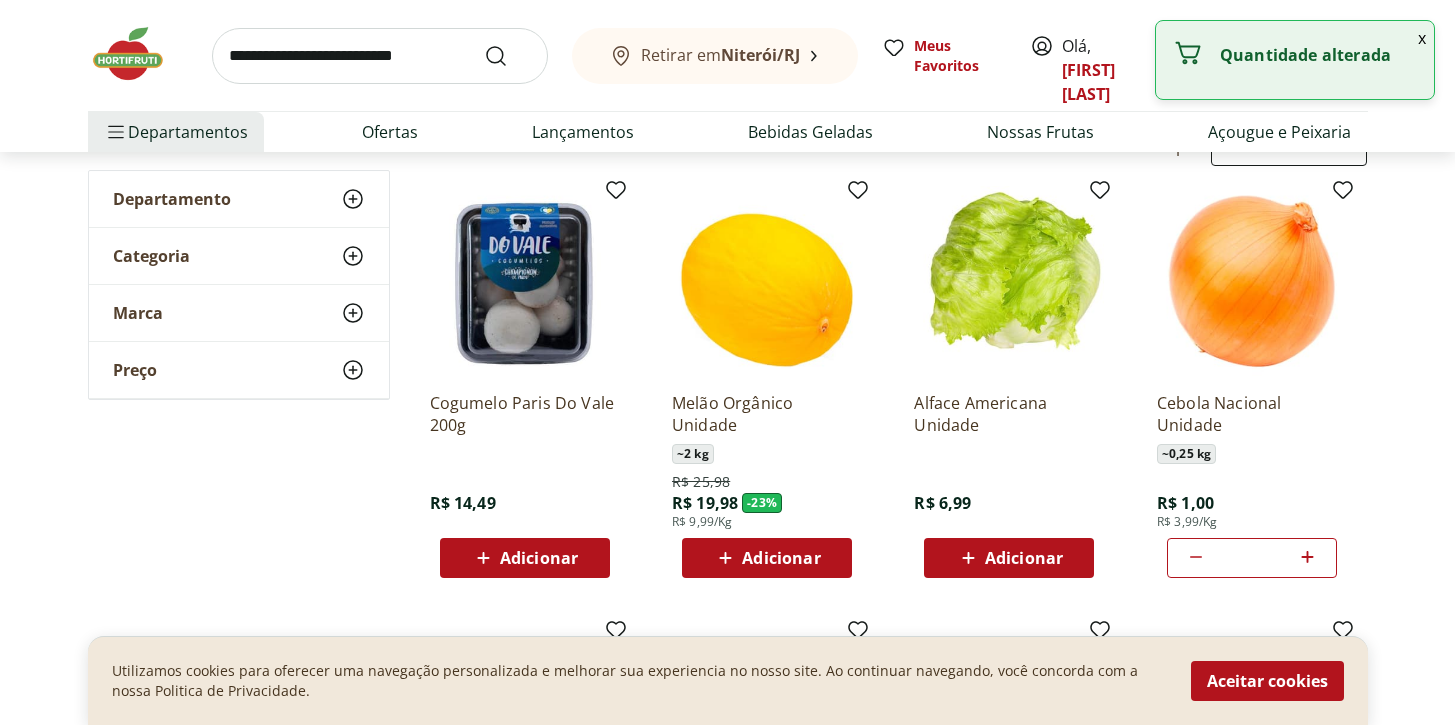 click 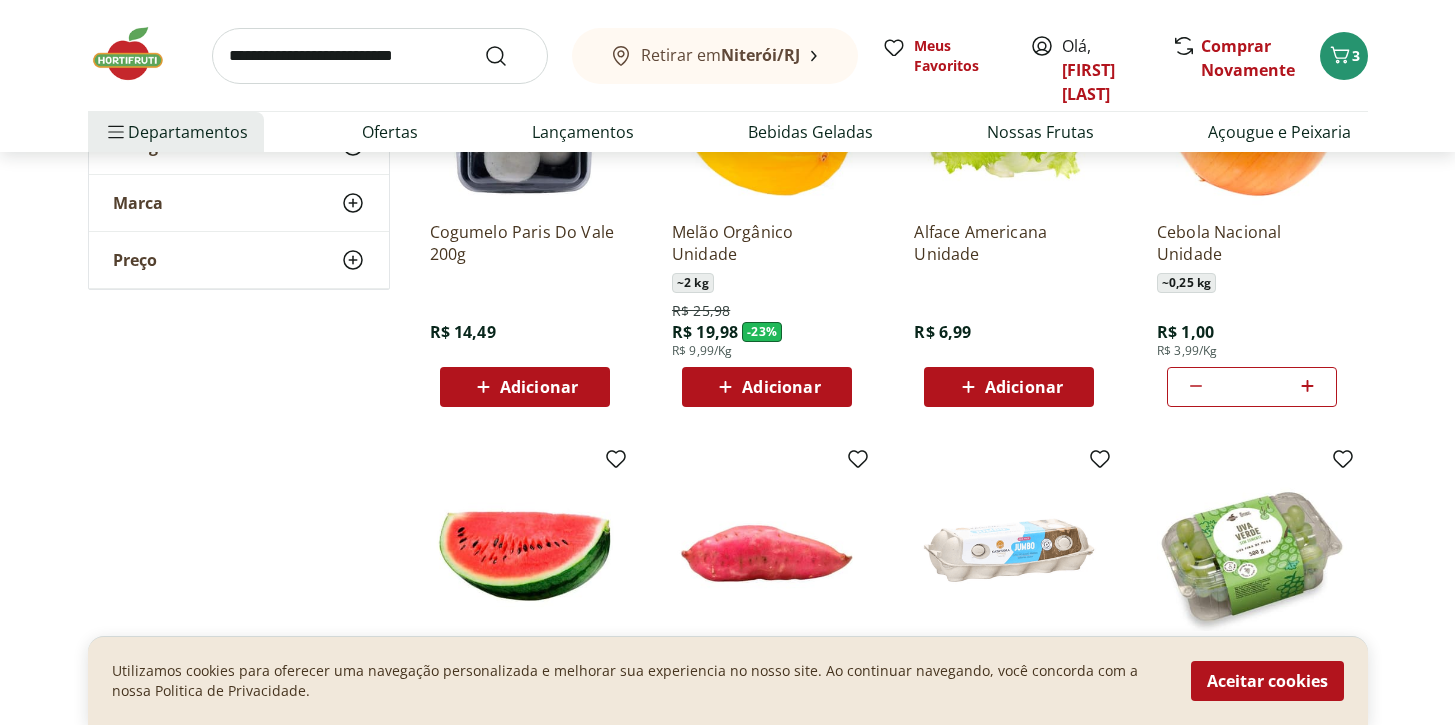 scroll, scrollTop: 333, scrollLeft: 0, axis: vertical 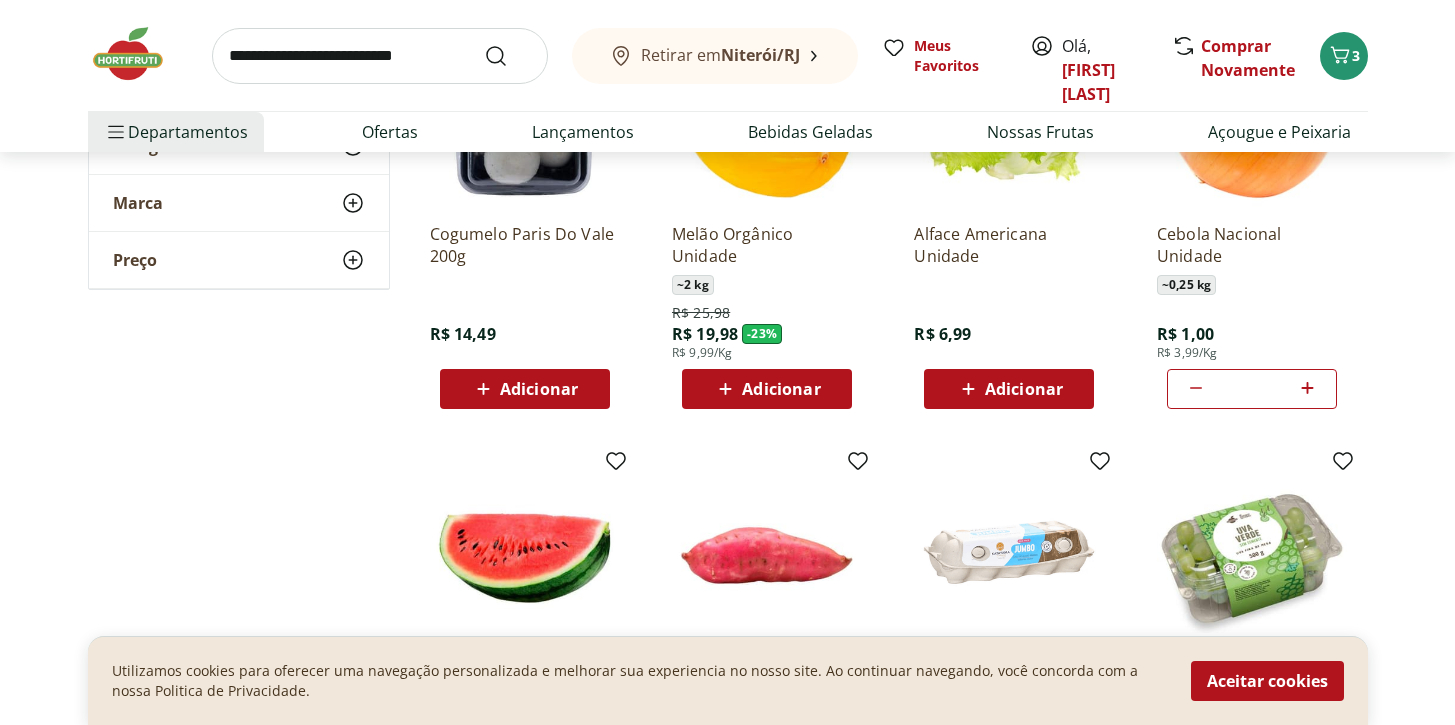 click on "Adicionar" at bounding box center [767, 389] 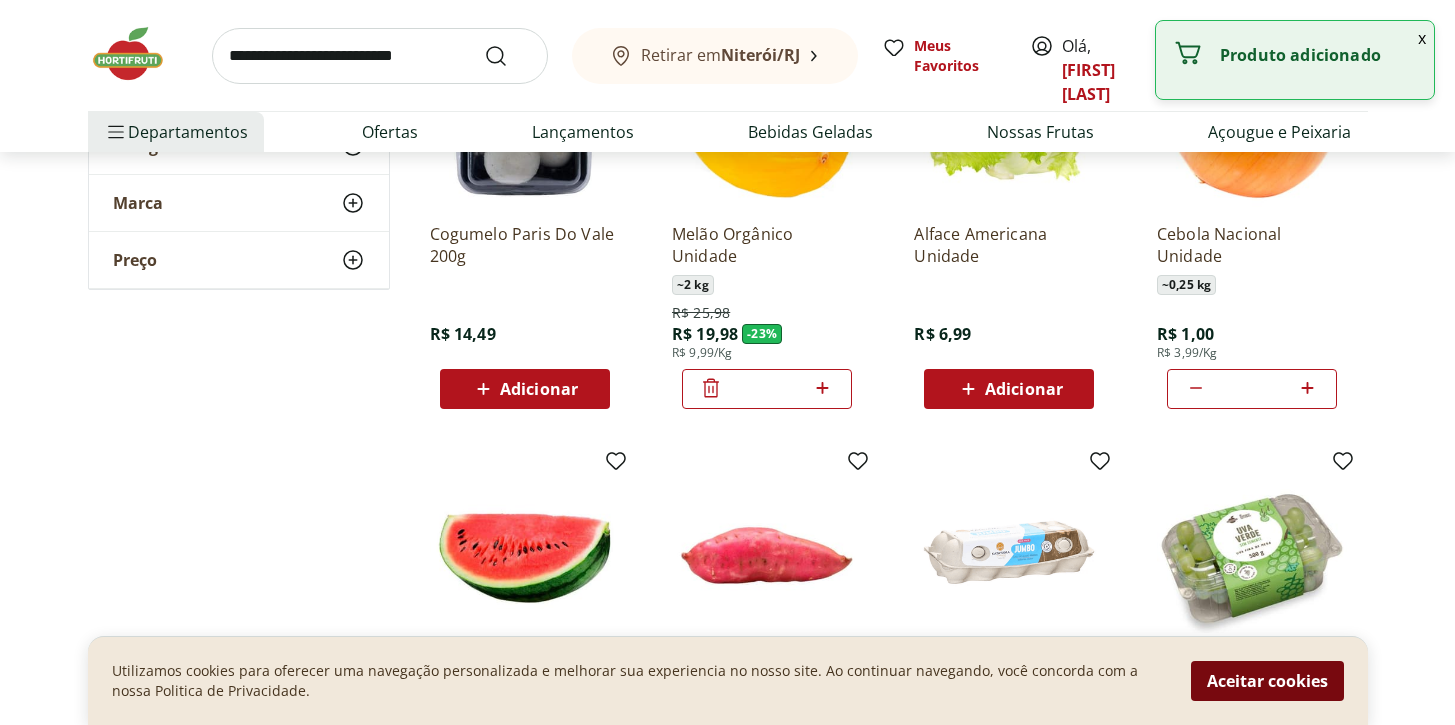 click on "Aceitar cookies" at bounding box center (1267, 681) 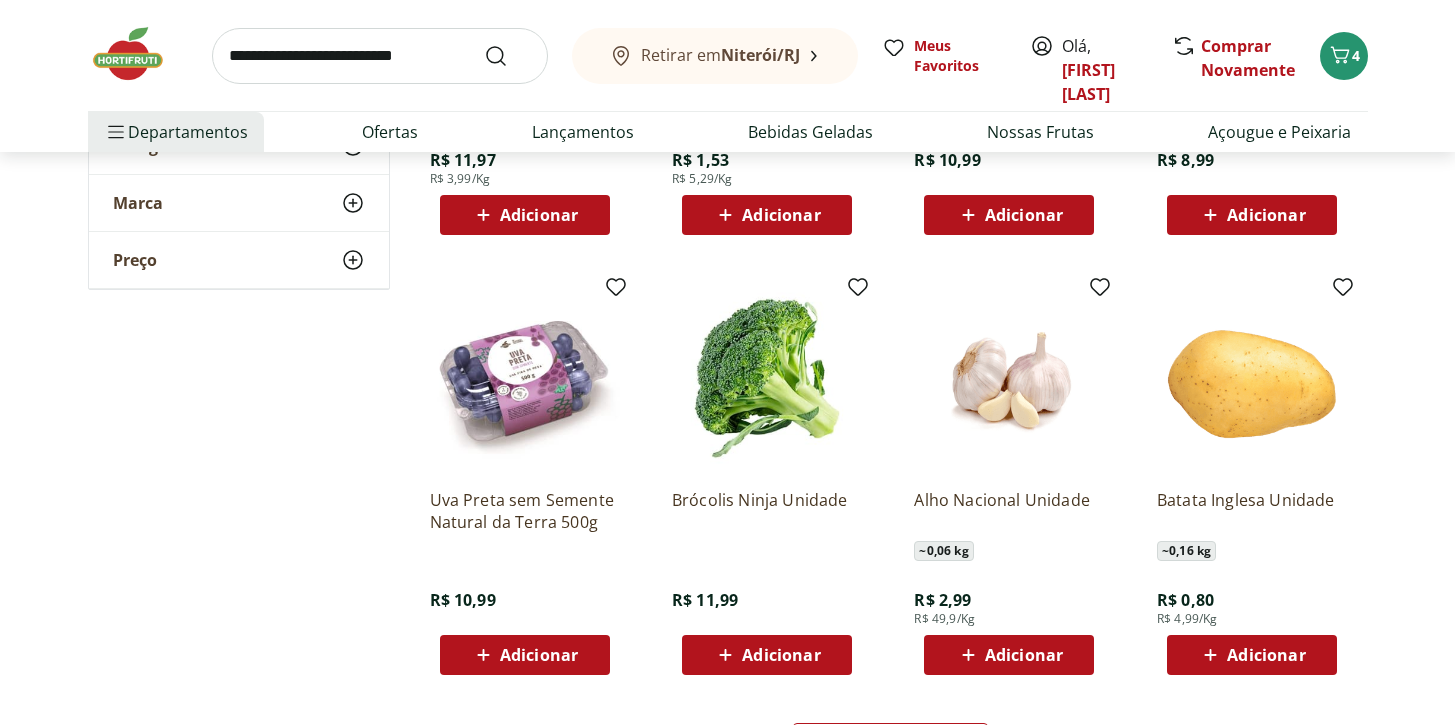 scroll, scrollTop: 943, scrollLeft: 0, axis: vertical 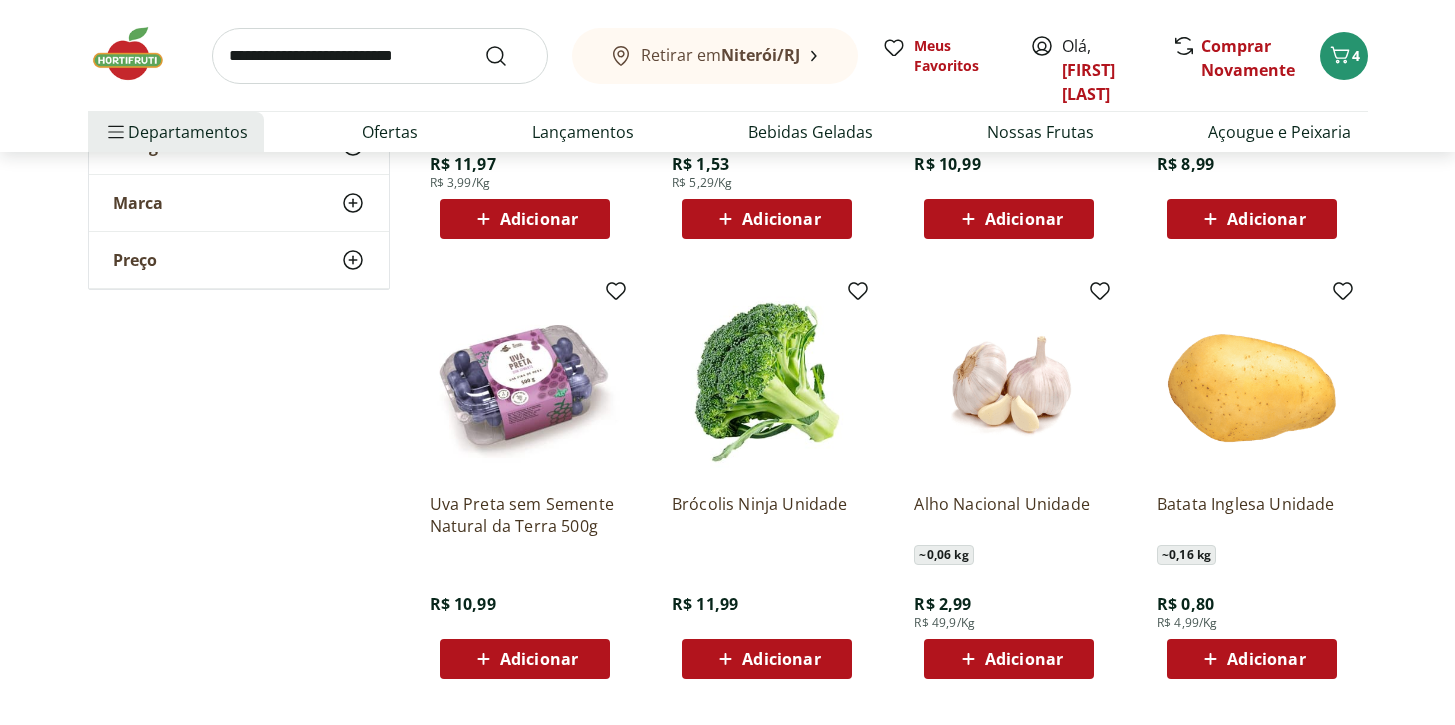 click on "Adicionar" at bounding box center (781, 659) 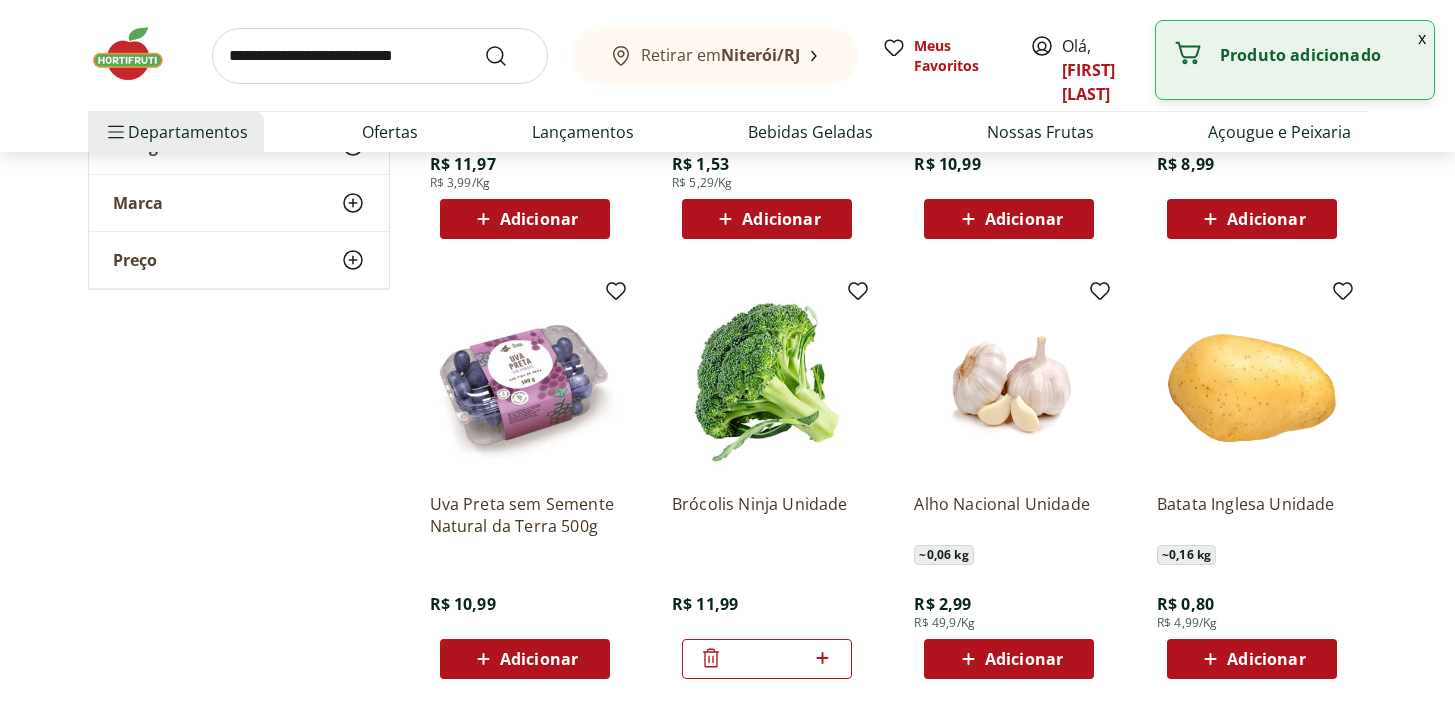 click on "Adicionar" at bounding box center [1024, 659] 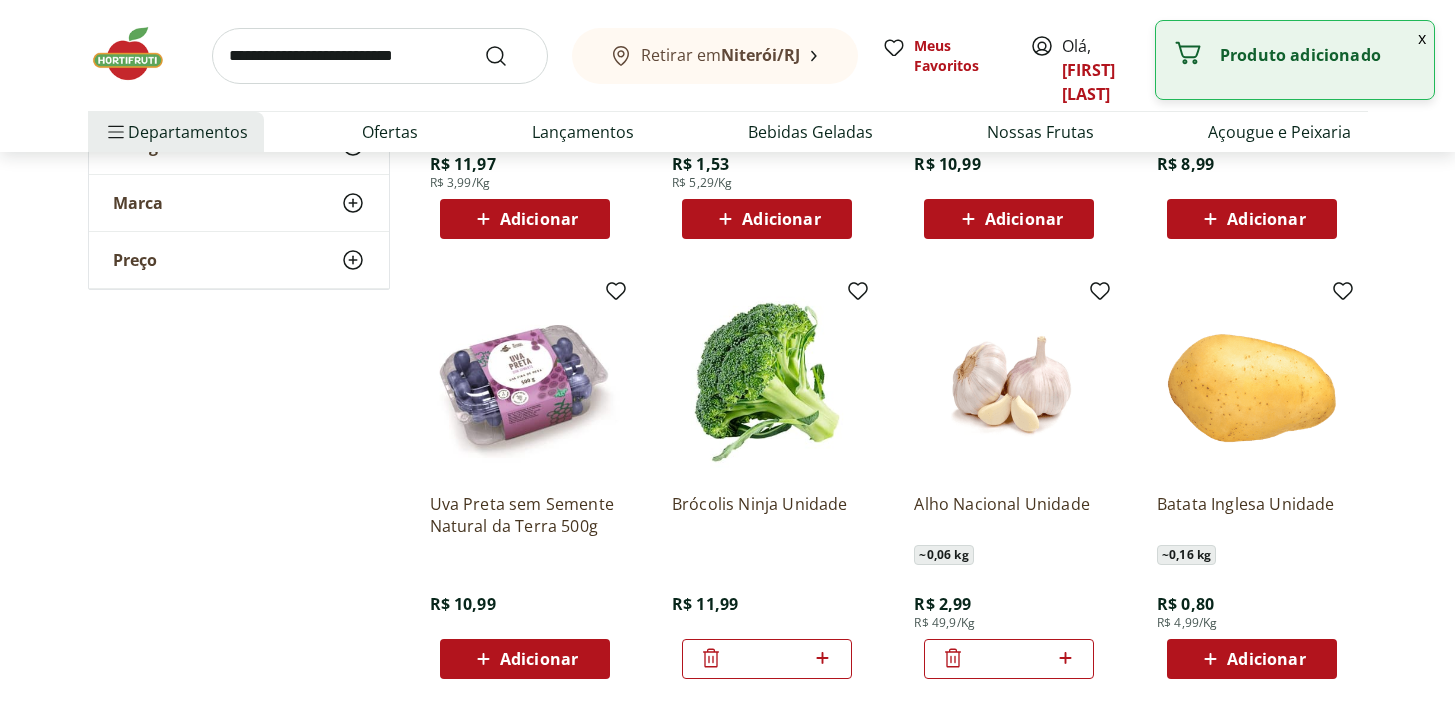 click 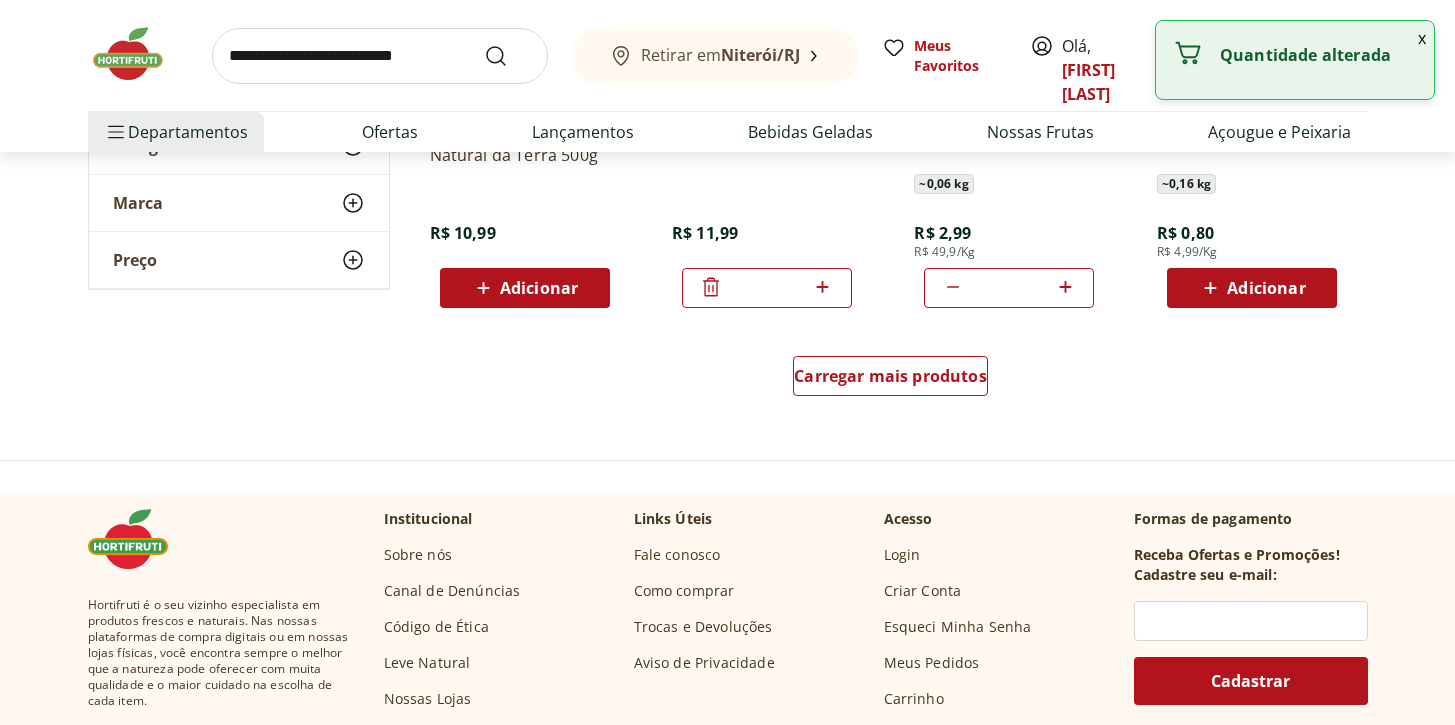 scroll, scrollTop: 1316, scrollLeft: 0, axis: vertical 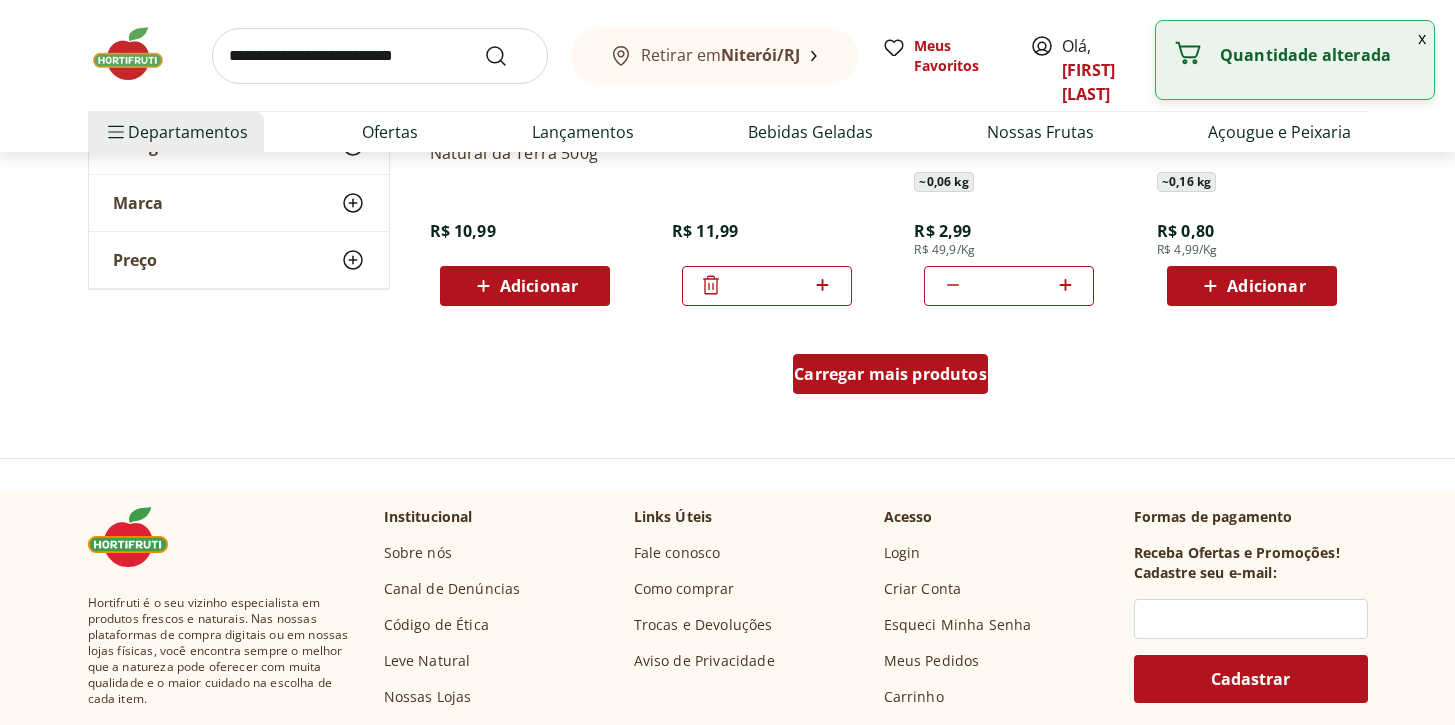 click on "Carregar mais produtos" at bounding box center [890, 374] 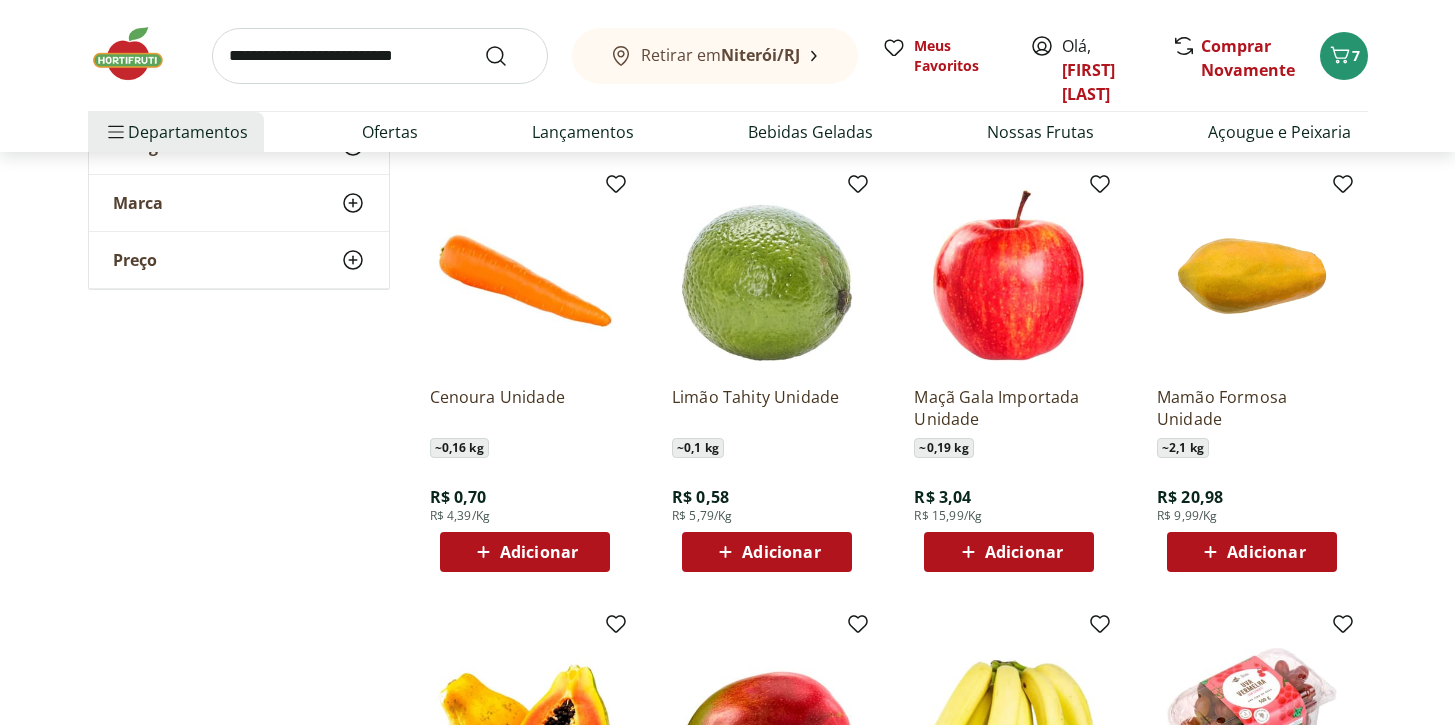 scroll, scrollTop: 1469, scrollLeft: 0, axis: vertical 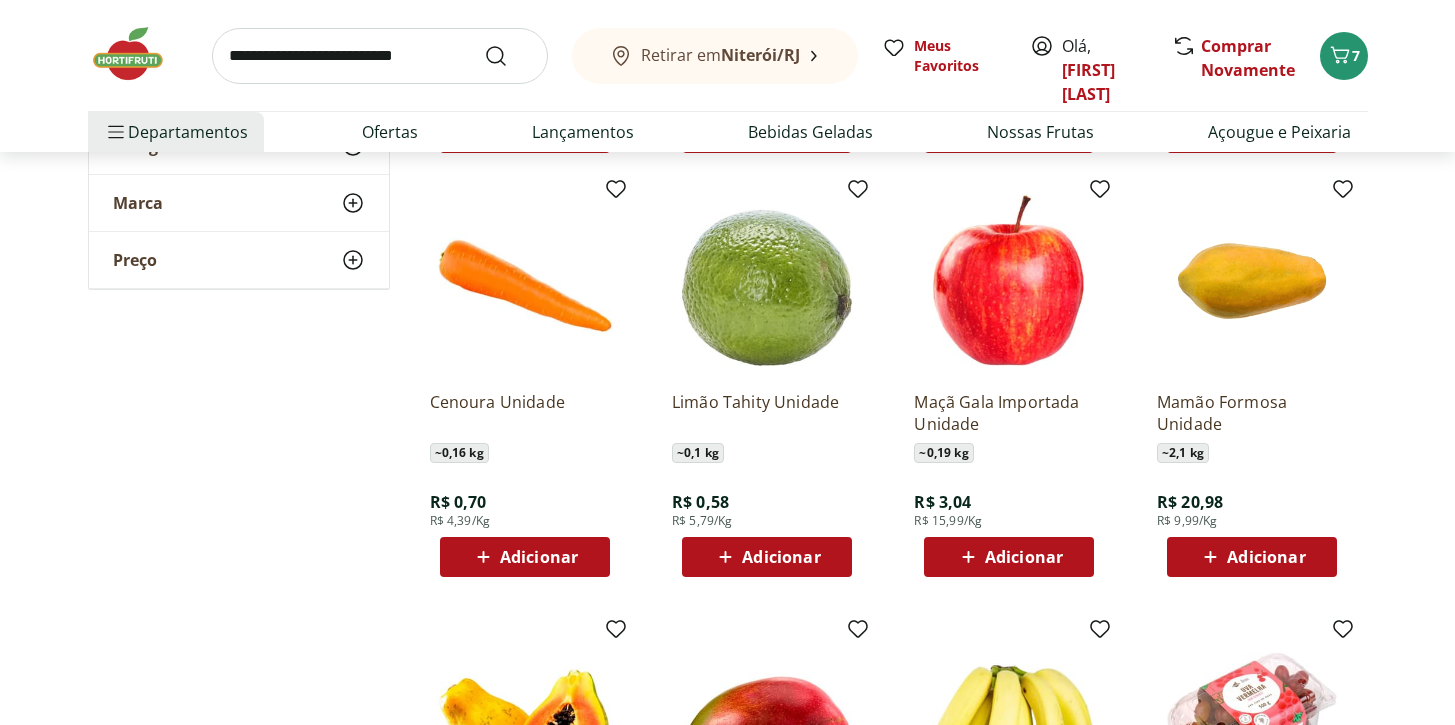 click on "Adicionar" at bounding box center (781, 557) 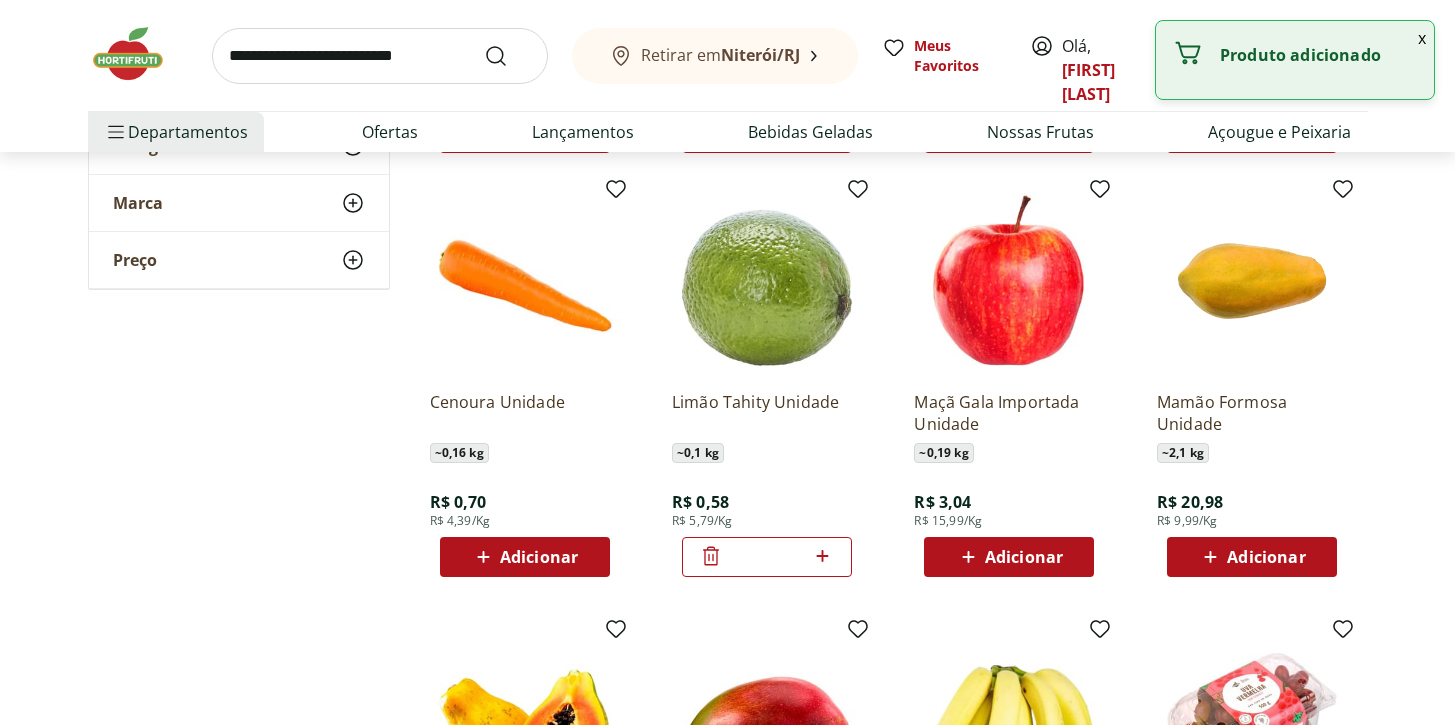 click 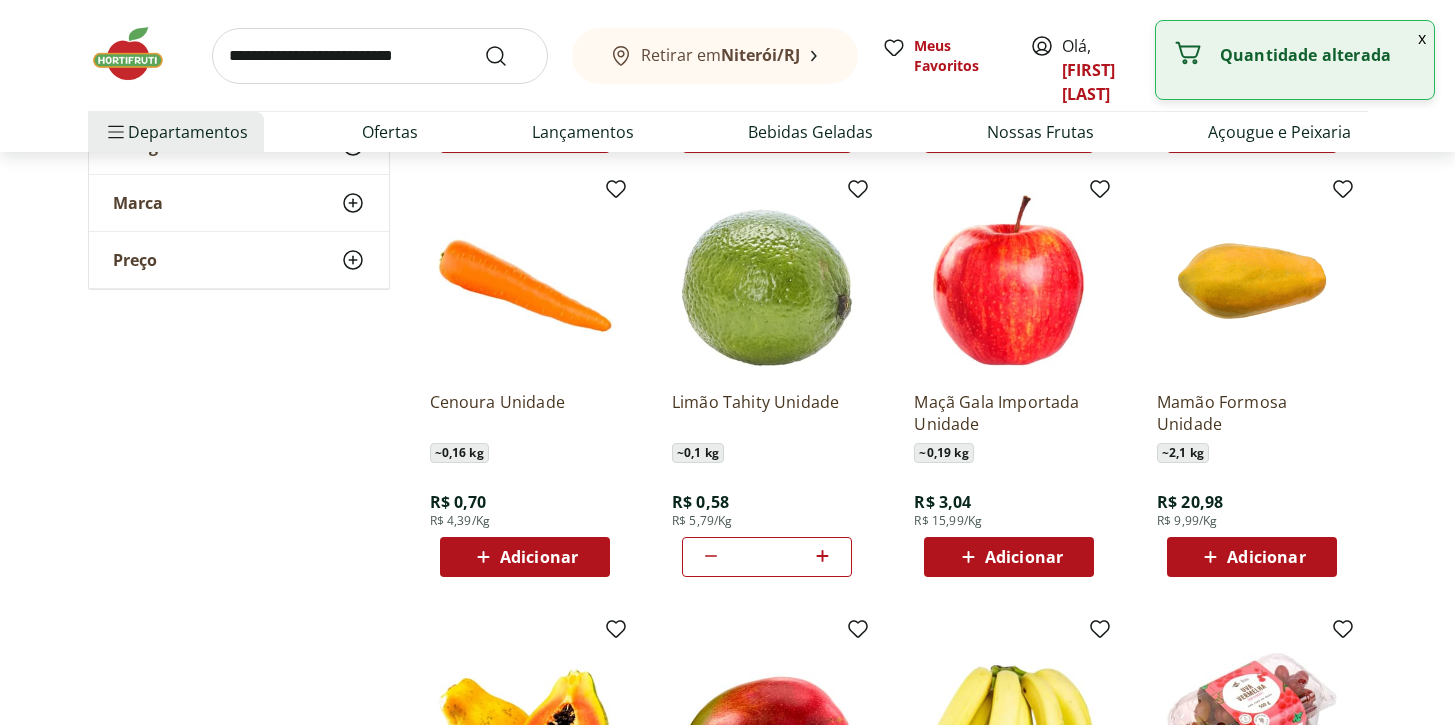 click 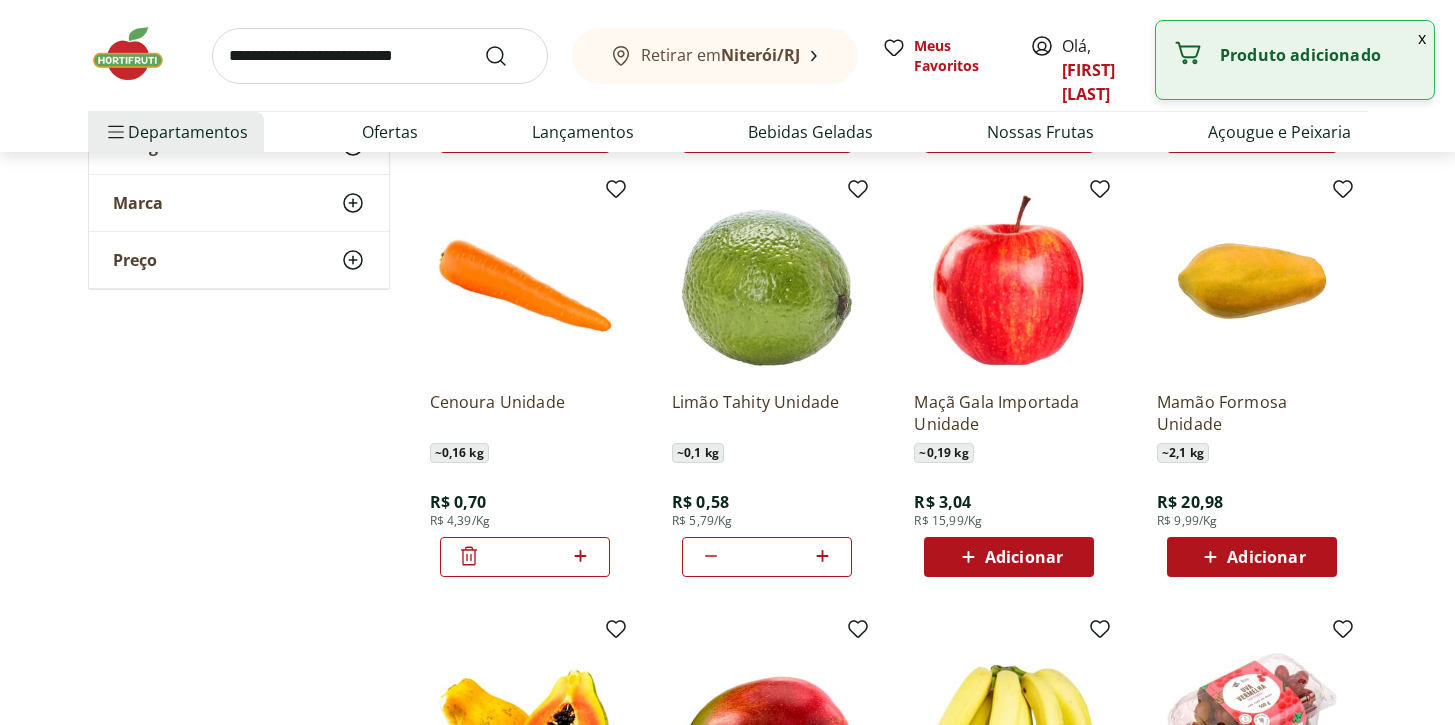 click 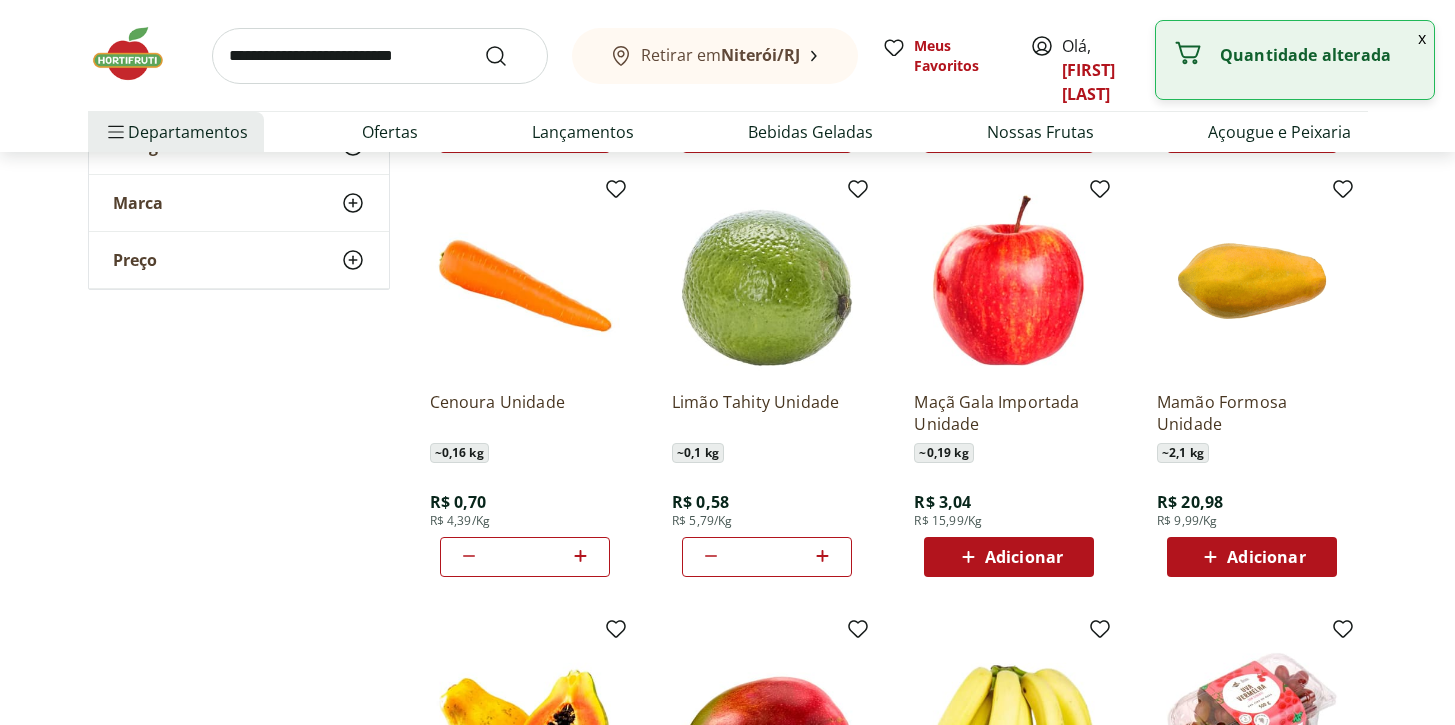 click 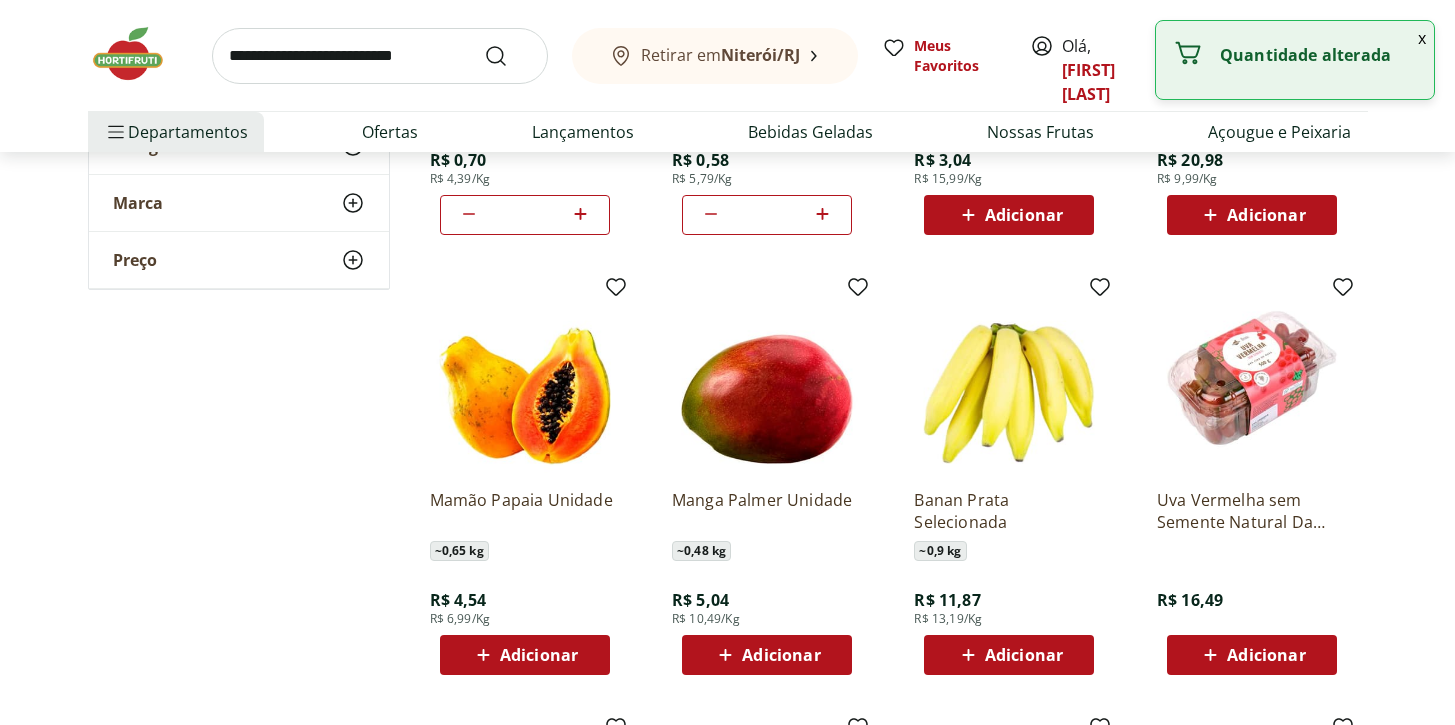 scroll, scrollTop: 1814, scrollLeft: 0, axis: vertical 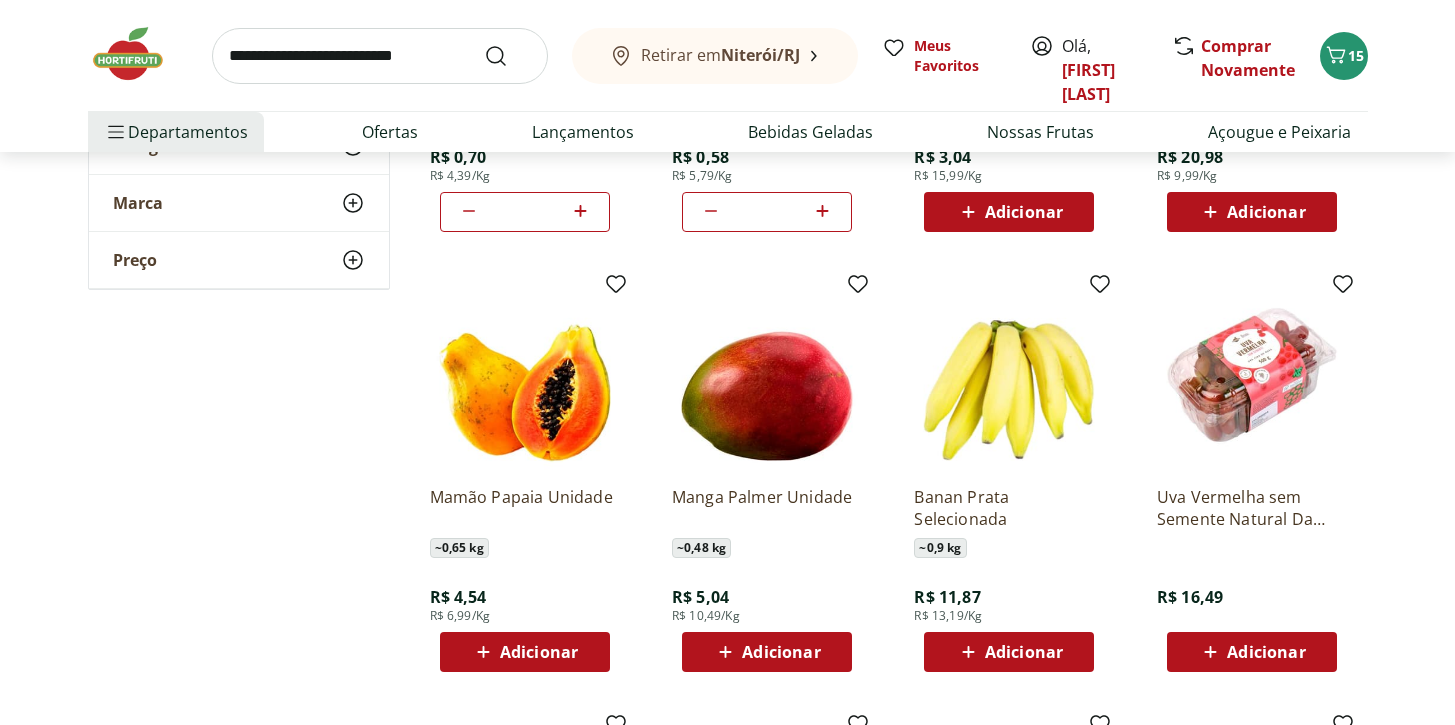 click on "Adicionar" at bounding box center [767, 652] 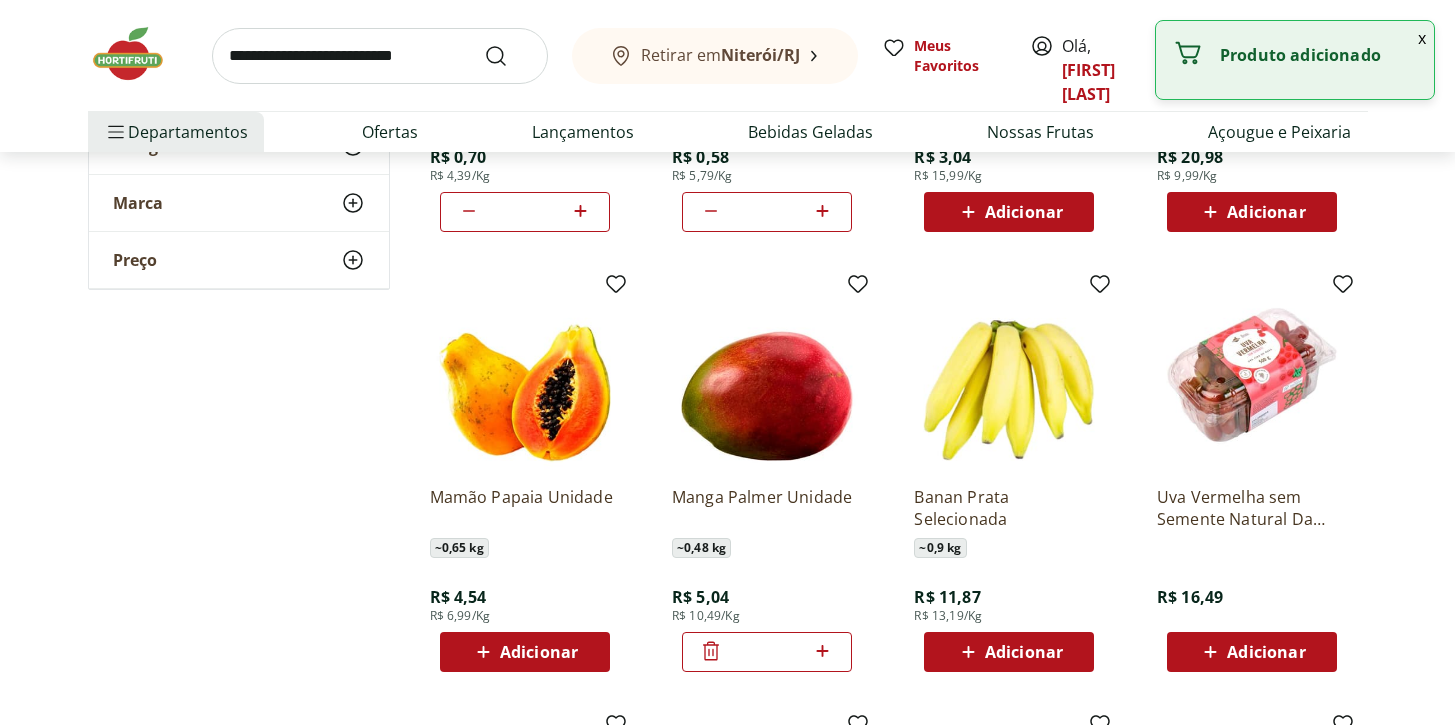 click on "Adicionar" at bounding box center [1024, 652] 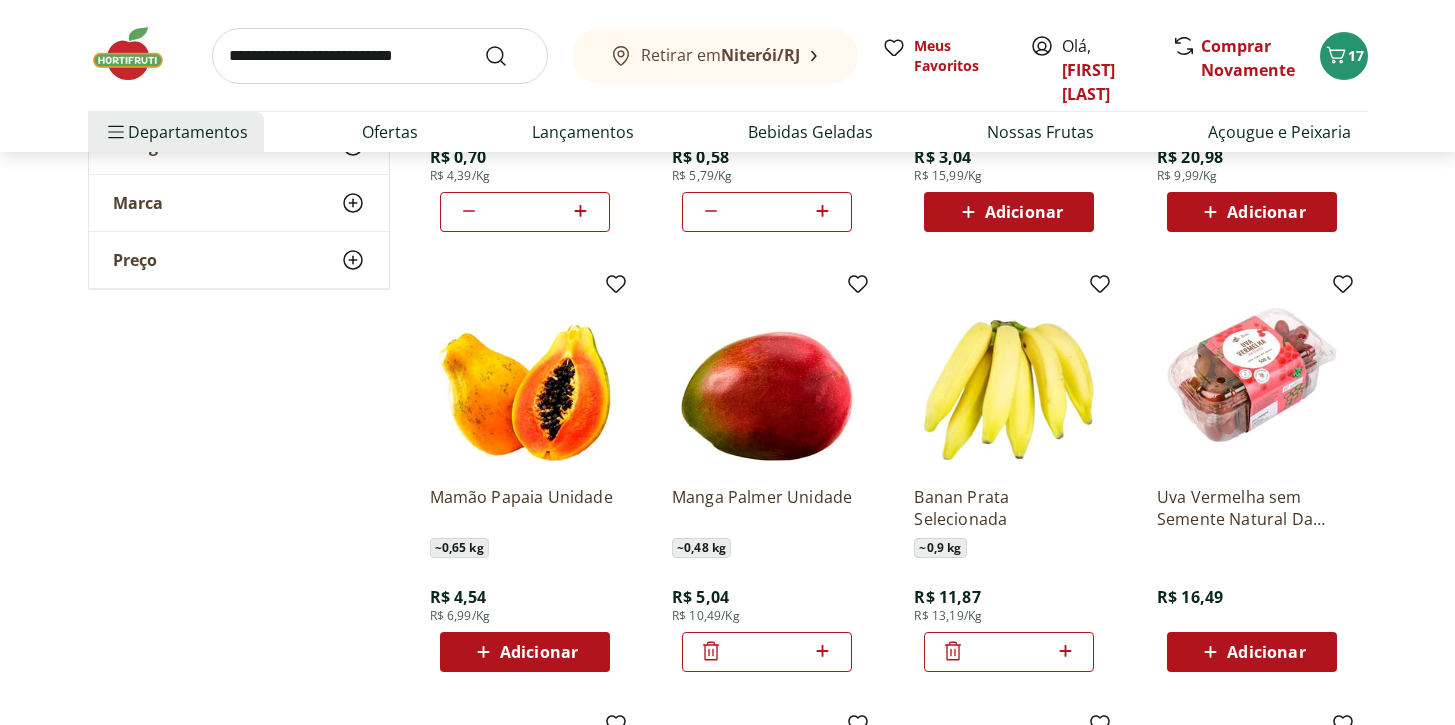 click 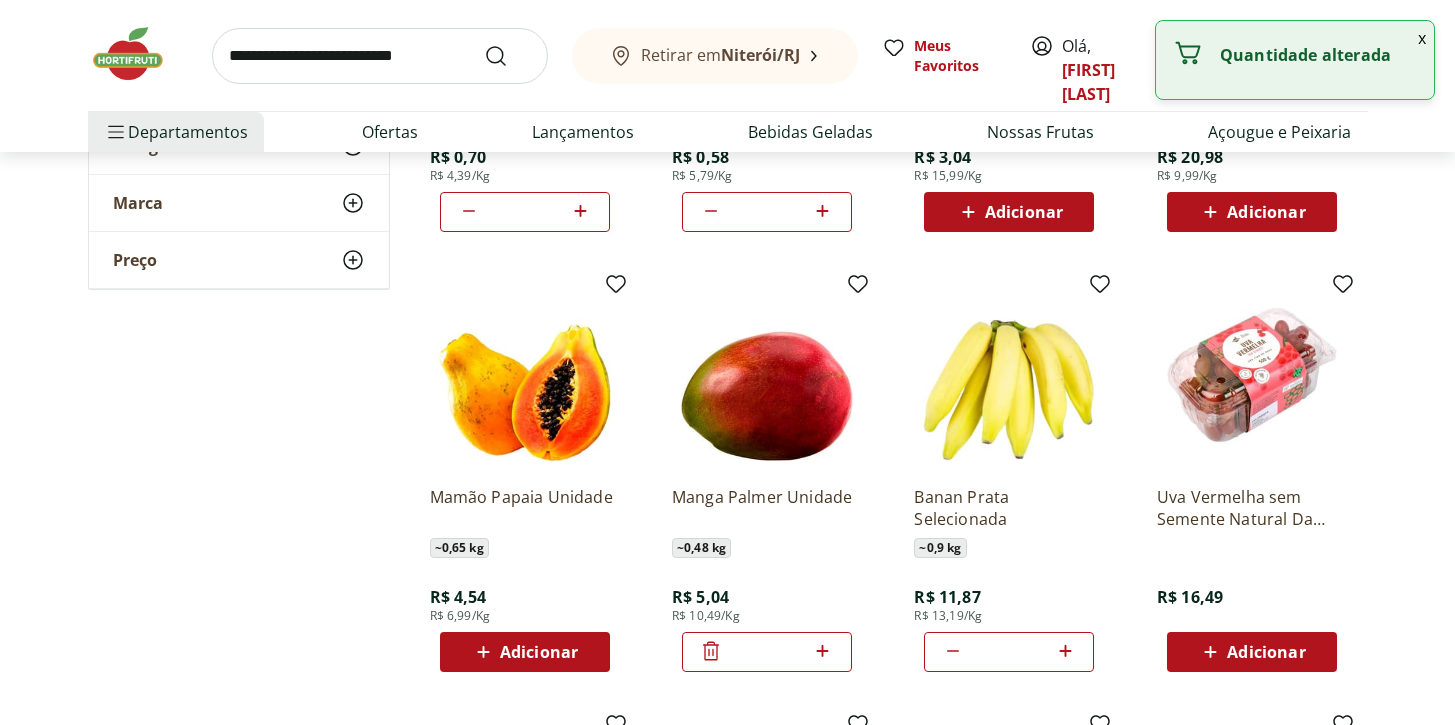 click 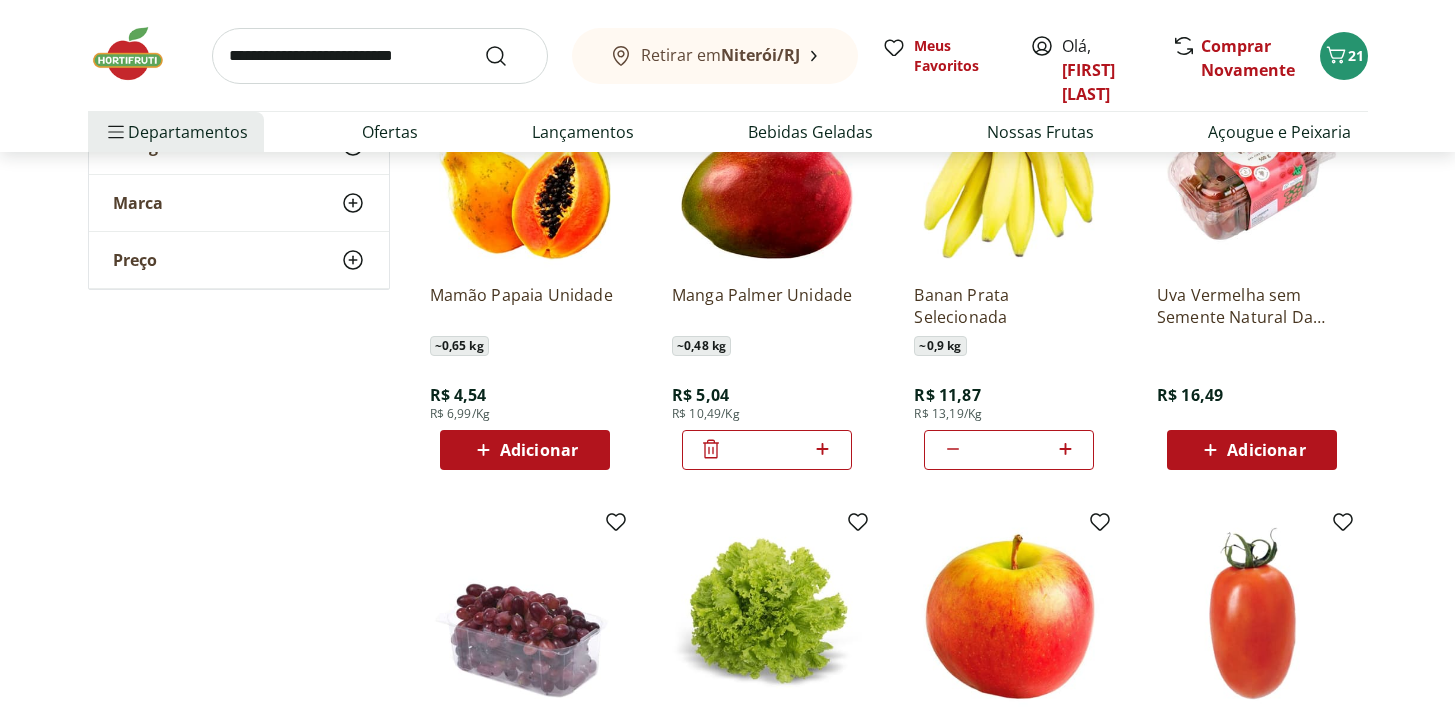 scroll, scrollTop: 2261, scrollLeft: 0, axis: vertical 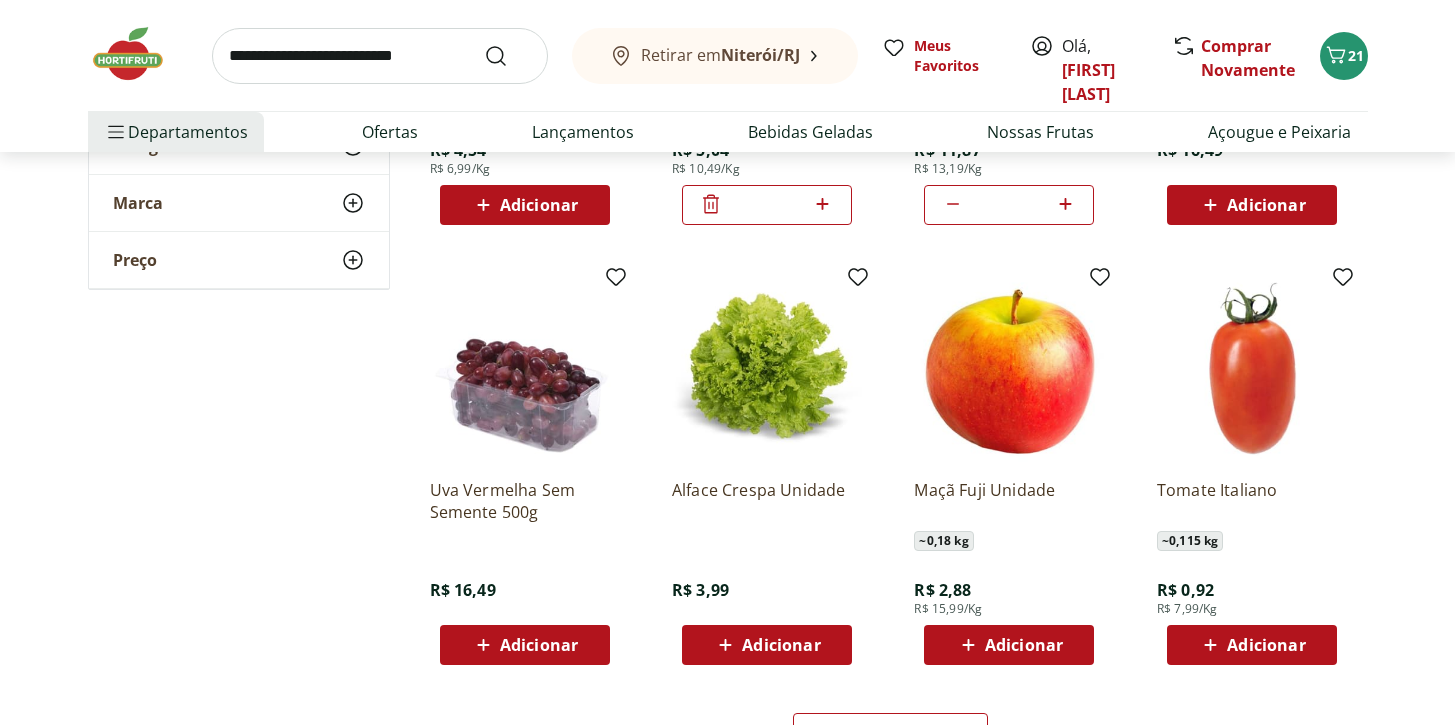click on "Adicionar" at bounding box center (539, 645) 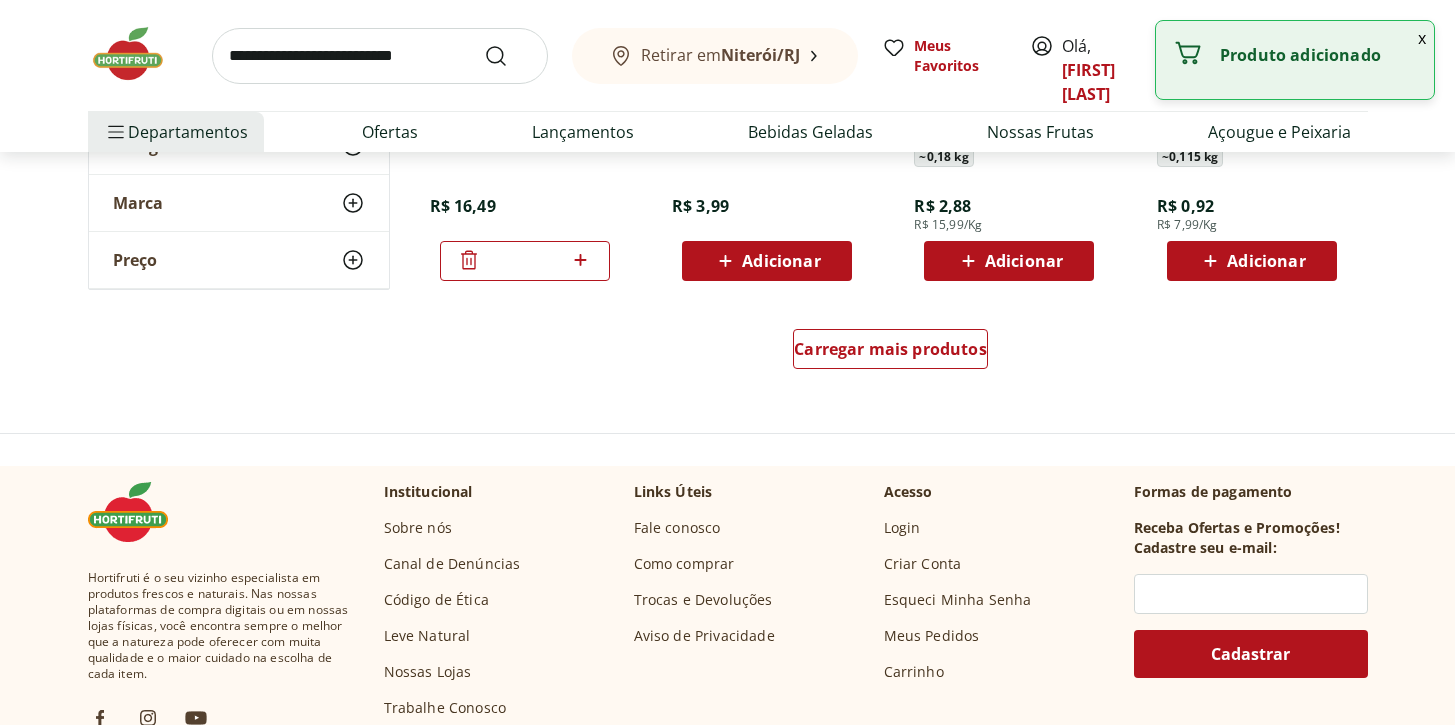 scroll, scrollTop: 2650, scrollLeft: 0, axis: vertical 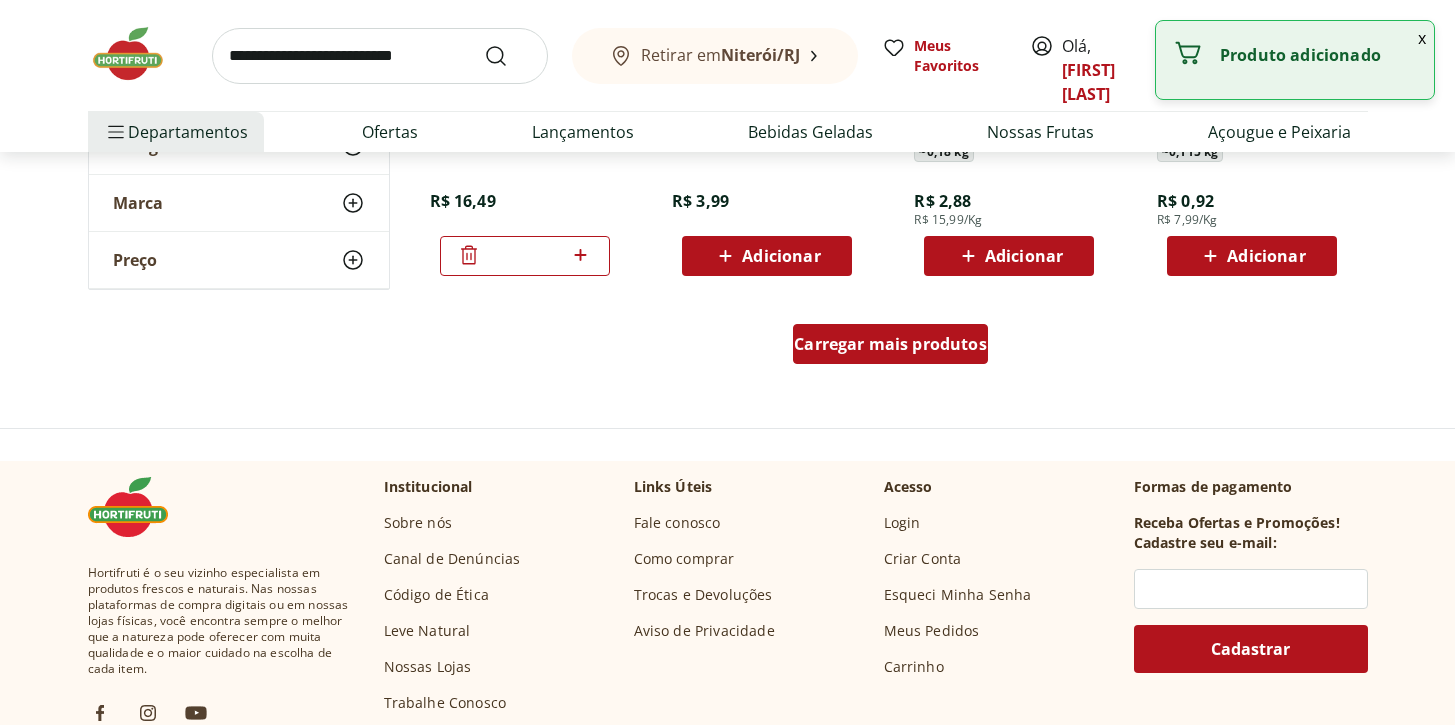 click on "Carregar mais produtos" at bounding box center (890, 344) 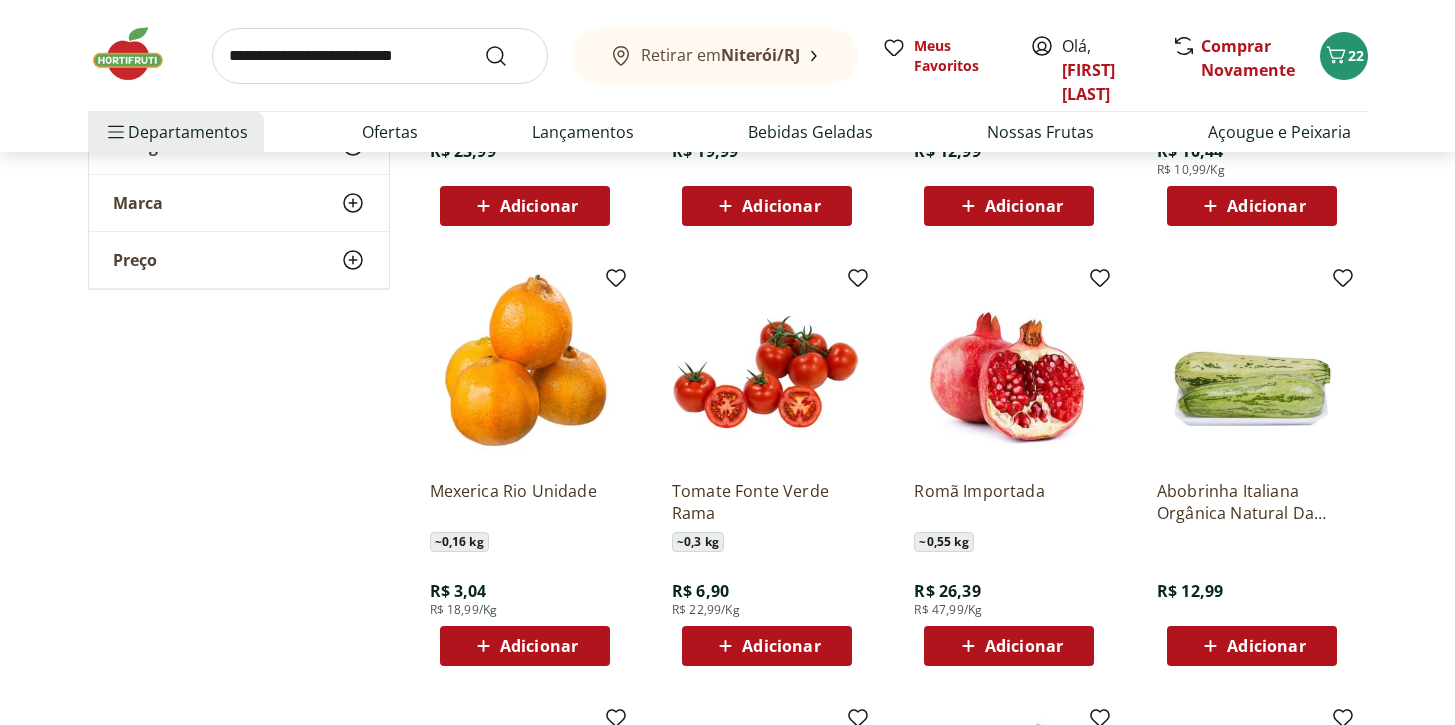scroll, scrollTop: 3135, scrollLeft: 0, axis: vertical 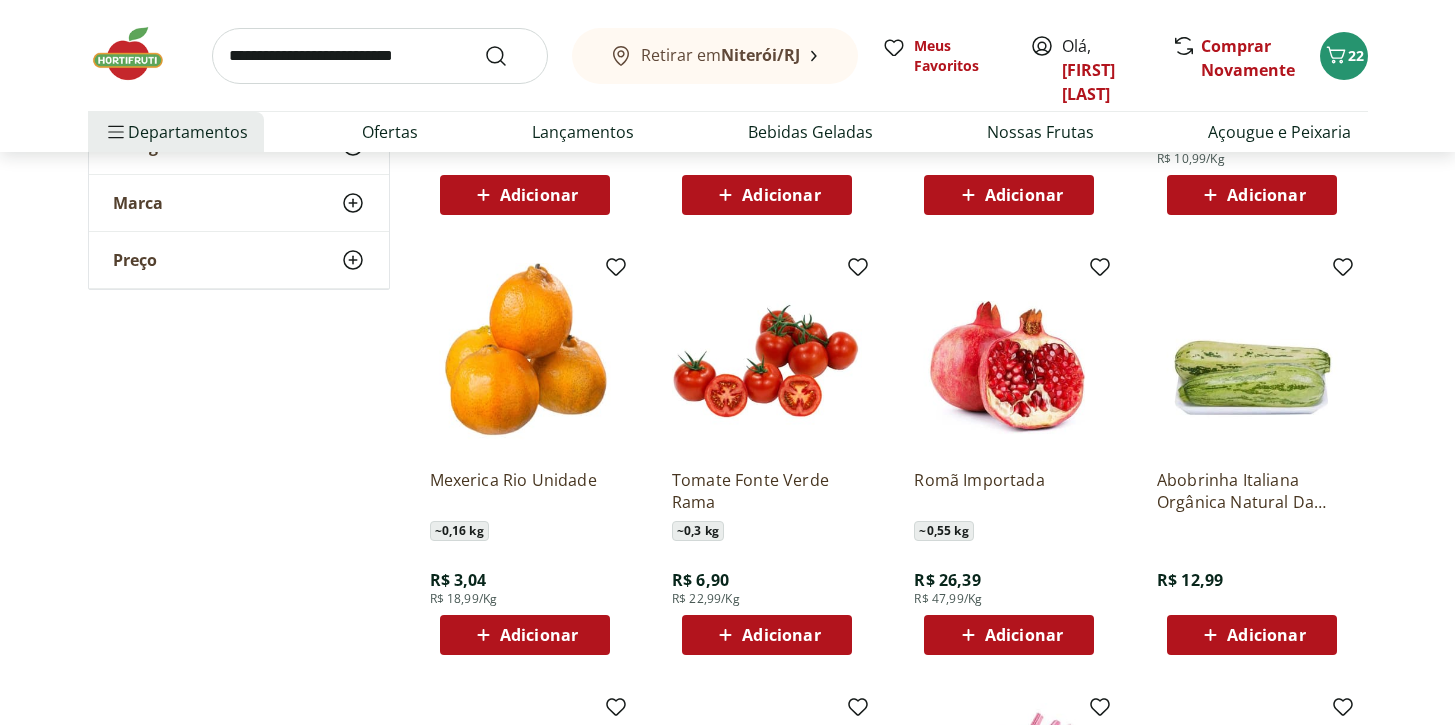 click on "Adicionar" at bounding box center (1024, 635) 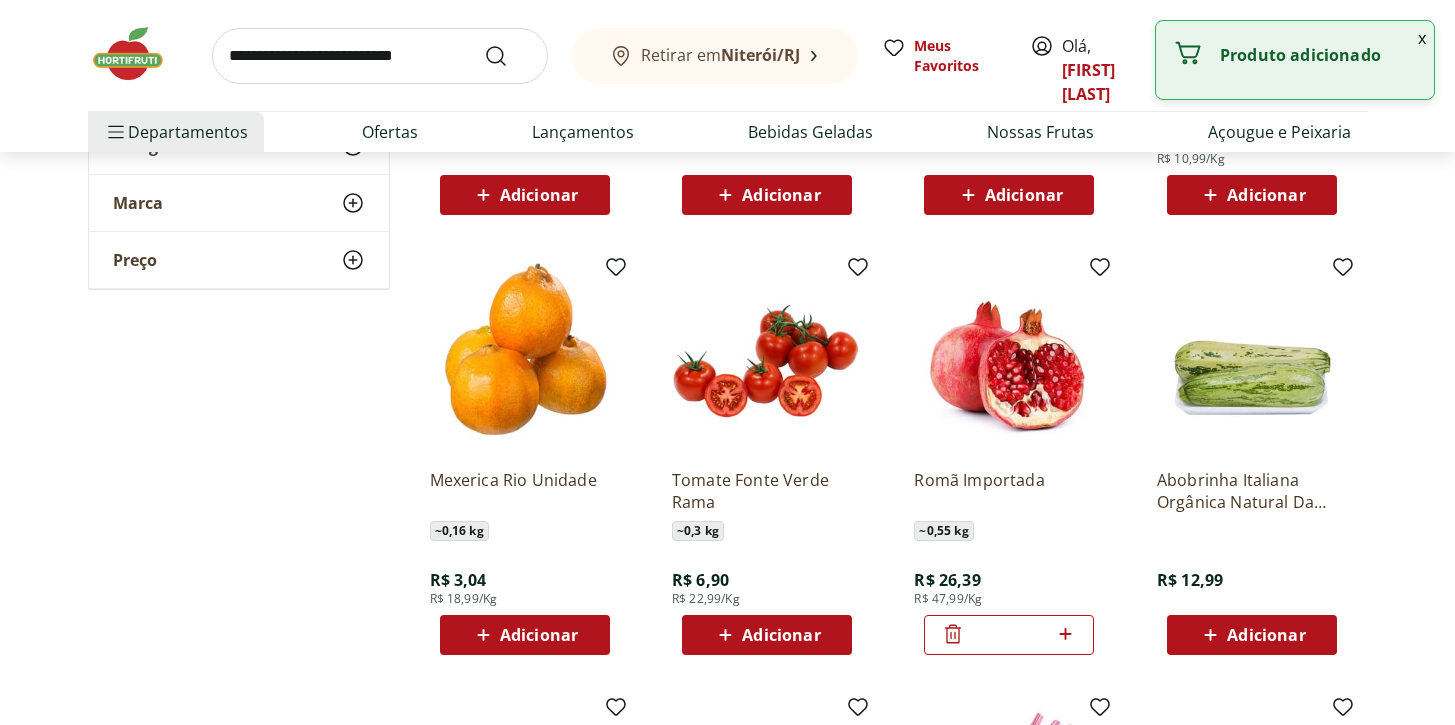 click 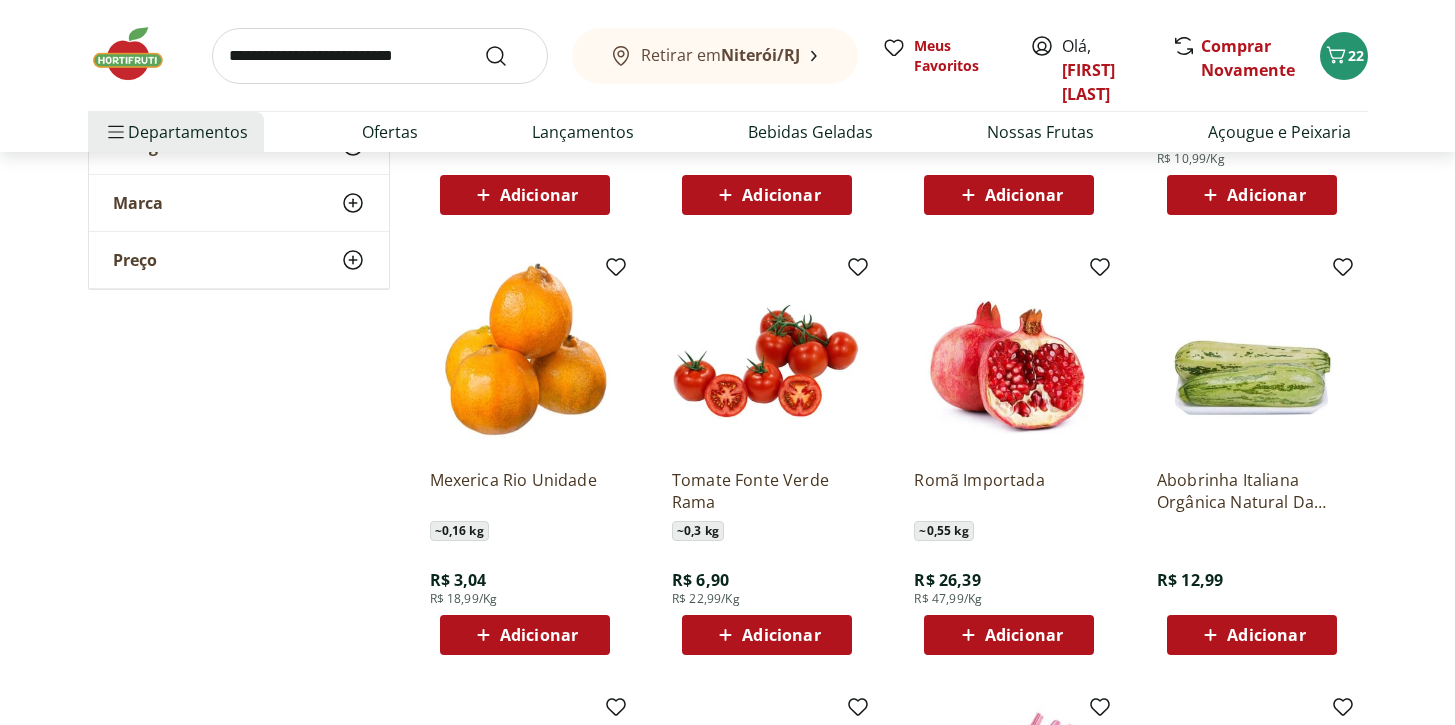 click on "Adicionar" at bounding box center [1266, 635] 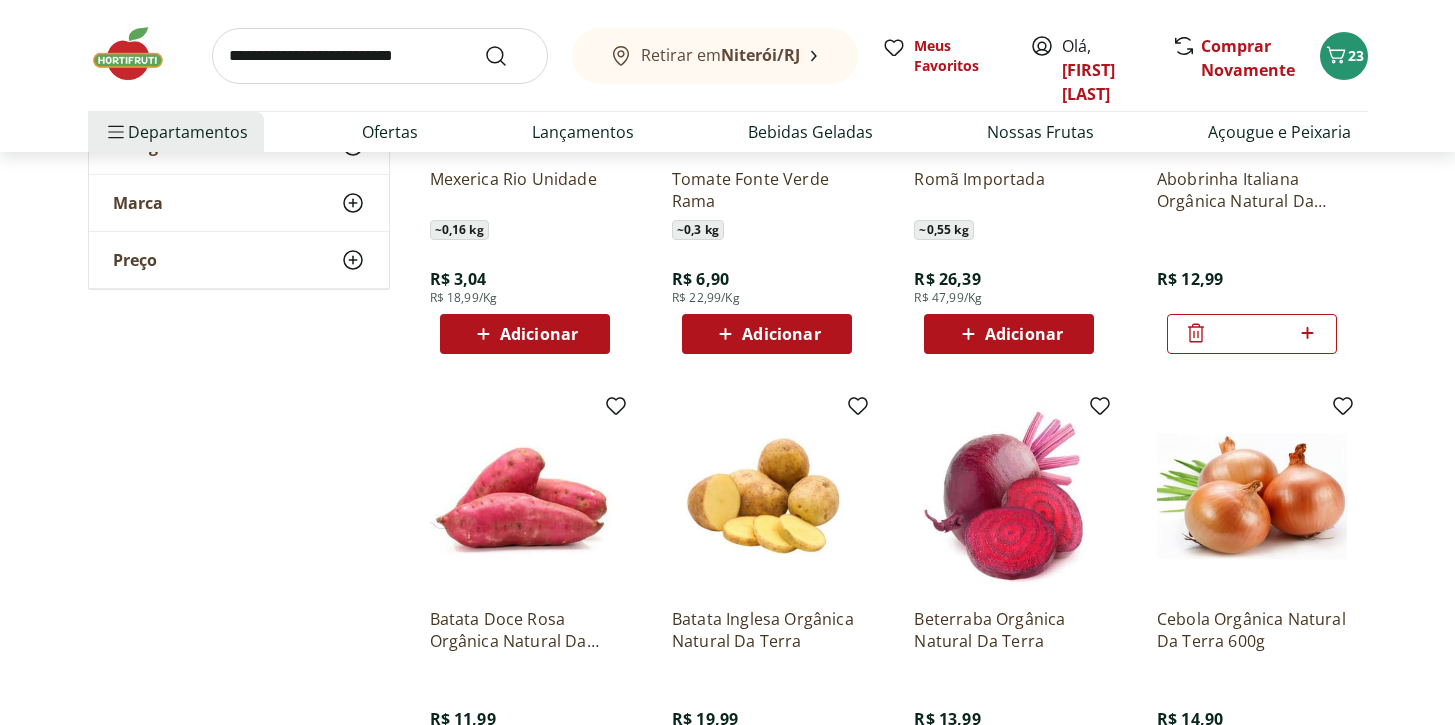 scroll, scrollTop: 3434, scrollLeft: 0, axis: vertical 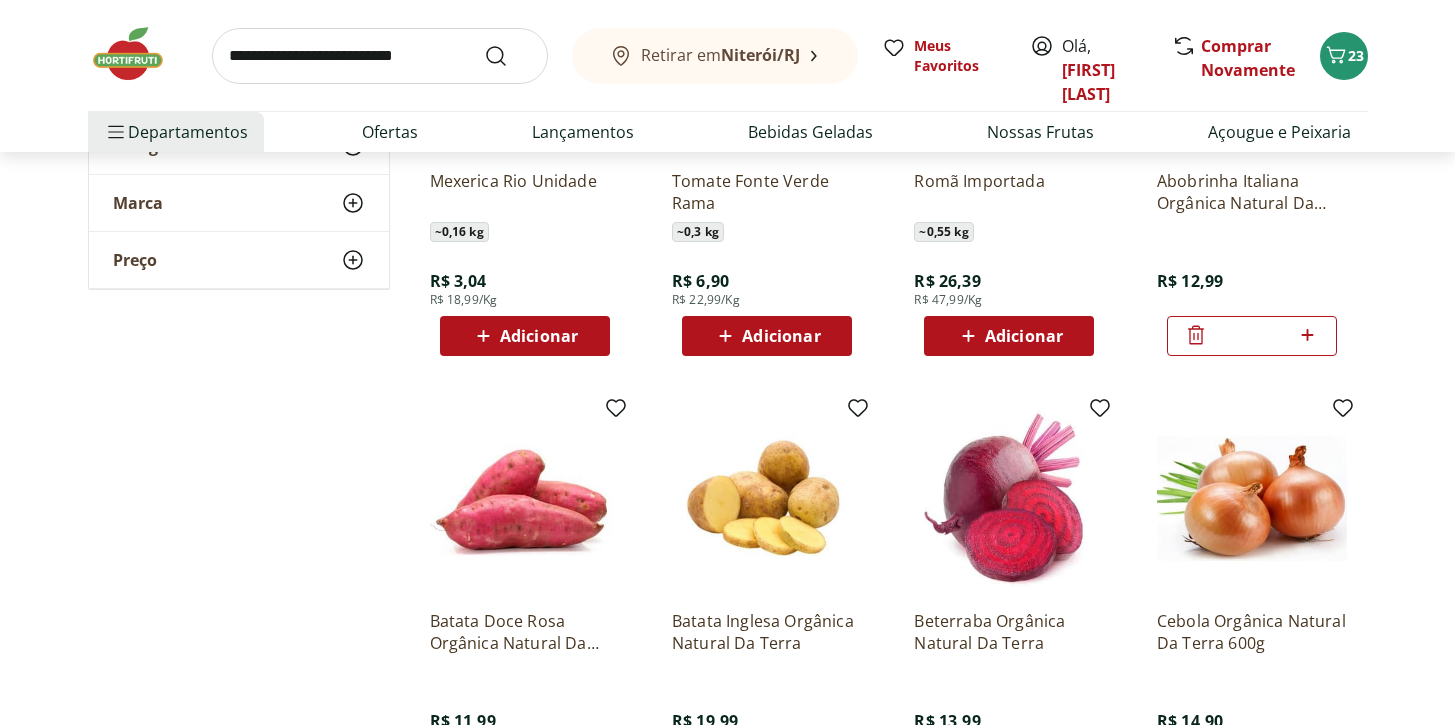 click on "Adicionar" at bounding box center [539, 336] 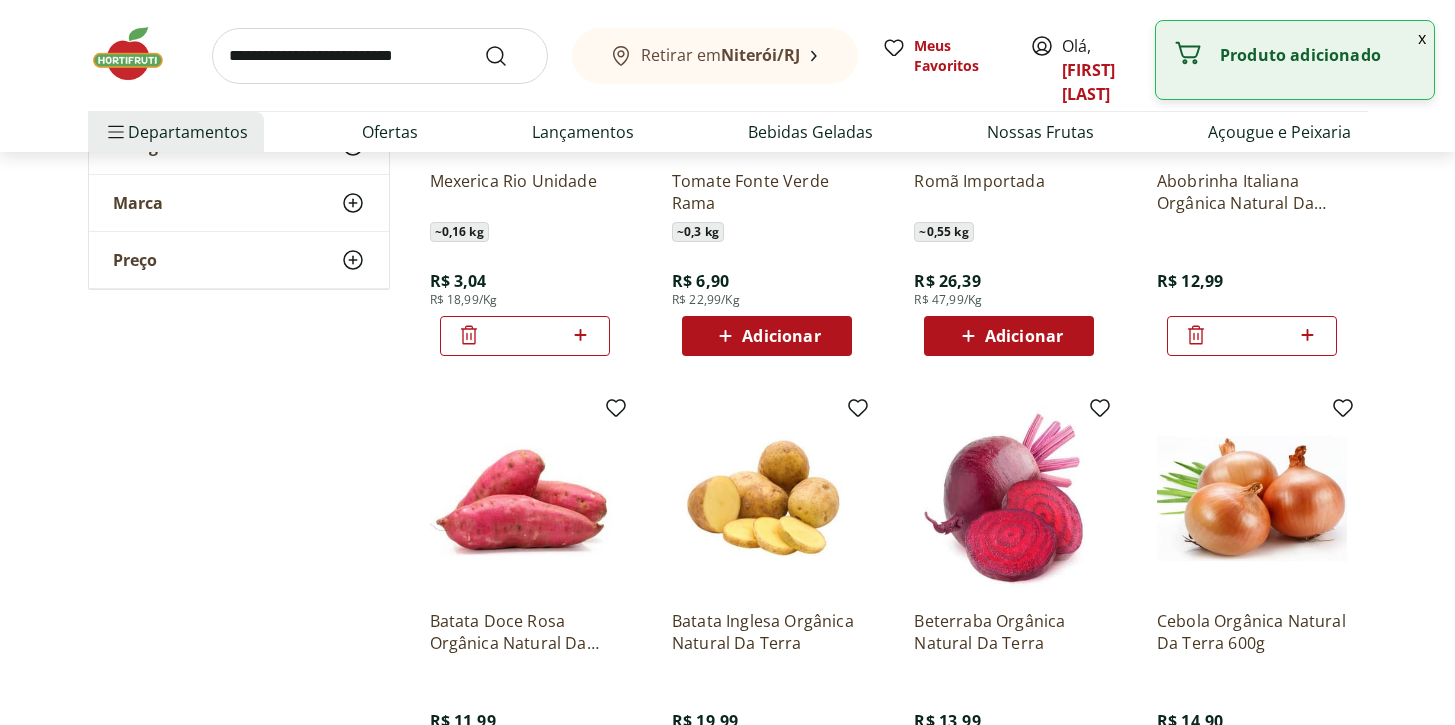 click 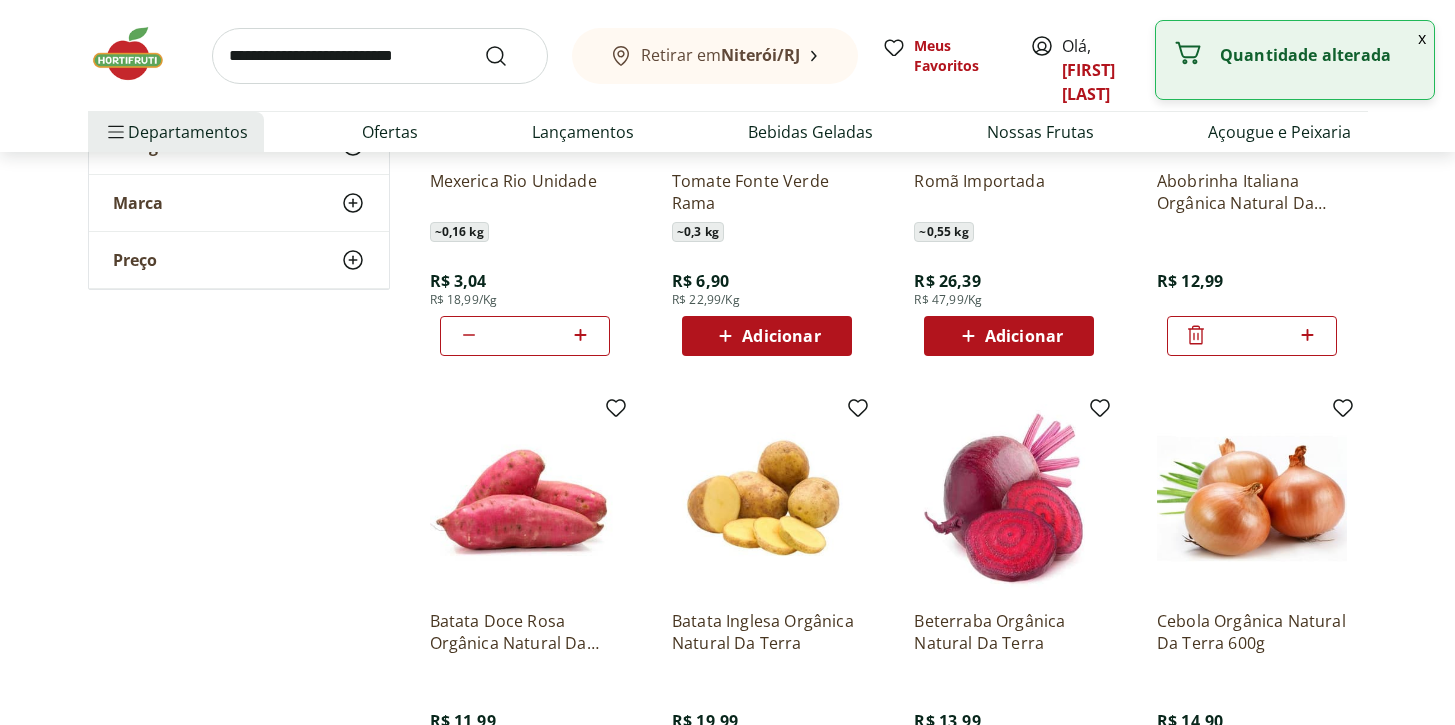 click 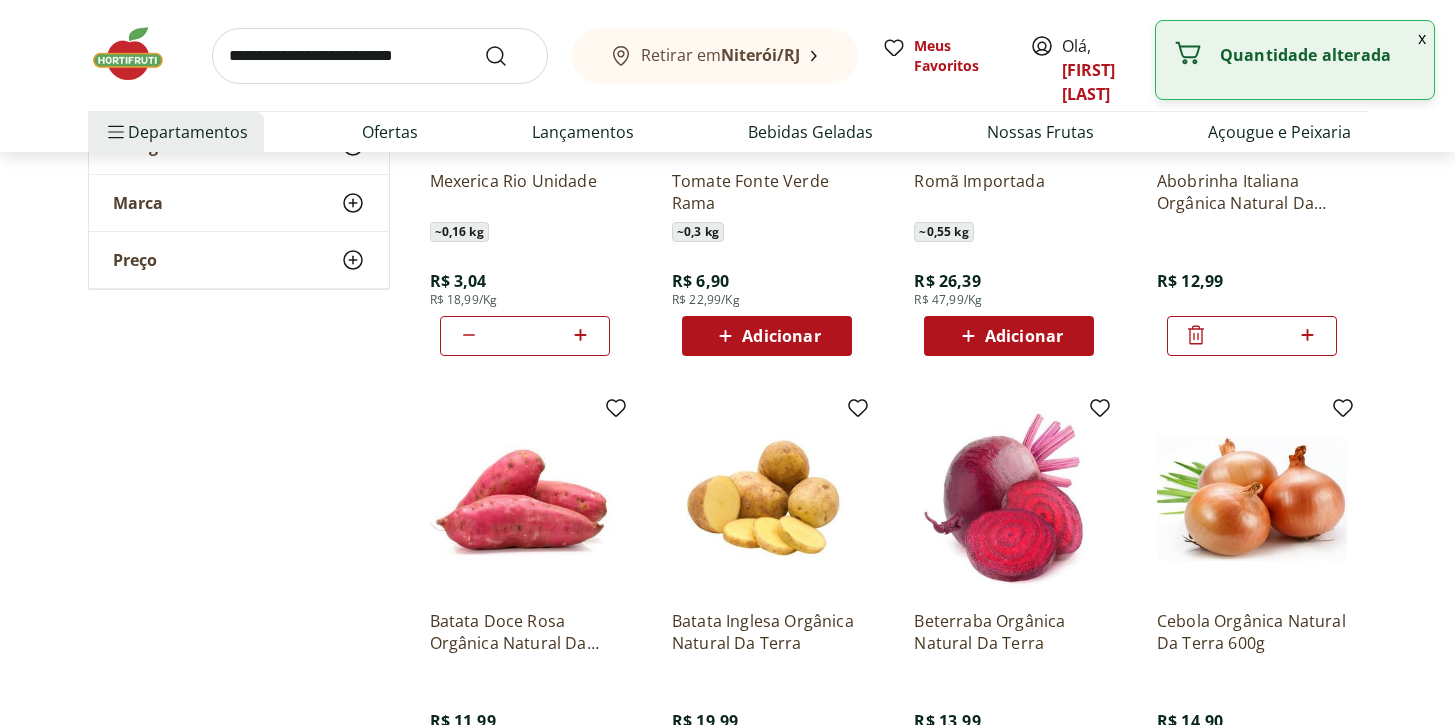scroll, scrollTop: 3606, scrollLeft: 0, axis: vertical 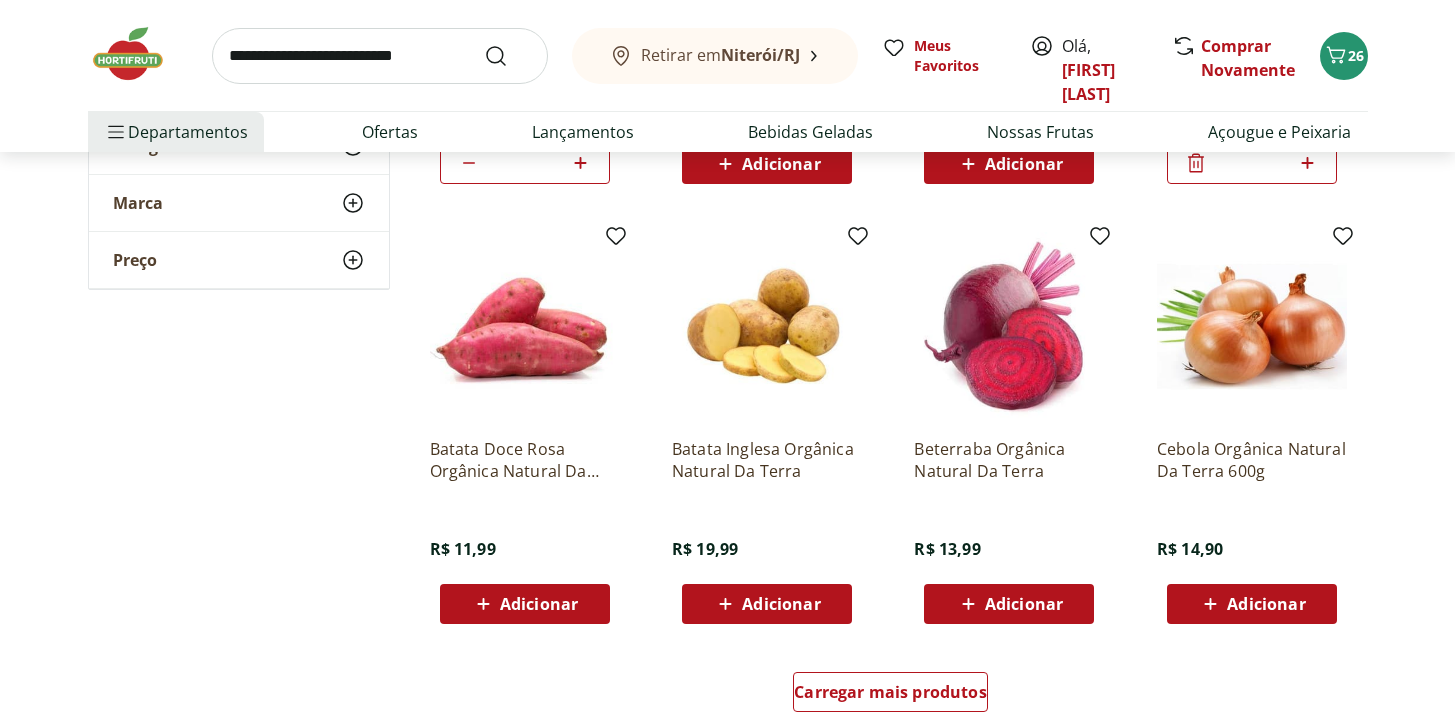 click on "Adicionar" at bounding box center [1024, 604] 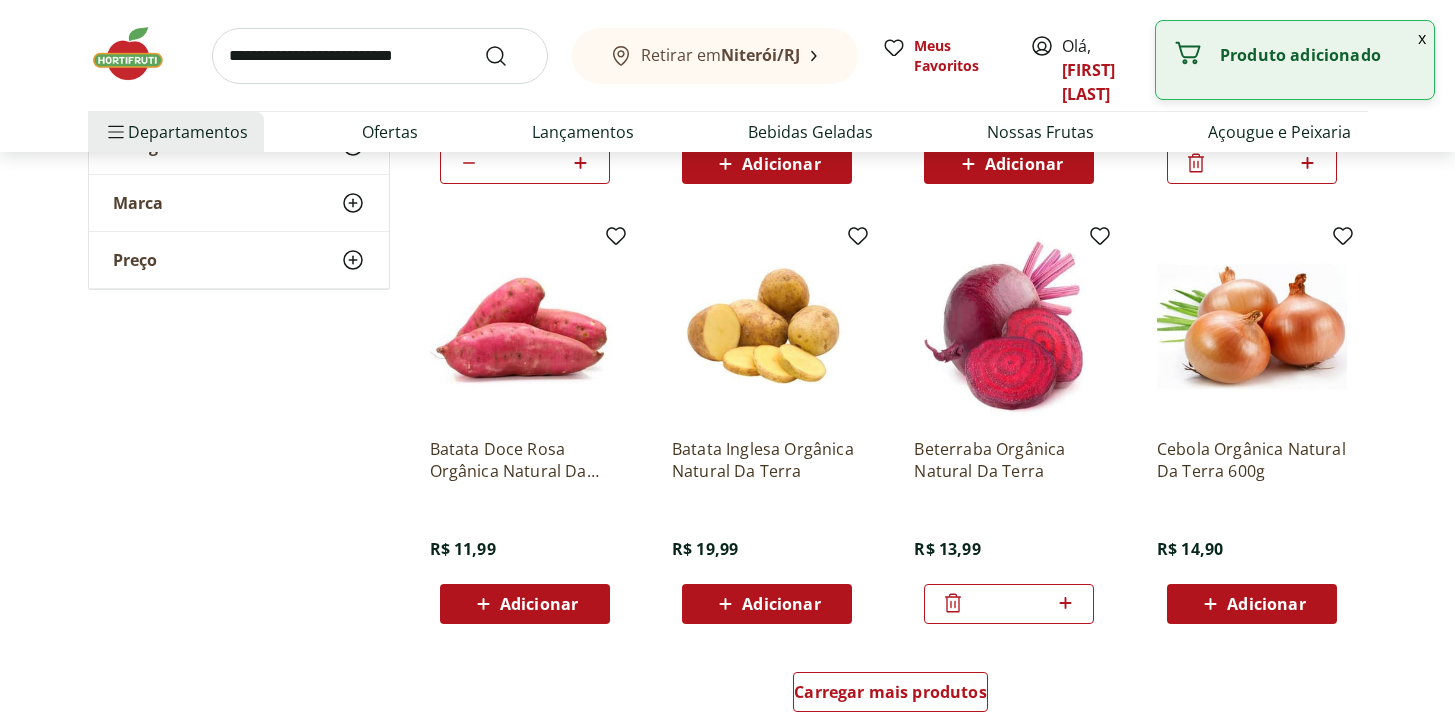 click 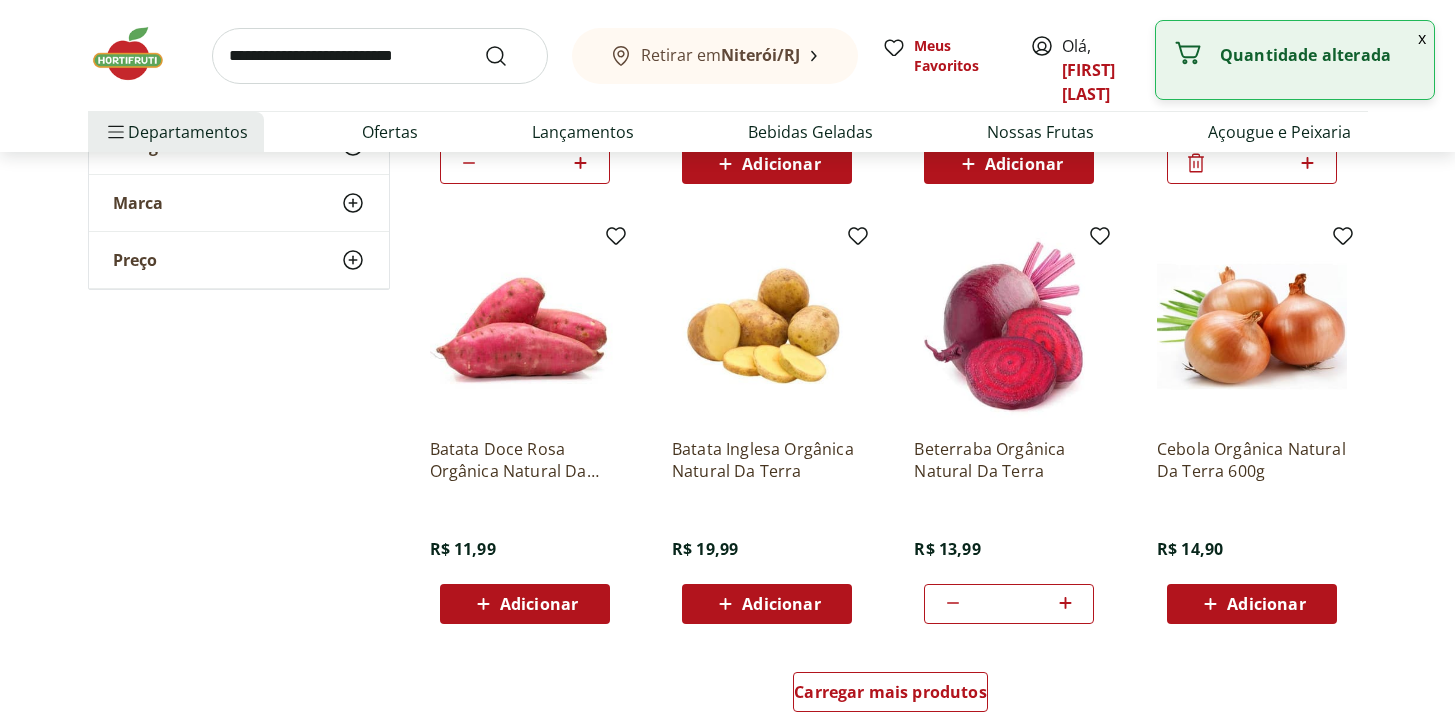 click 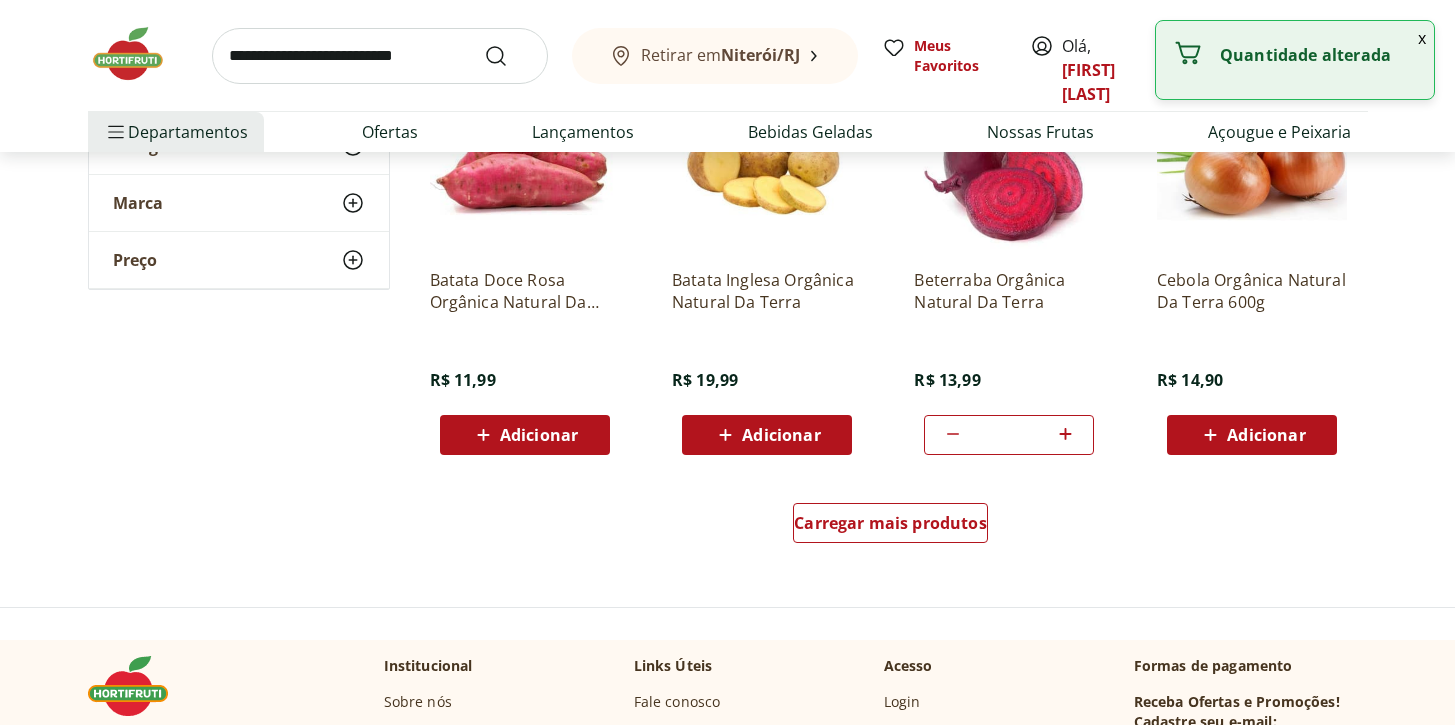 scroll, scrollTop: 3777, scrollLeft: 0, axis: vertical 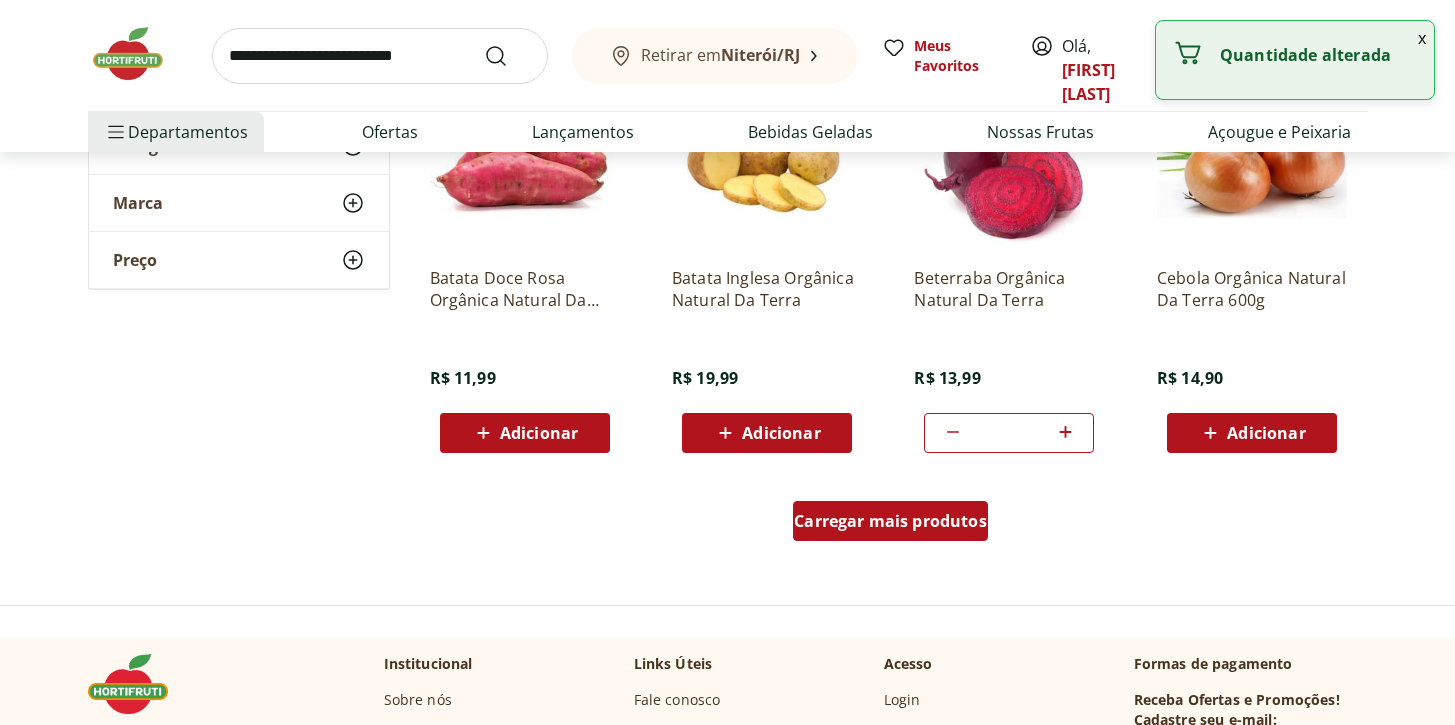 click on "Carregar mais produtos" at bounding box center [890, 525] 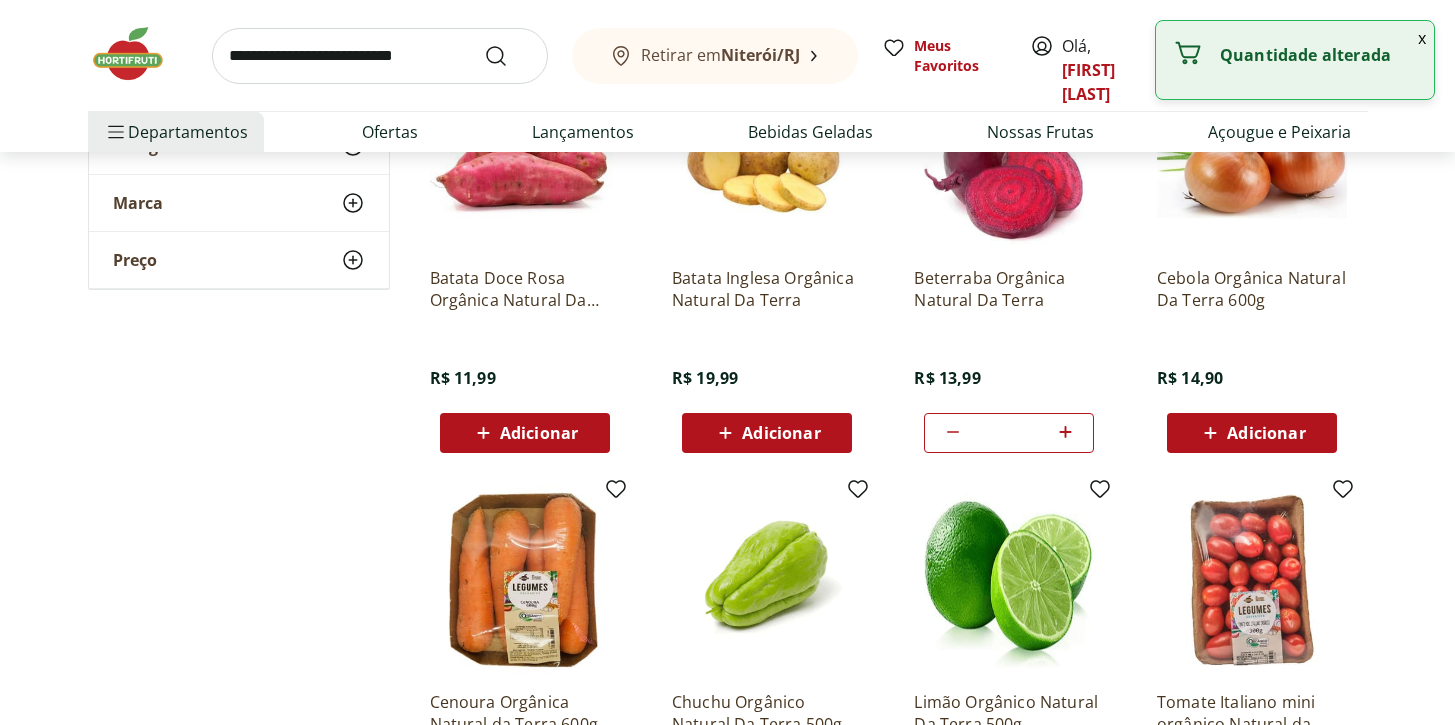 type on "*" 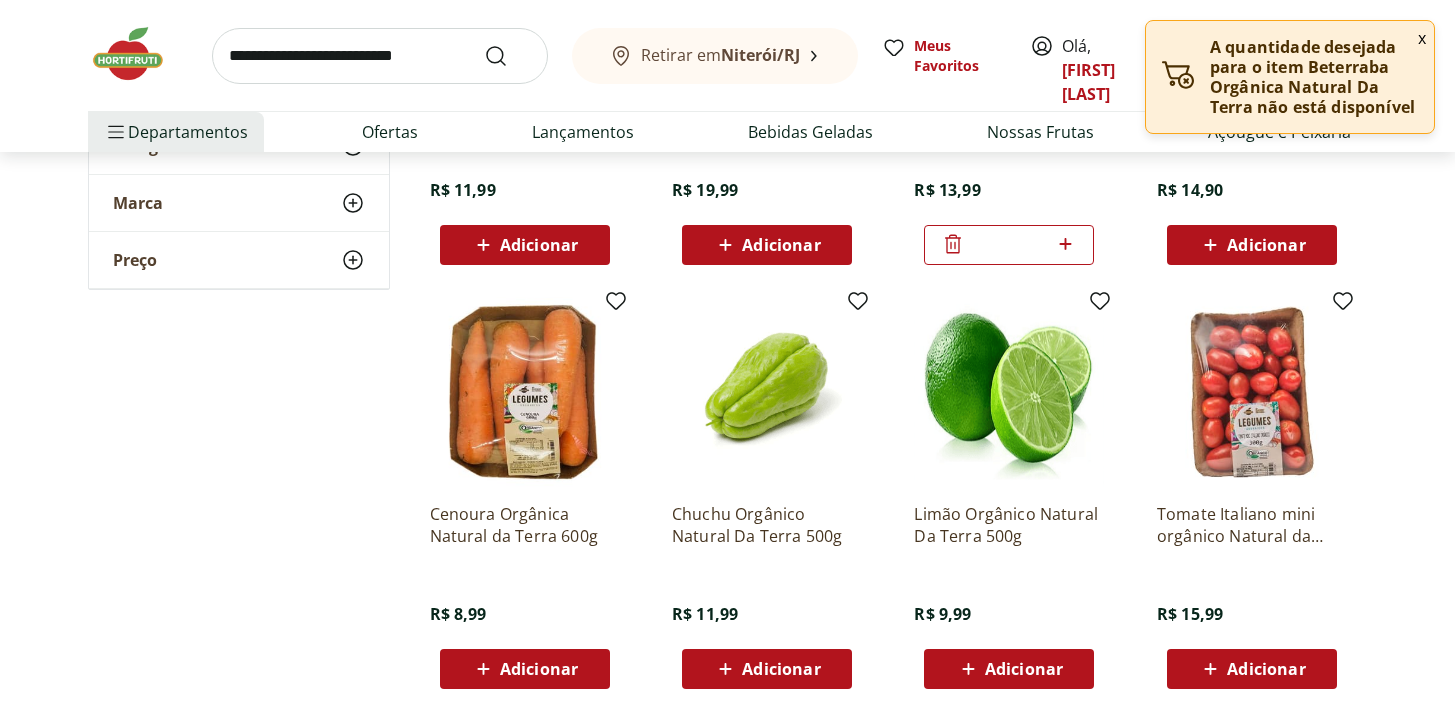 scroll, scrollTop: 4028, scrollLeft: 0, axis: vertical 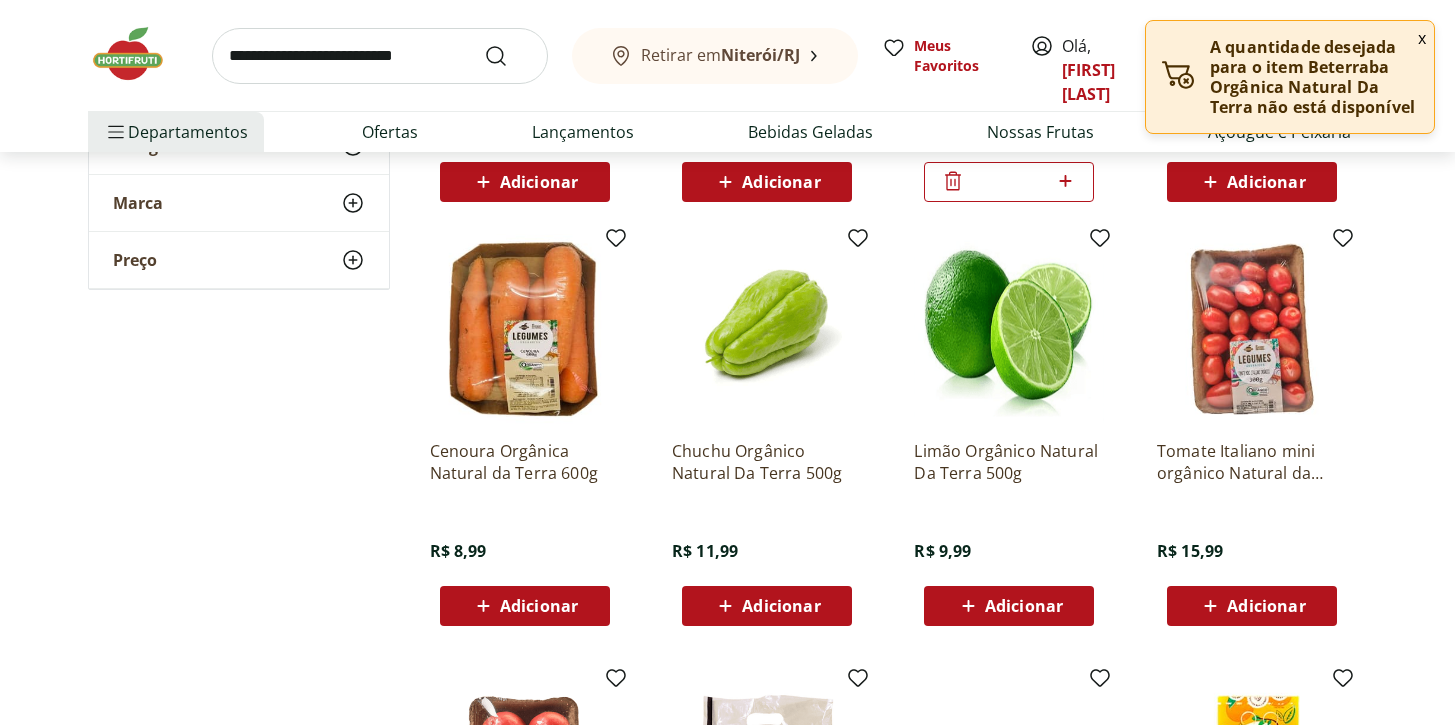 click 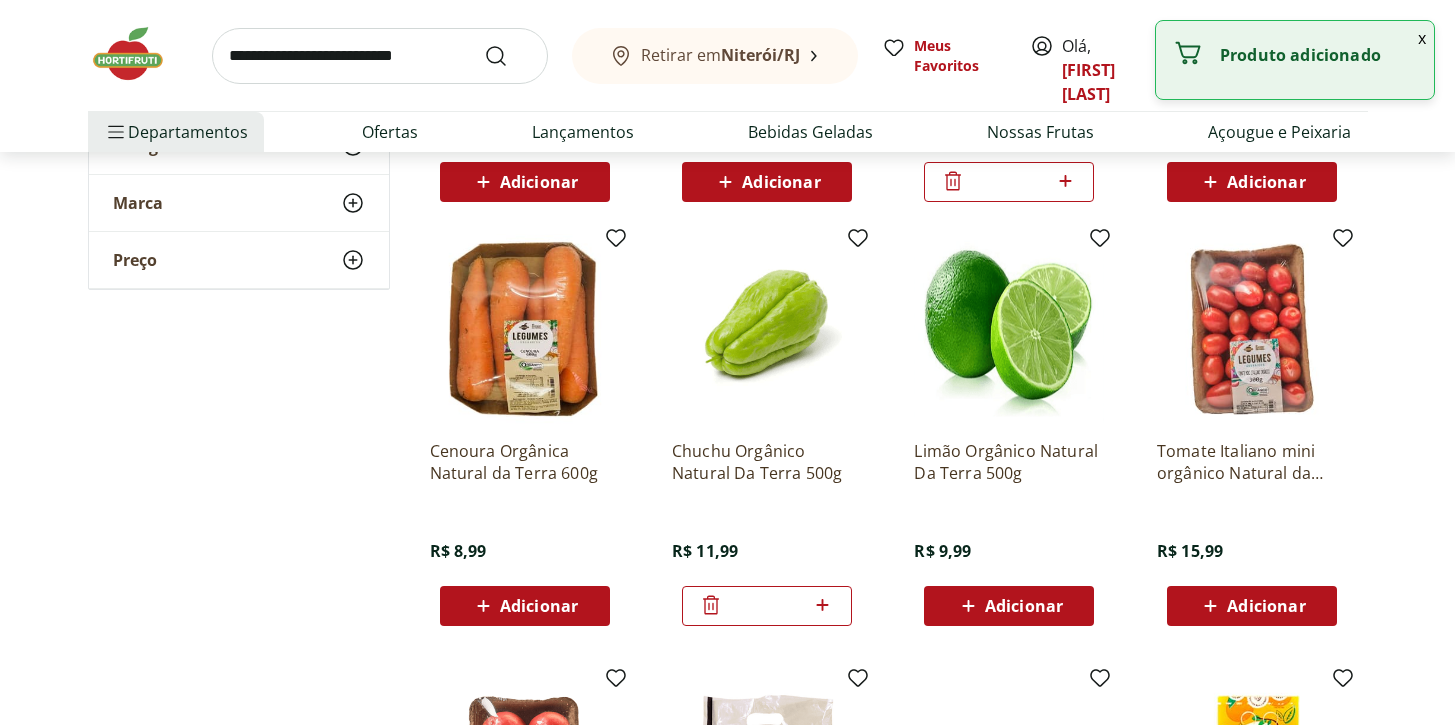 click 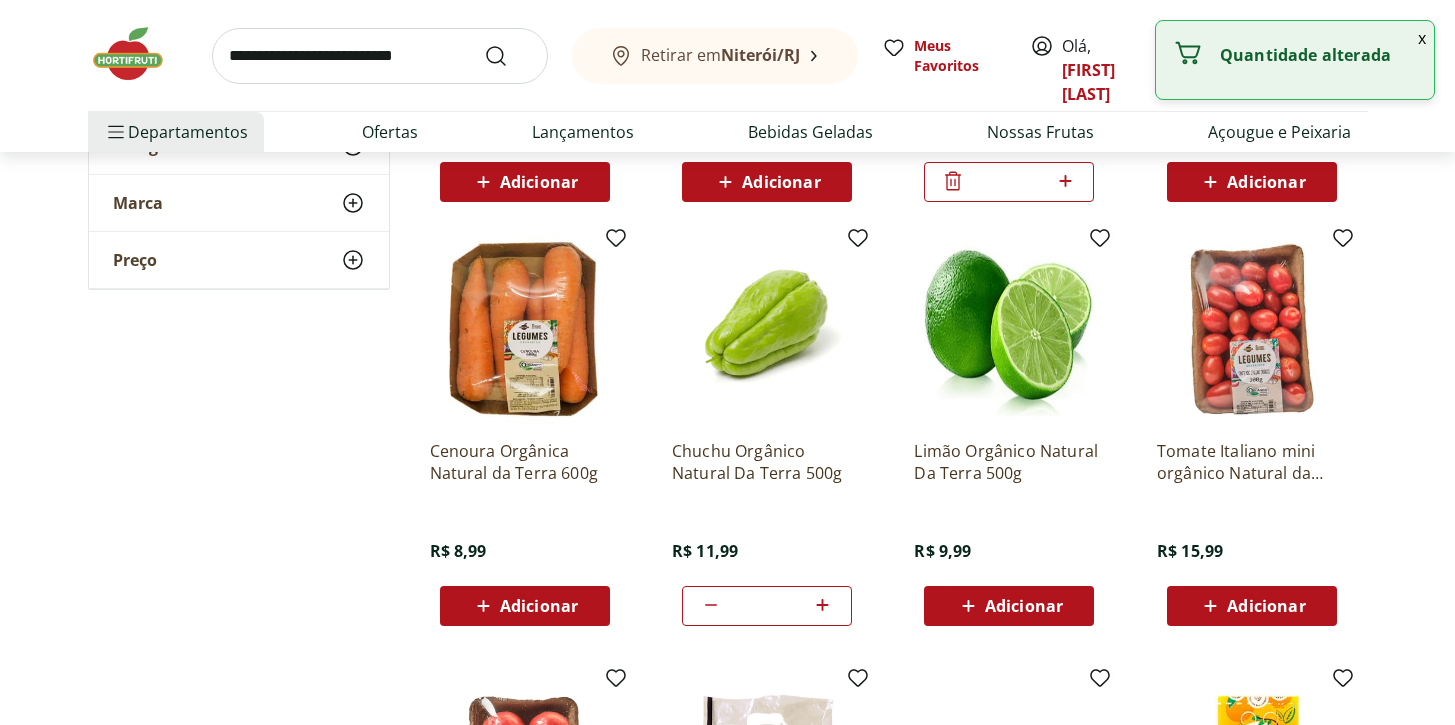 click 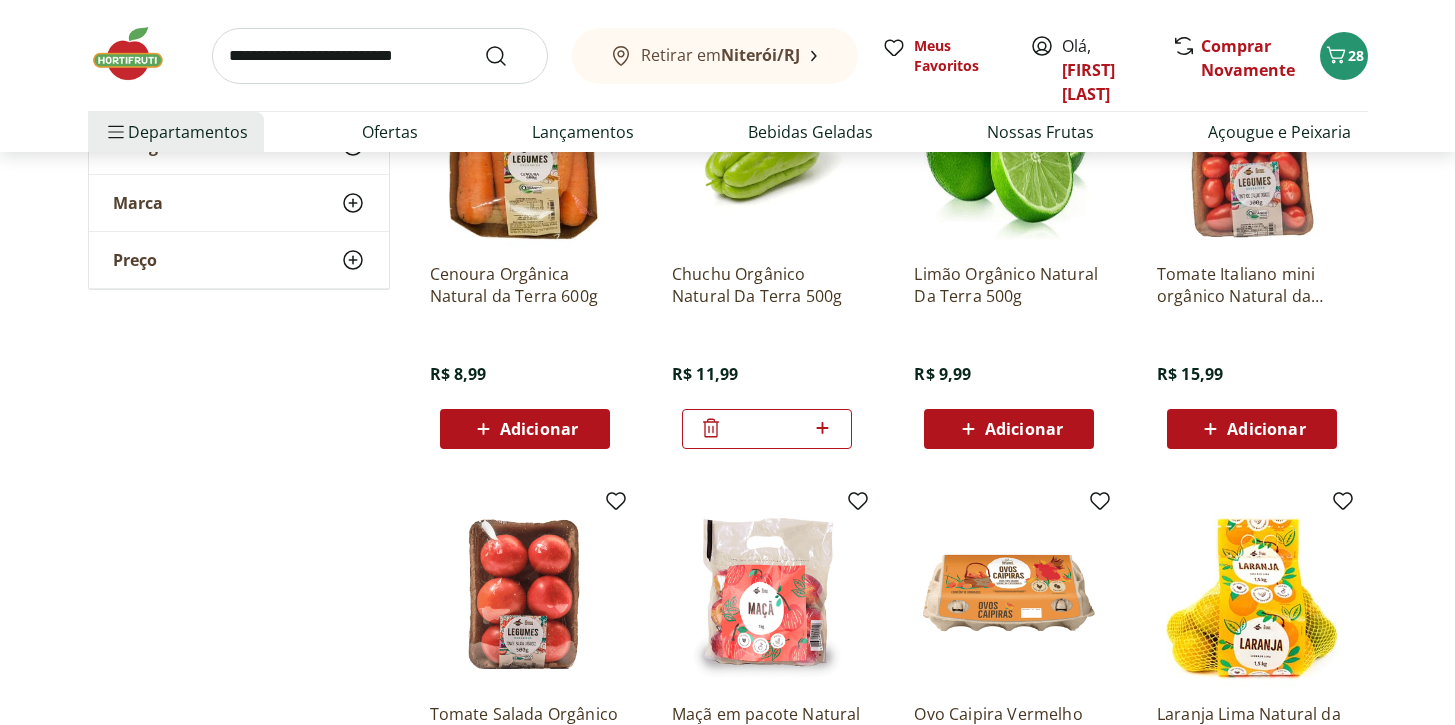 scroll, scrollTop: 4209, scrollLeft: 0, axis: vertical 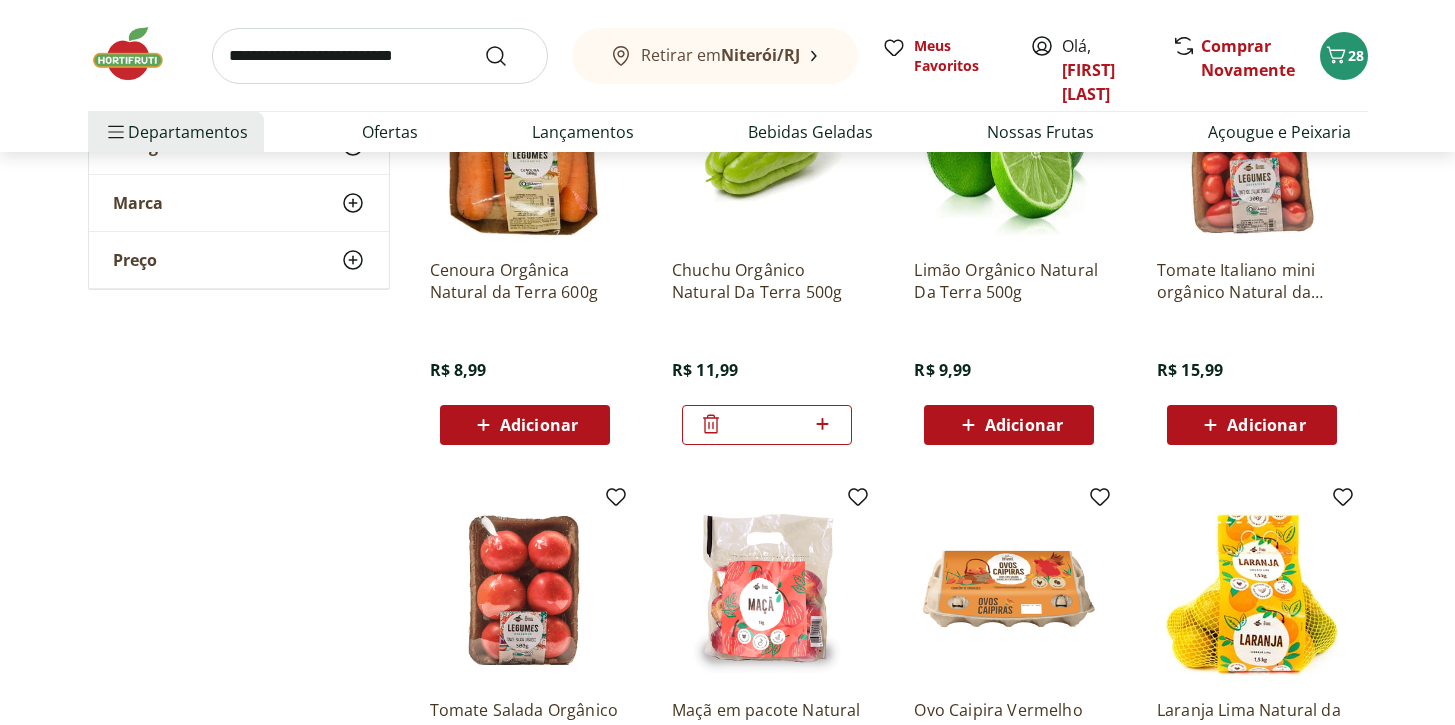 click on "Adicionar" at bounding box center (1266, 425) 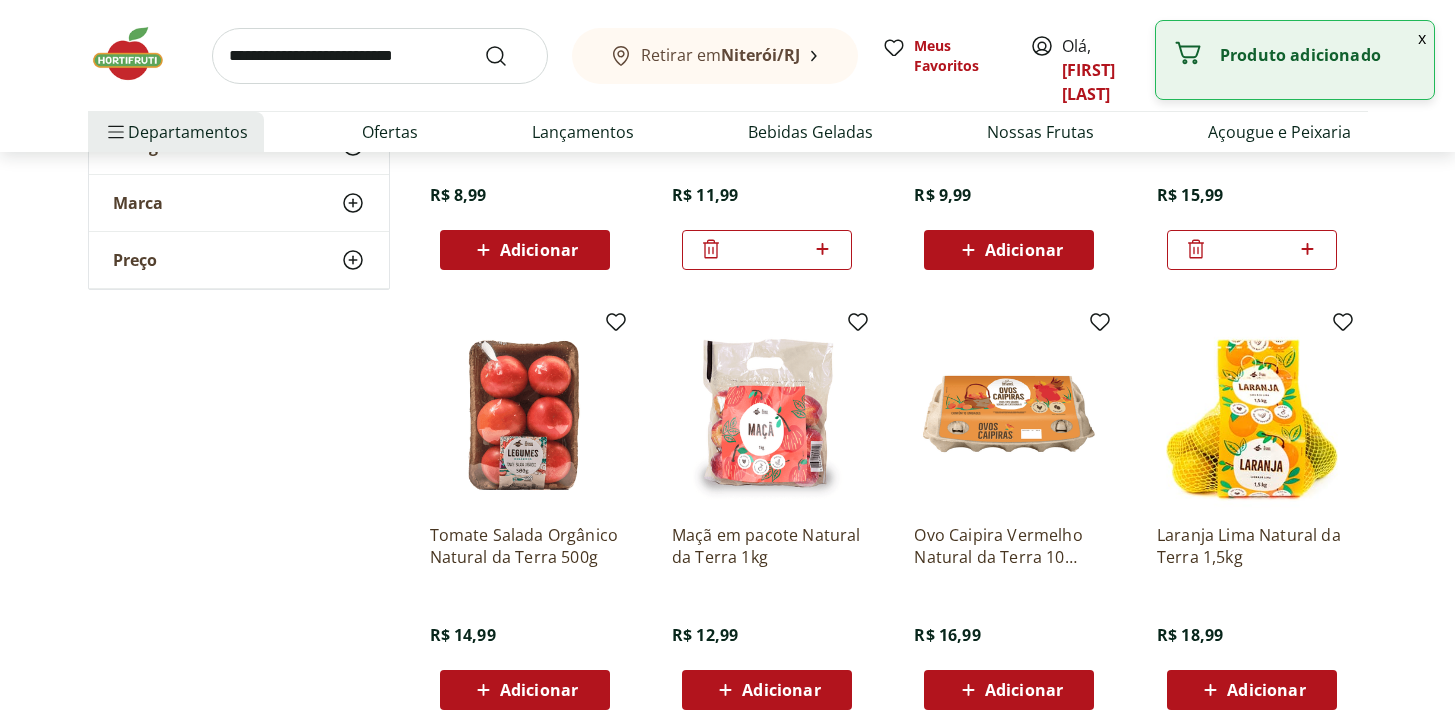 scroll, scrollTop: 4416, scrollLeft: 0, axis: vertical 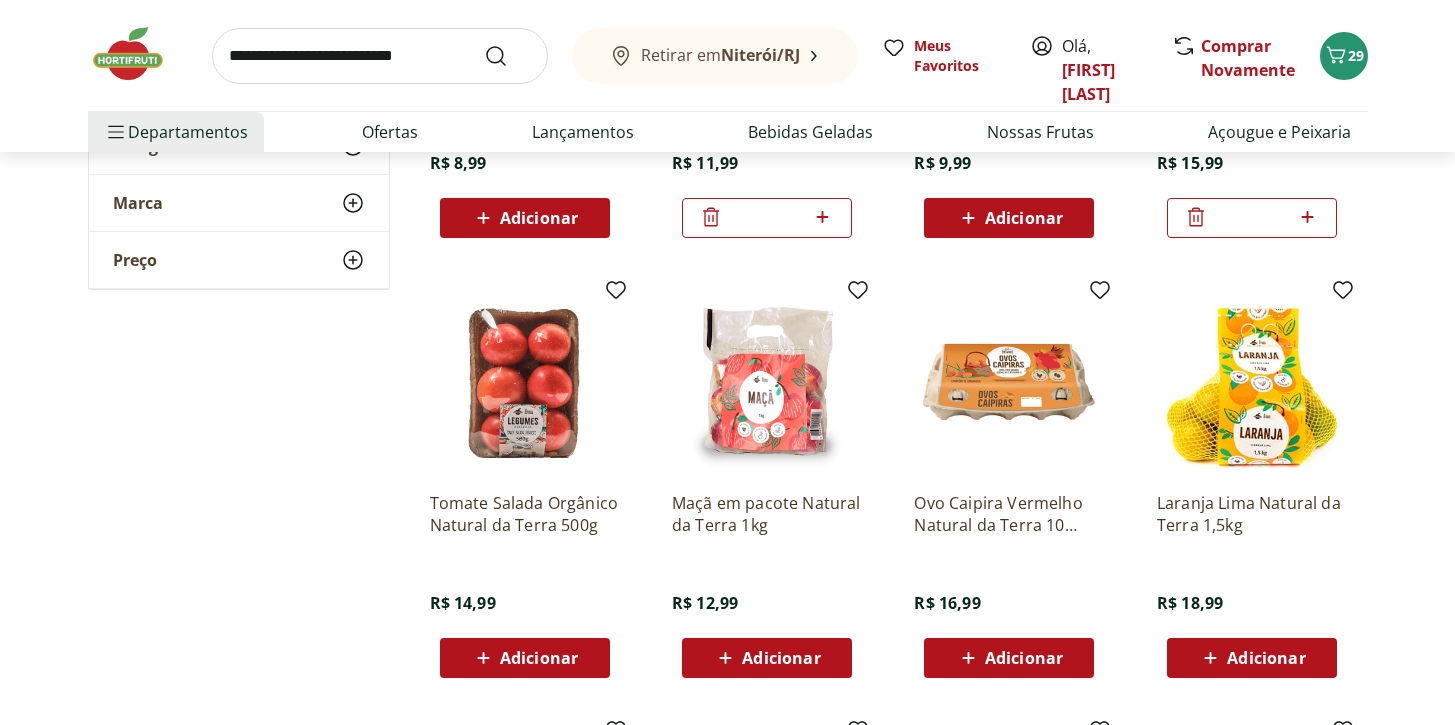 click on "Adicionar" at bounding box center (539, 658) 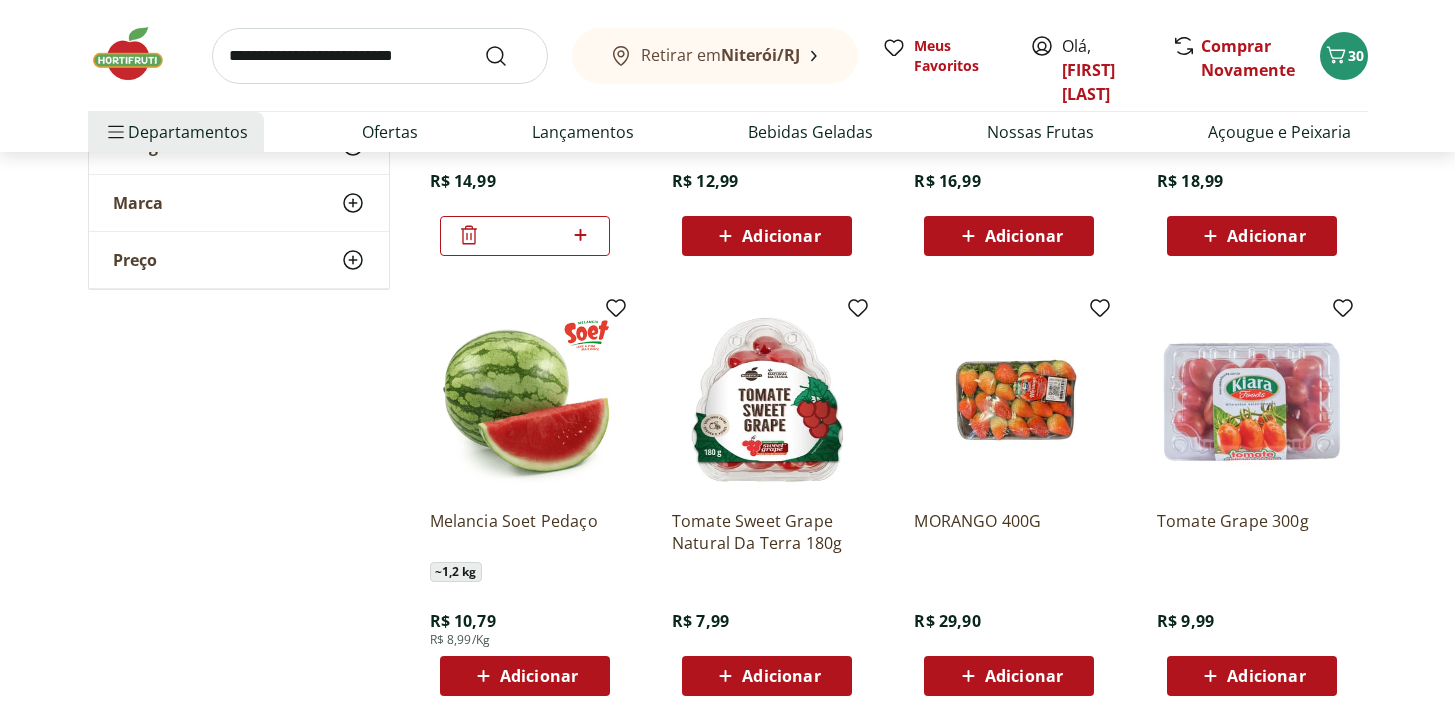 scroll, scrollTop: 4843, scrollLeft: 0, axis: vertical 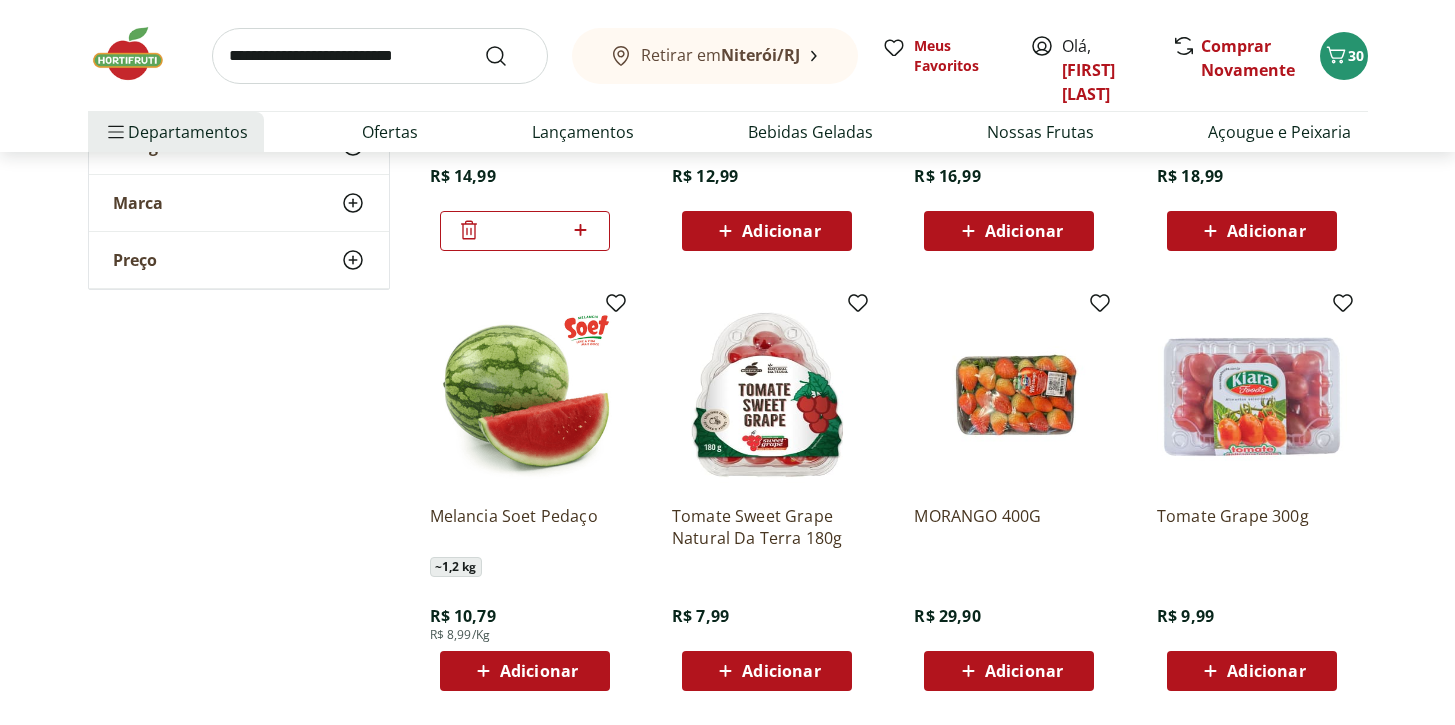 click on "Adicionar" at bounding box center [539, 671] 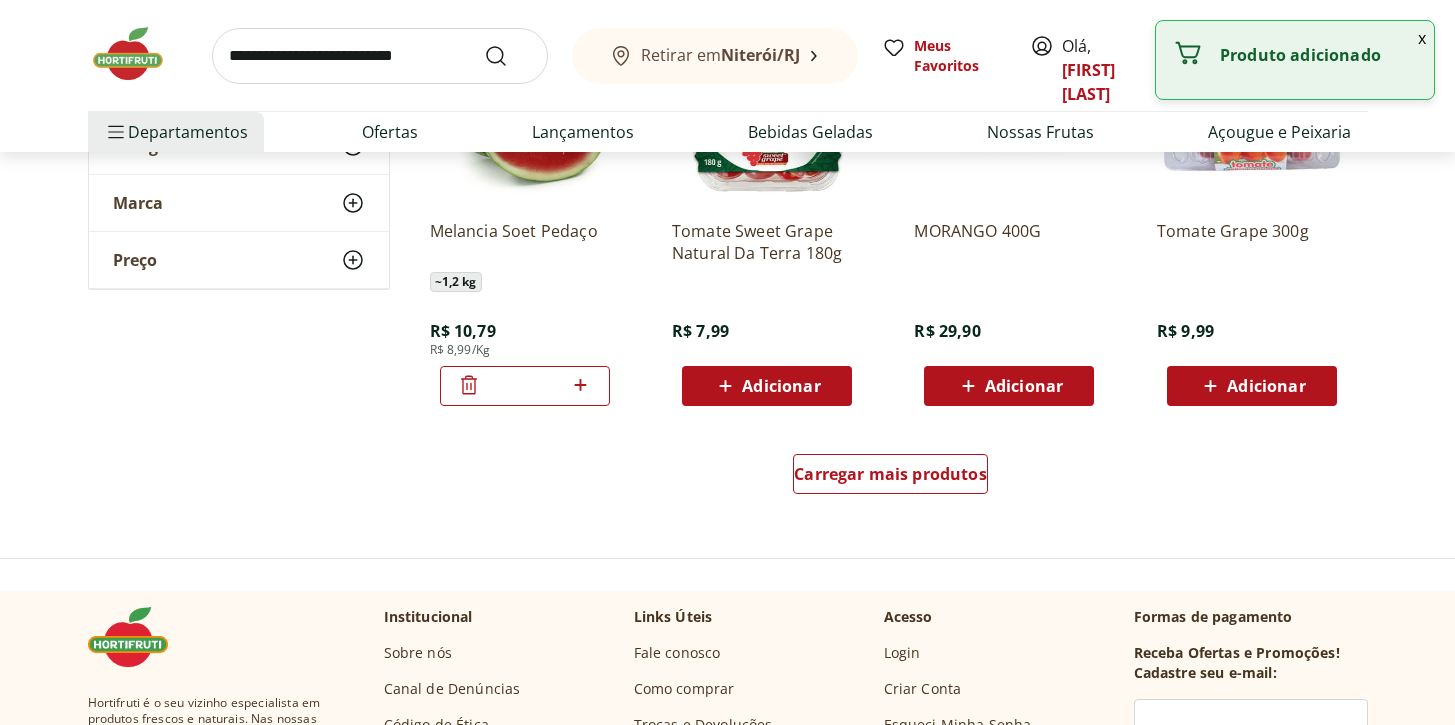 scroll, scrollTop: 5130, scrollLeft: 0, axis: vertical 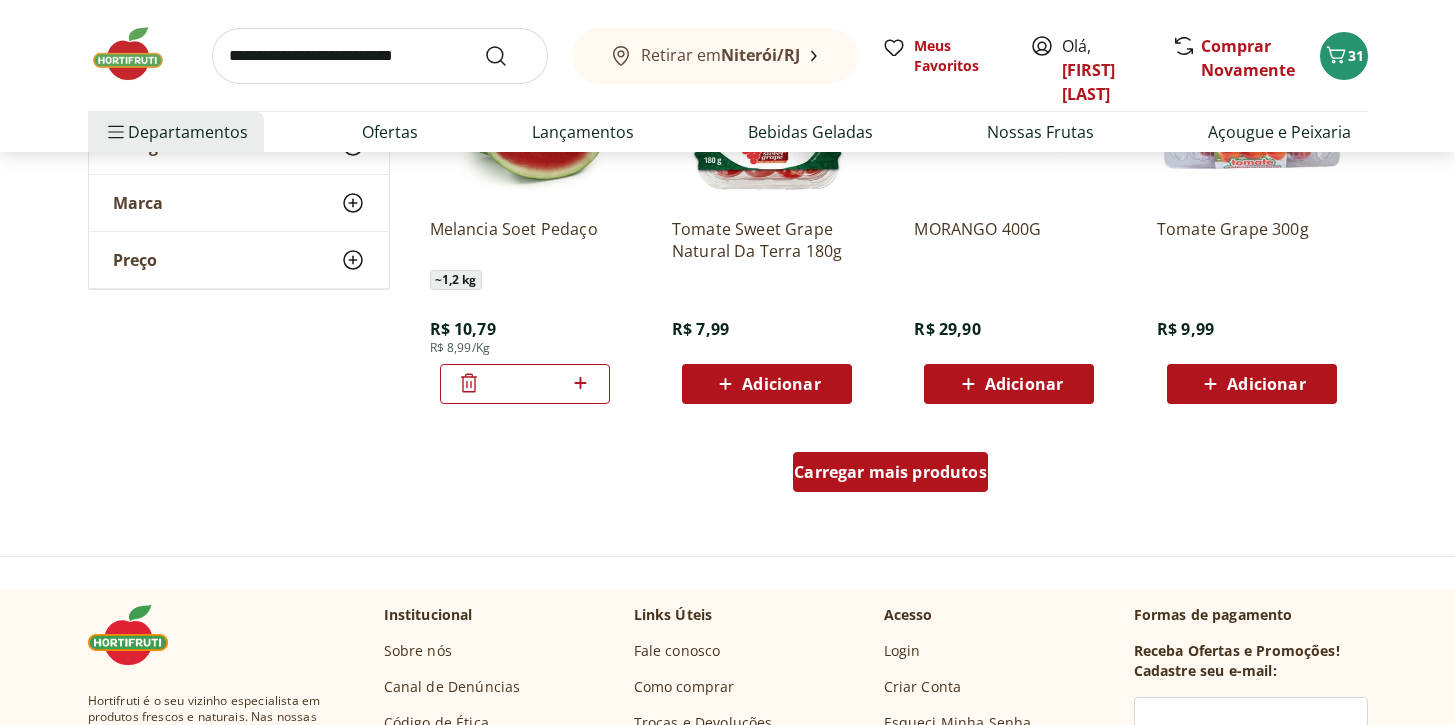click on "Carregar mais produtos" at bounding box center [890, 472] 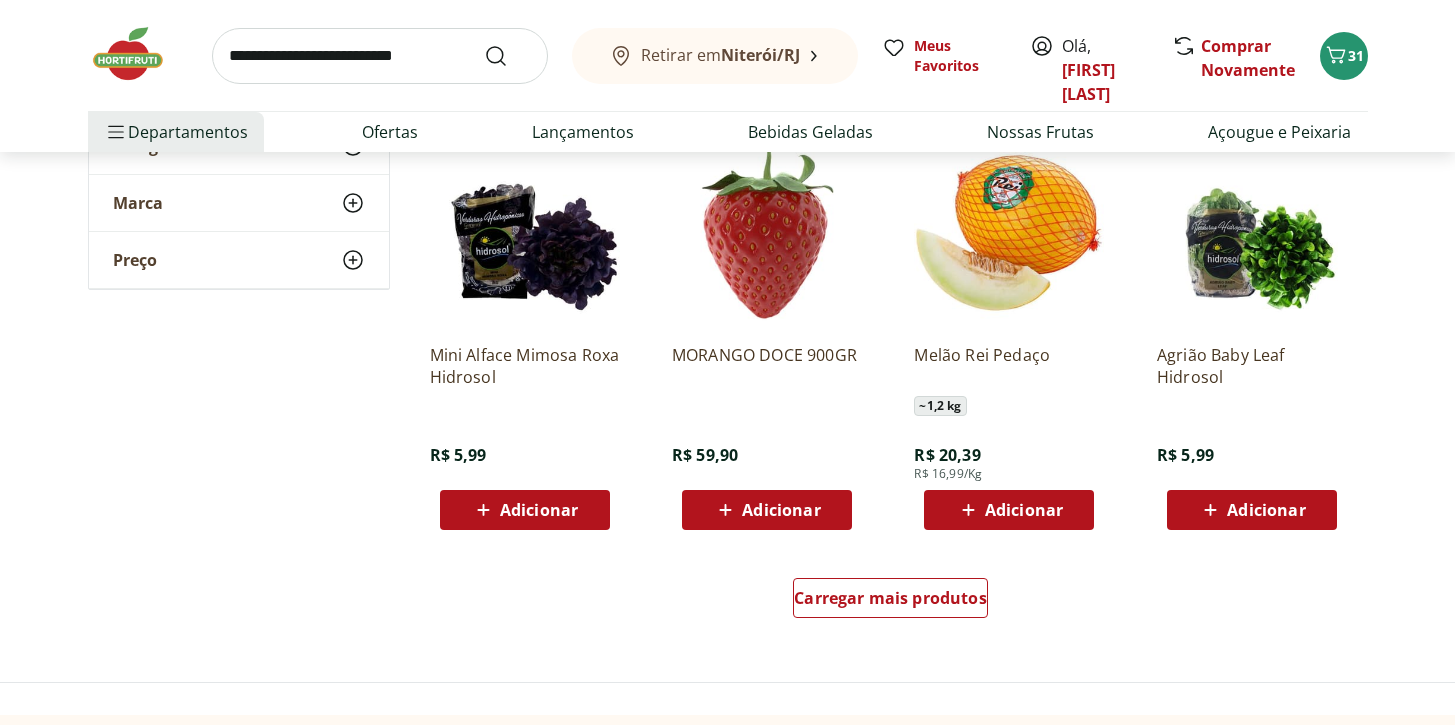 scroll, scrollTop: 6291, scrollLeft: 0, axis: vertical 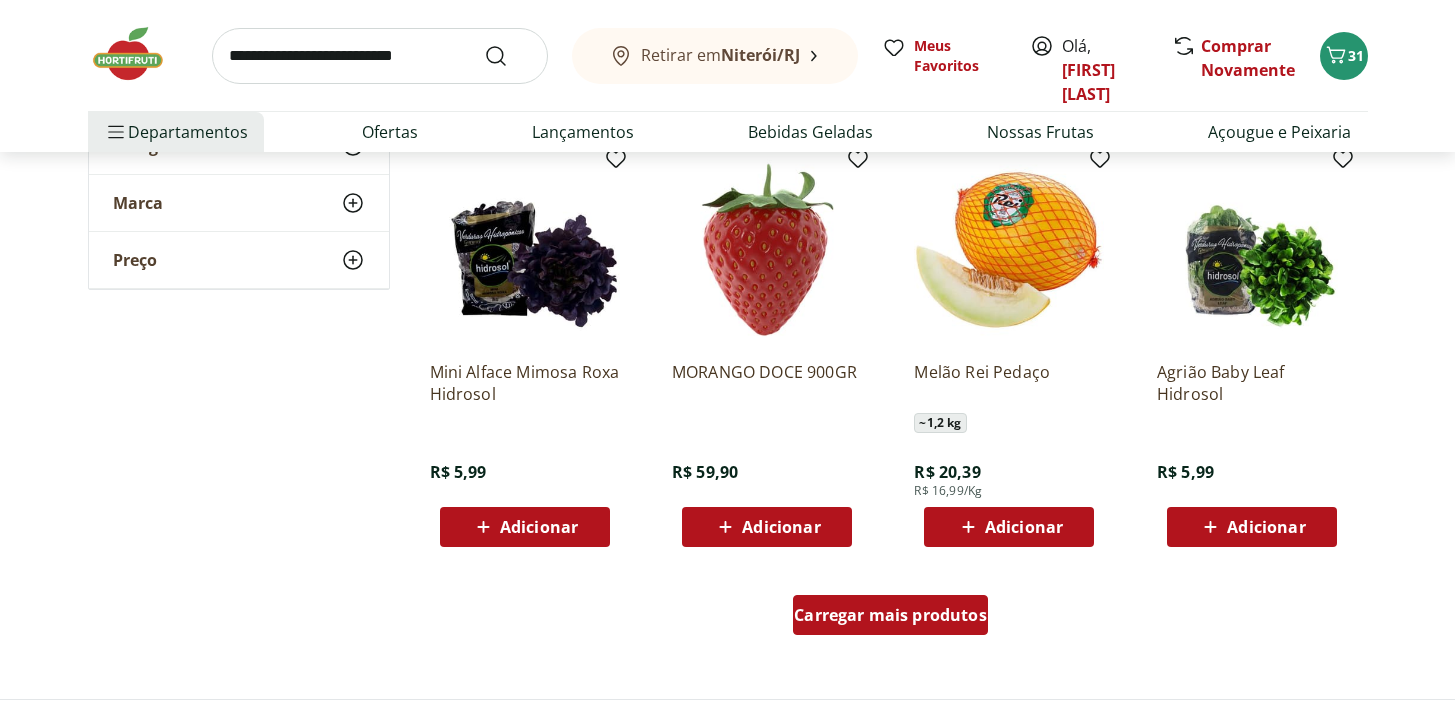 click on "Carregar mais produtos" at bounding box center [890, 615] 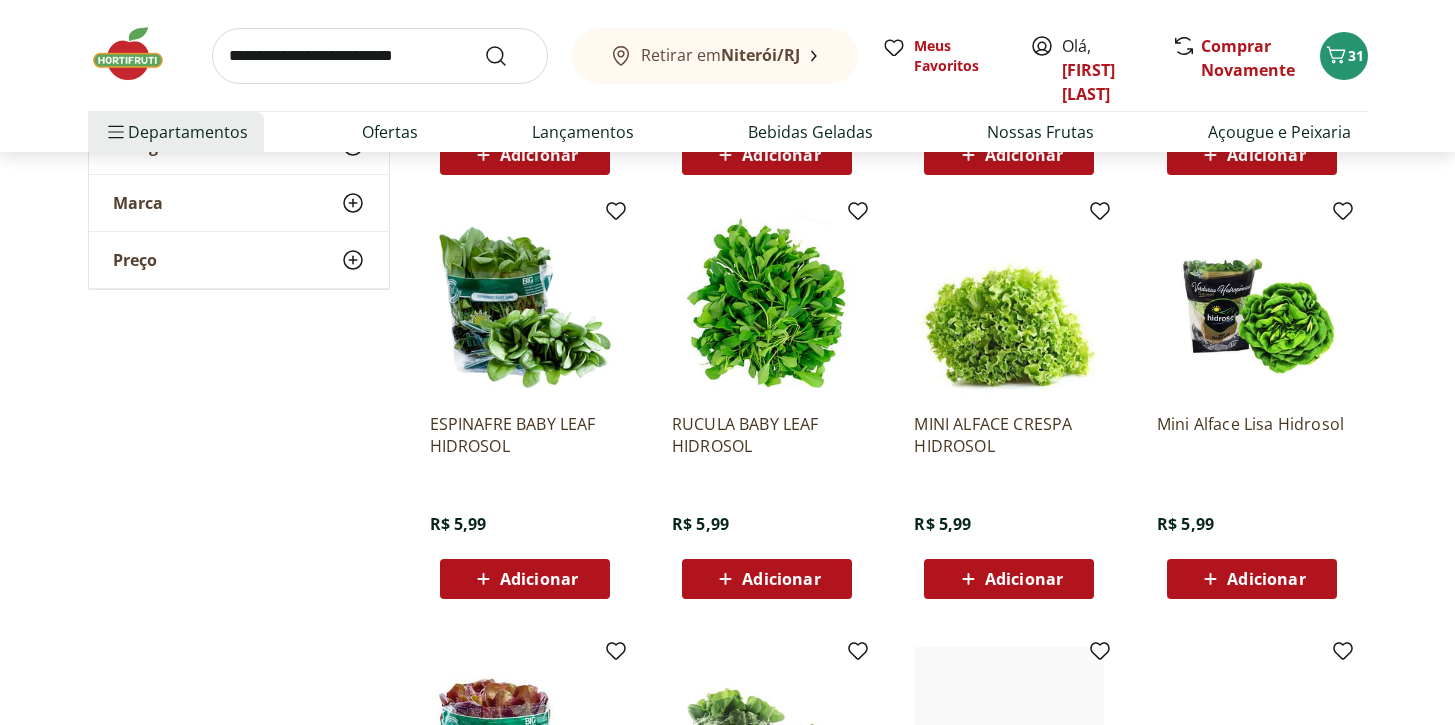 scroll, scrollTop: 6664, scrollLeft: 0, axis: vertical 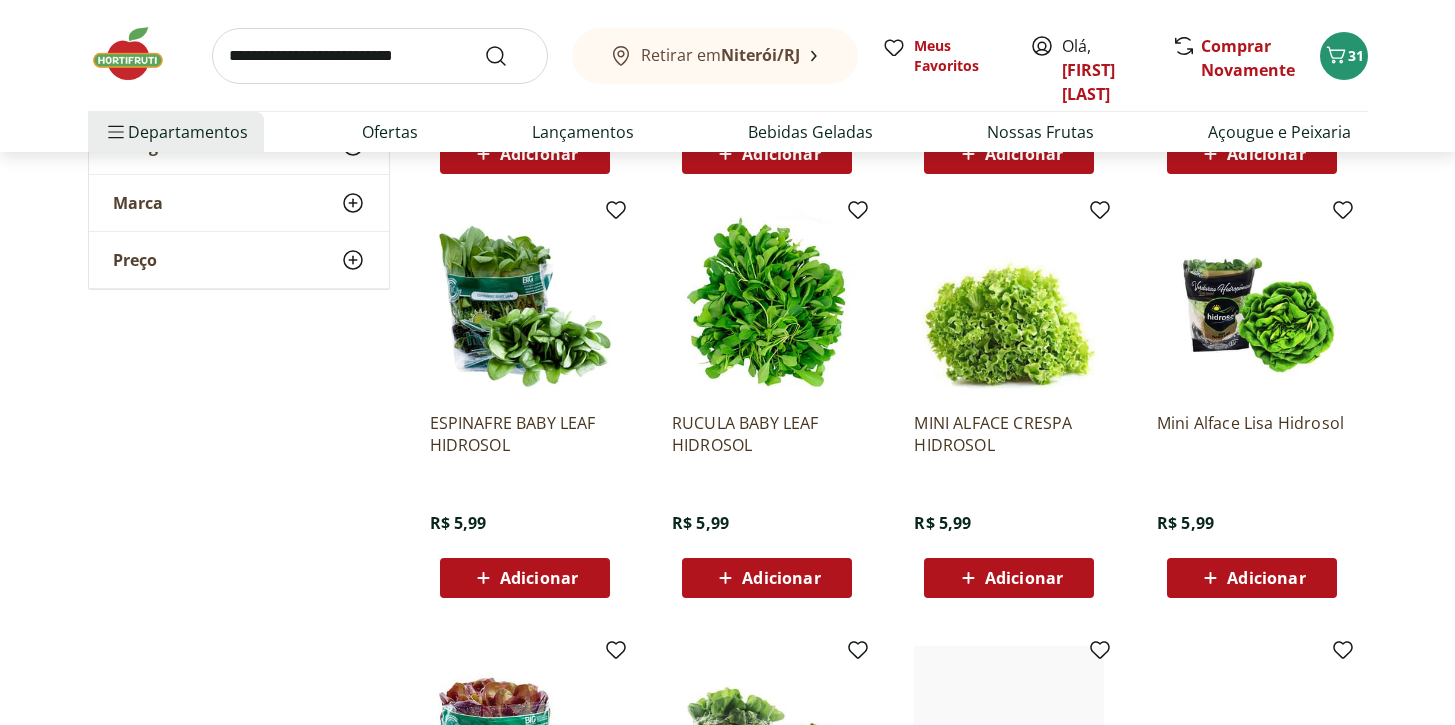 click 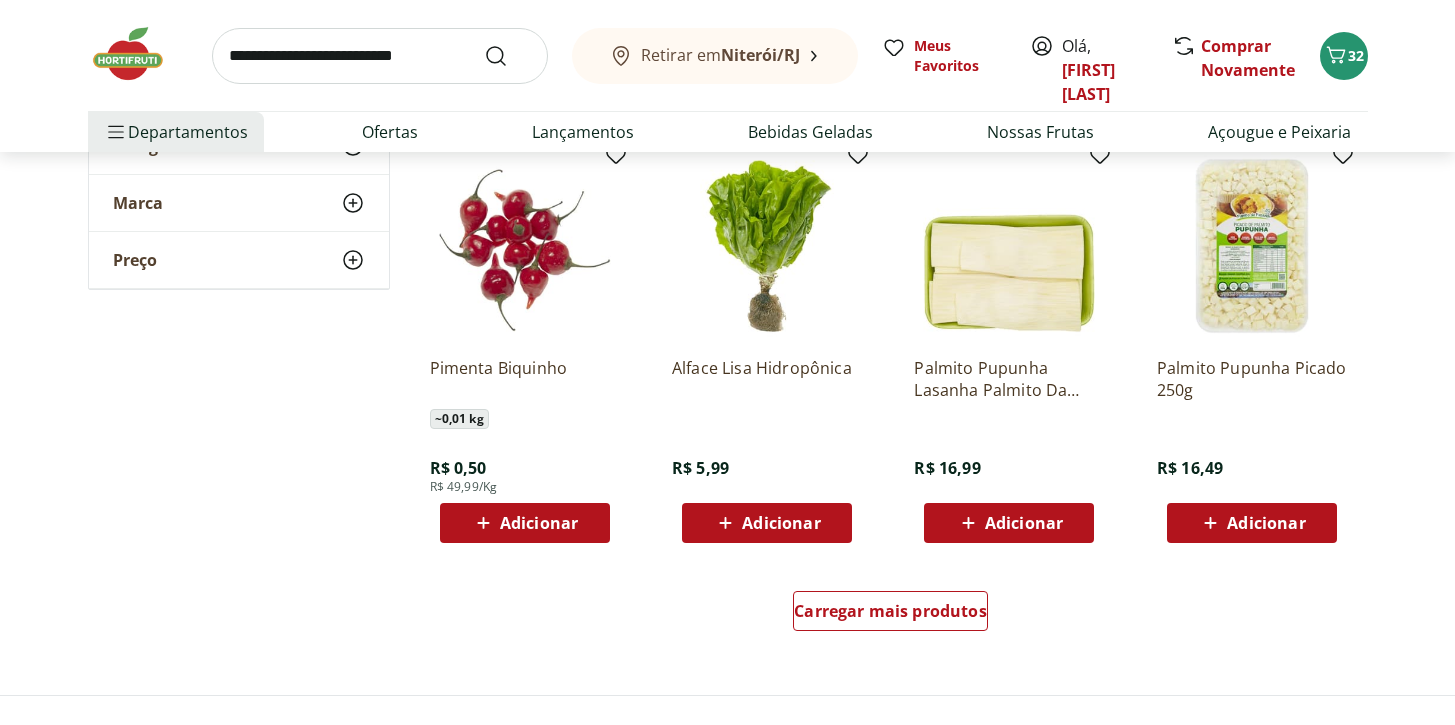scroll, scrollTop: 7601, scrollLeft: 0, axis: vertical 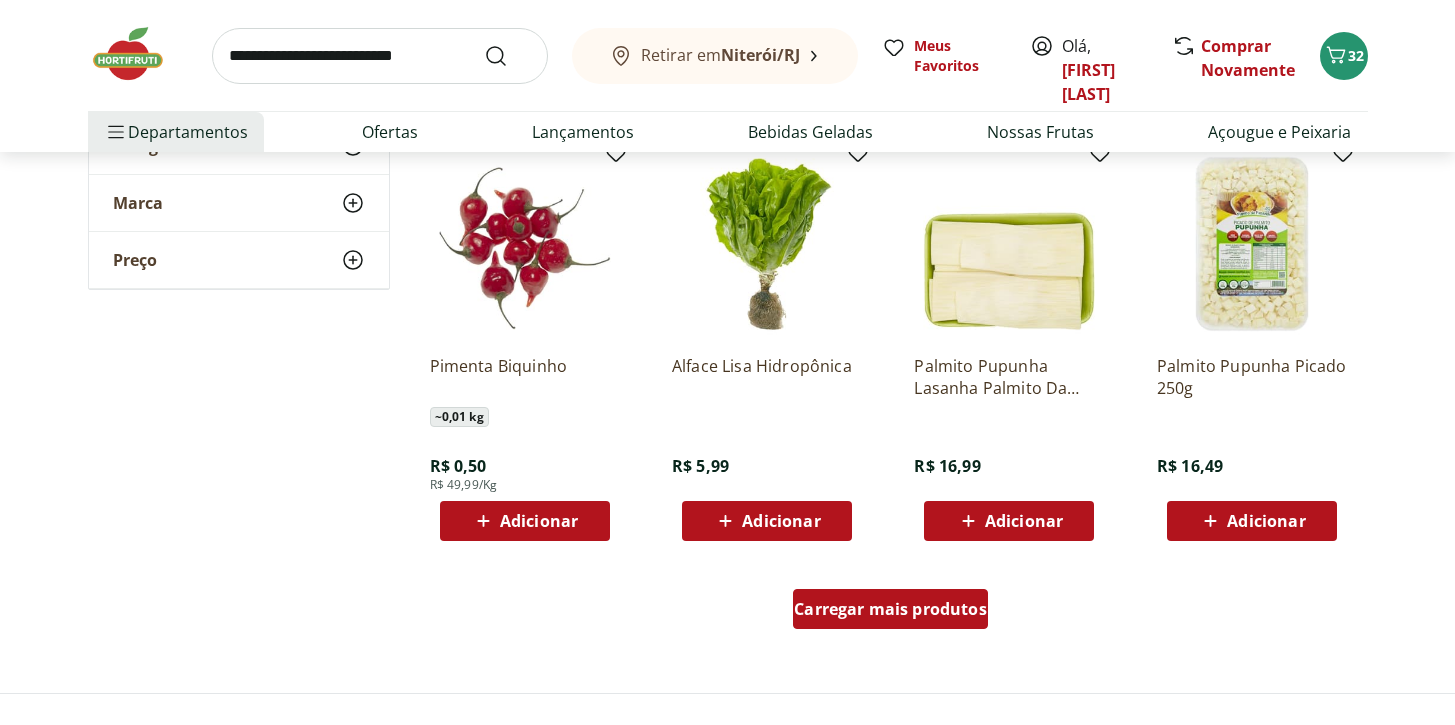 click on "Carregar mais produtos" at bounding box center [890, 609] 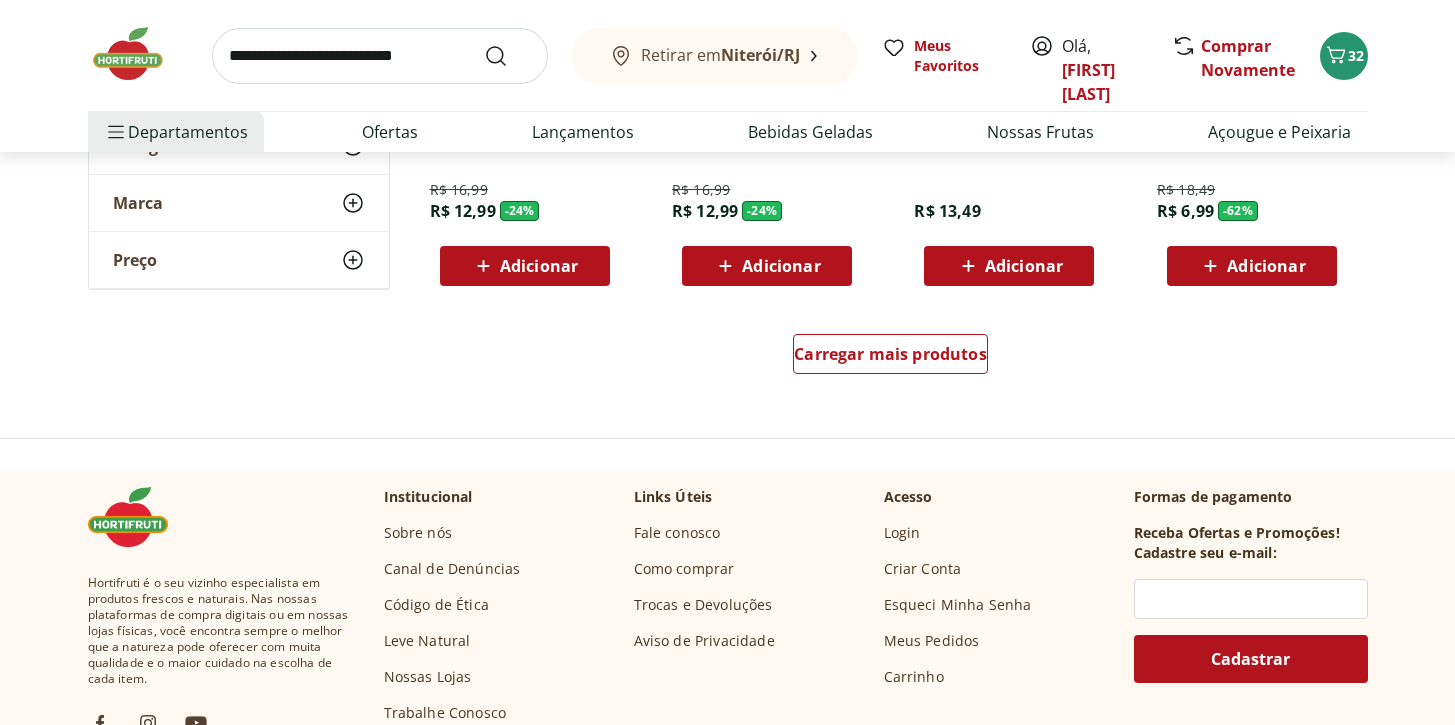 scroll, scrollTop: 9164, scrollLeft: 0, axis: vertical 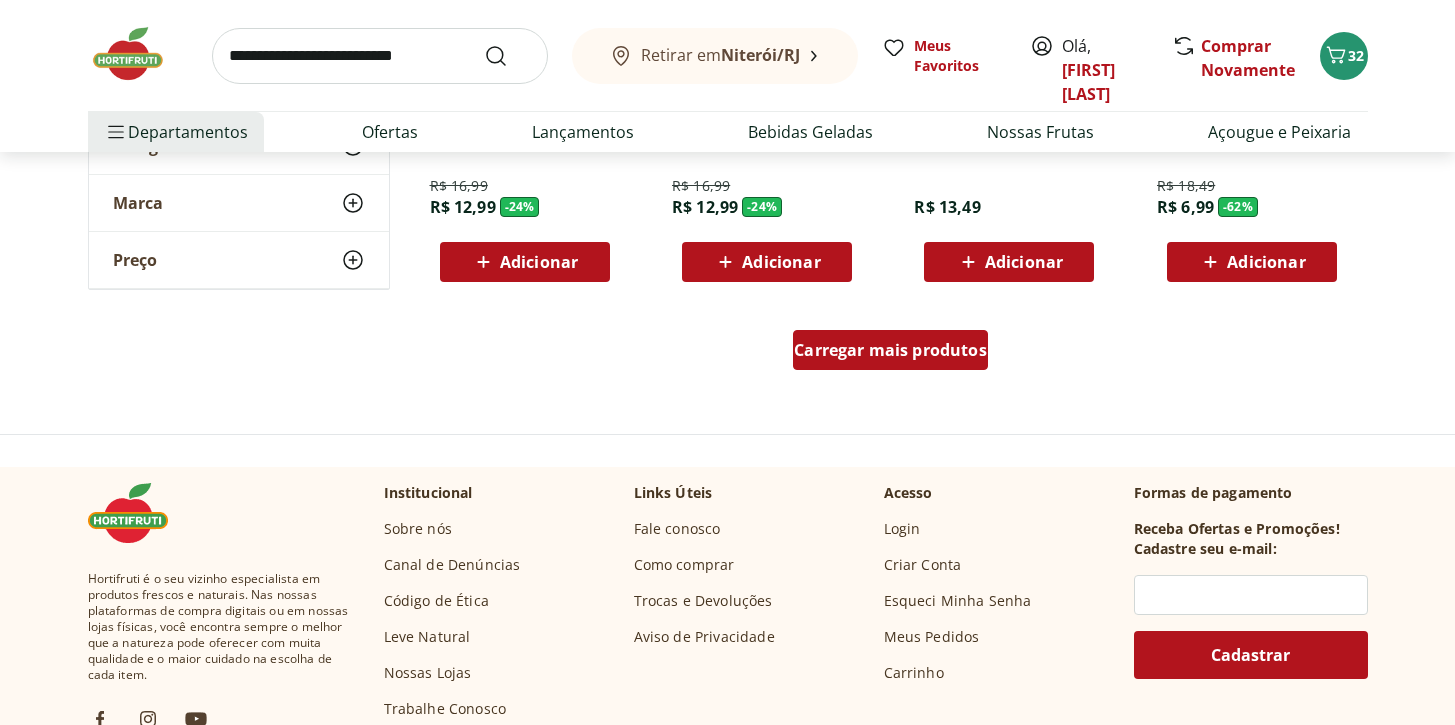 click on "Carregar mais produtos" at bounding box center (890, 350) 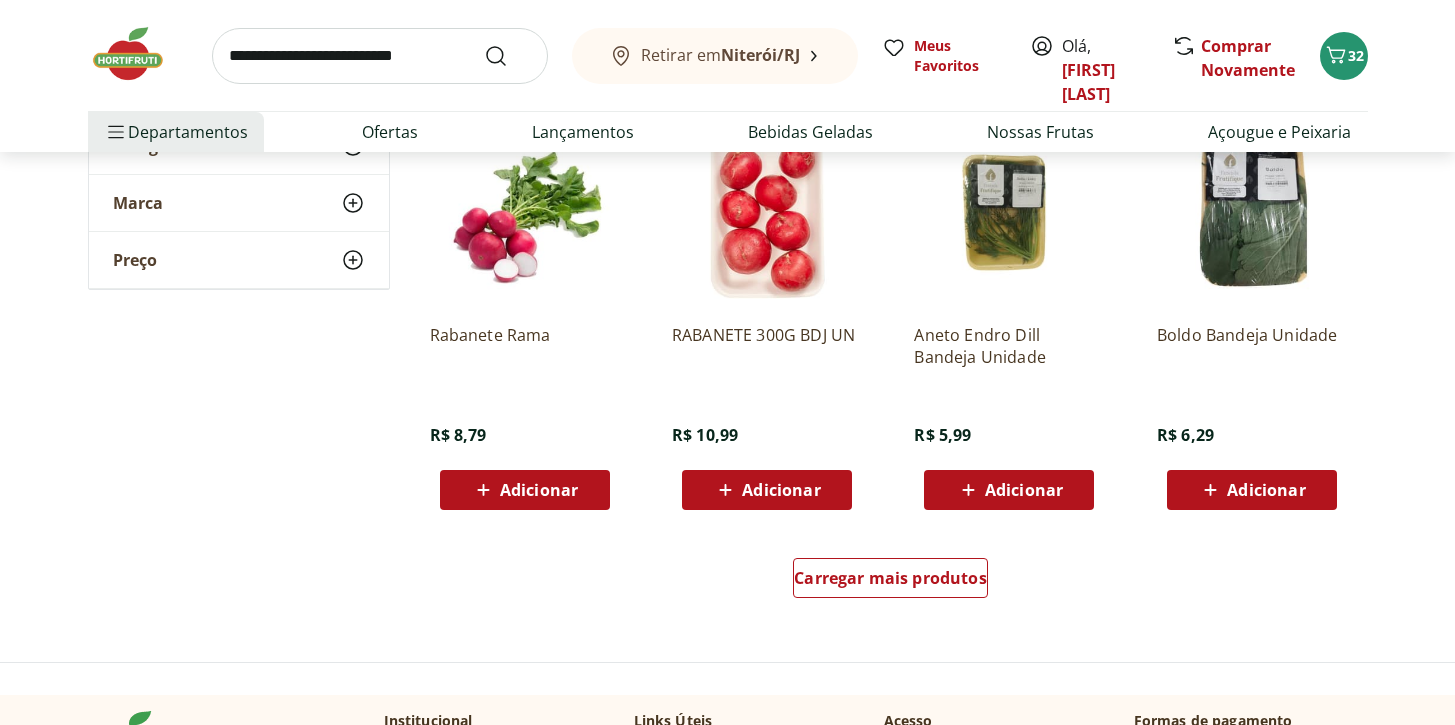scroll, scrollTop: 10237, scrollLeft: 0, axis: vertical 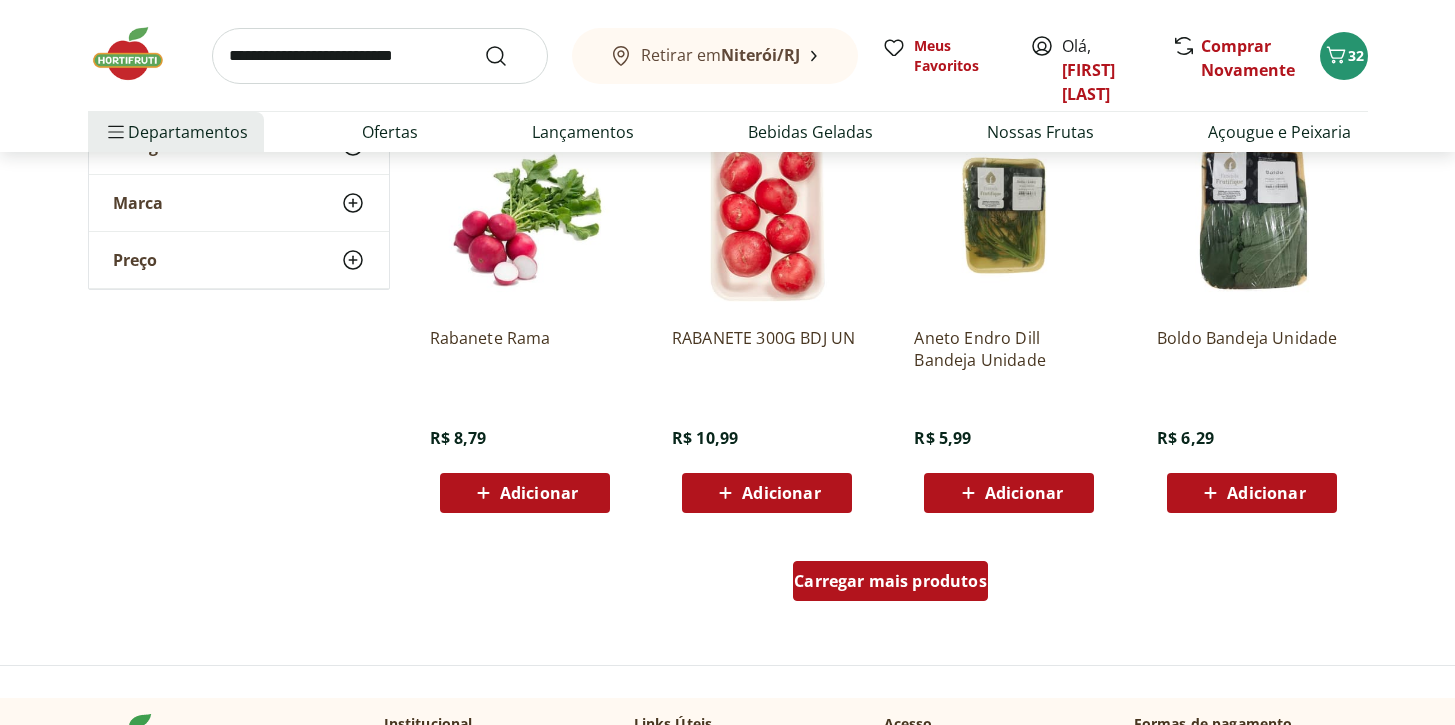 click on "Carregar mais produtos" at bounding box center (890, 581) 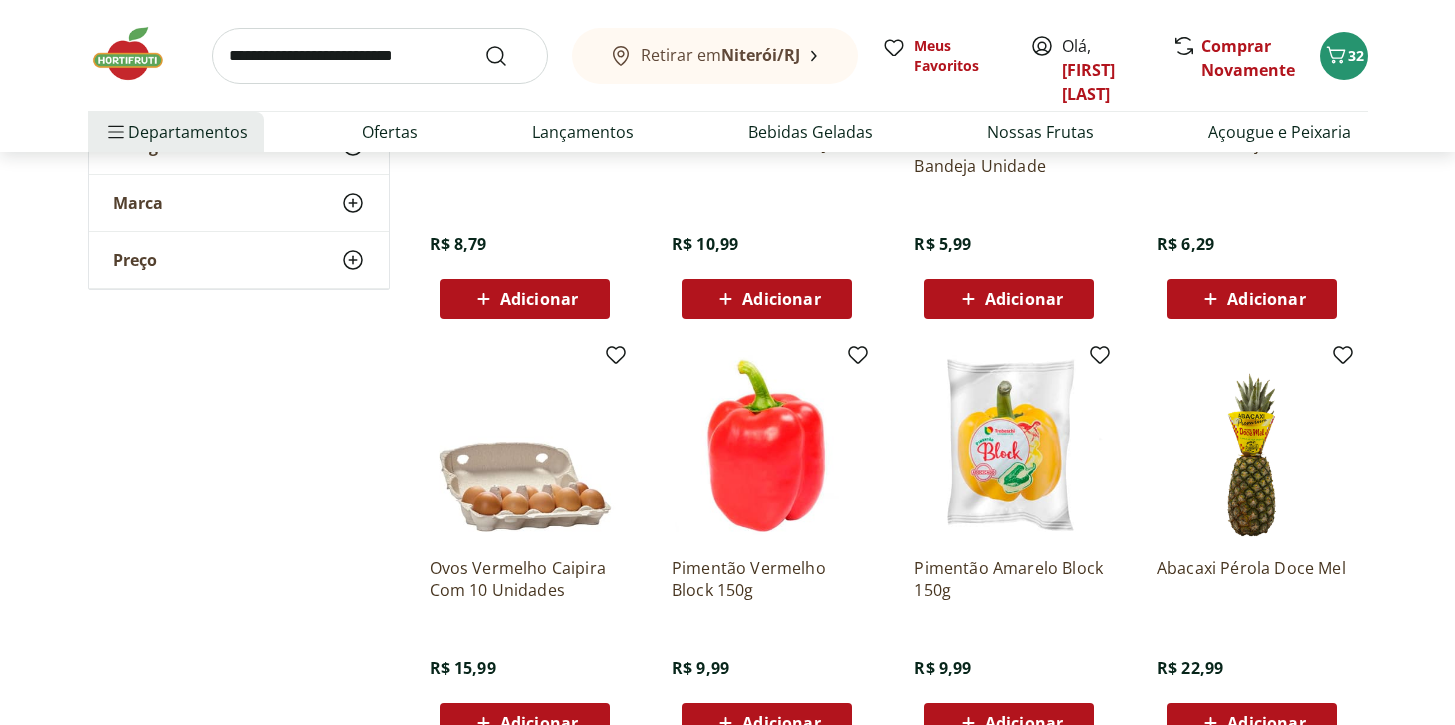 scroll, scrollTop: 10479, scrollLeft: 0, axis: vertical 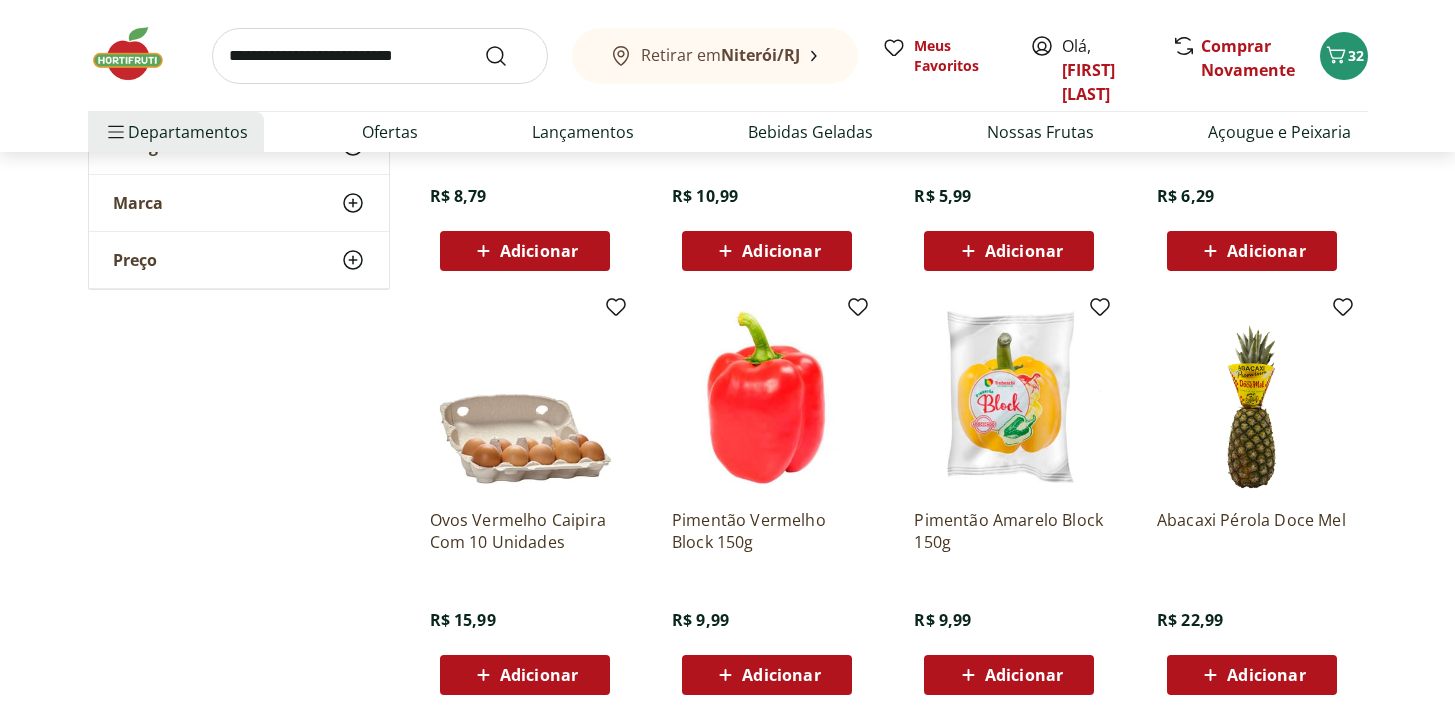 click 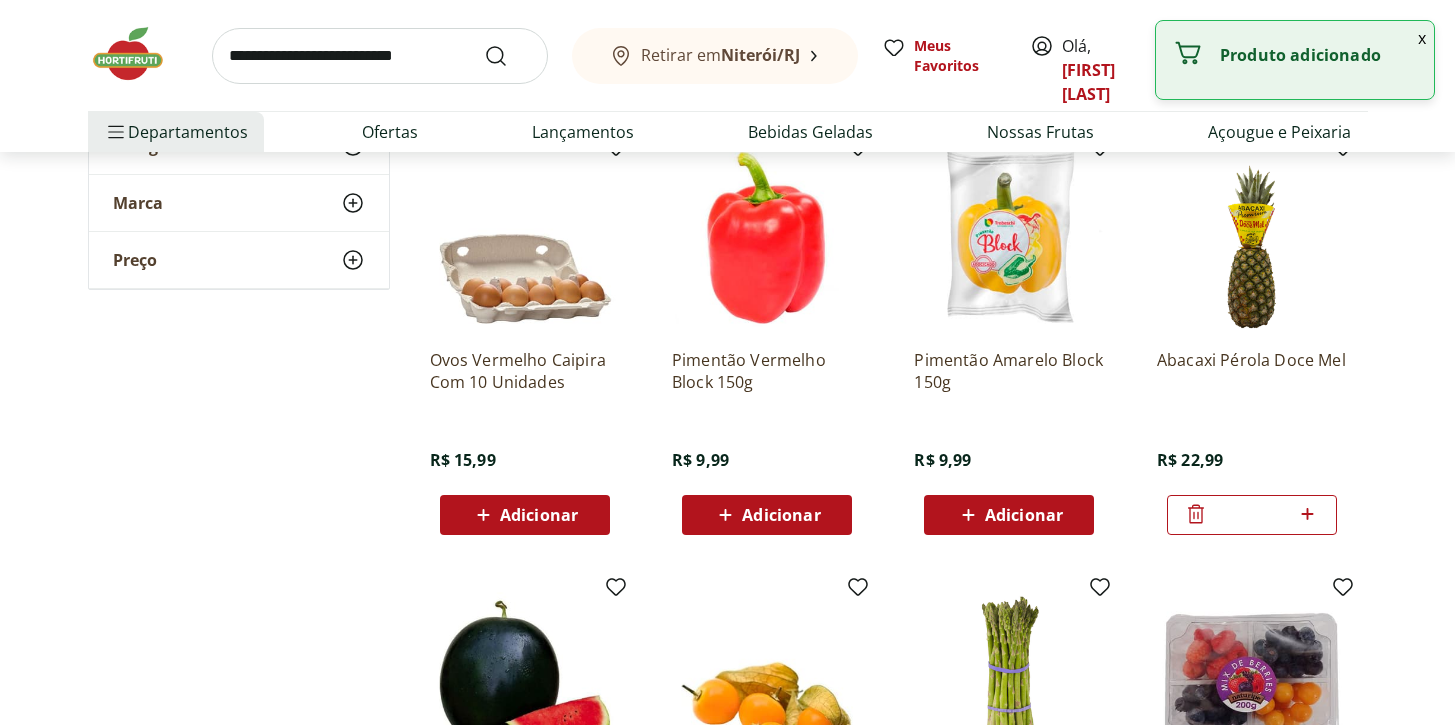 scroll, scrollTop: 10676, scrollLeft: 0, axis: vertical 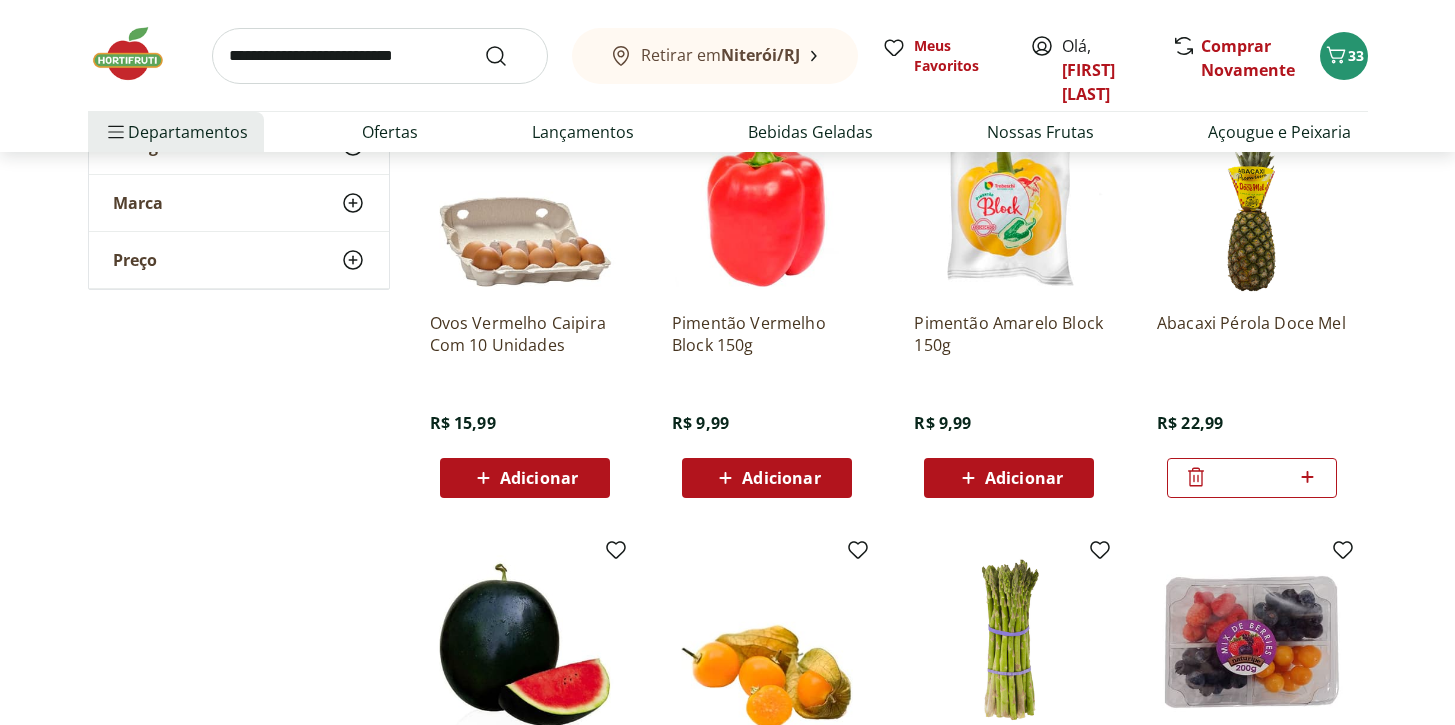 click on "Adicionar" at bounding box center (539, 478) 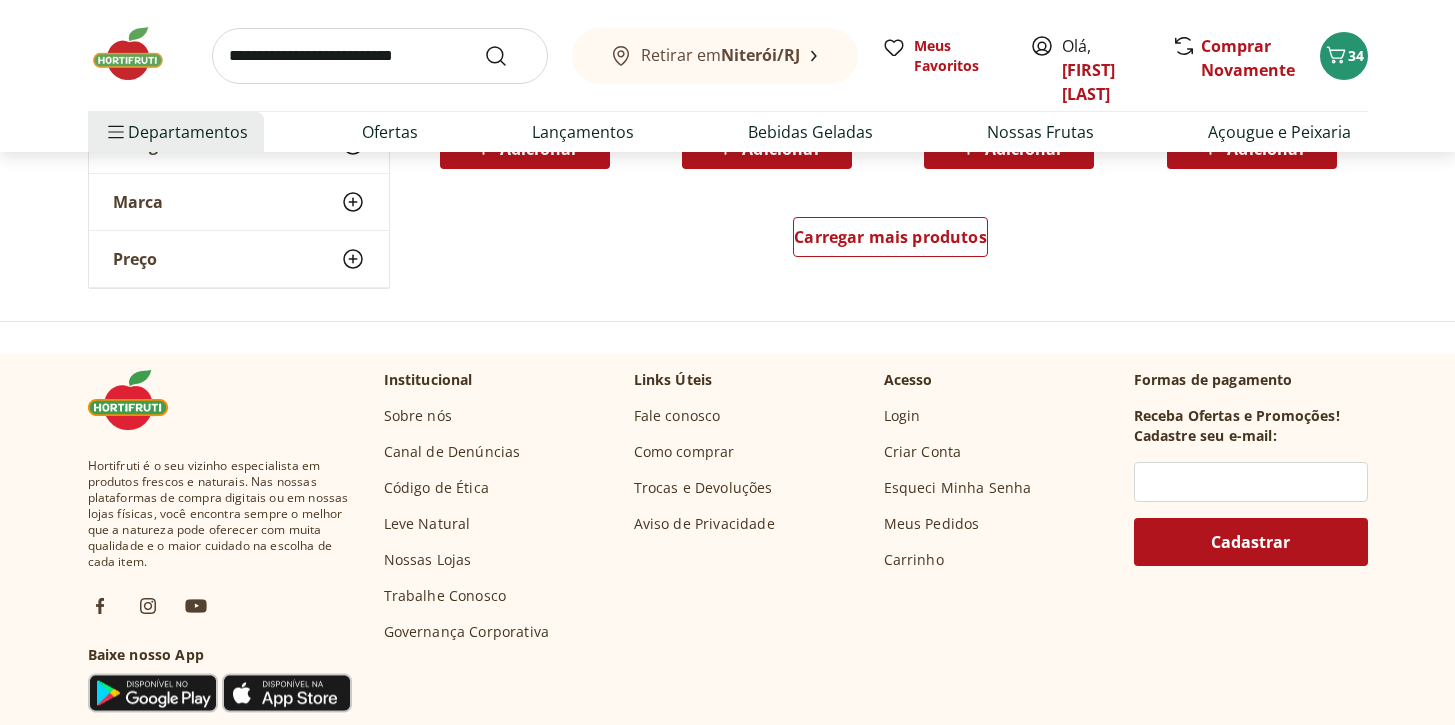 scroll, scrollTop: 11881, scrollLeft: 0, axis: vertical 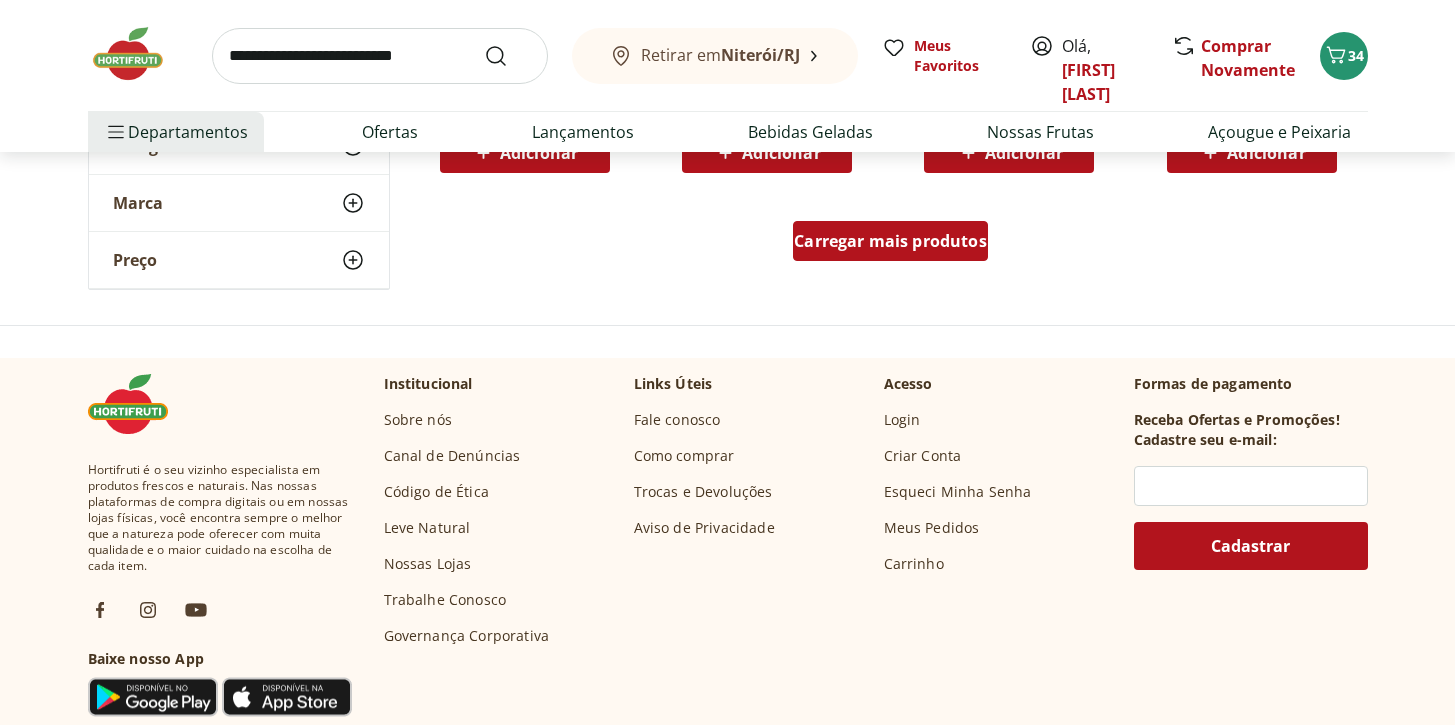 click on "Carregar mais produtos" at bounding box center (890, 241) 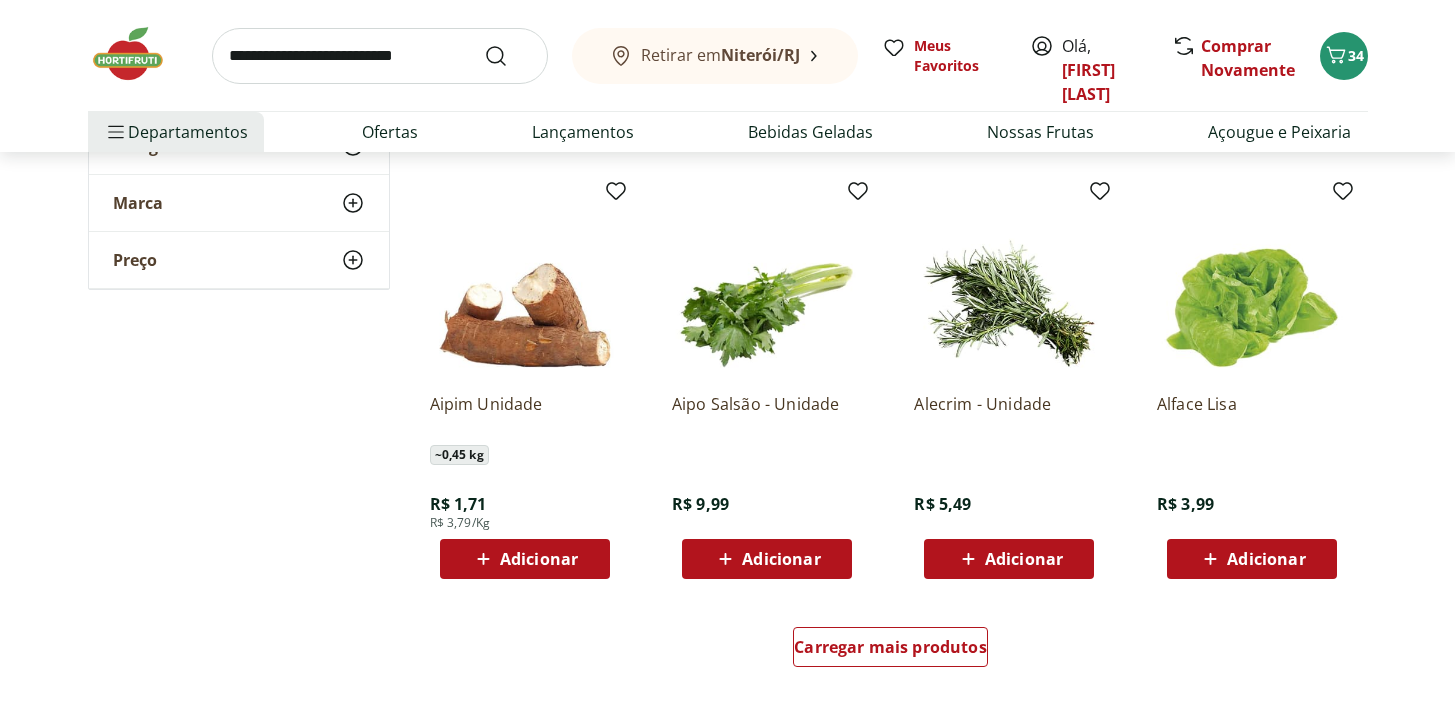 scroll, scrollTop: 12777, scrollLeft: 0, axis: vertical 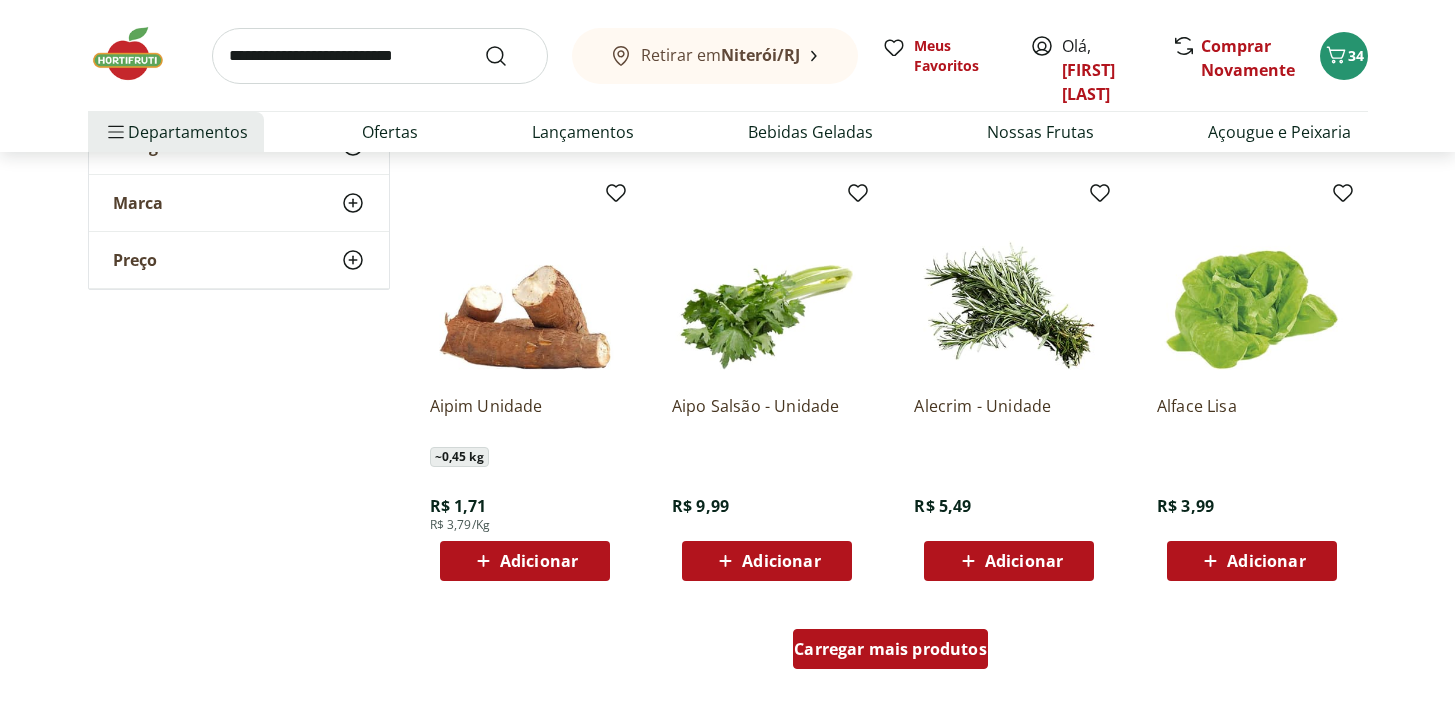 click on "Carregar mais produtos" at bounding box center (890, 649) 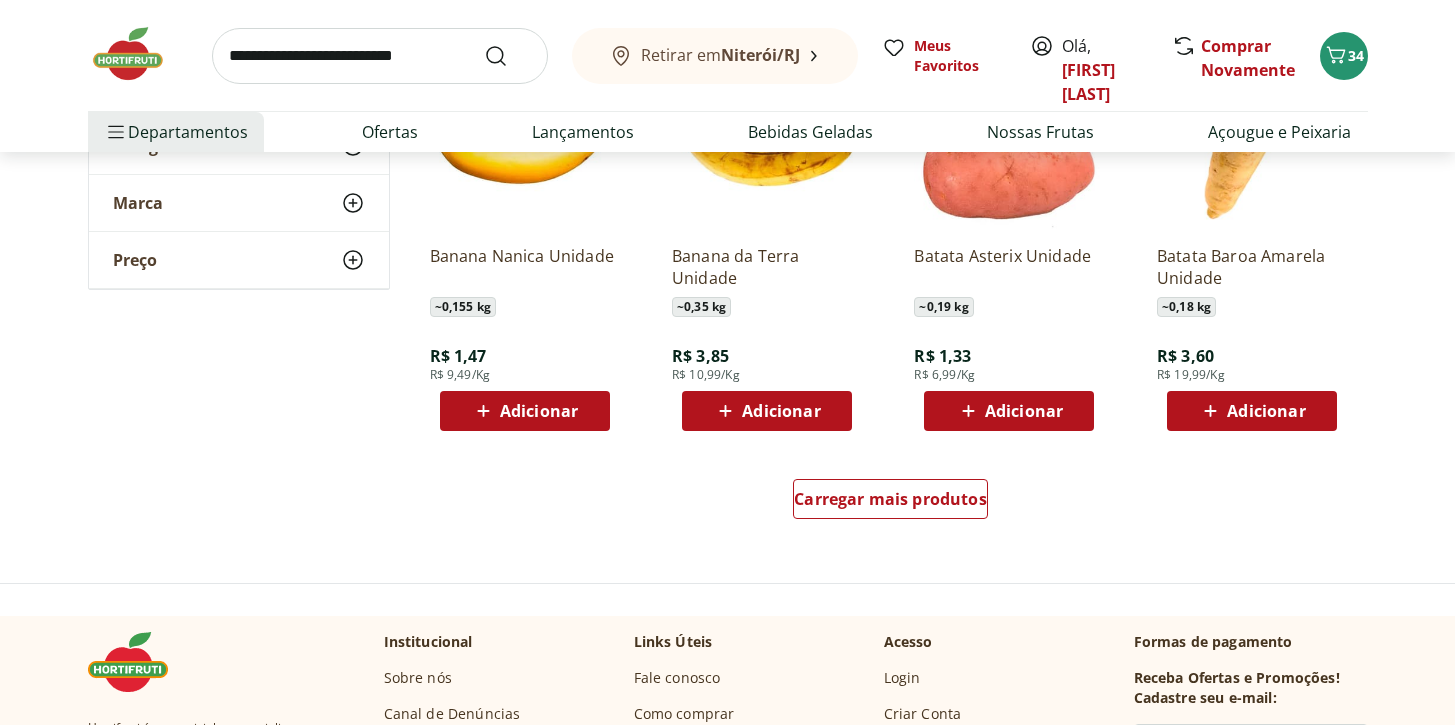 scroll, scrollTop: 14223, scrollLeft: 0, axis: vertical 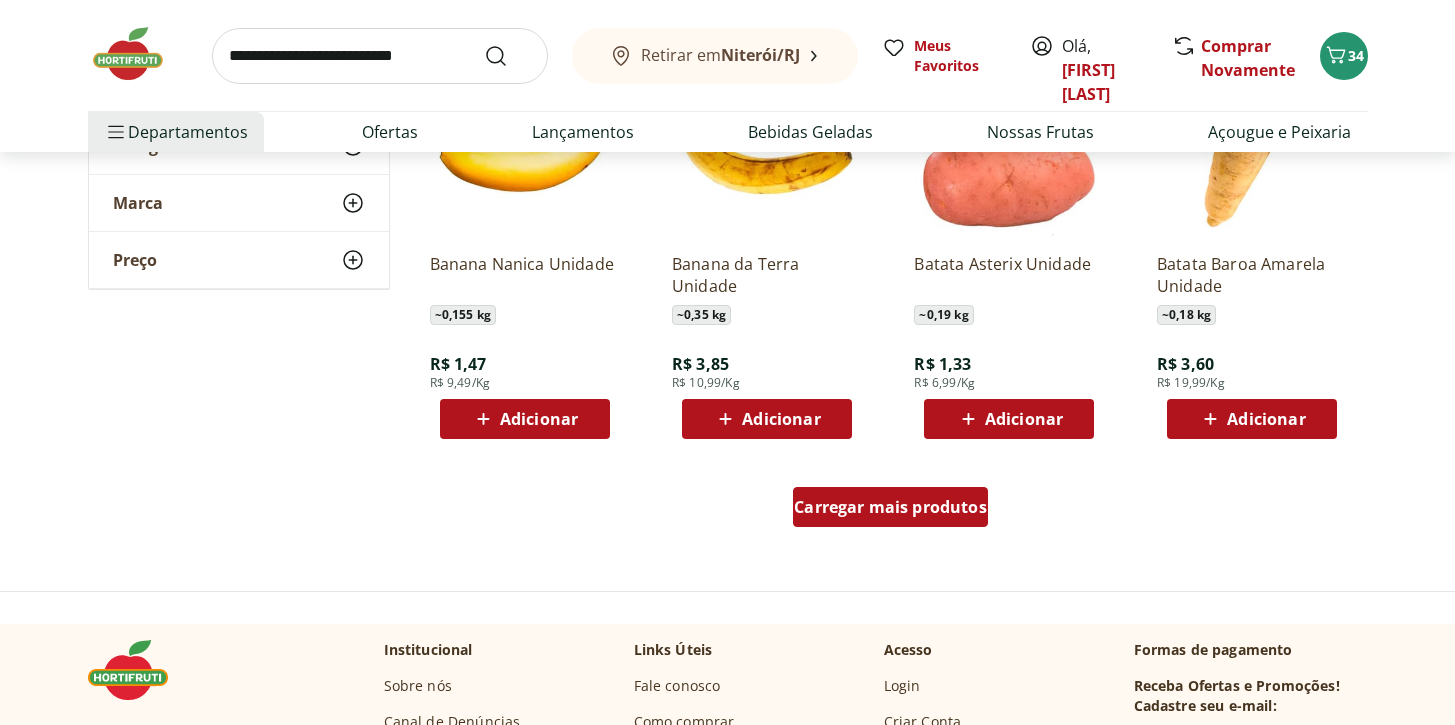 click on "Carregar mais produtos" at bounding box center [890, 507] 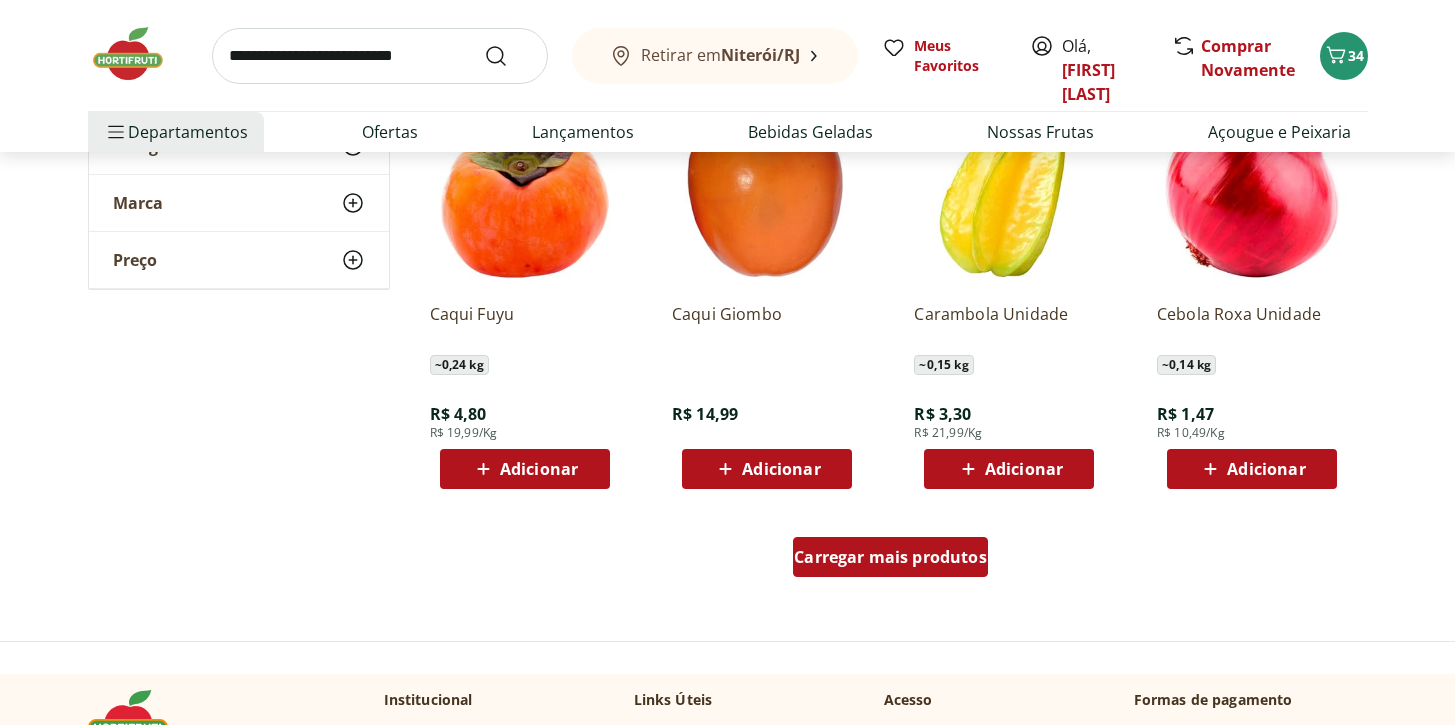 scroll, scrollTop: 15476, scrollLeft: 0, axis: vertical 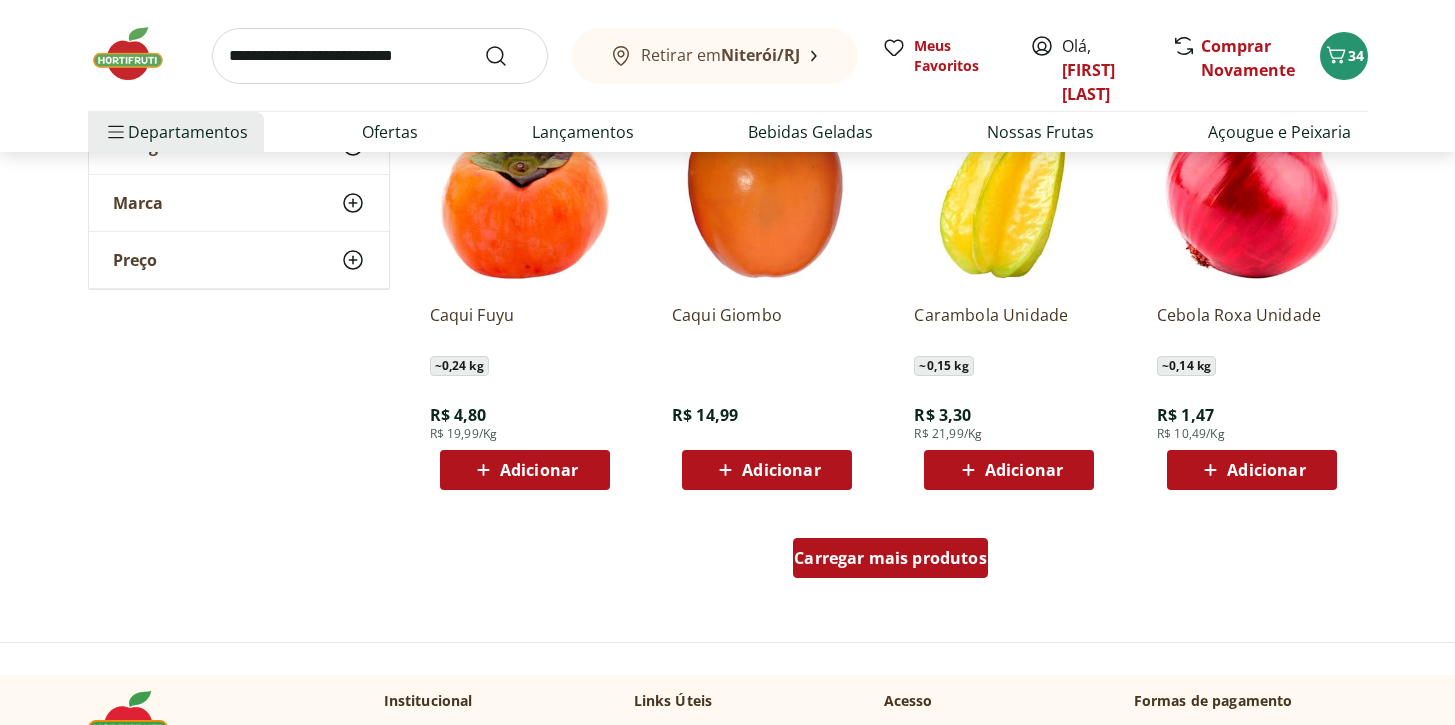 click on "Carregar mais produtos" at bounding box center [890, 558] 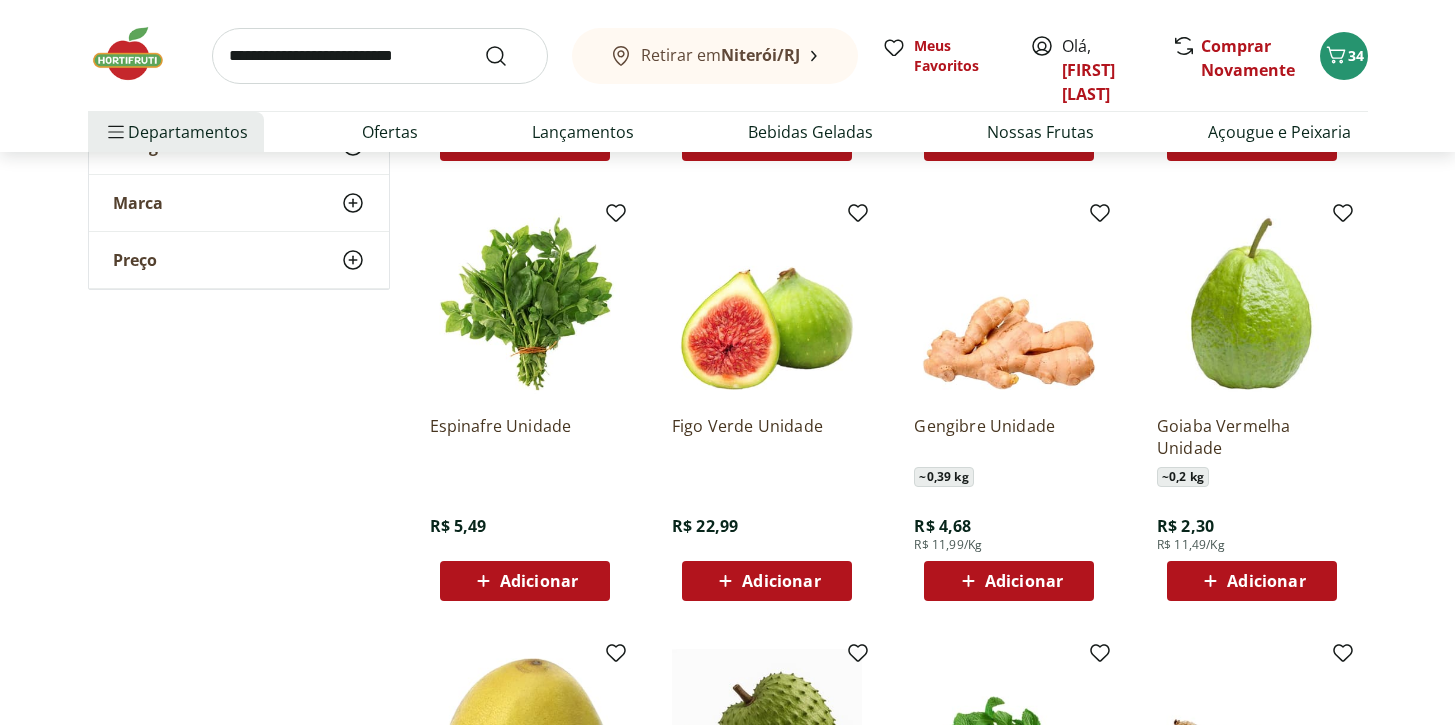 scroll, scrollTop: 16230, scrollLeft: 0, axis: vertical 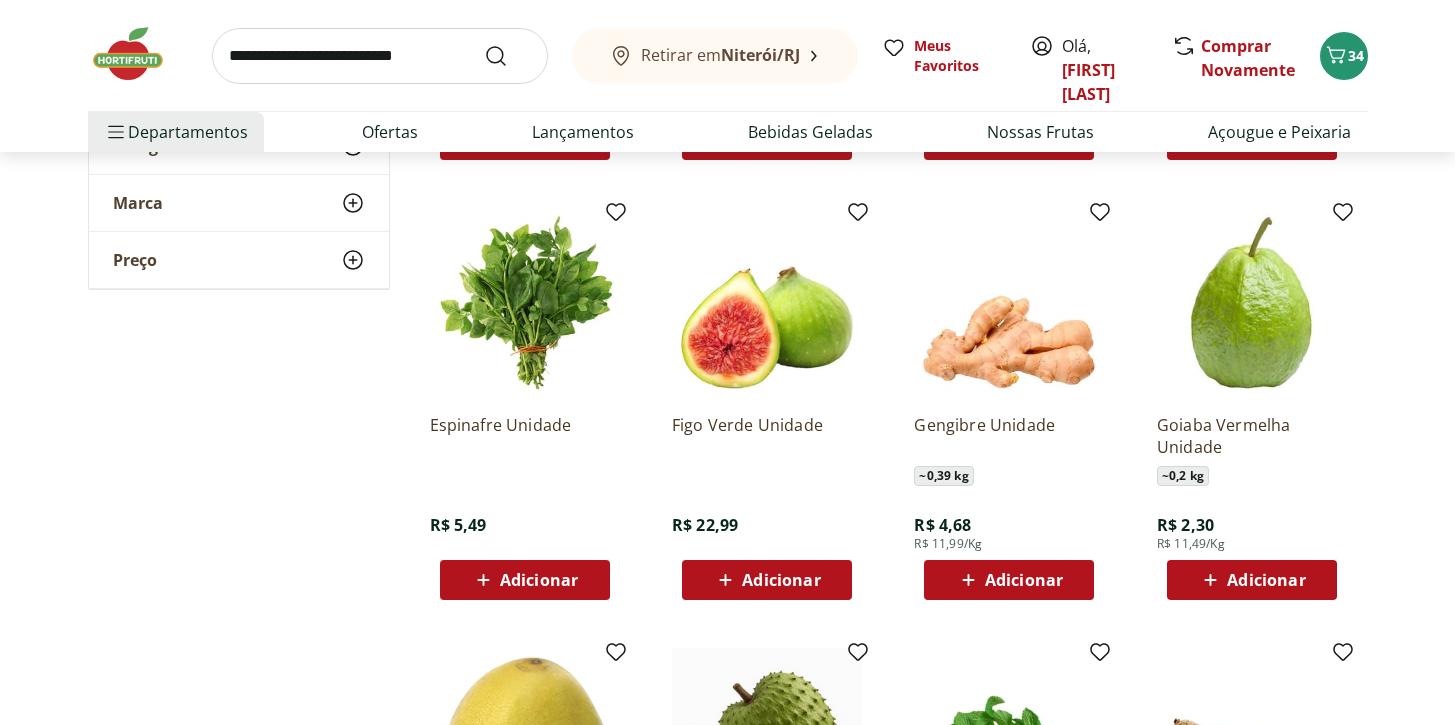 click on "Adicionar" at bounding box center (525, 580) 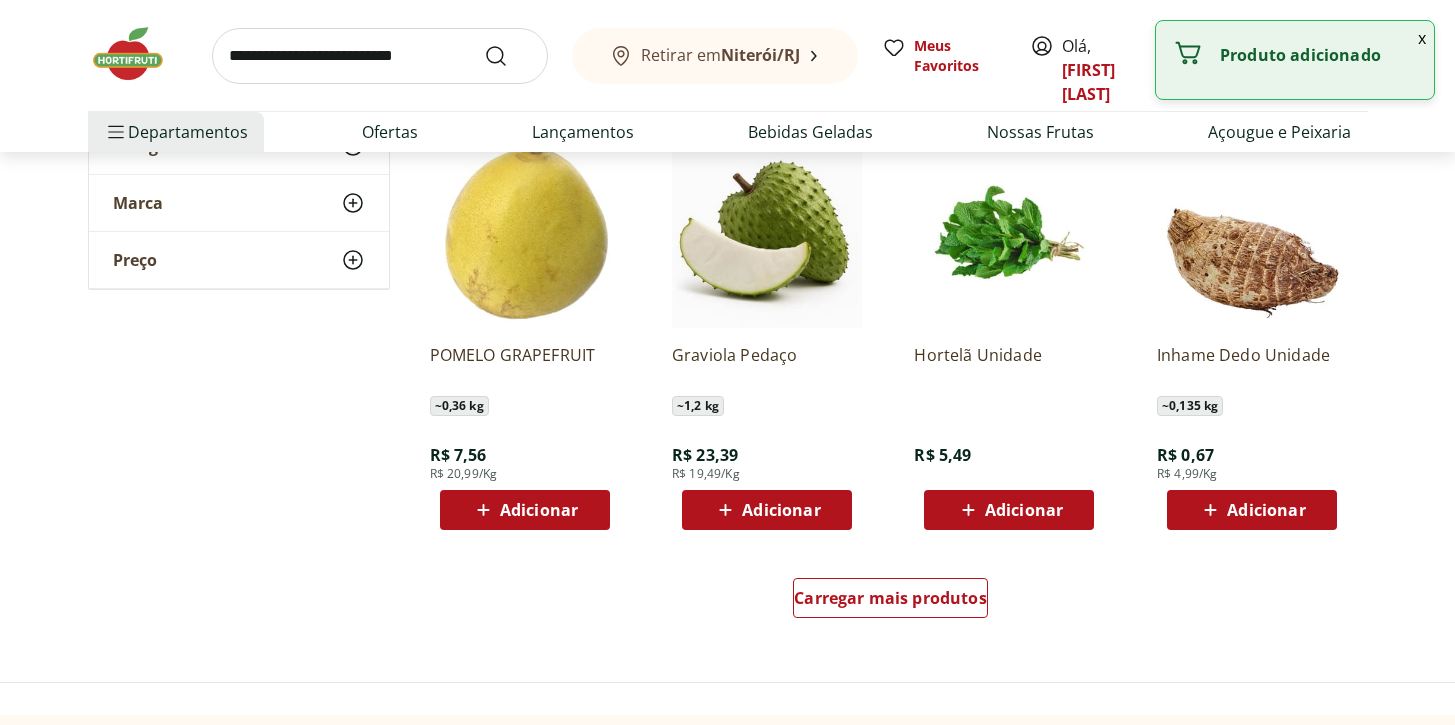 scroll, scrollTop: 16738, scrollLeft: 0, axis: vertical 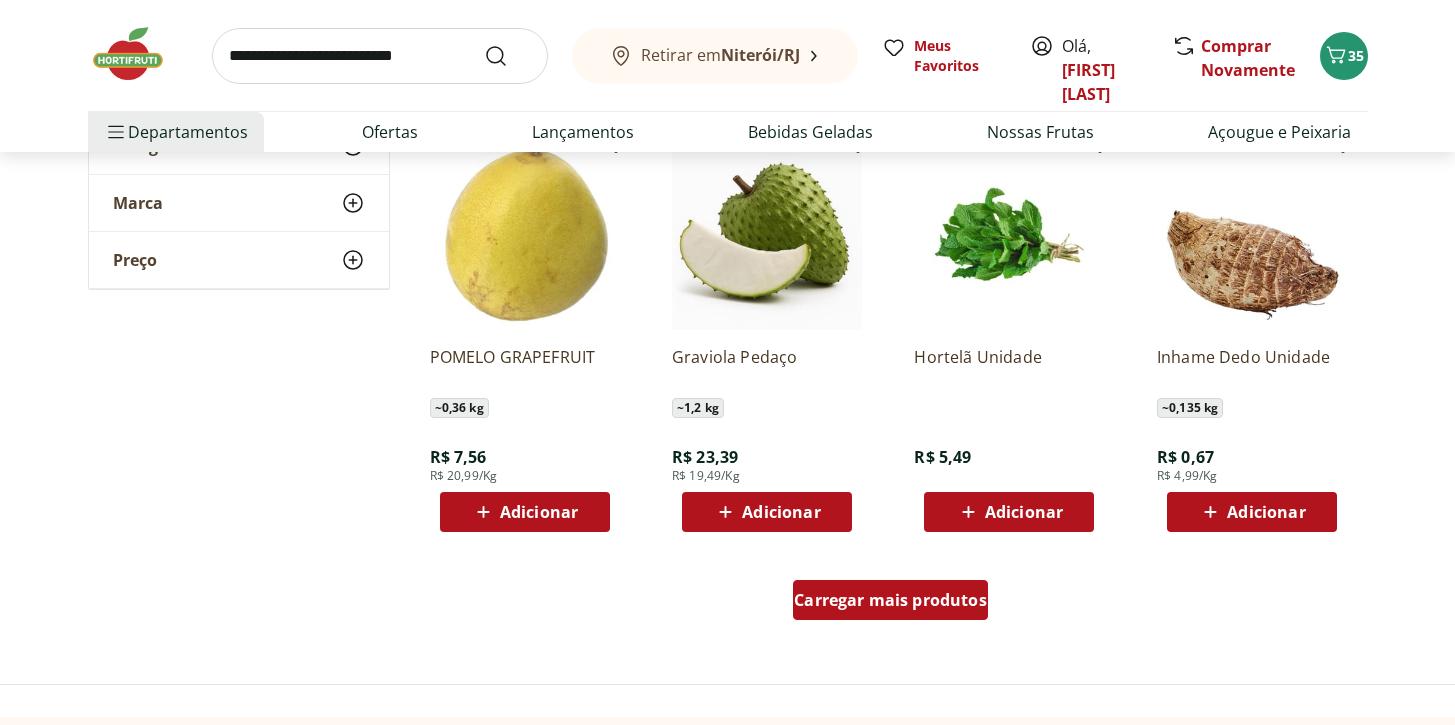 click on "Carregar mais produtos" at bounding box center (890, 600) 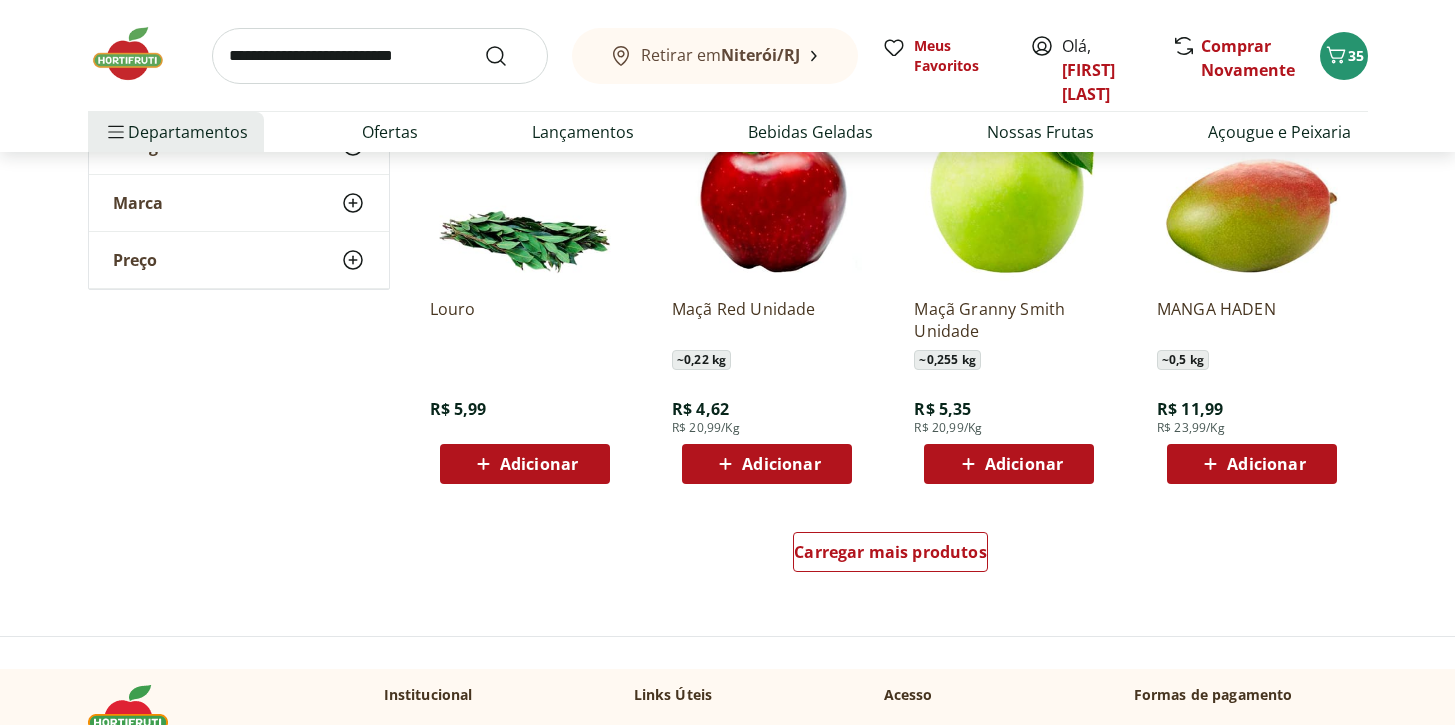 scroll, scrollTop: 18089, scrollLeft: 0, axis: vertical 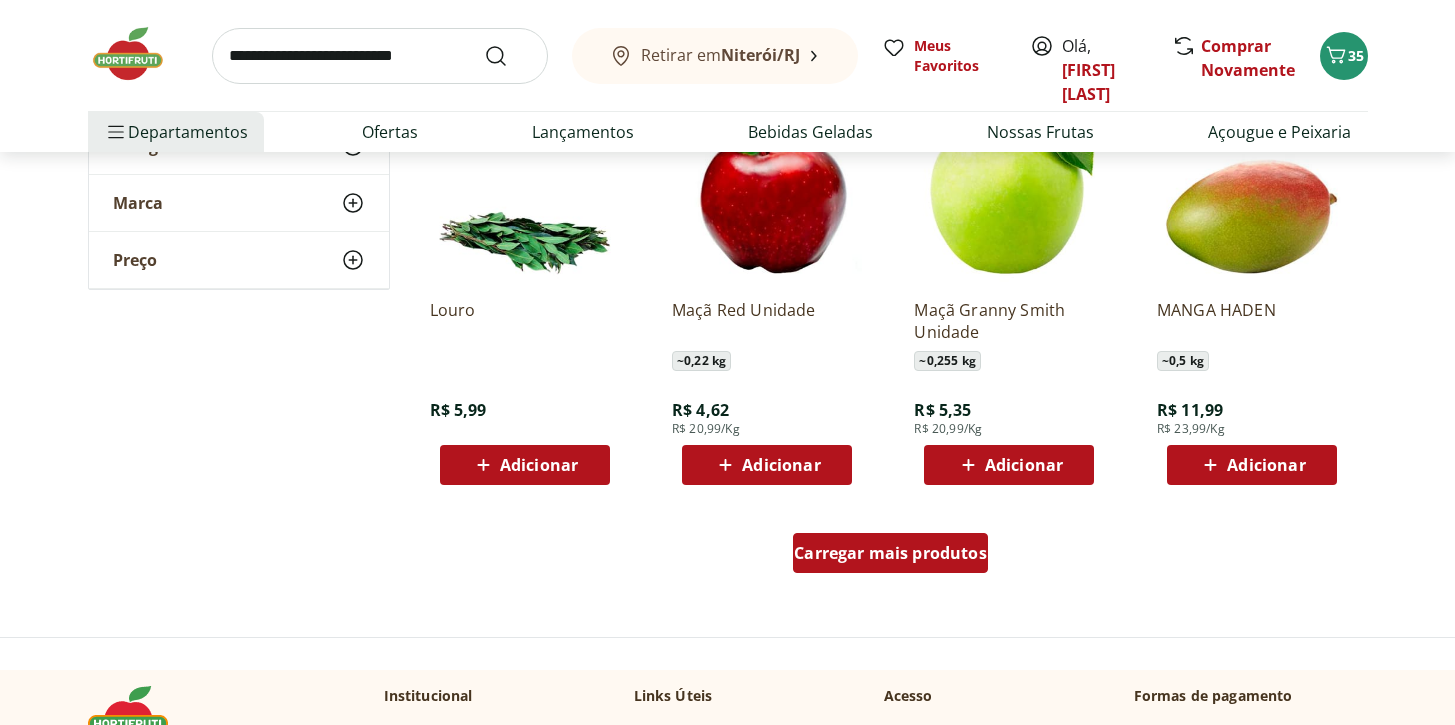 click on "Carregar mais produtos" at bounding box center [890, 553] 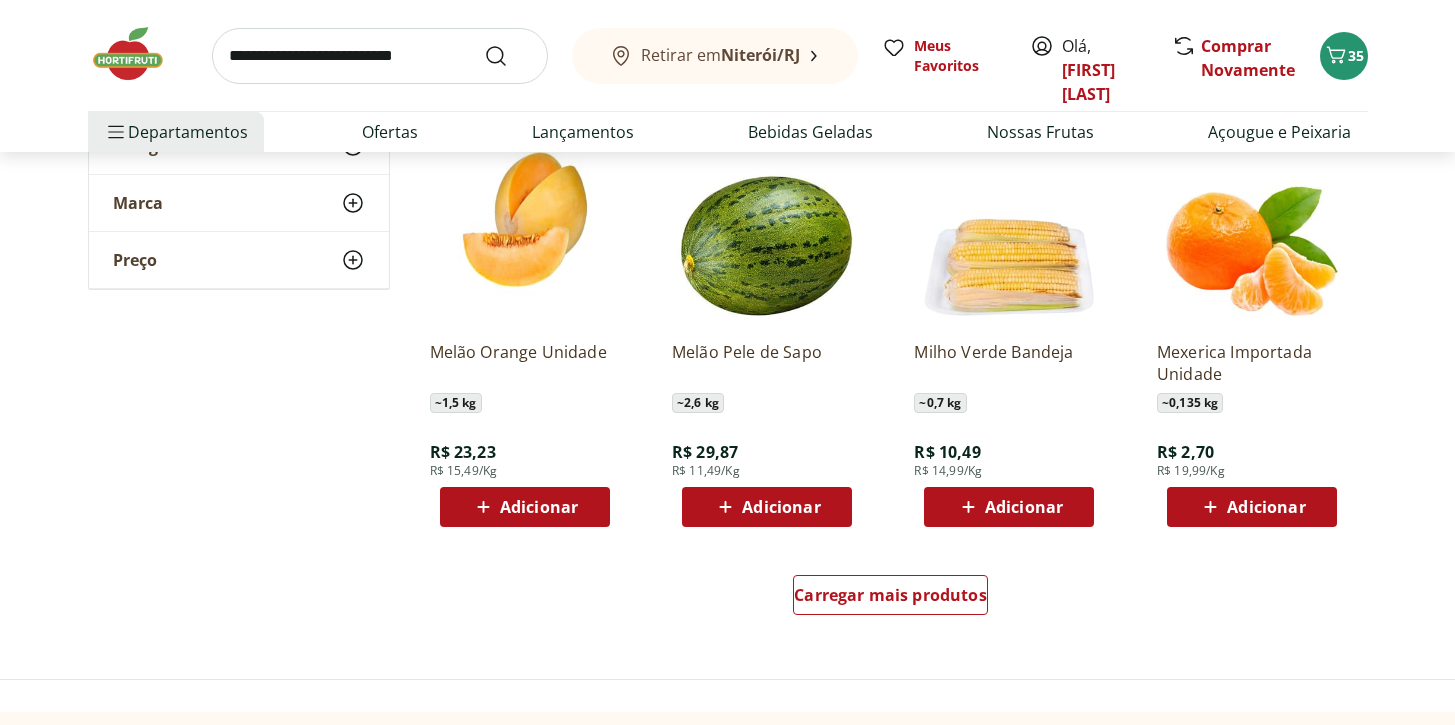 scroll, scrollTop: 19361, scrollLeft: 0, axis: vertical 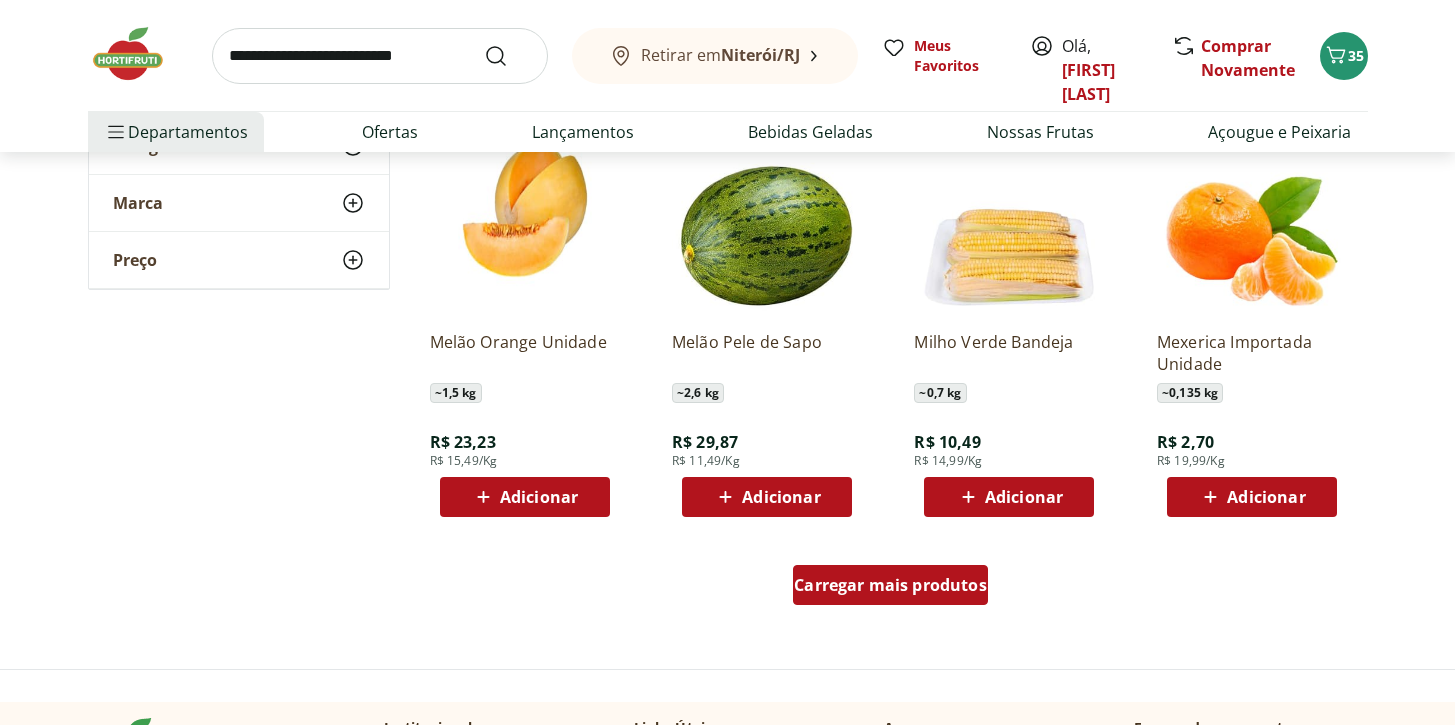 click on "Carregar mais produtos" at bounding box center [890, 585] 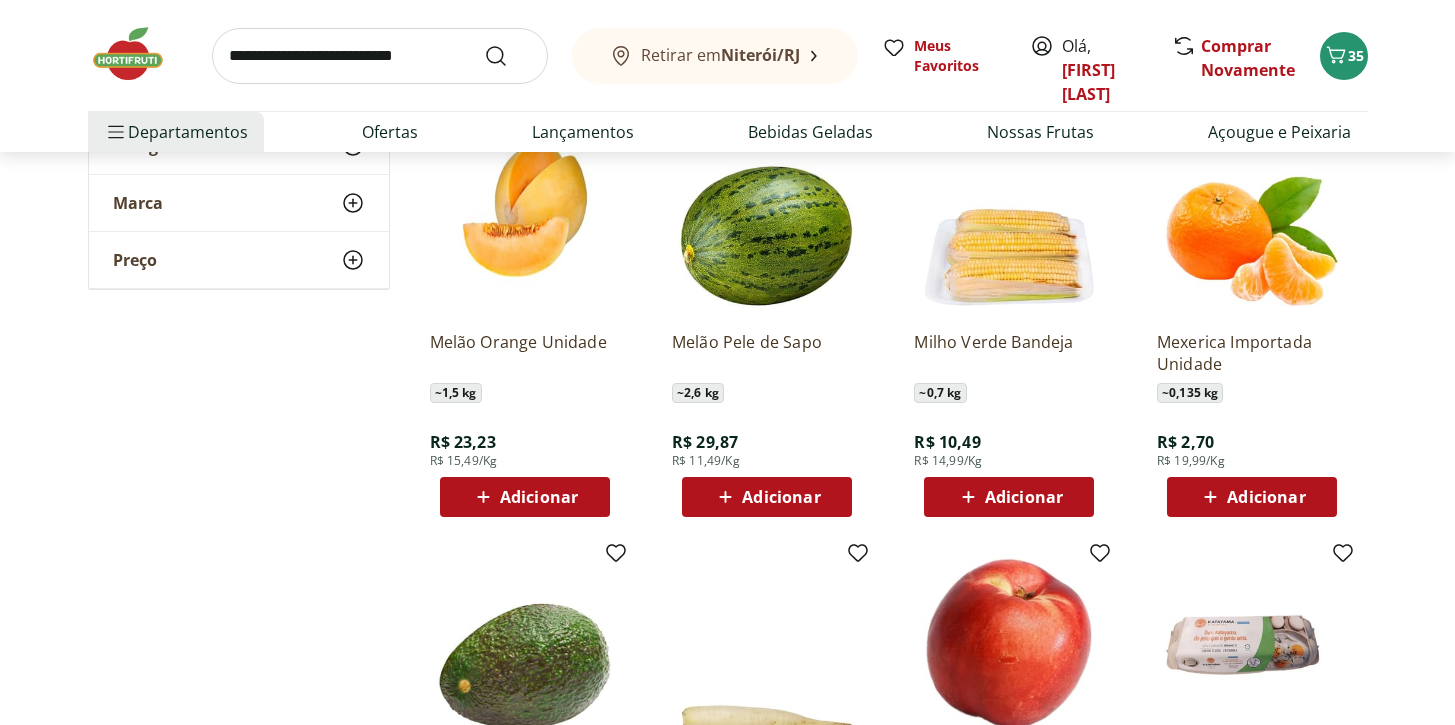 click on "Adicionar" at bounding box center [1266, 497] 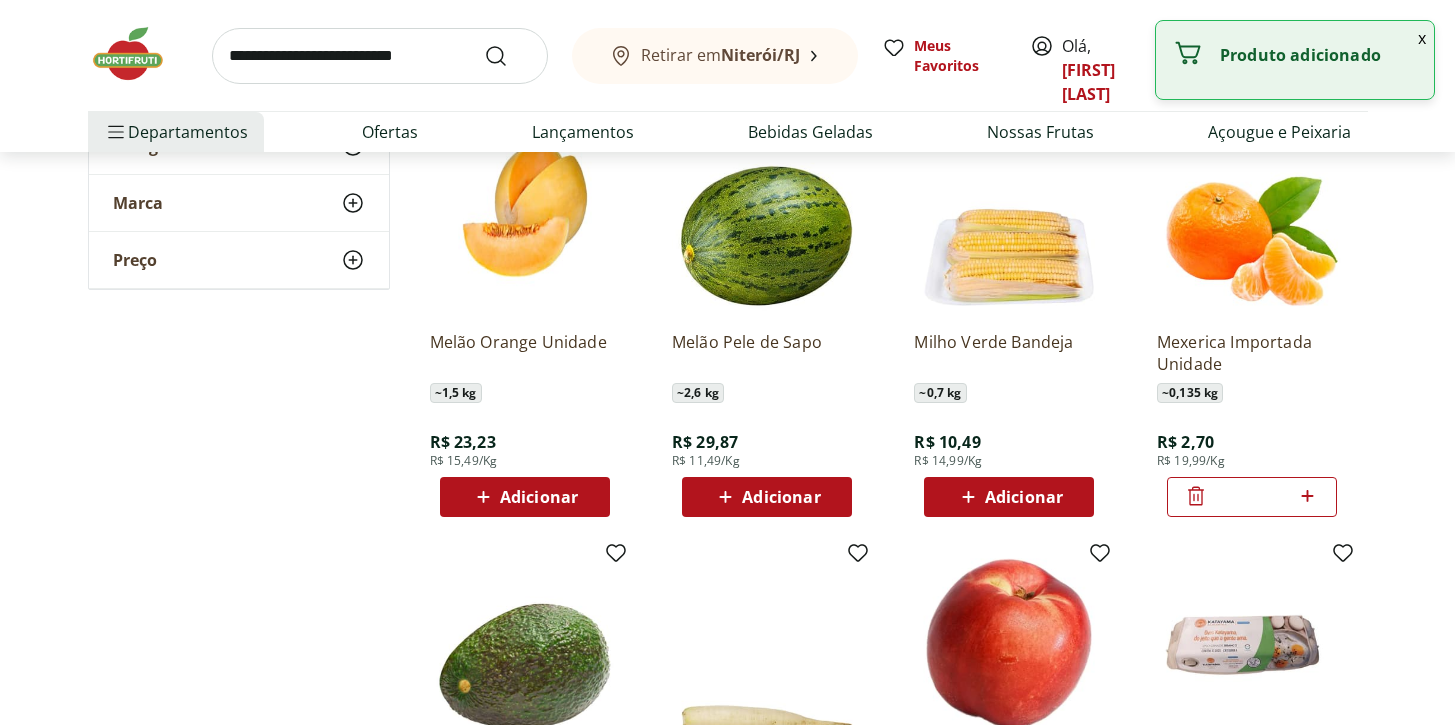 click 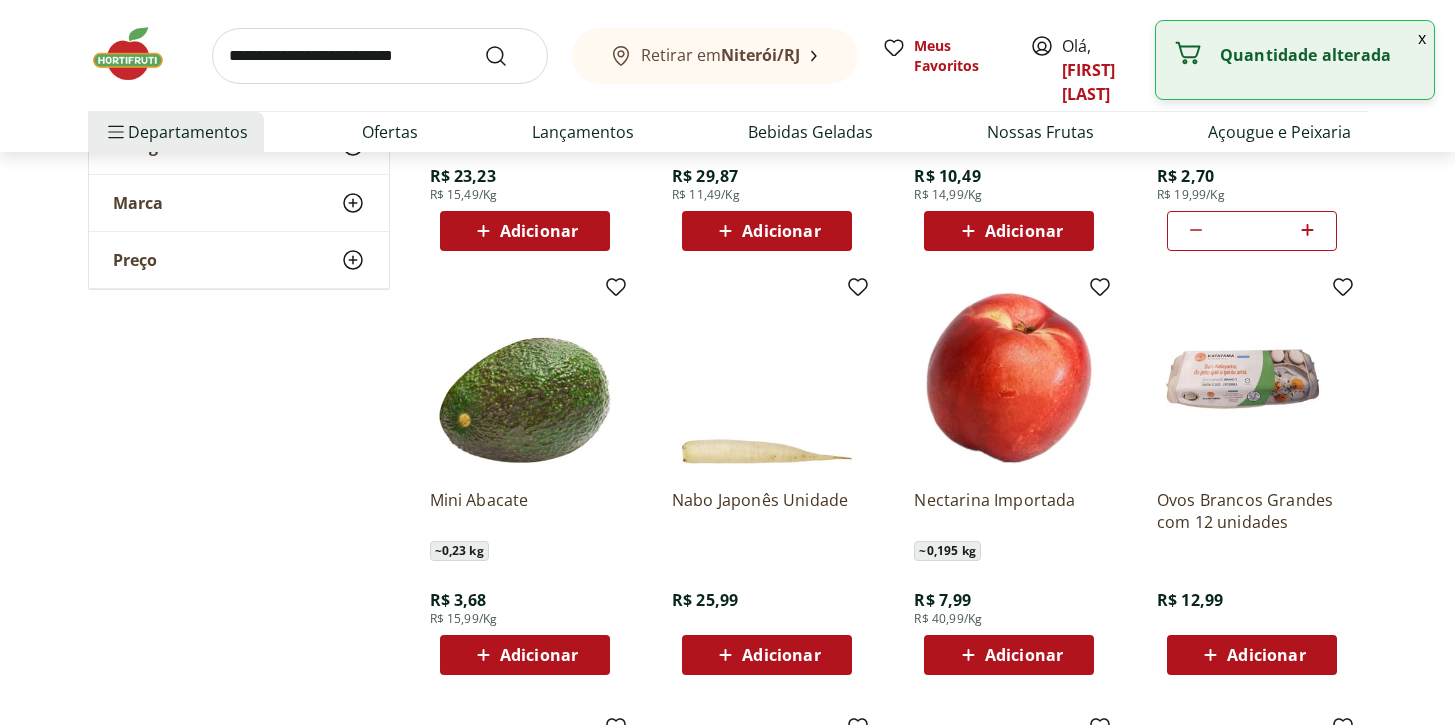 scroll, scrollTop: 19629, scrollLeft: 0, axis: vertical 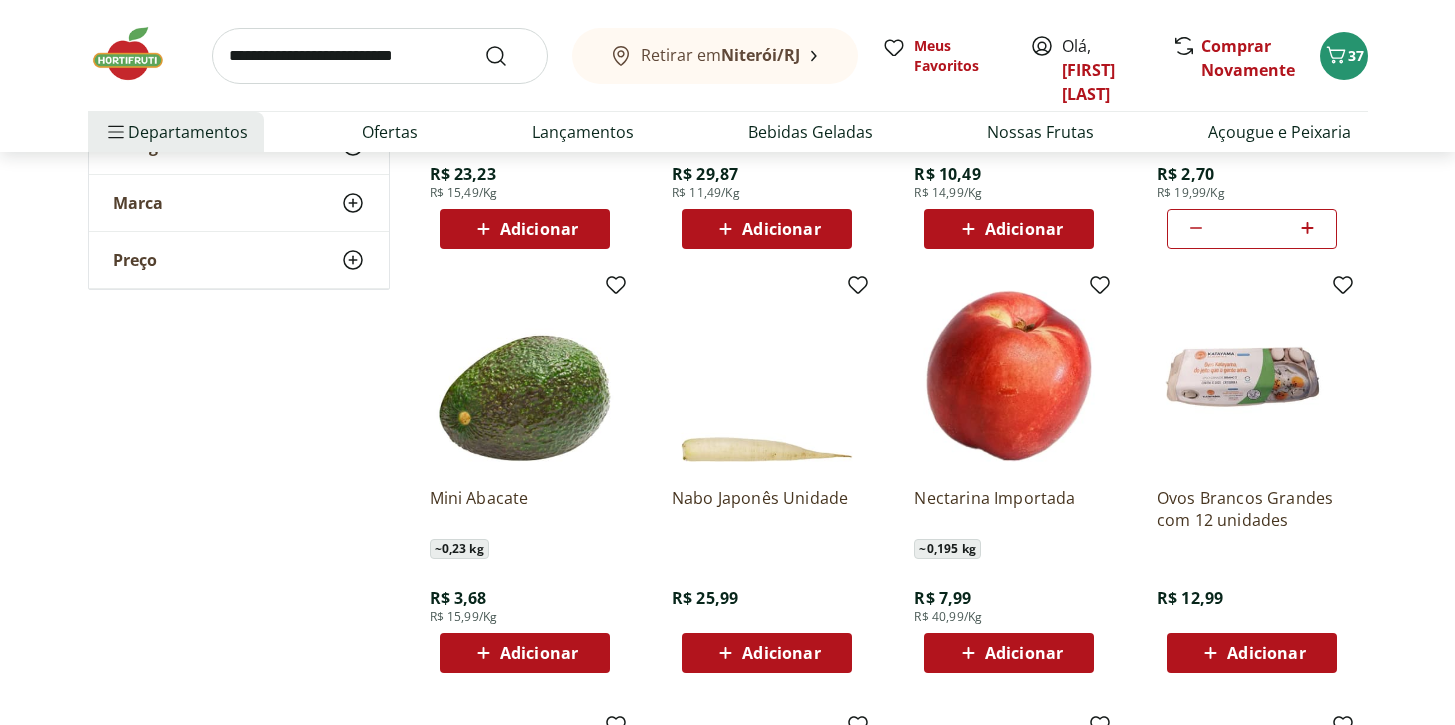 click 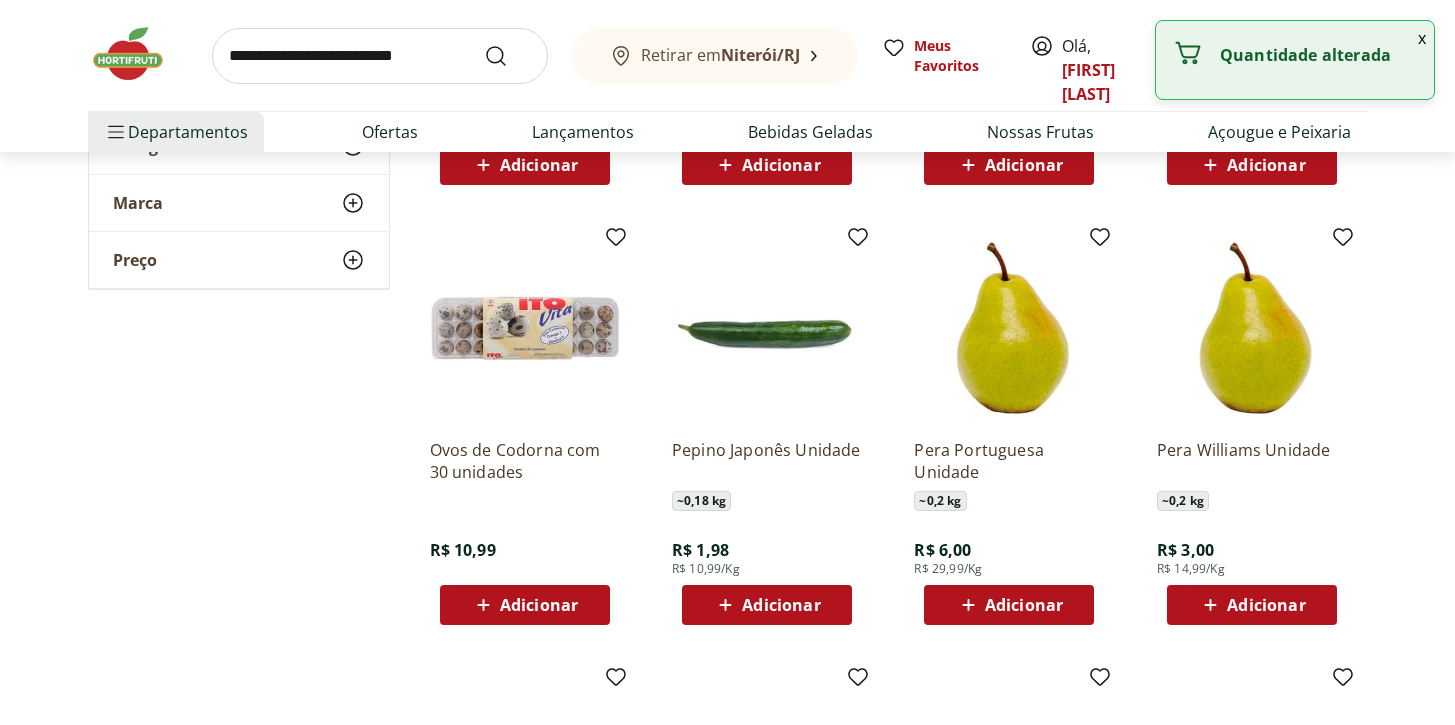 scroll, scrollTop: 20137, scrollLeft: 0, axis: vertical 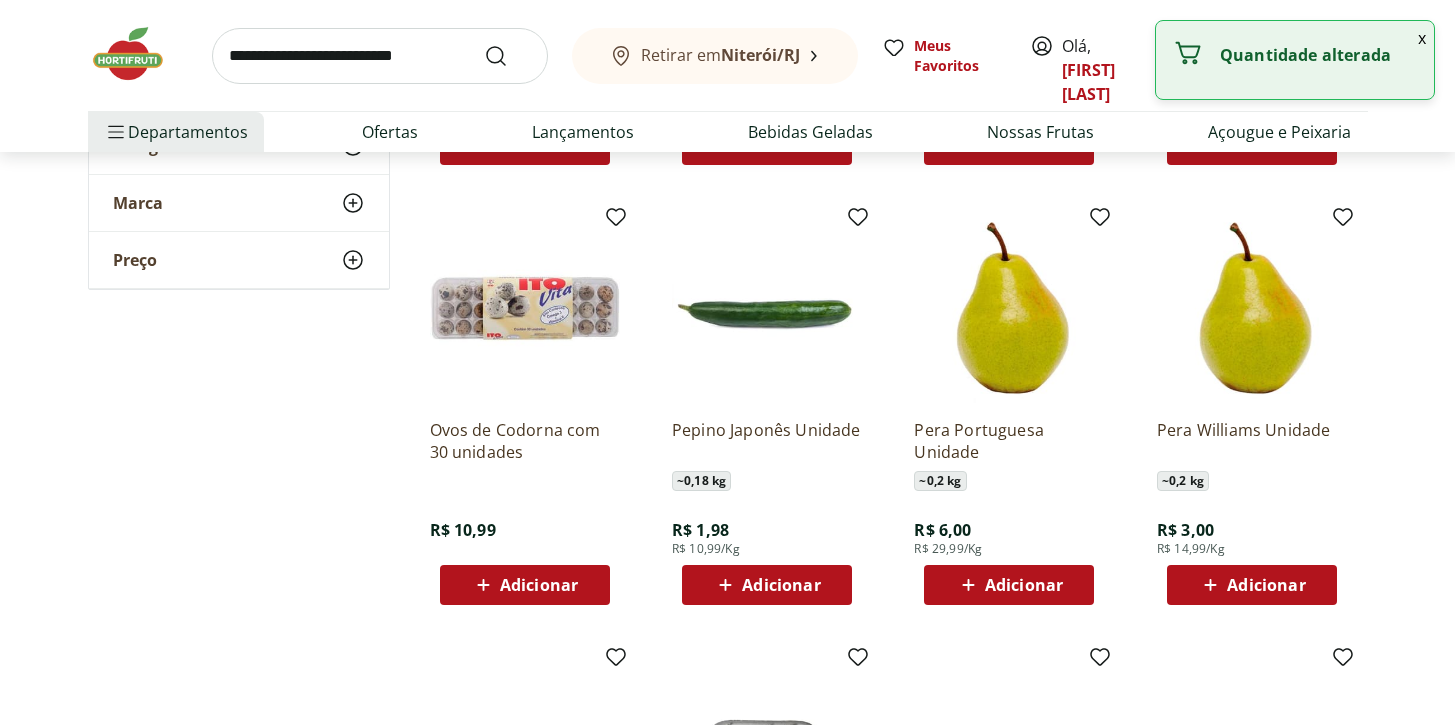 click on "Adicionar" at bounding box center [1266, 585] 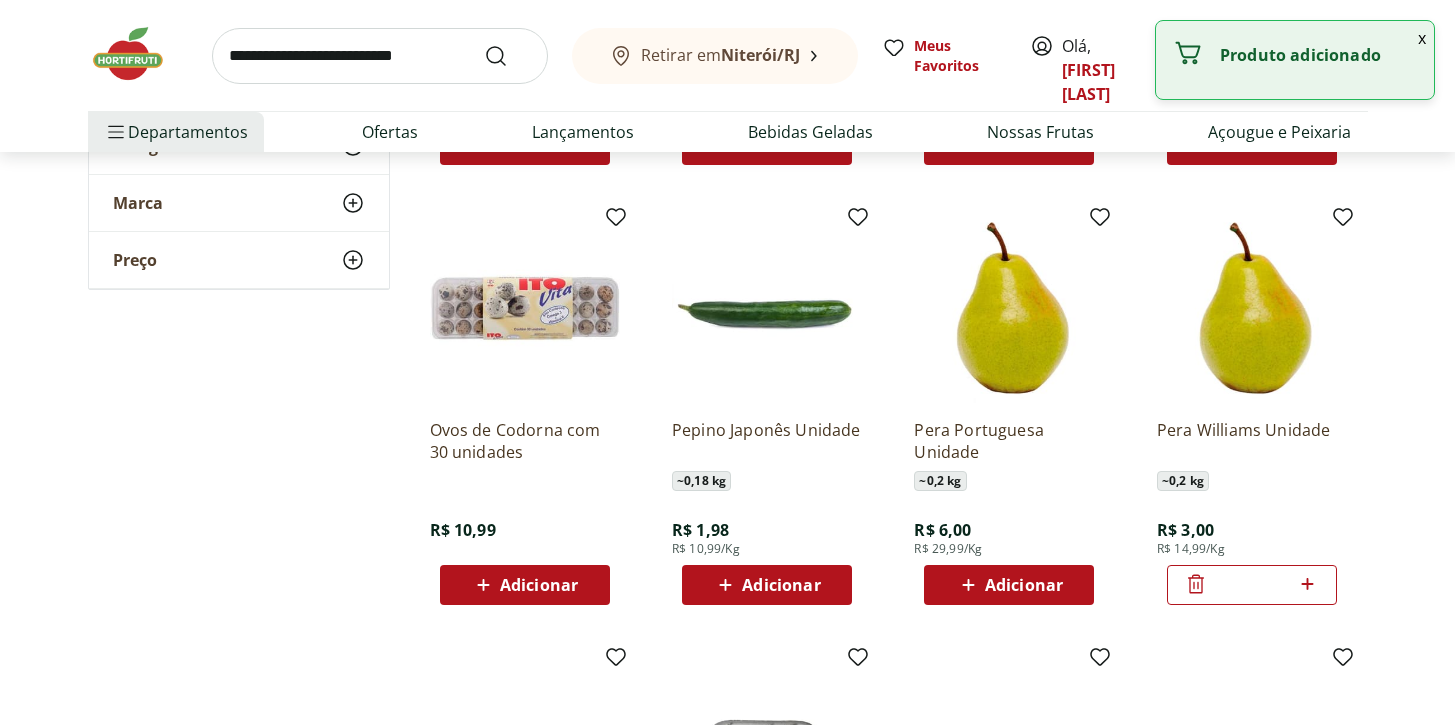 click 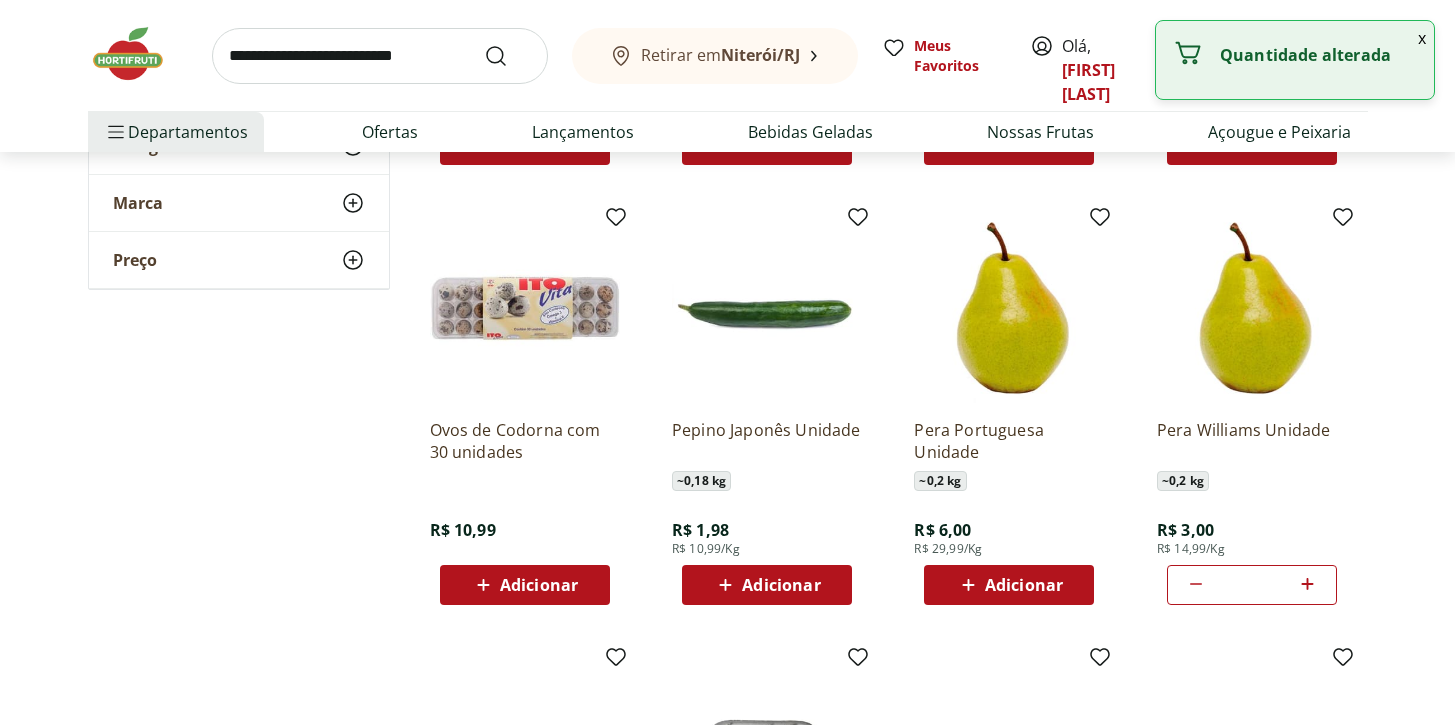 click 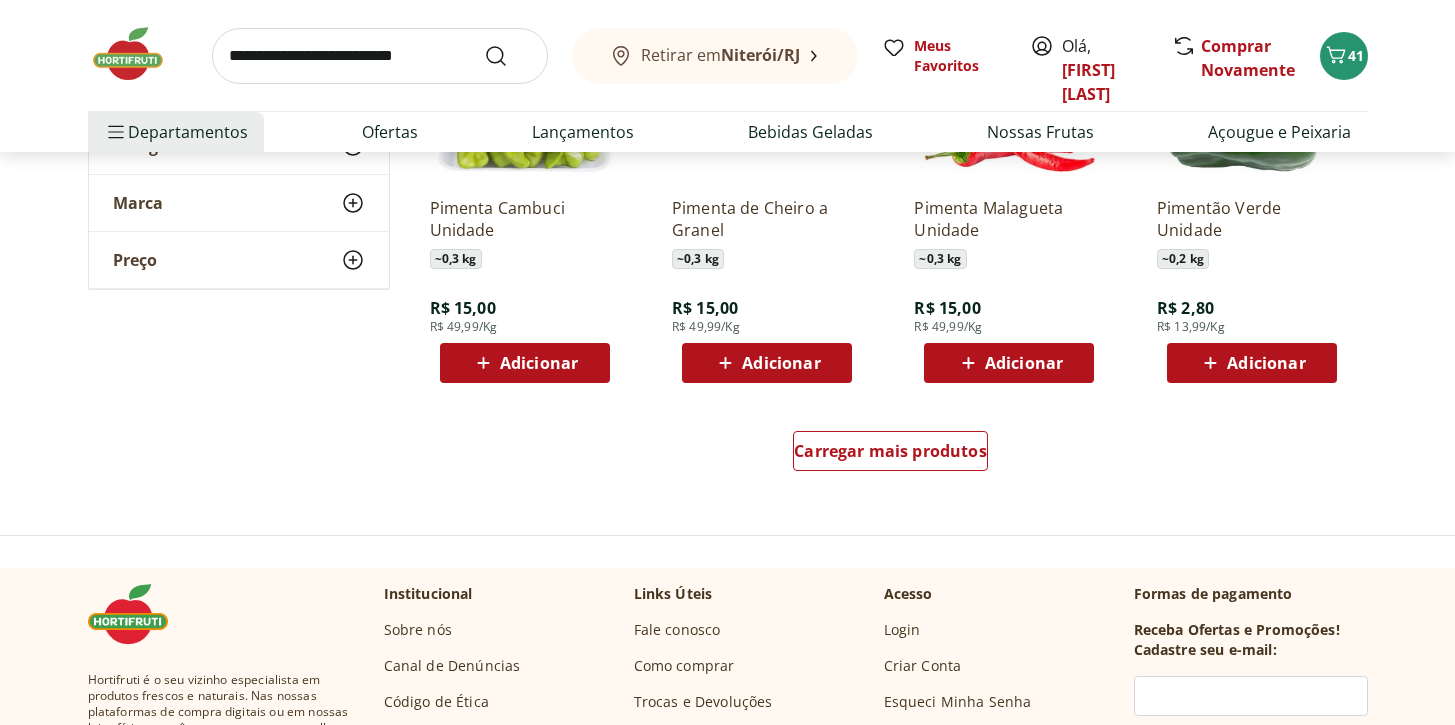 scroll, scrollTop: 20798, scrollLeft: 0, axis: vertical 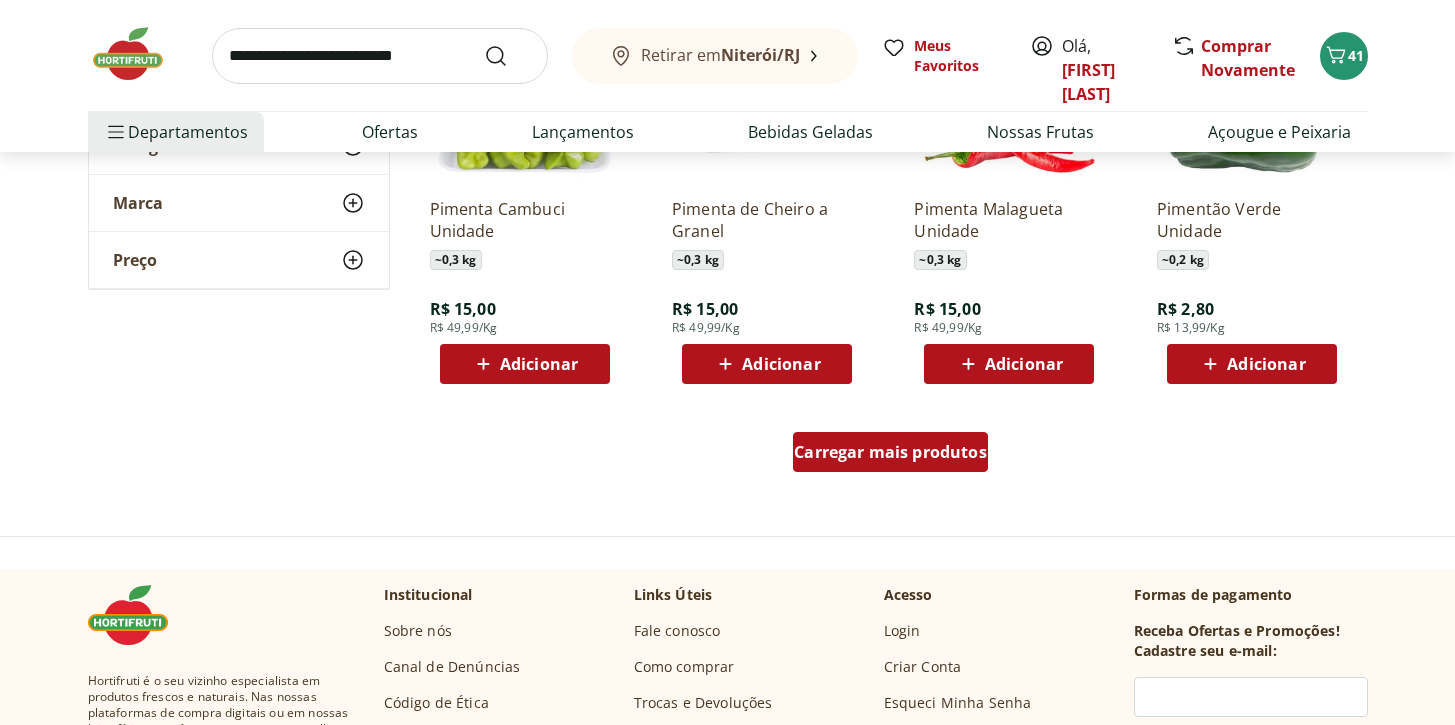 click on "Carregar mais produtos" at bounding box center (890, 452) 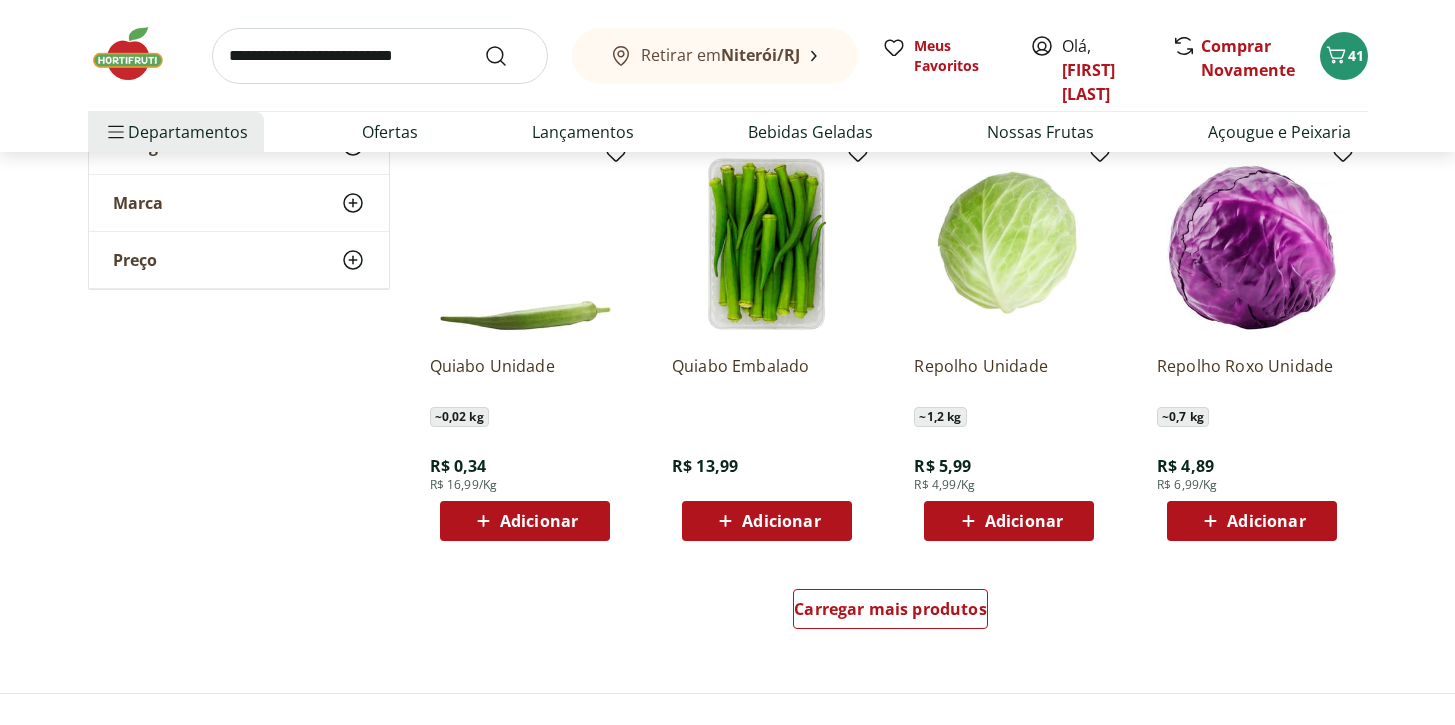scroll, scrollTop: 21947, scrollLeft: 0, axis: vertical 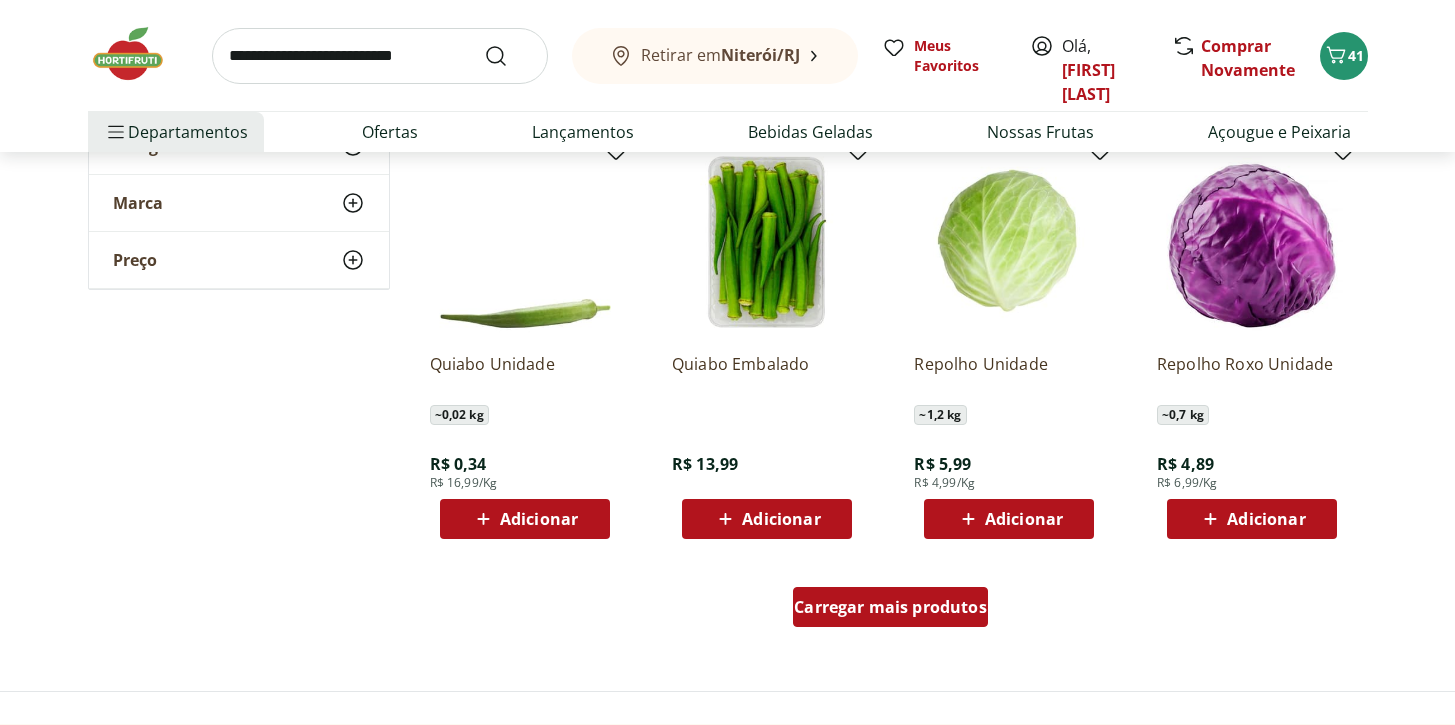 click on "Carregar mais produtos" at bounding box center [890, 607] 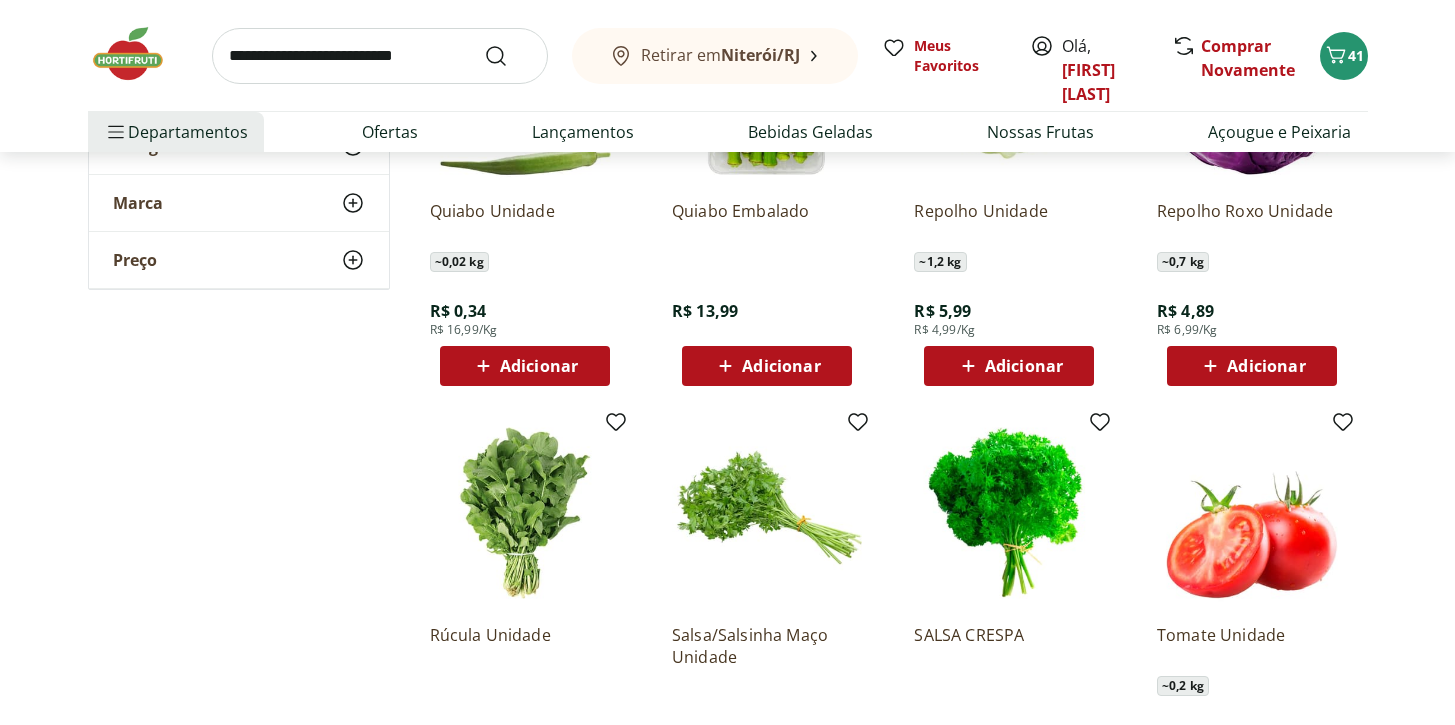 scroll, scrollTop: 22097, scrollLeft: 0, axis: vertical 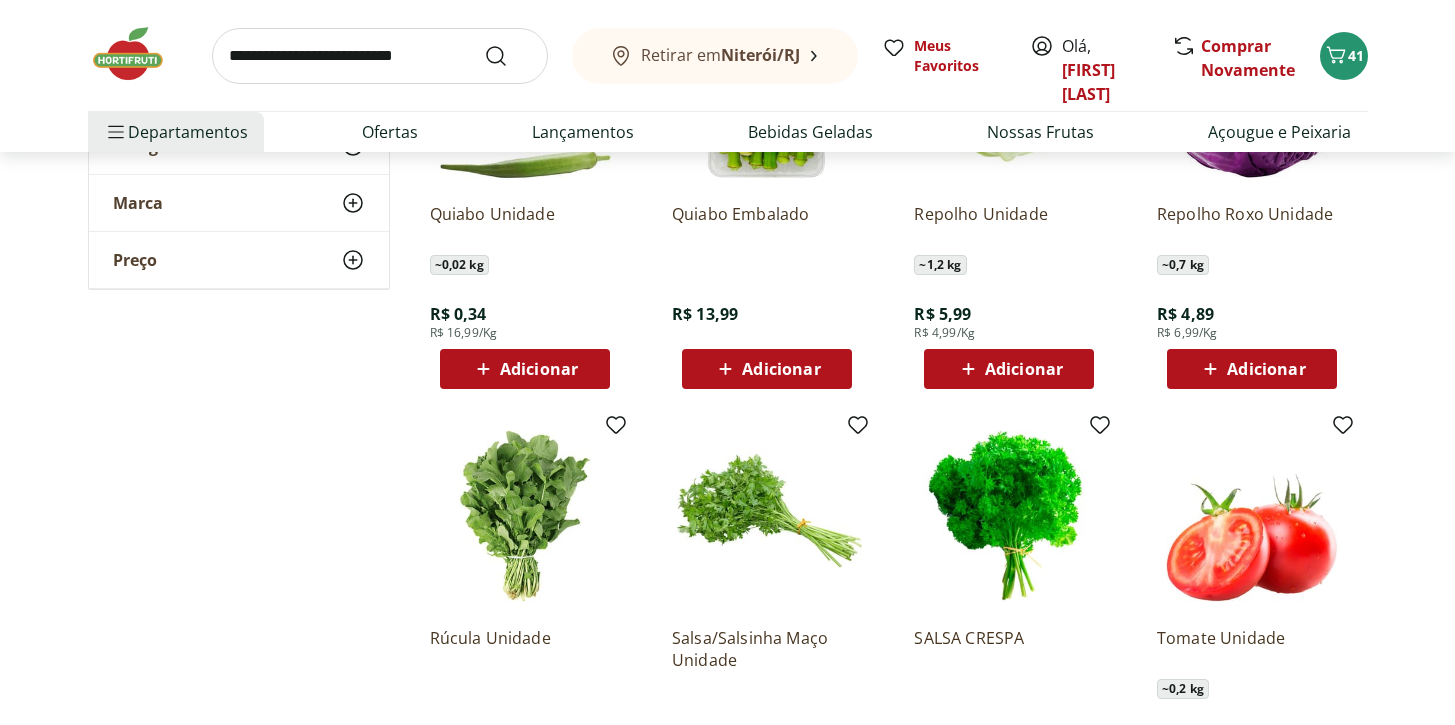 click on "Adicionar" at bounding box center [781, 369] 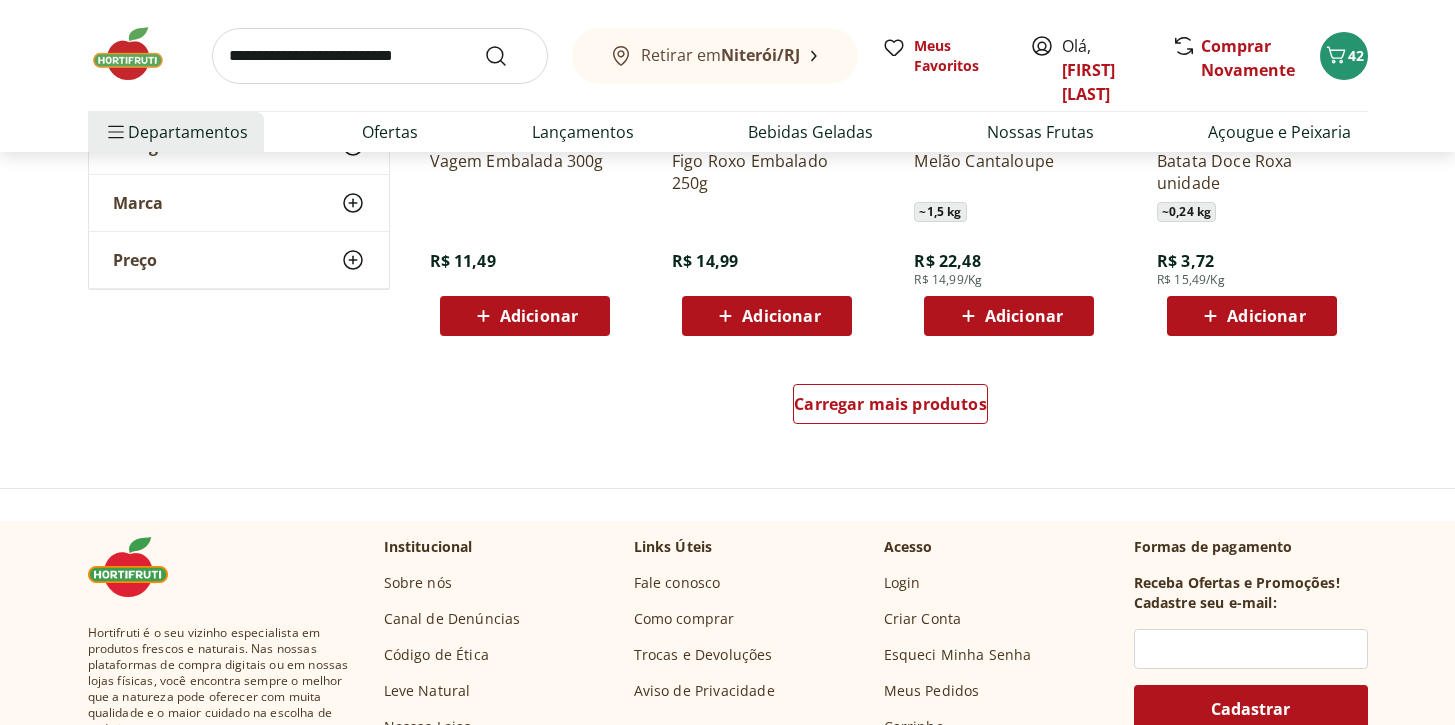 scroll, scrollTop: 23457, scrollLeft: 0, axis: vertical 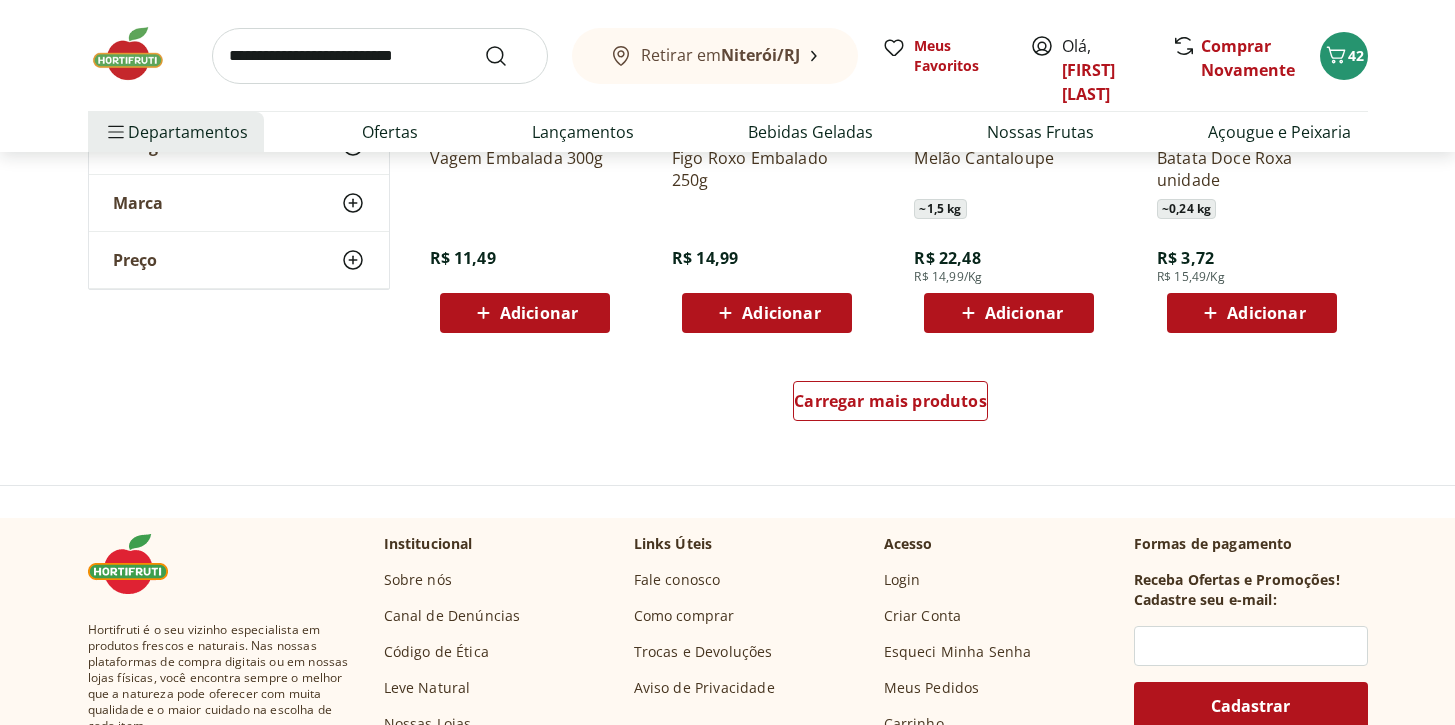 click on "Carregar mais produtos" at bounding box center [891, 405] 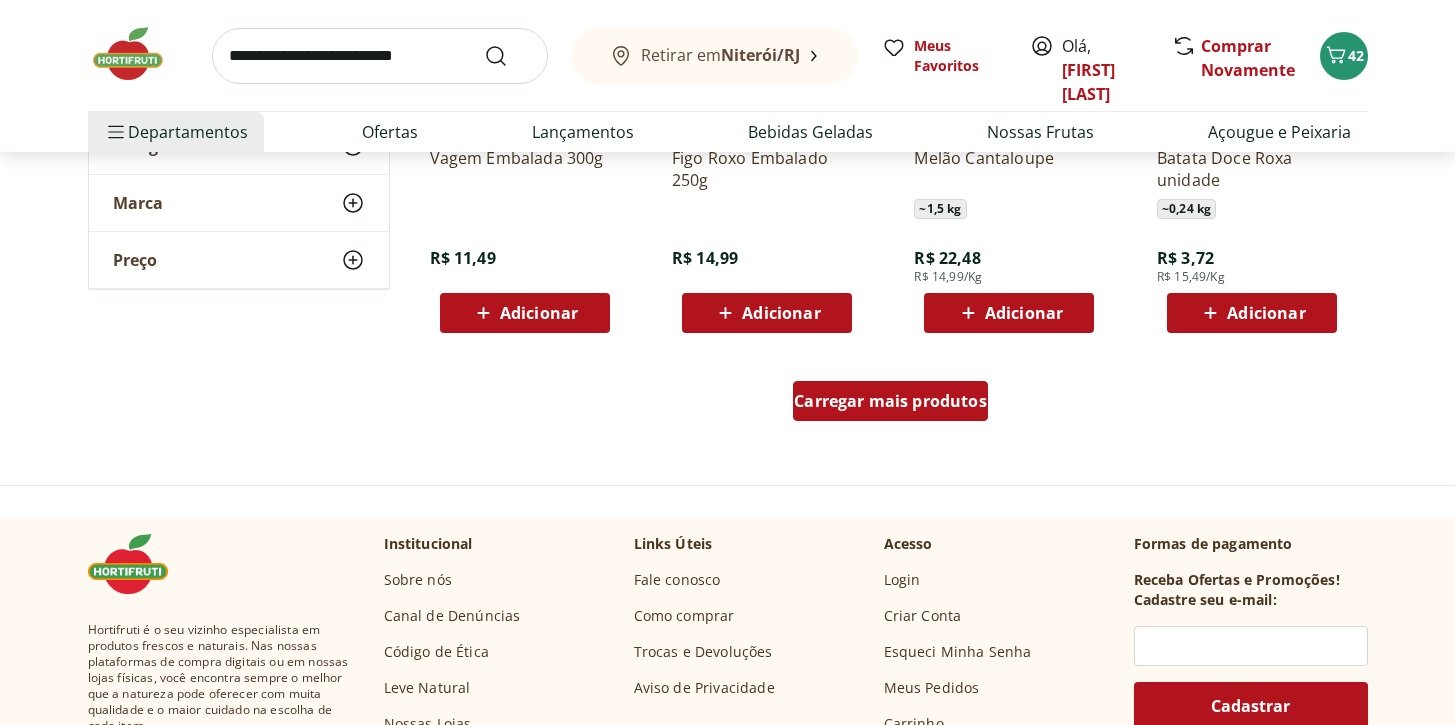 click on "Carregar mais produtos" at bounding box center (890, 401) 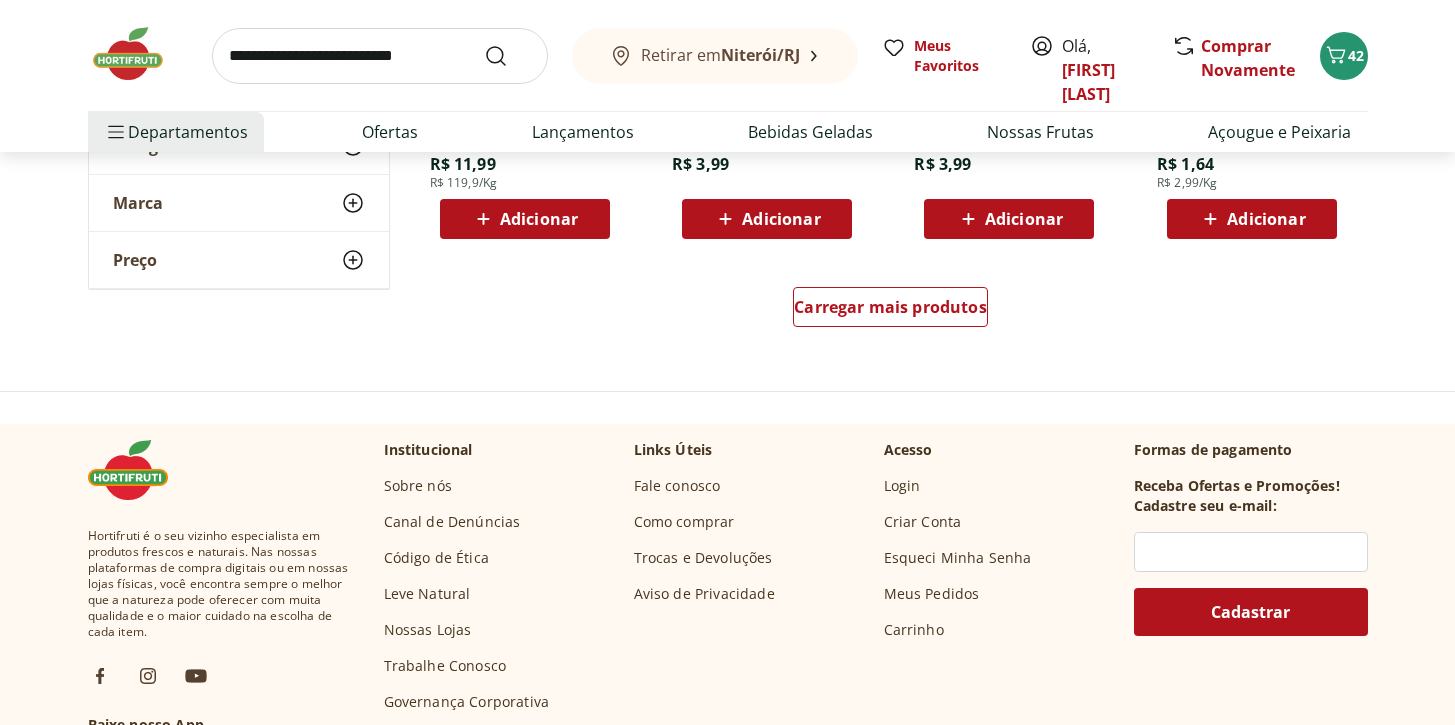 scroll, scrollTop: 24858, scrollLeft: 0, axis: vertical 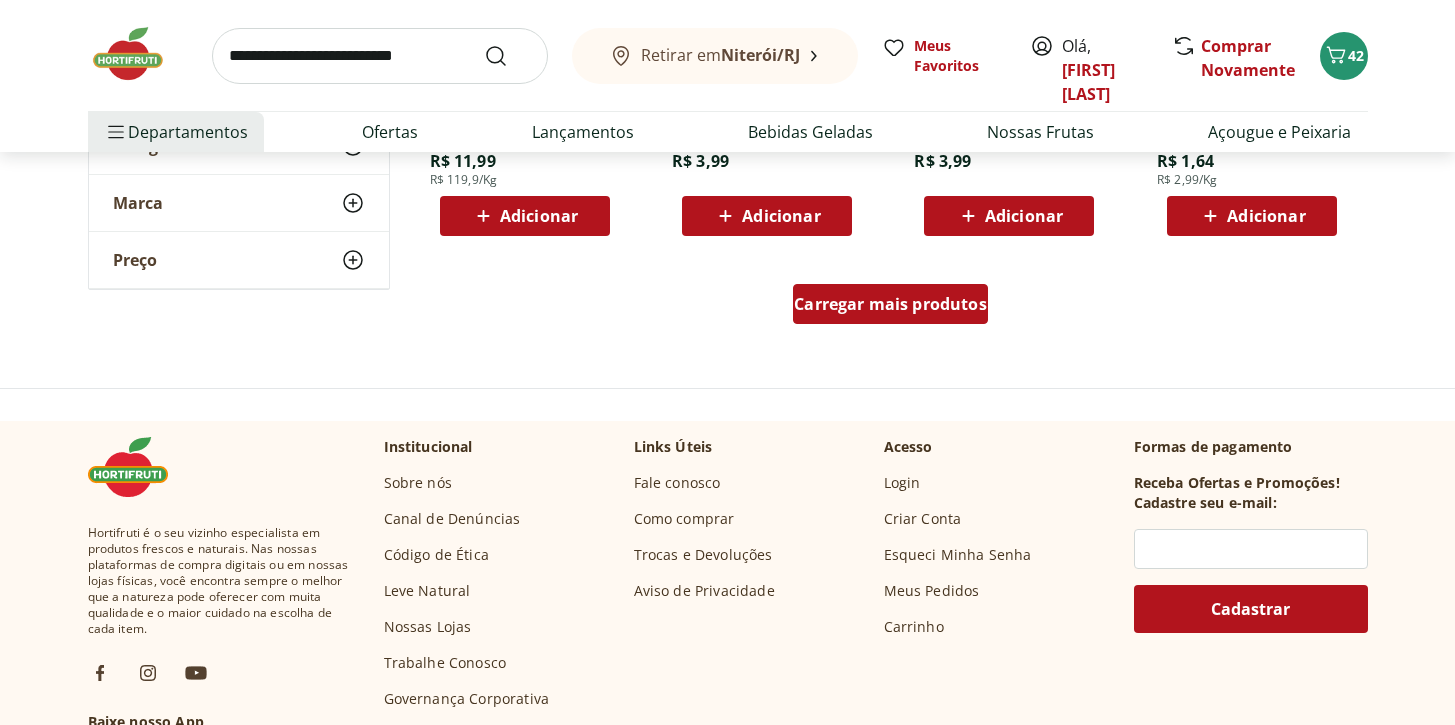 click on "Carregar mais produtos" at bounding box center [890, 304] 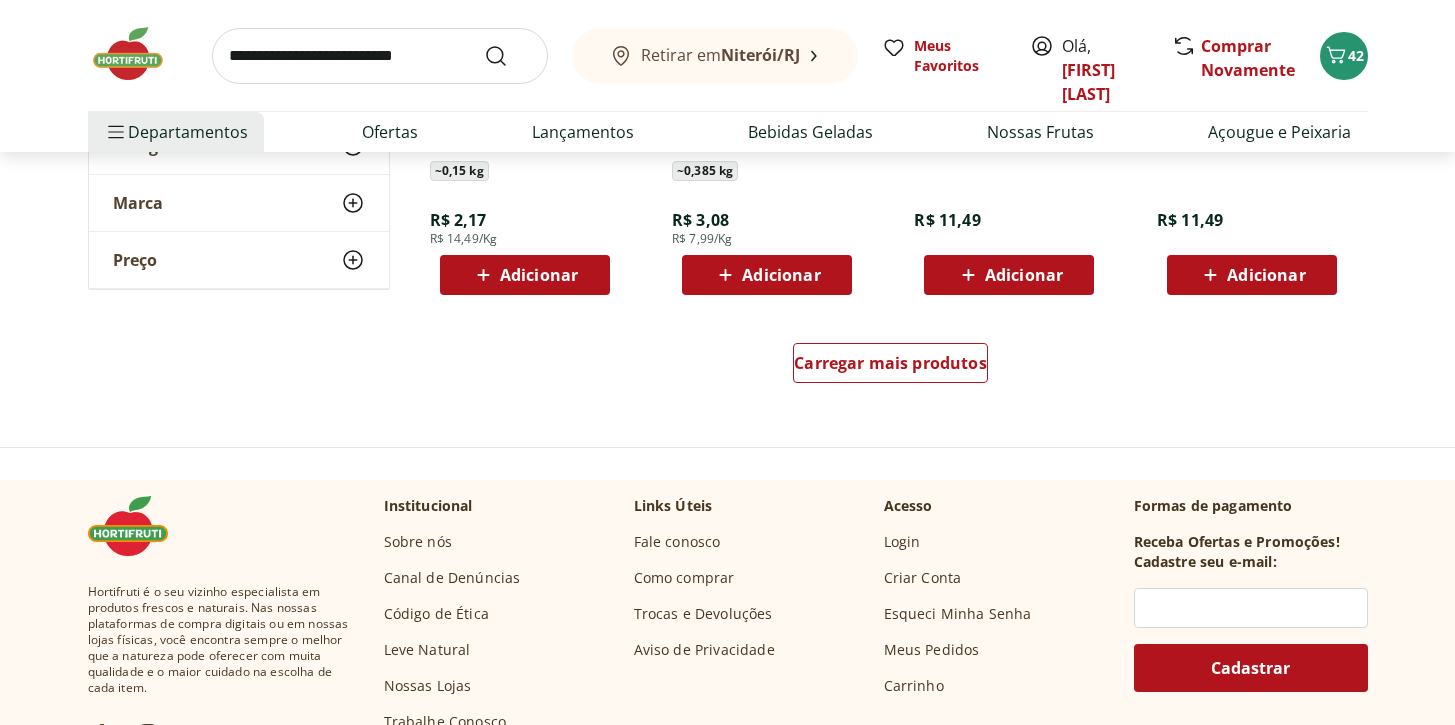 scroll, scrollTop: 26104, scrollLeft: 0, axis: vertical 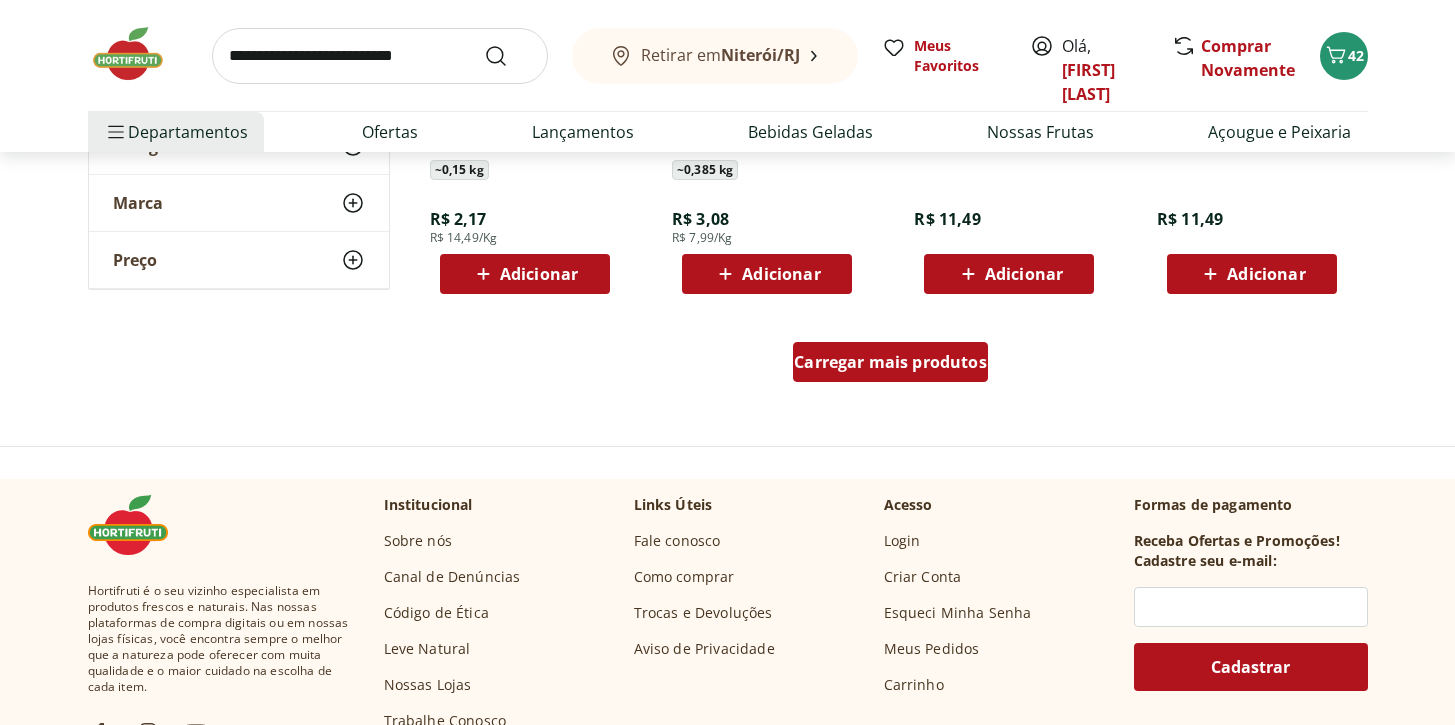 click on "Carregar mais produtos" at bounding box center (890, 362) 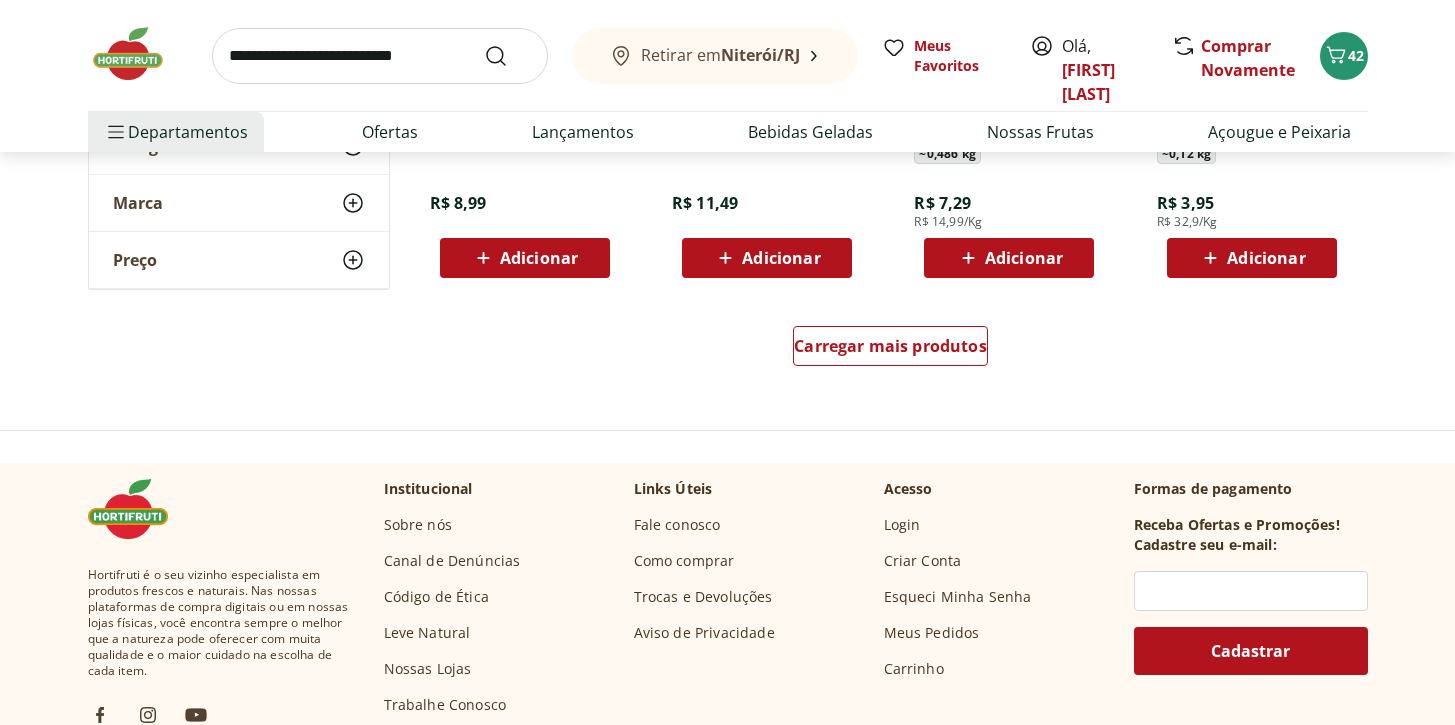 scroll, scrollTop: 27425, scrollLeft: 0, axis: vertical 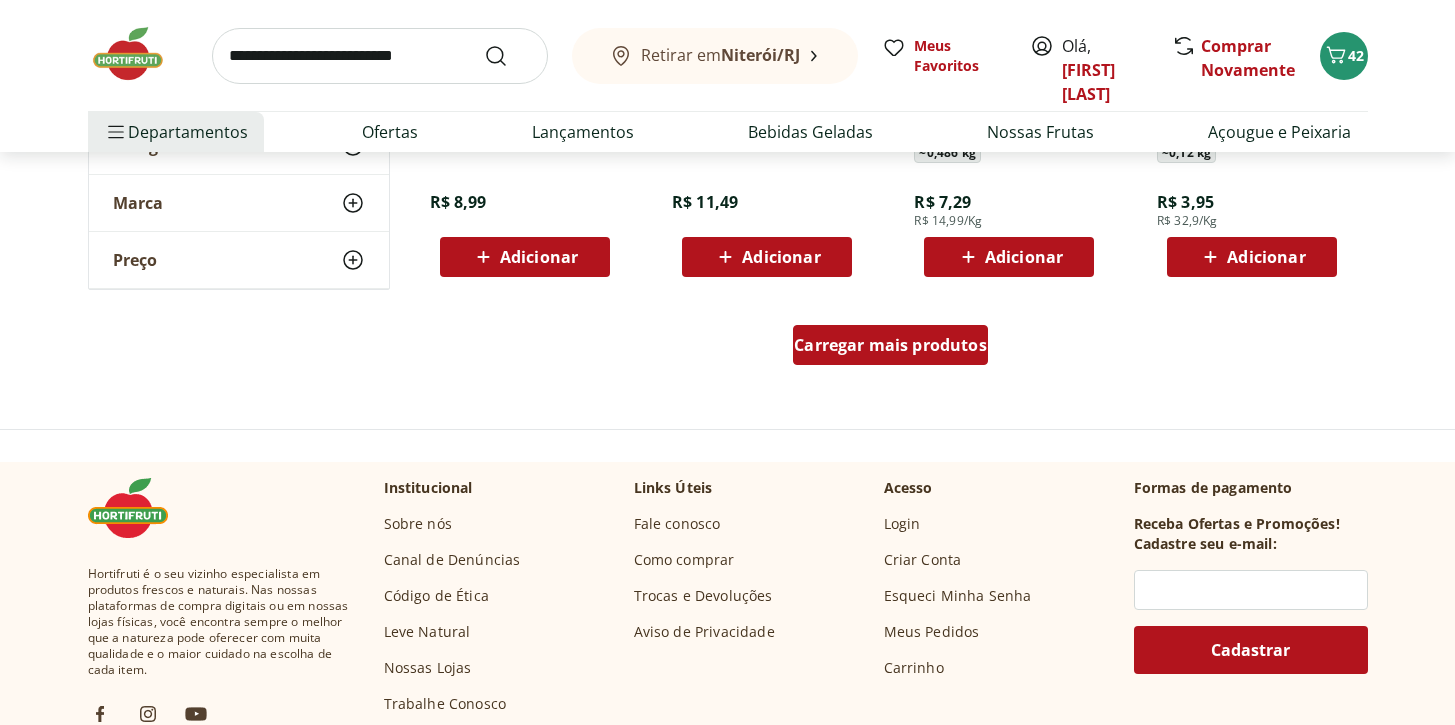 click on "Carregar mais produtos" at bounding box center [890, 345] 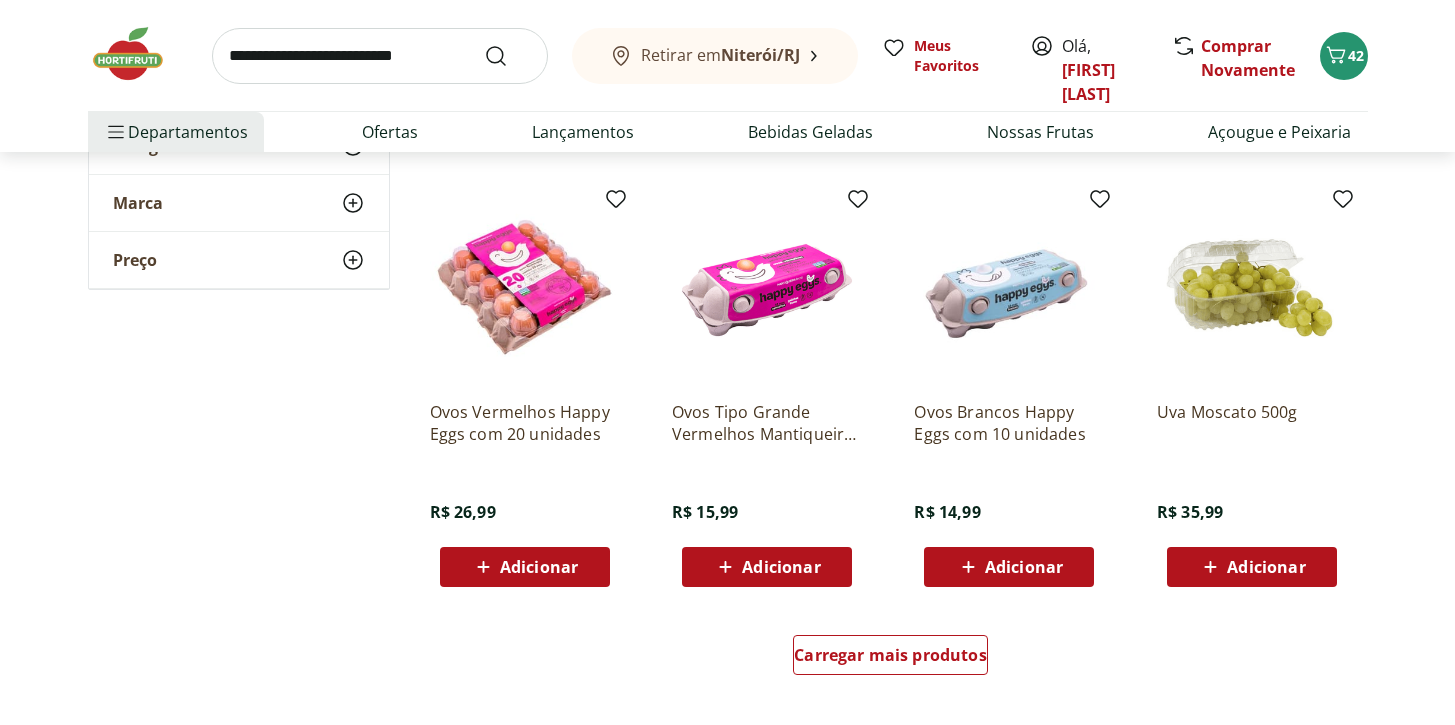 scroll, scrollTop: 28509, scrollLeft: 0, axis: vertical 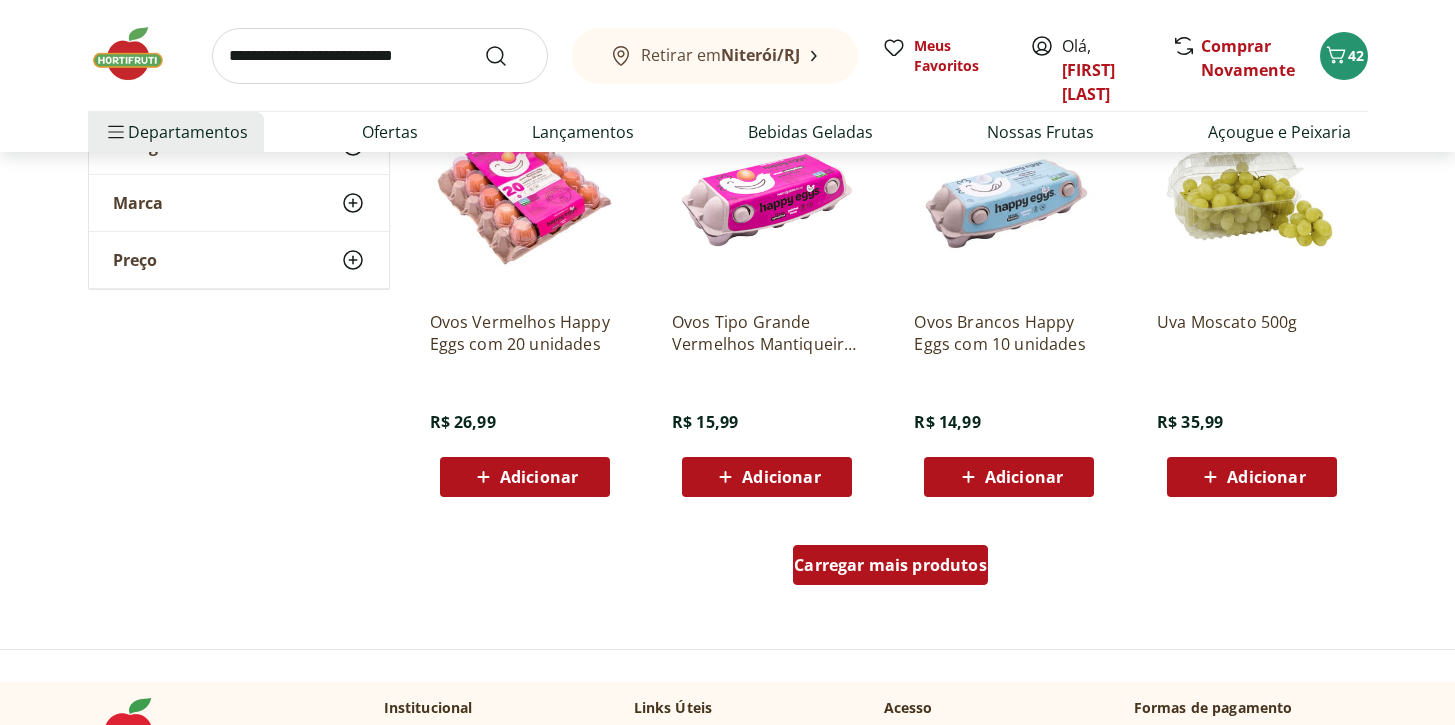 click on "Carregar mais produtos" at bounding box center (890, 565) 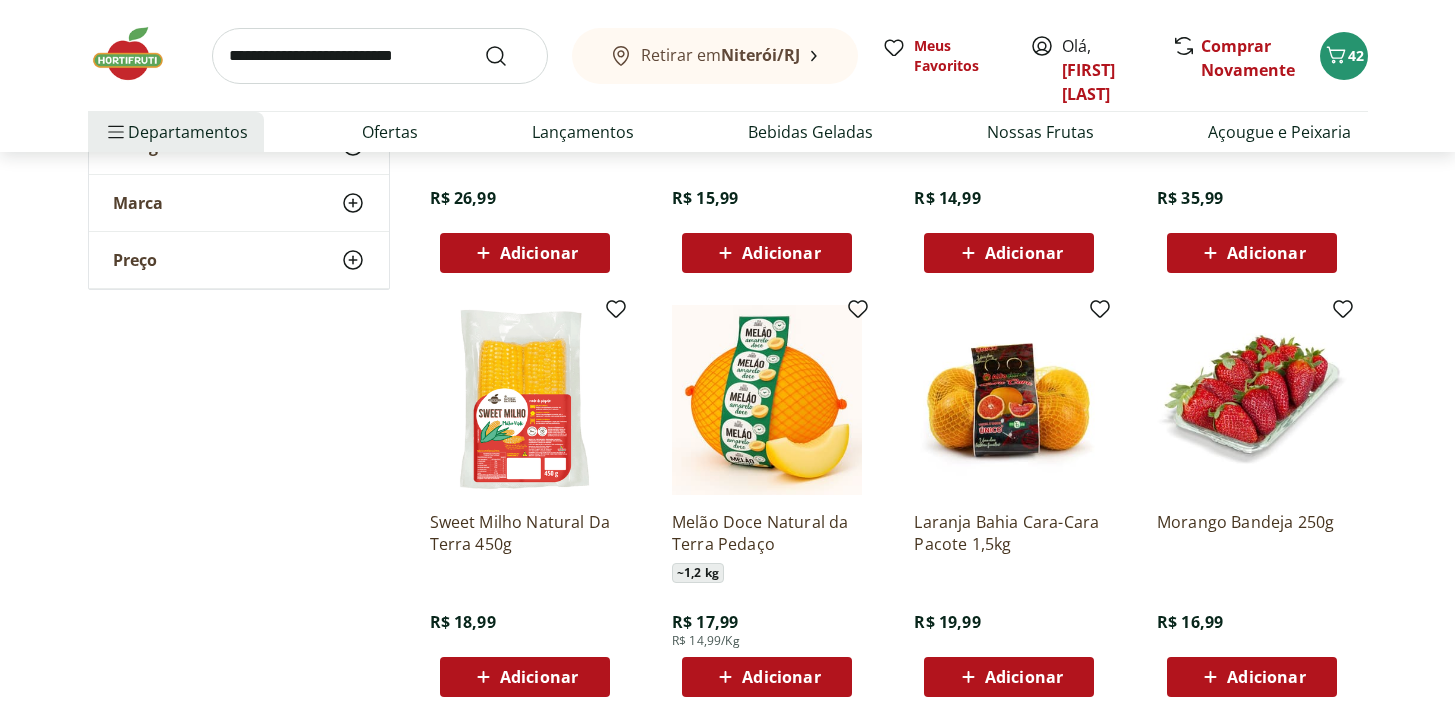 scroll, scrollTop: 28818, scrollLeft: 0, axis: vertical 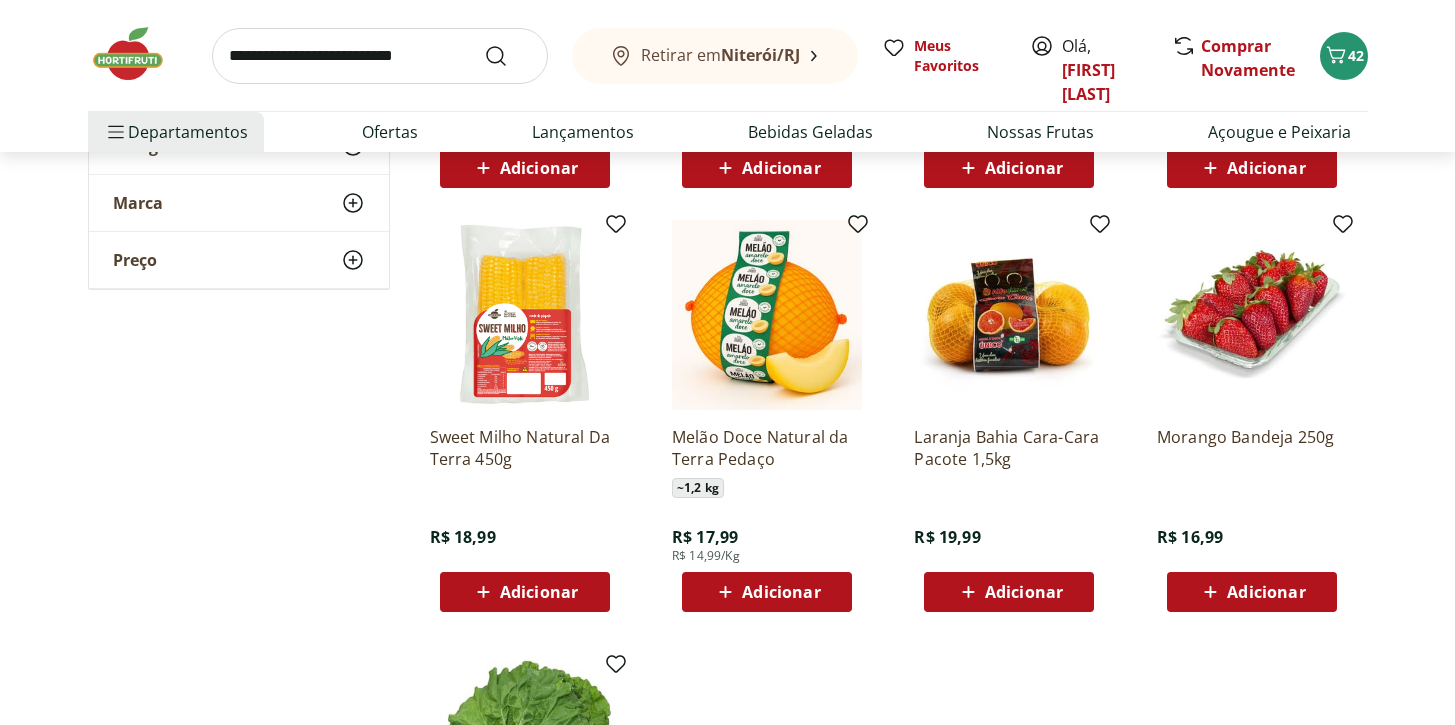 click on "Adicionar" at bounding box center (767, 592) 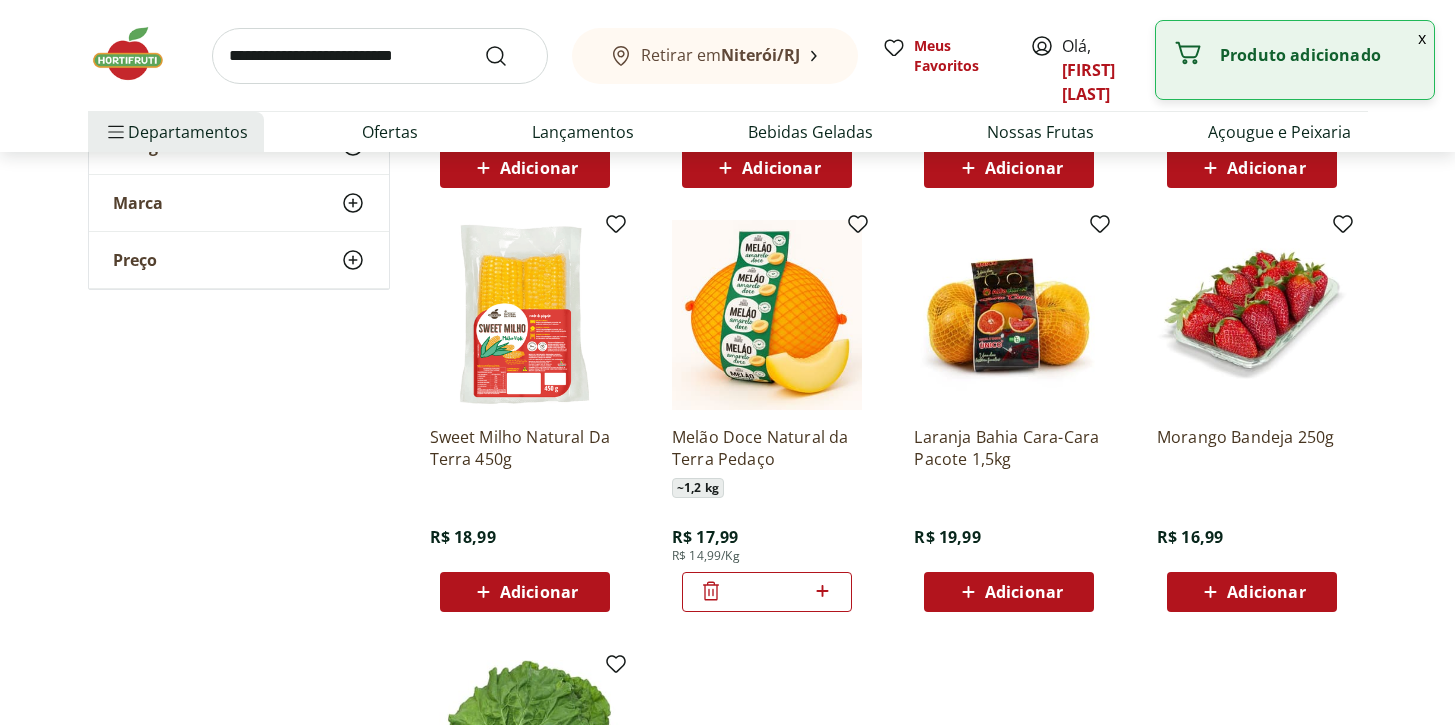 click on "Adicionar" at bounding box center (1266, 592) 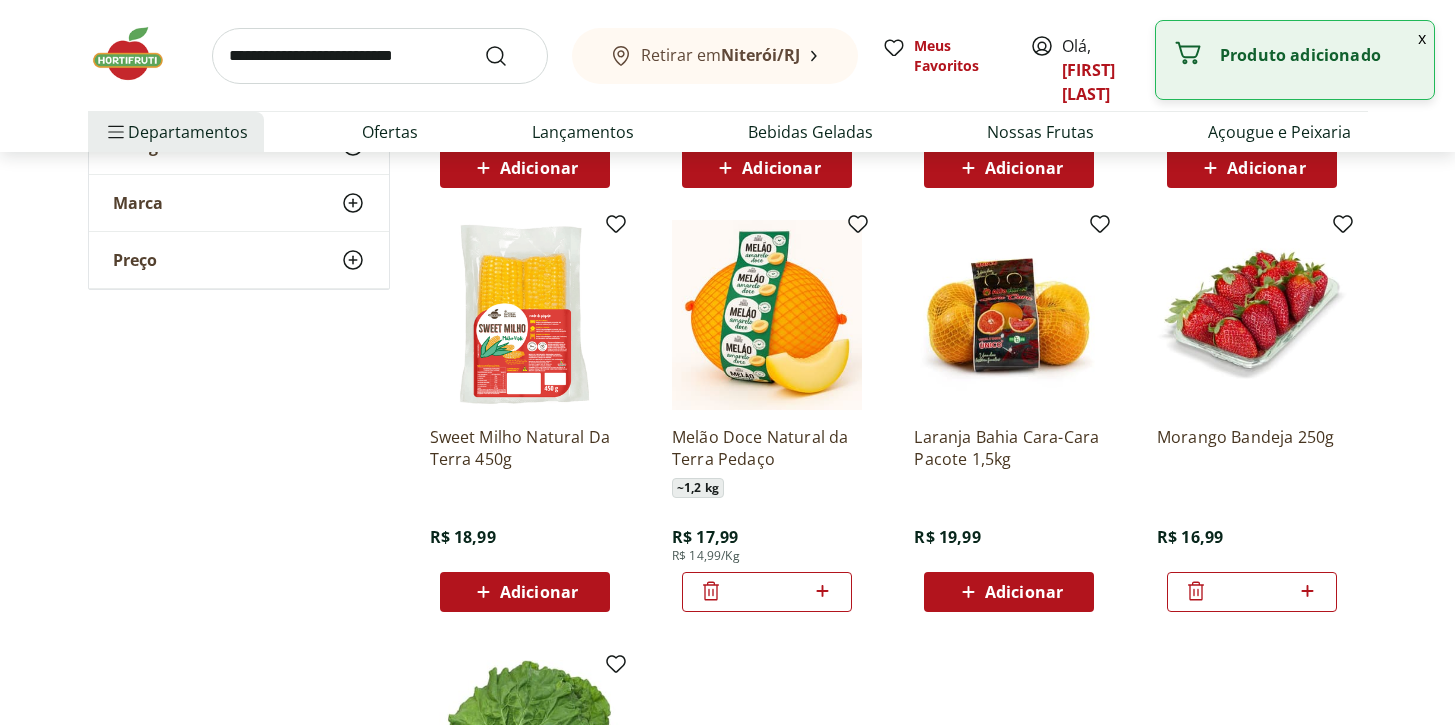 click 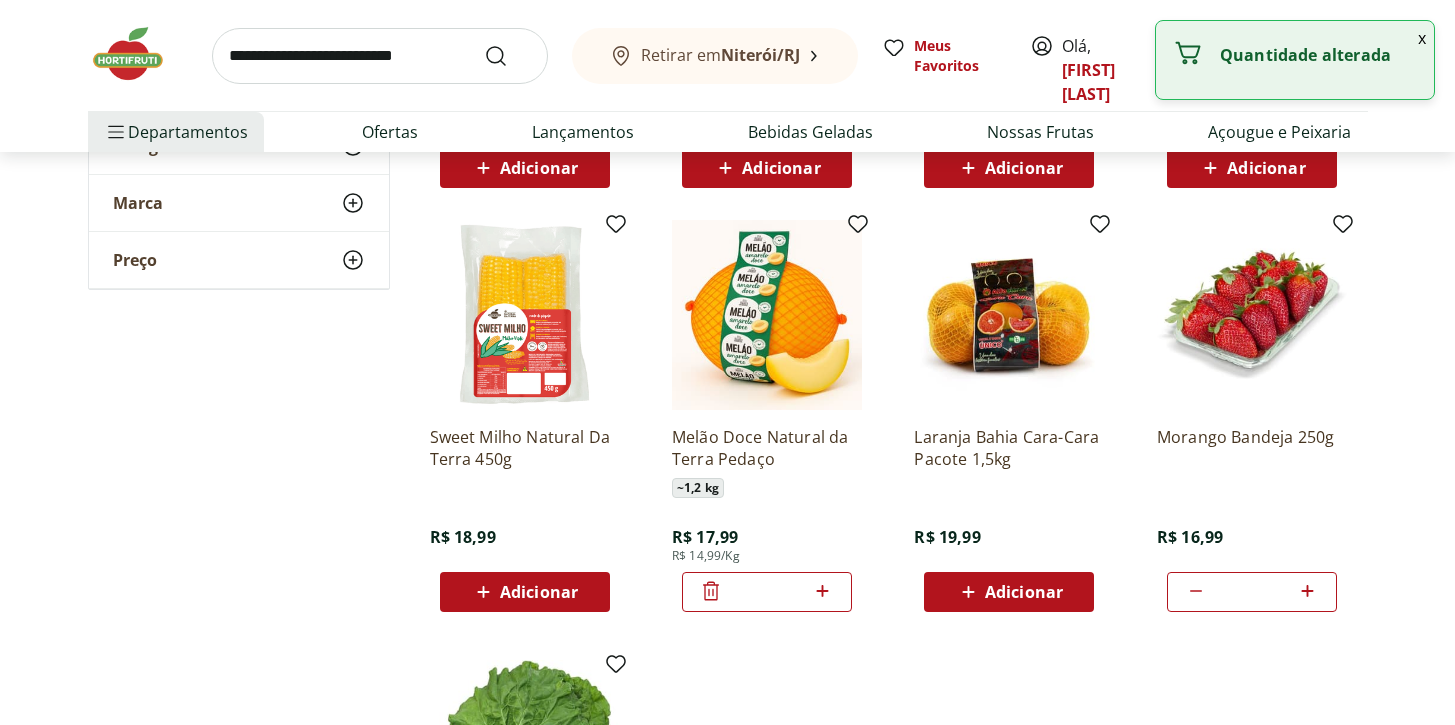 scroll, scrollTop: 29267, scrollLeft: 0, axis: vertical 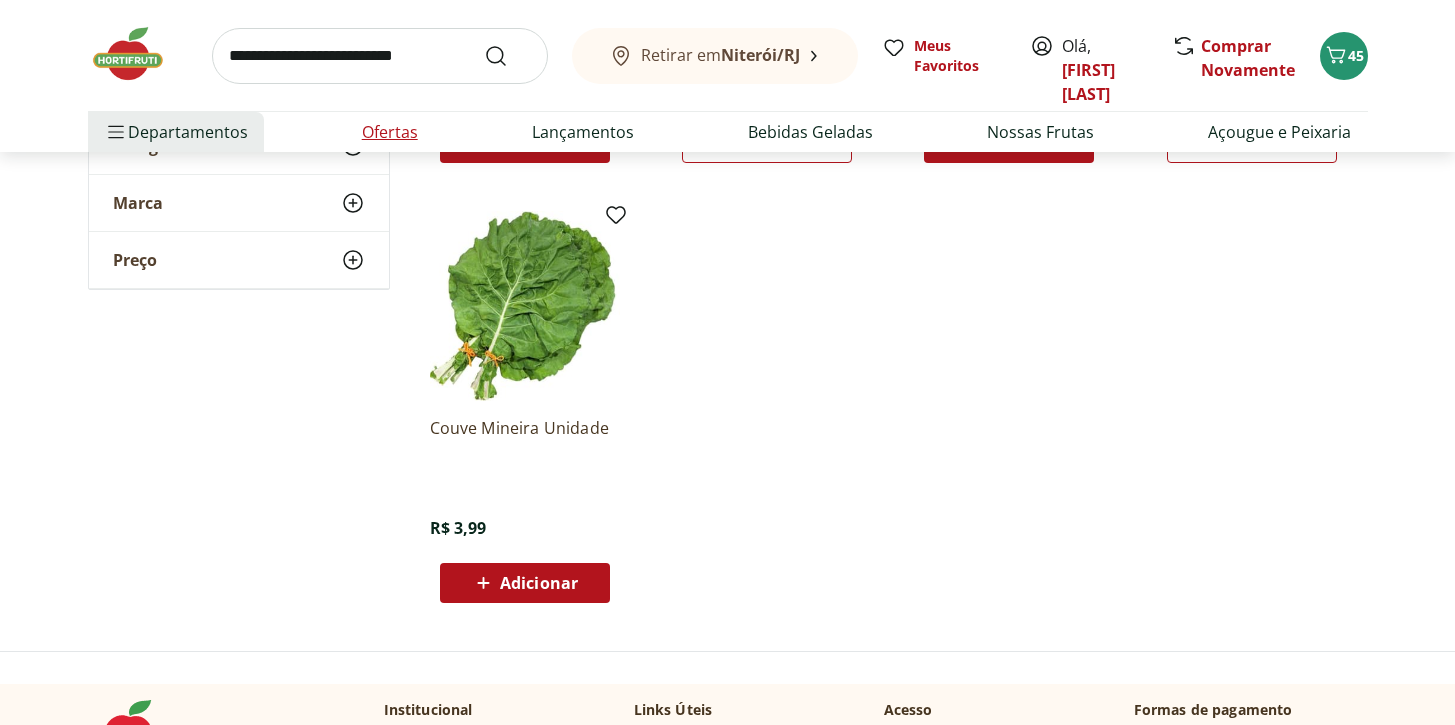 click on "Ofertas" at bounding box center (390, 132) 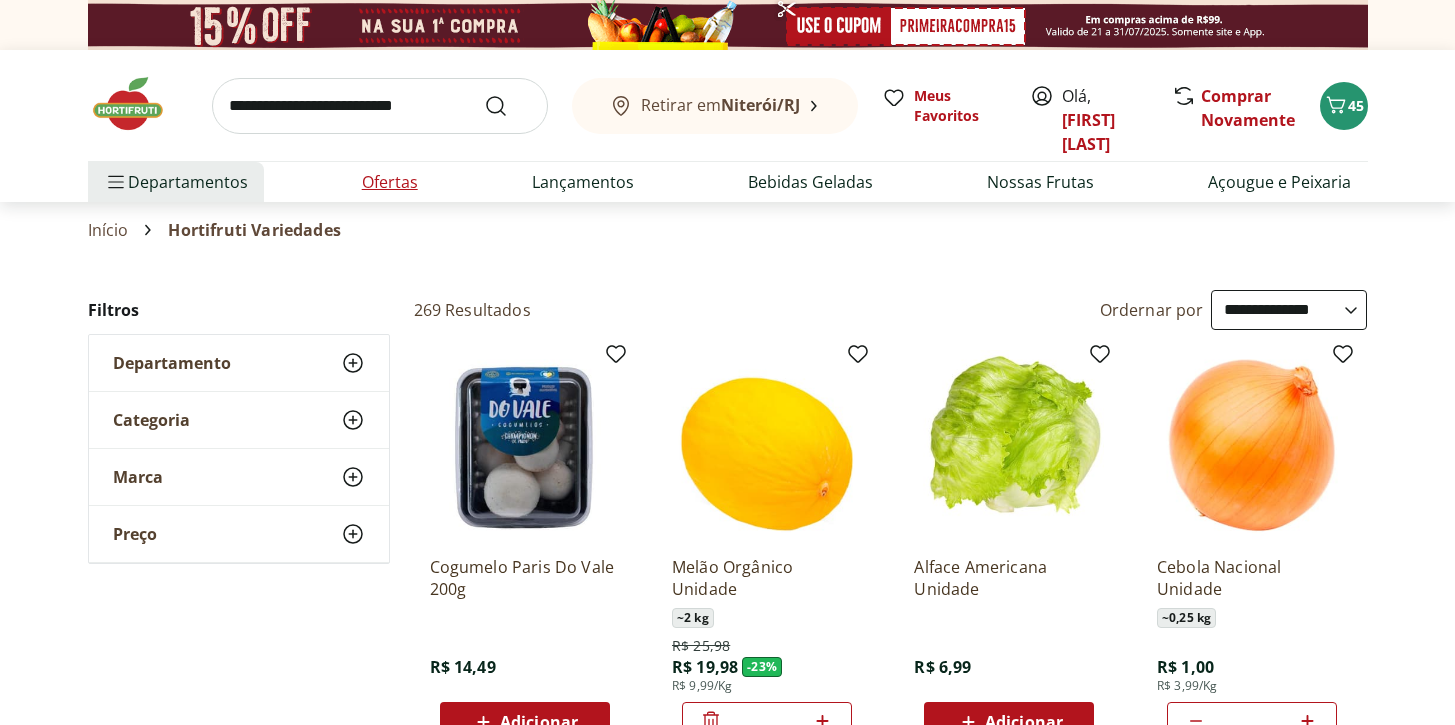 select on "**********" 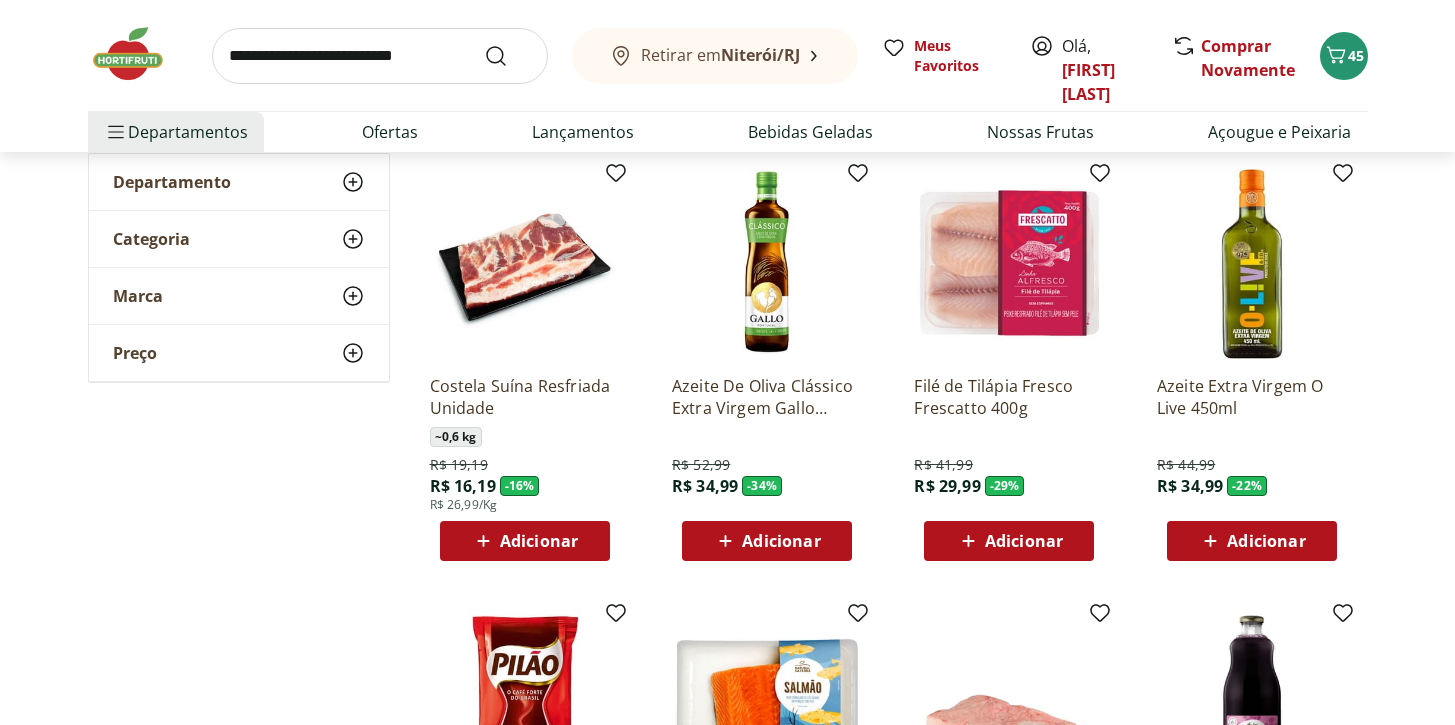 scroll, scrollTop: 183, scrollLeft: 0, axis: vertical 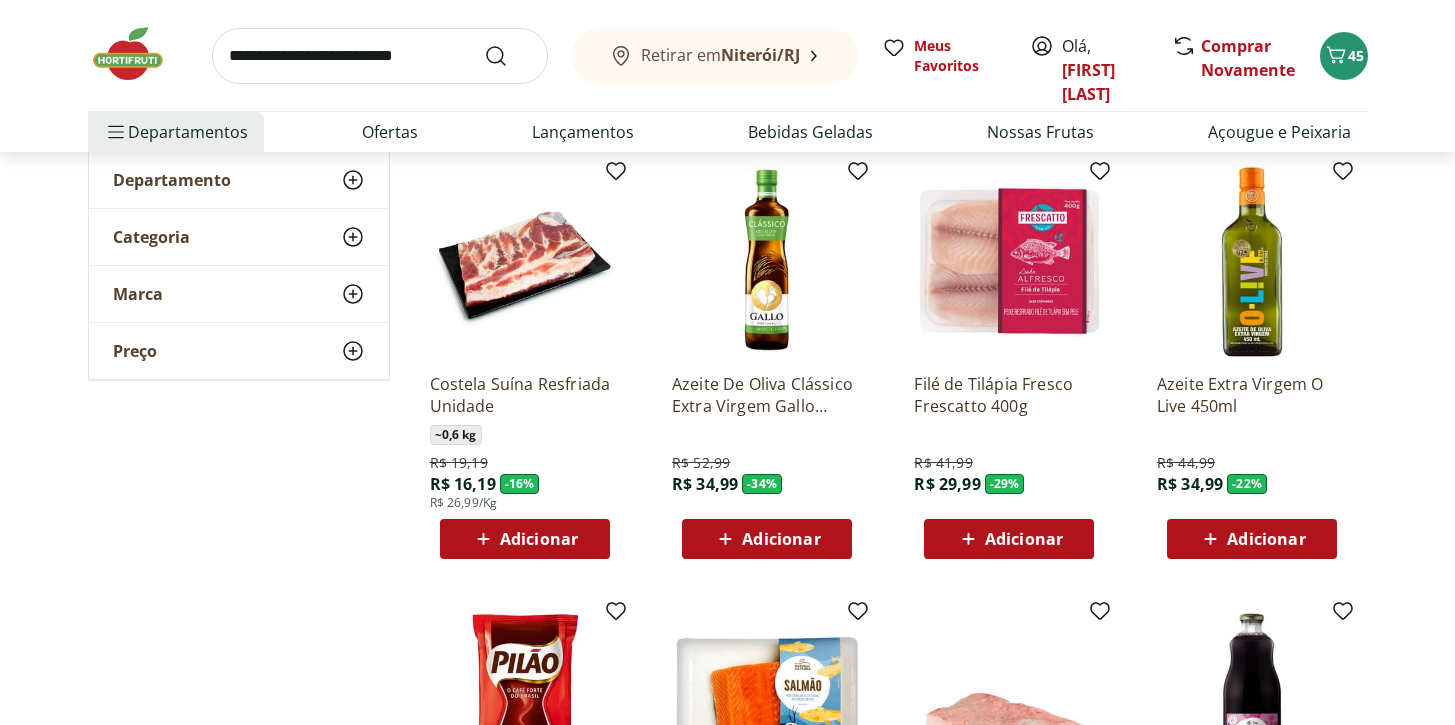 click on "Adicionar" at bounding box center (781, 539) 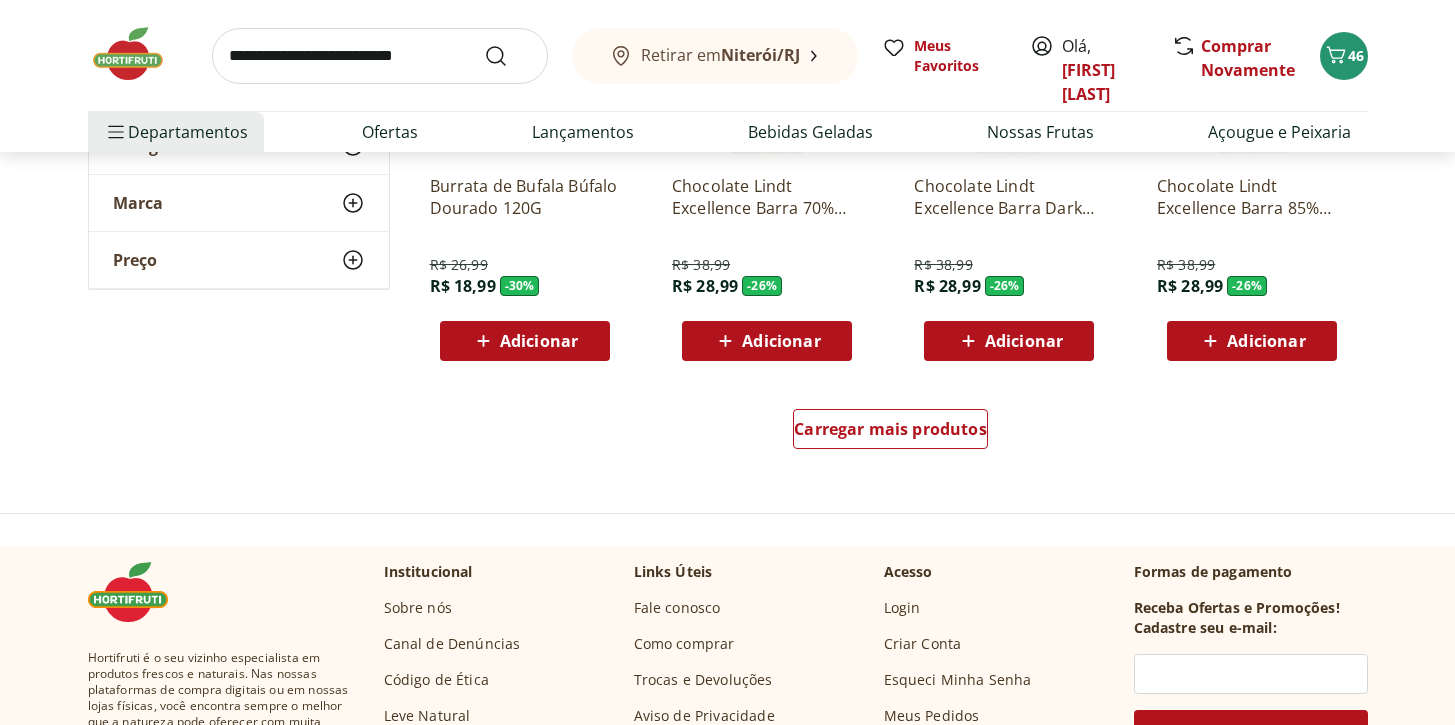 scroll, scrollTop: 1322, scrollLeft: 0, axis: vertical 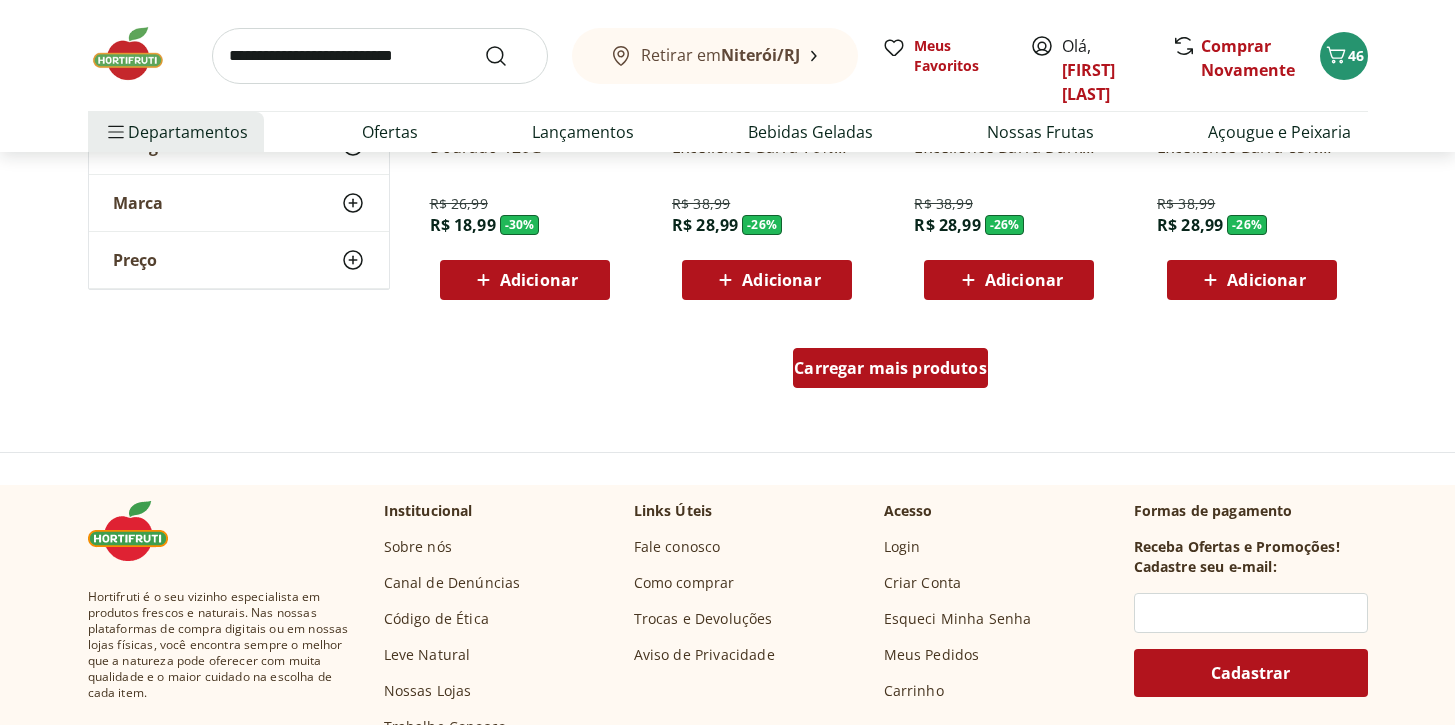 click on "Carregar mais produtos" at bounding box center (890, 368) 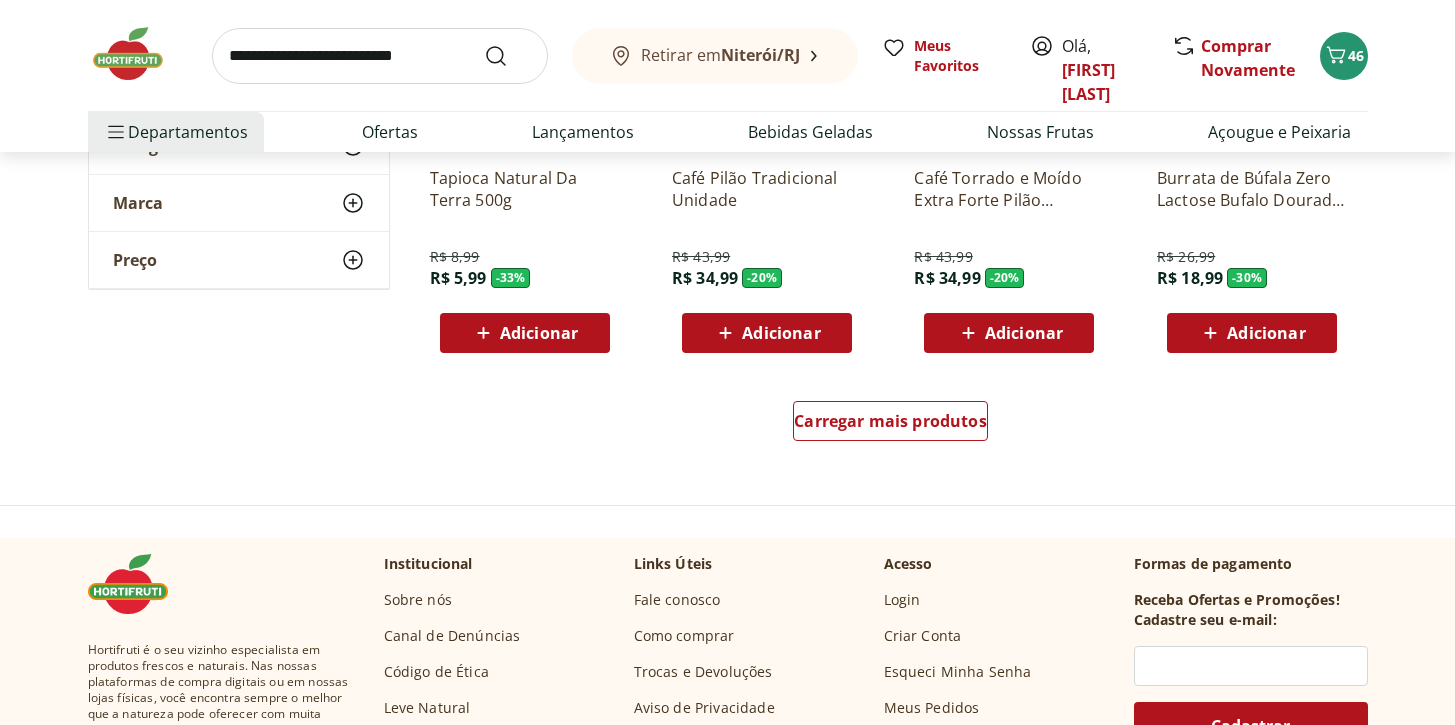 scroll, scrollTop: 2575, scrollLeft: 0, axis: vertical 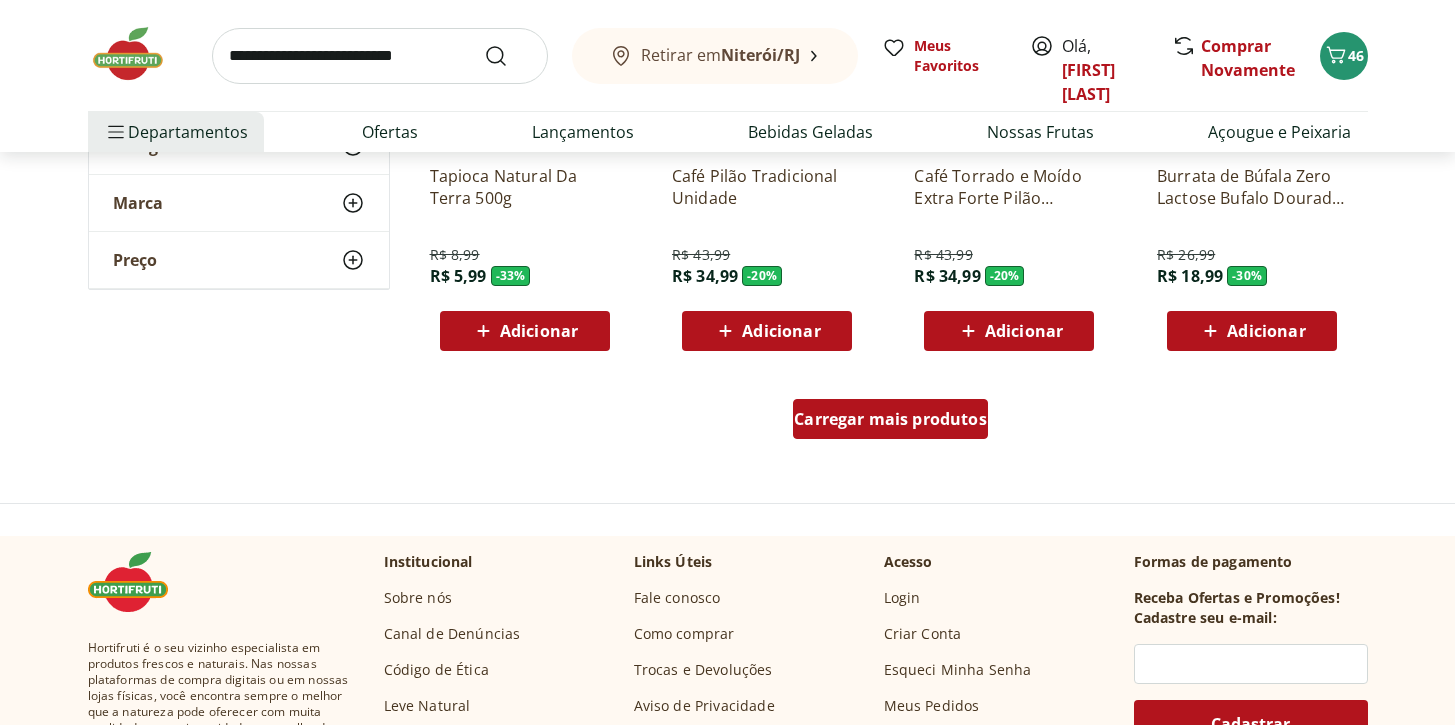 click on "Carregar mais produtos" at bounding box center (890, 419) 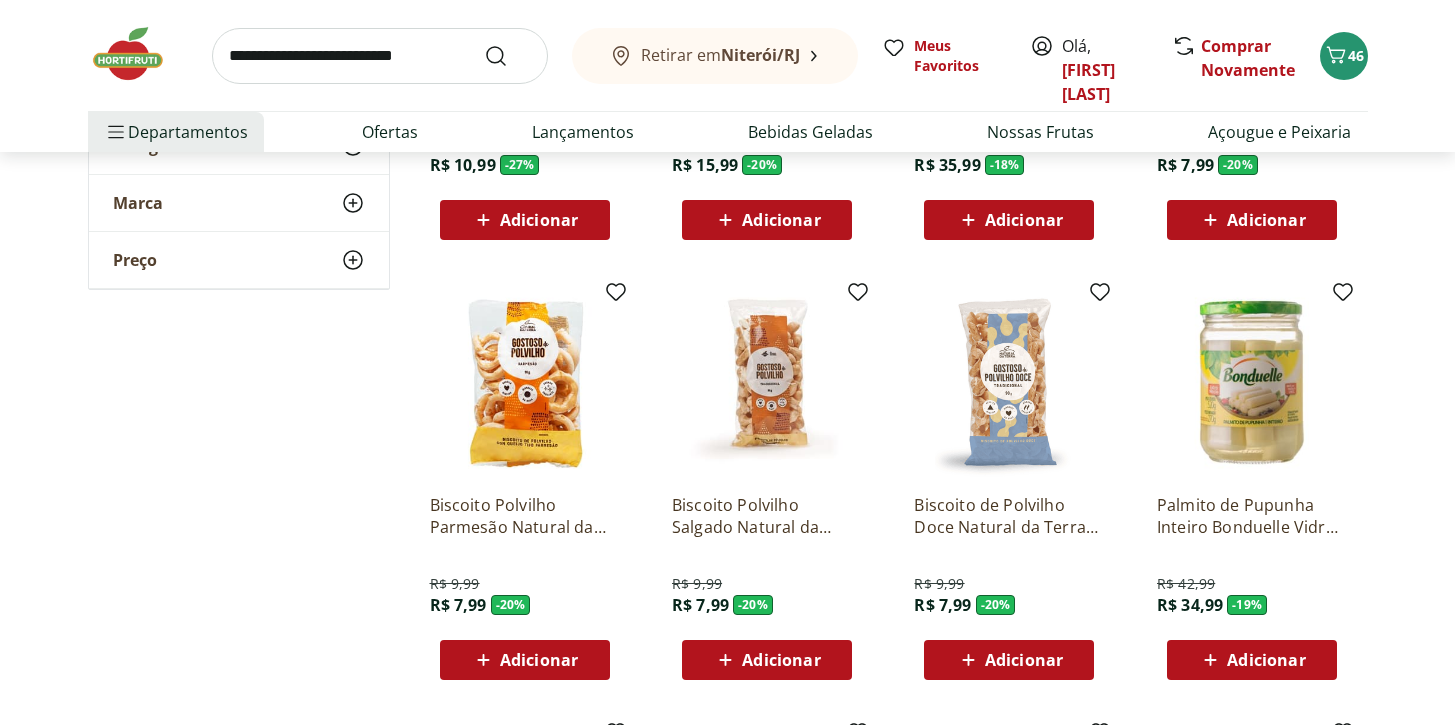 scroll, scrollTop: 3109, scrollLeft: 0, axis: vertical 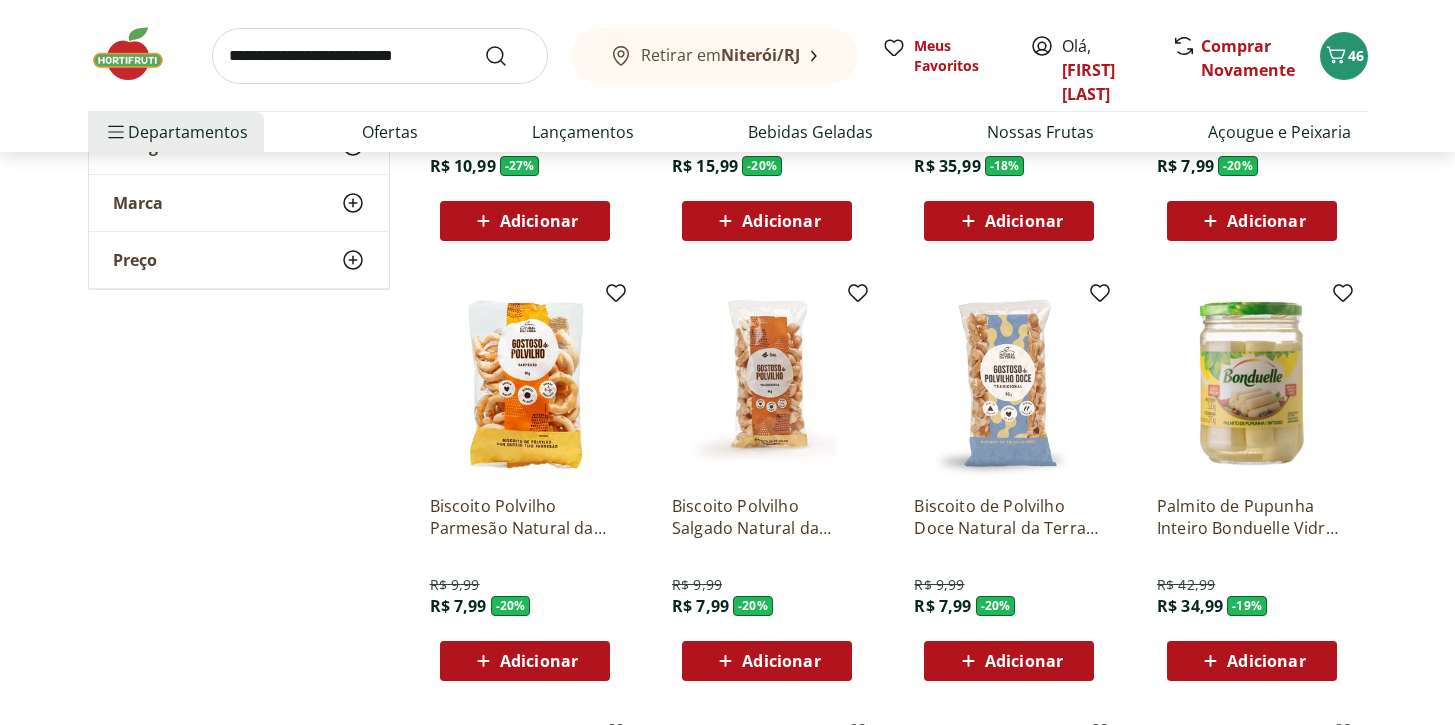 click on "Adicionar" at bounding box center (781, 661) 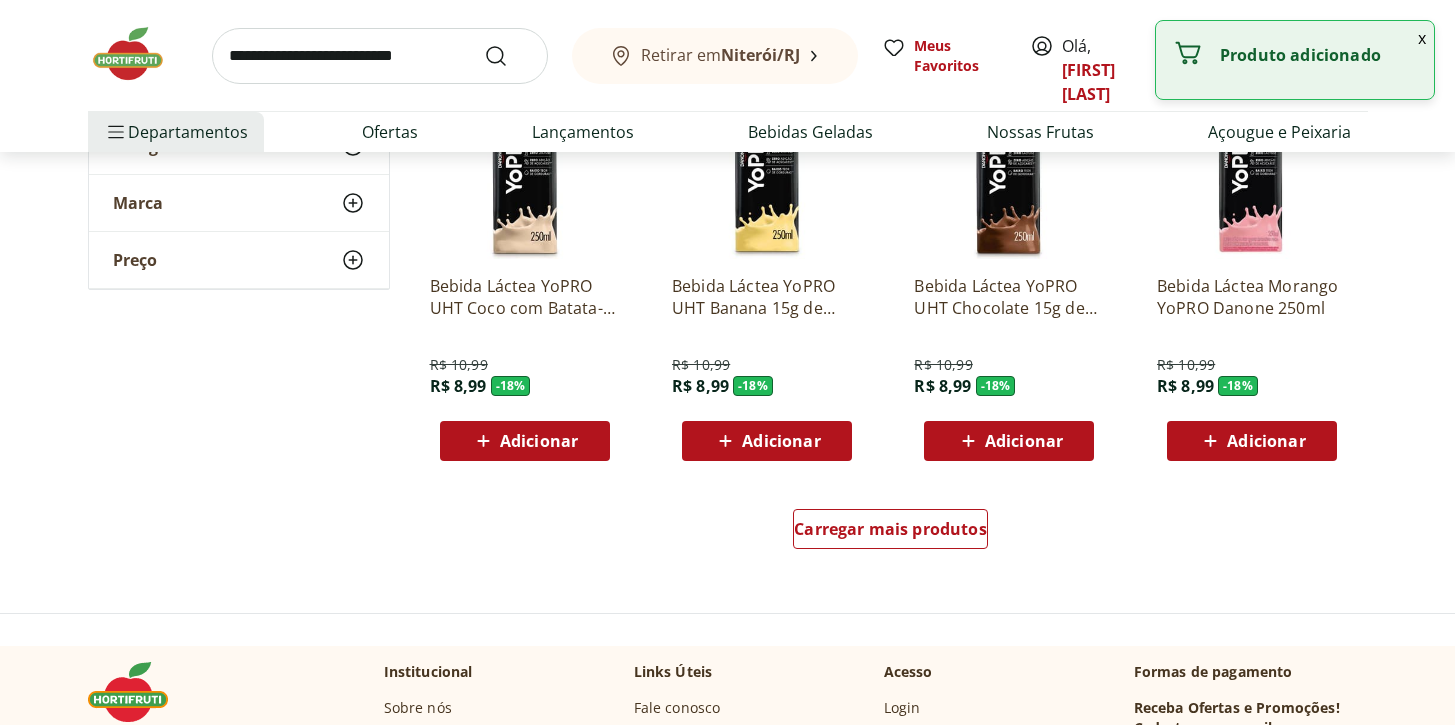 scroll, scrollTop: 3633, scrollLeft: 0, axis: vertical 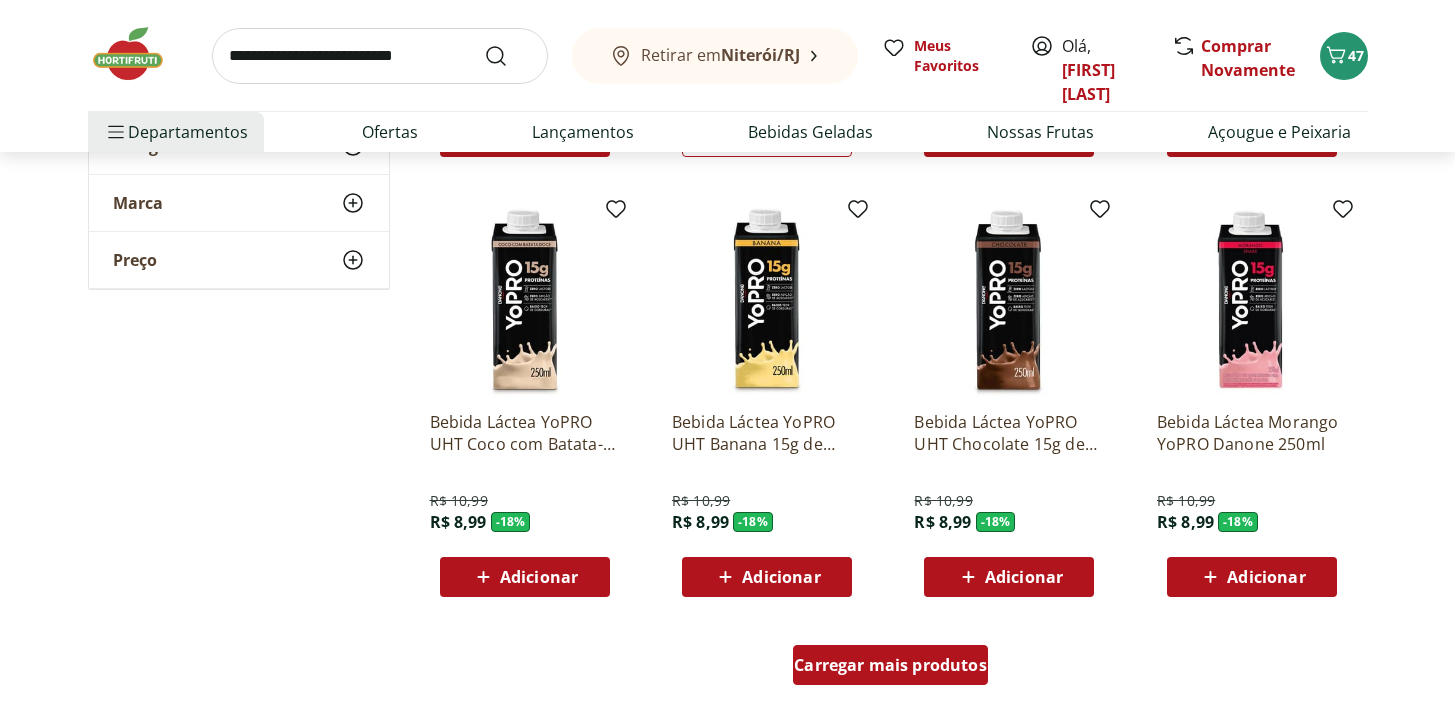 click on "Carregar mais produtos" at bounding box center [890, 665] 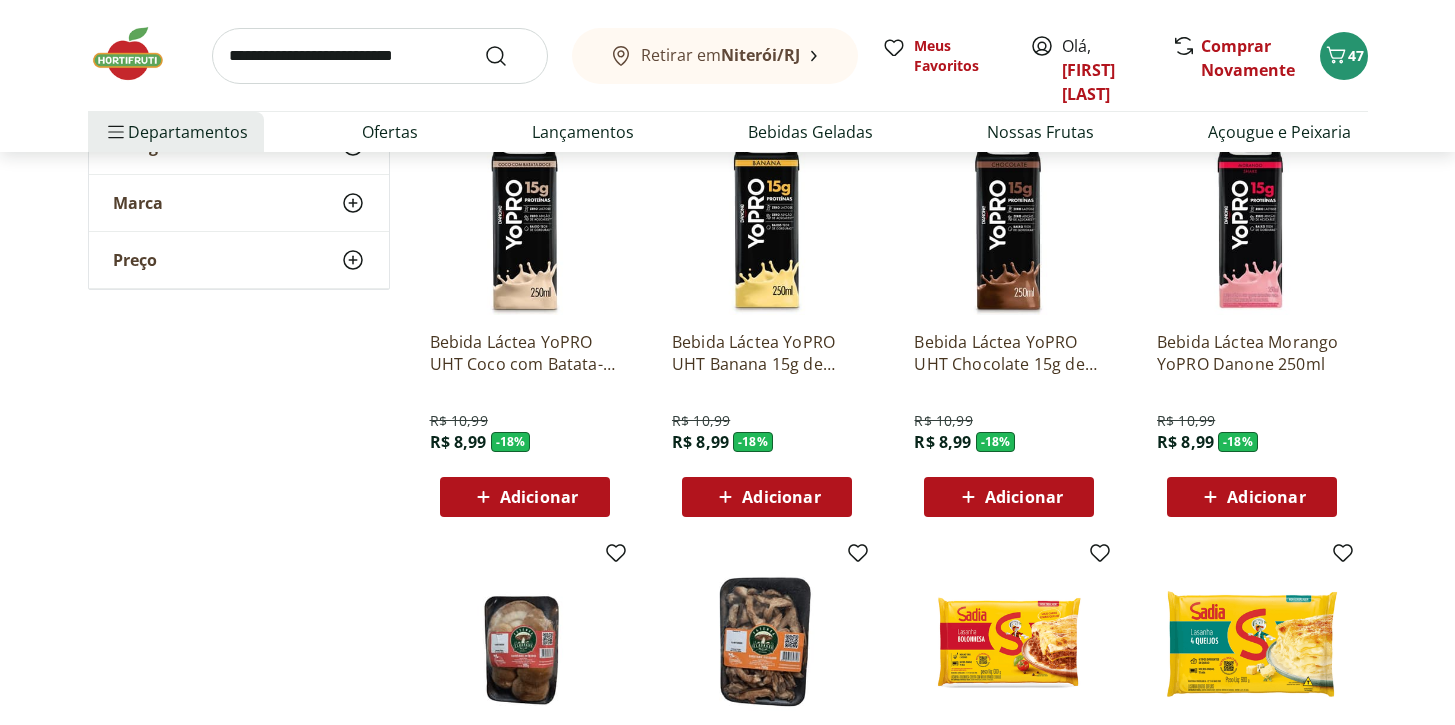 scroll, scrollTop: 3702, scrollLeft: 0, axis: vertical 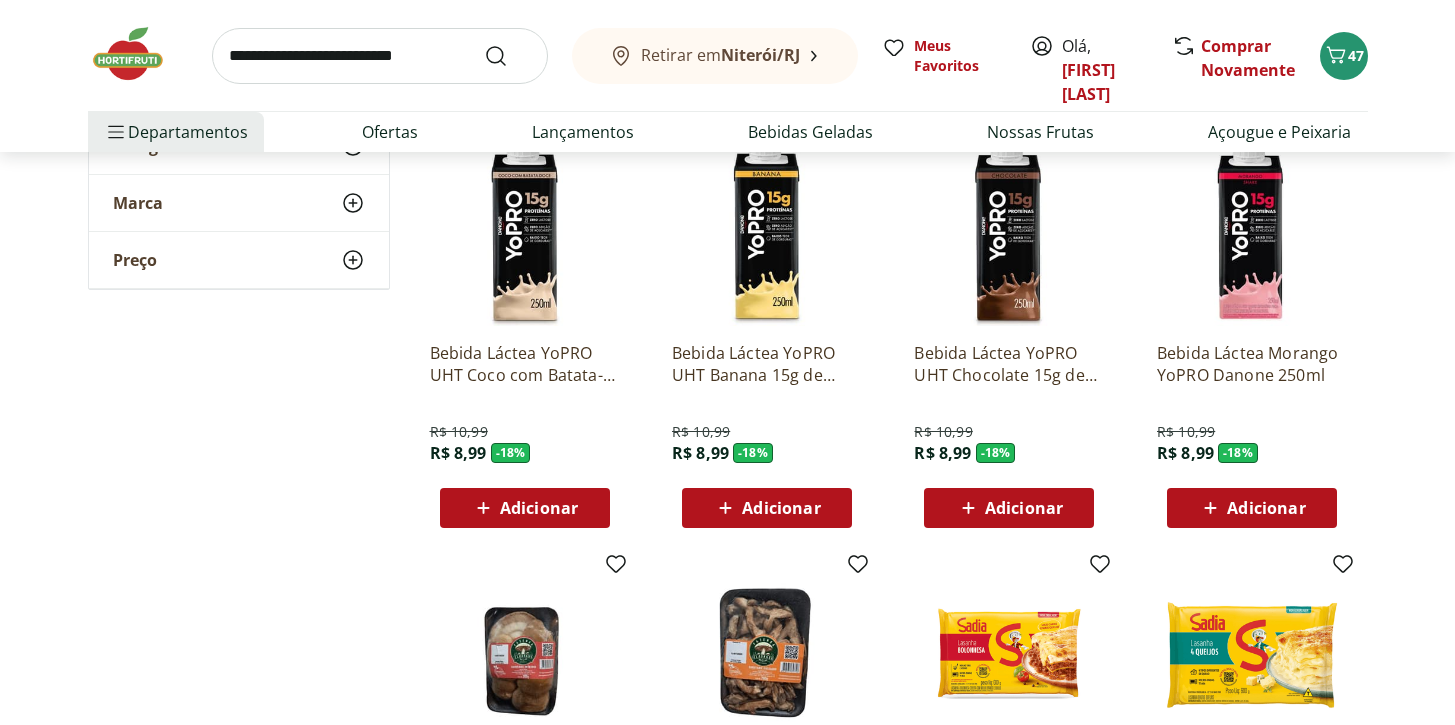 click on "Adicionar" at bounding box center [1266, 508] 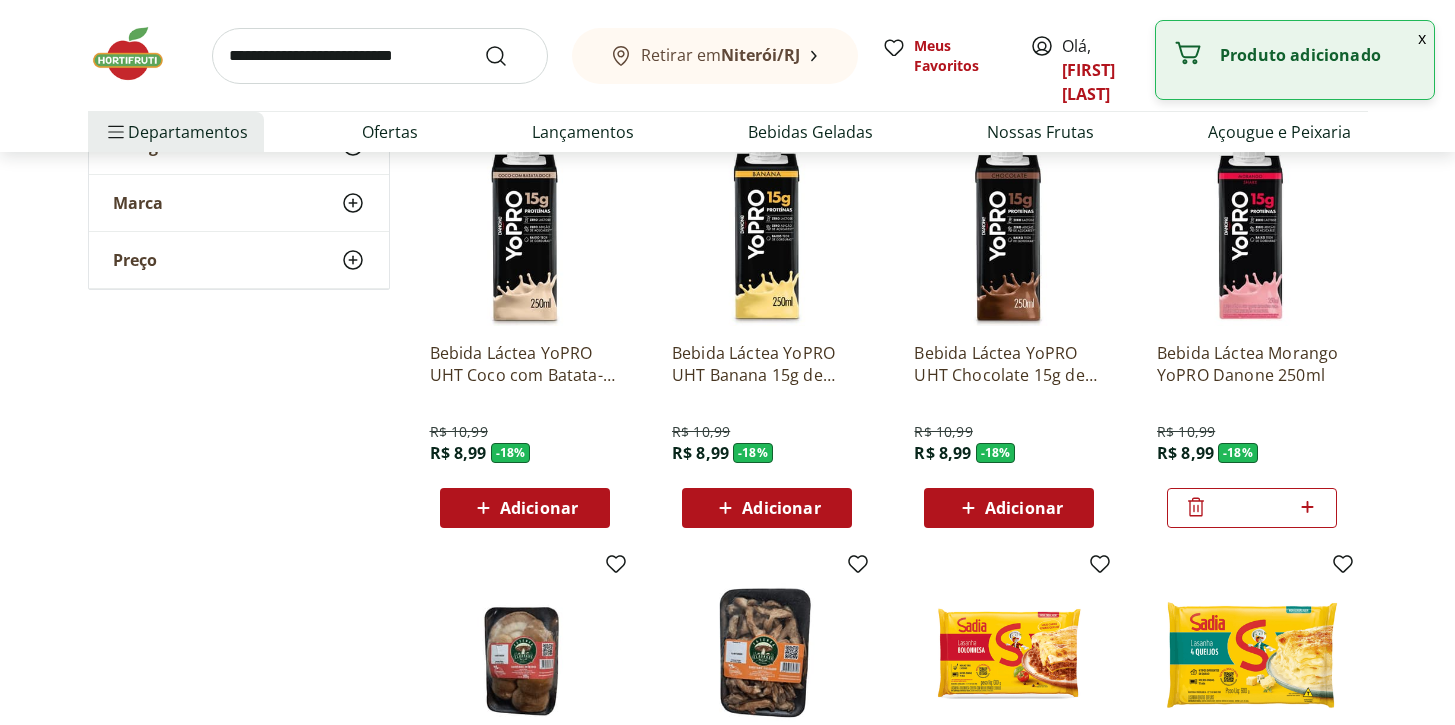 click 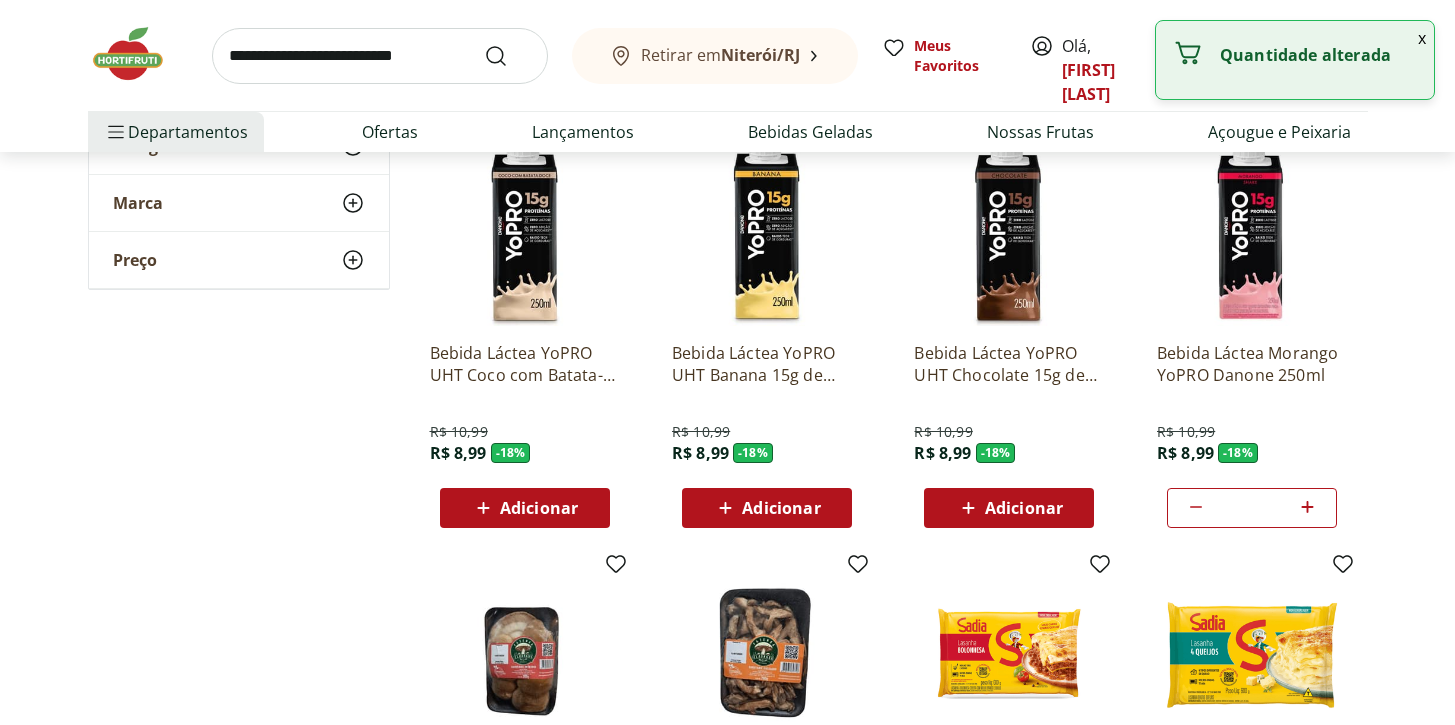 click 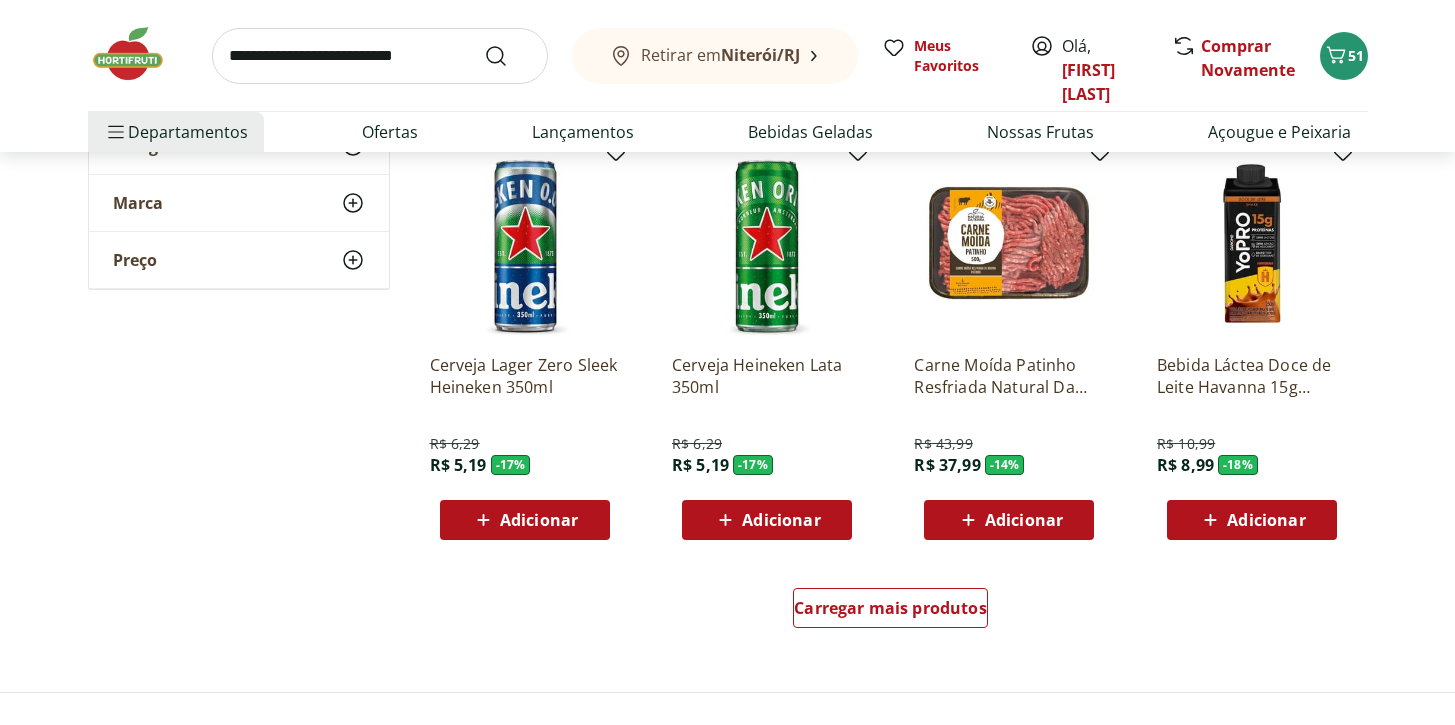 scroll, scrollTop: 5009, scrollLeft: 0, axis: vertical 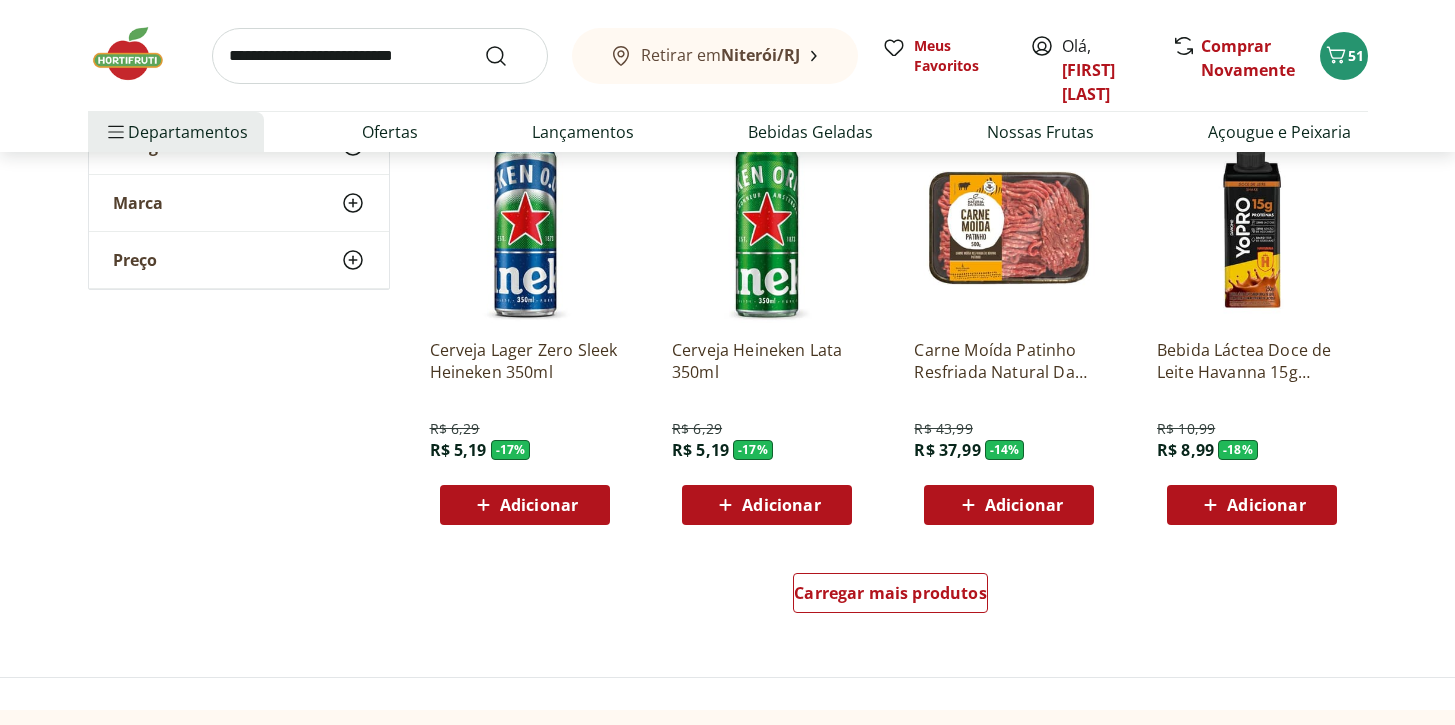click on "Adicionar" at bounding box center (1024, 505) 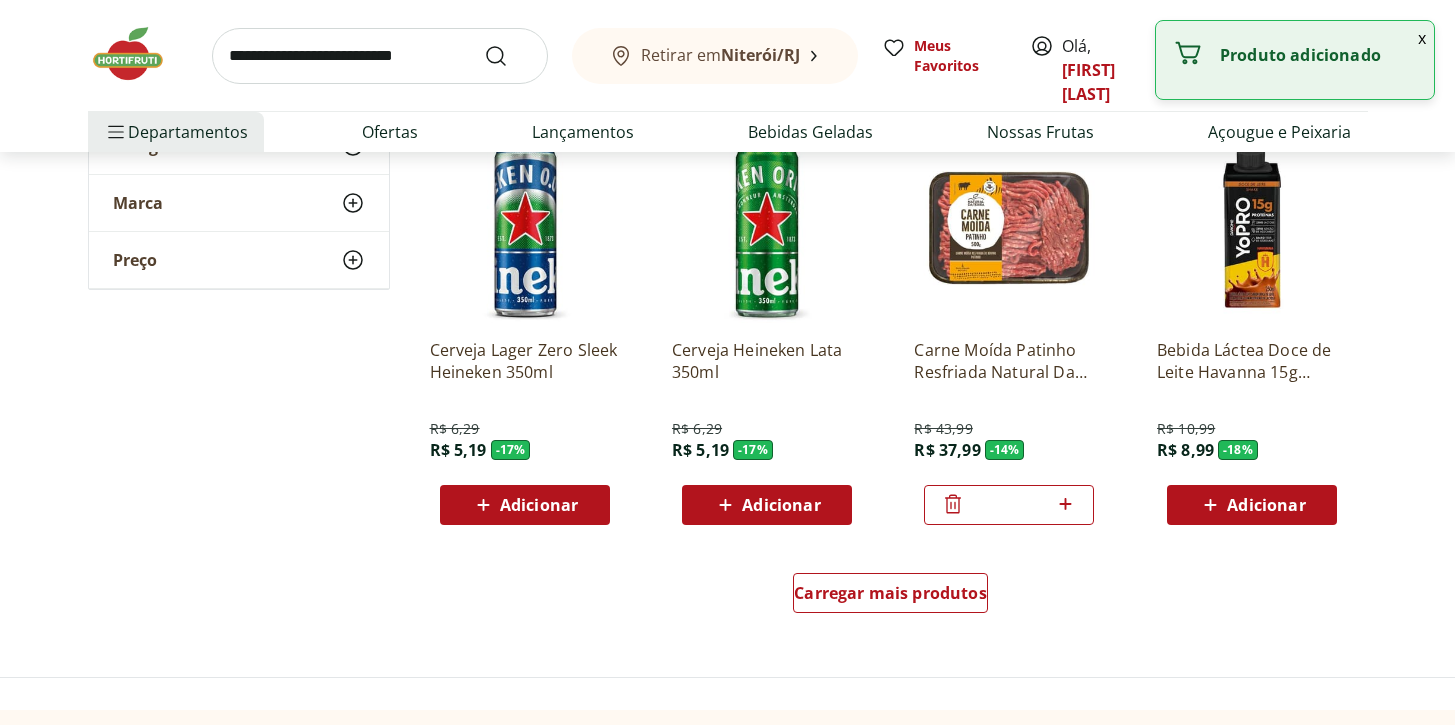 click 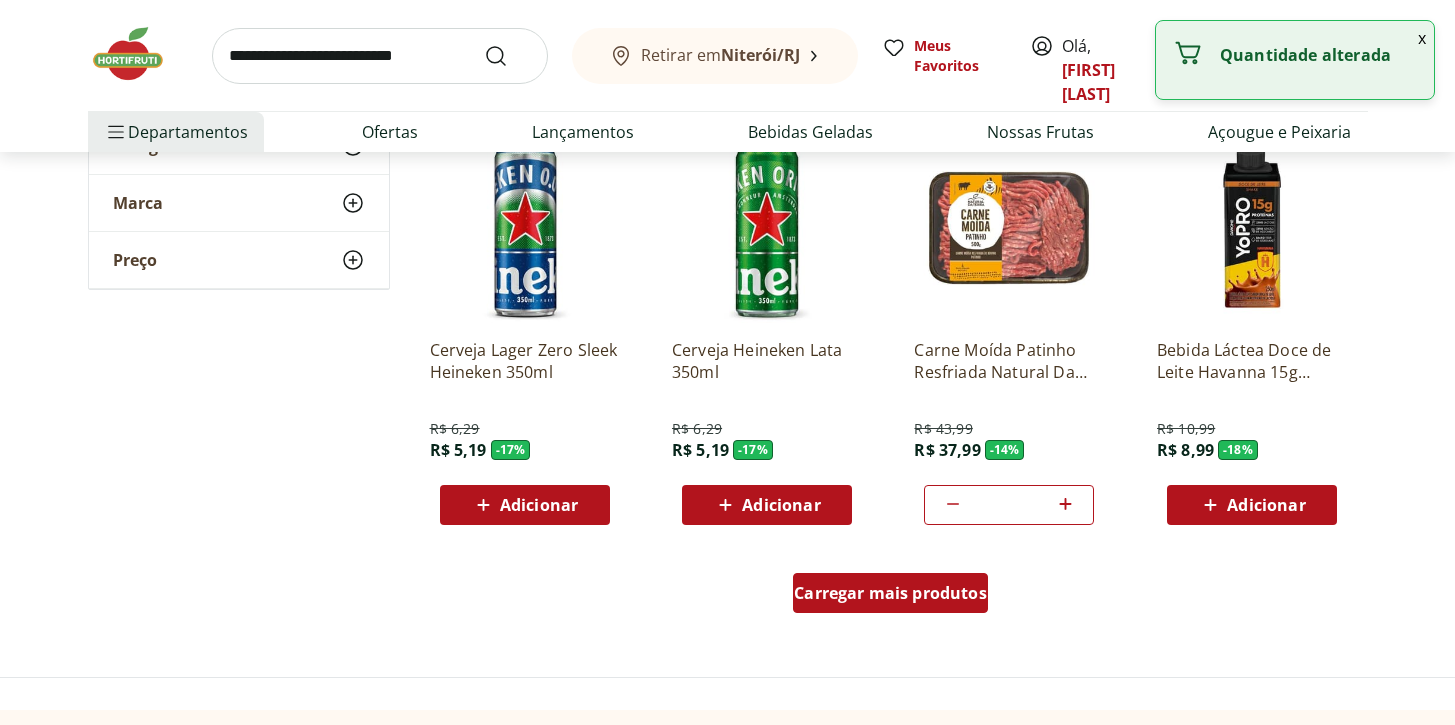 click on "Carregar mais produtos" at bounding box center (890, 593) 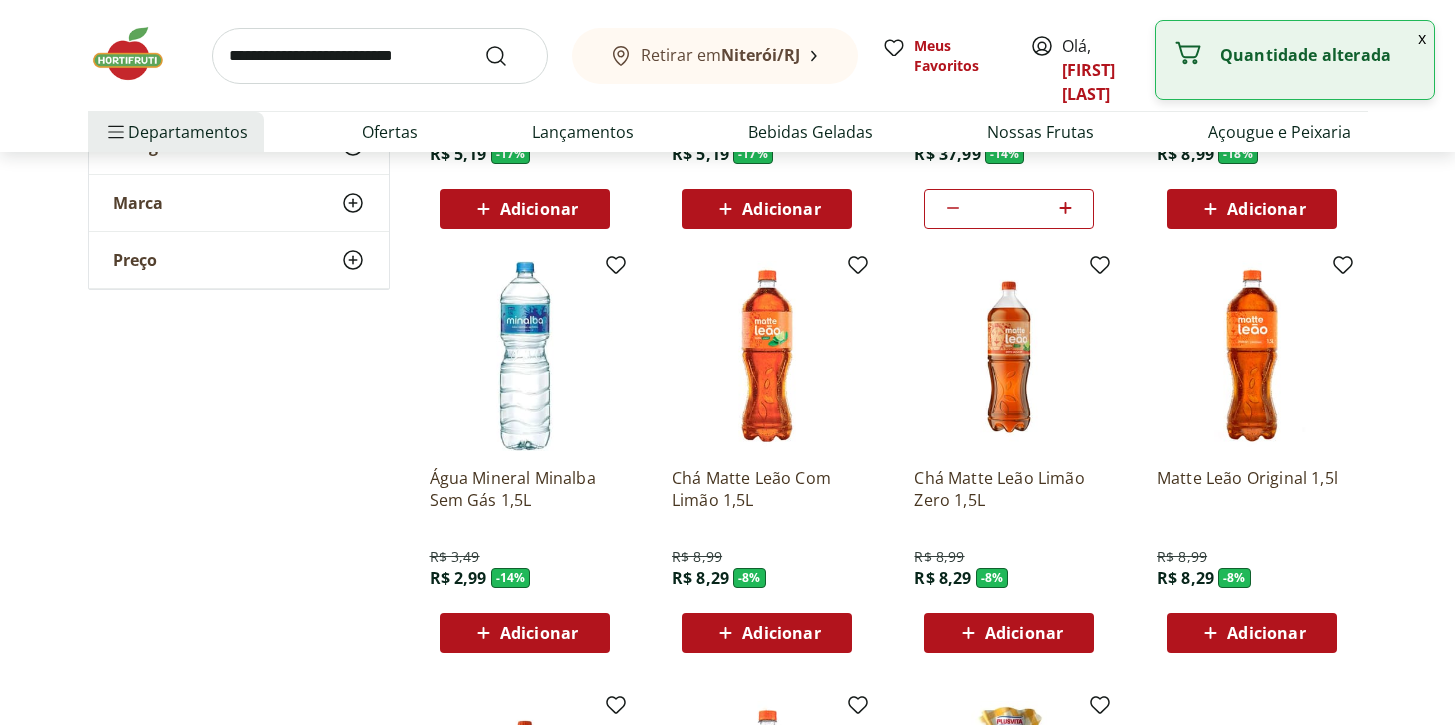scroll, scrollTop: 5301, scrollLeft: 0, axis: vertical 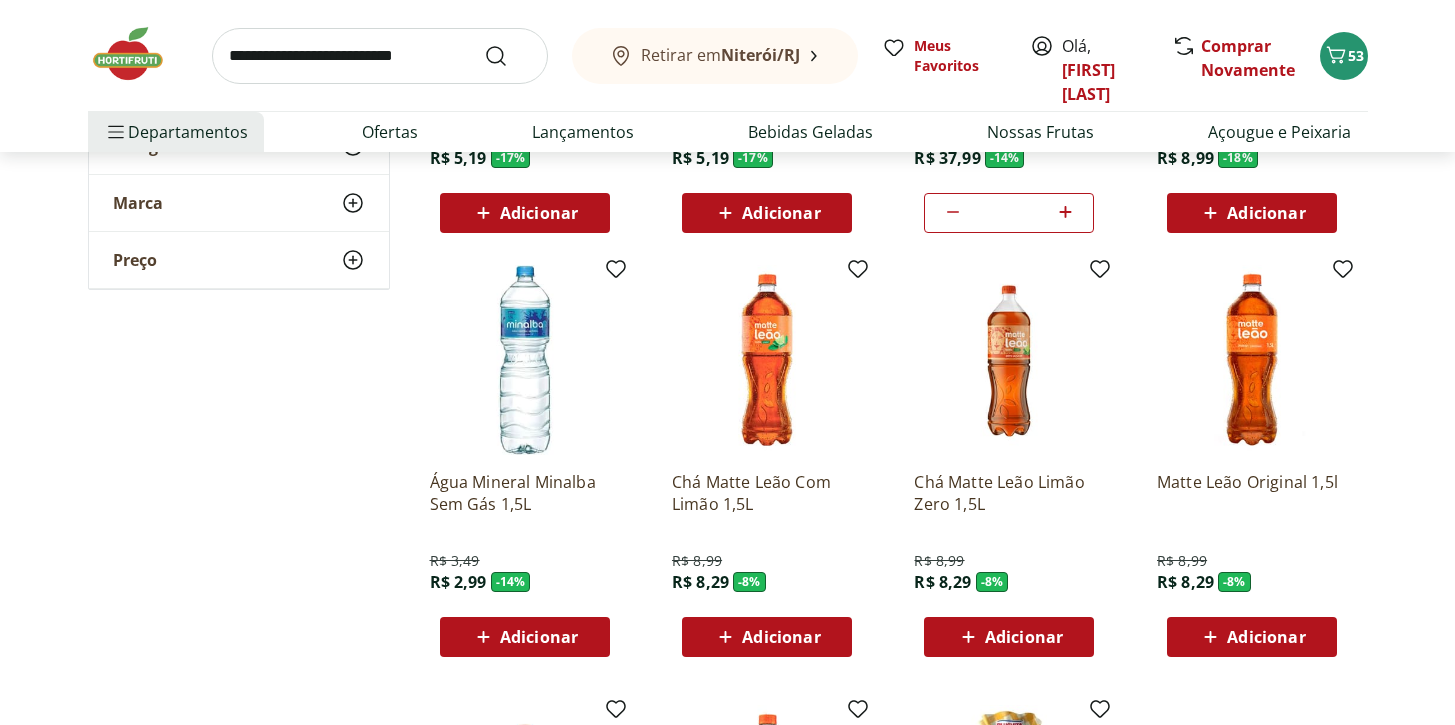 click on "Adicionar" at bounding box center [767, 637] 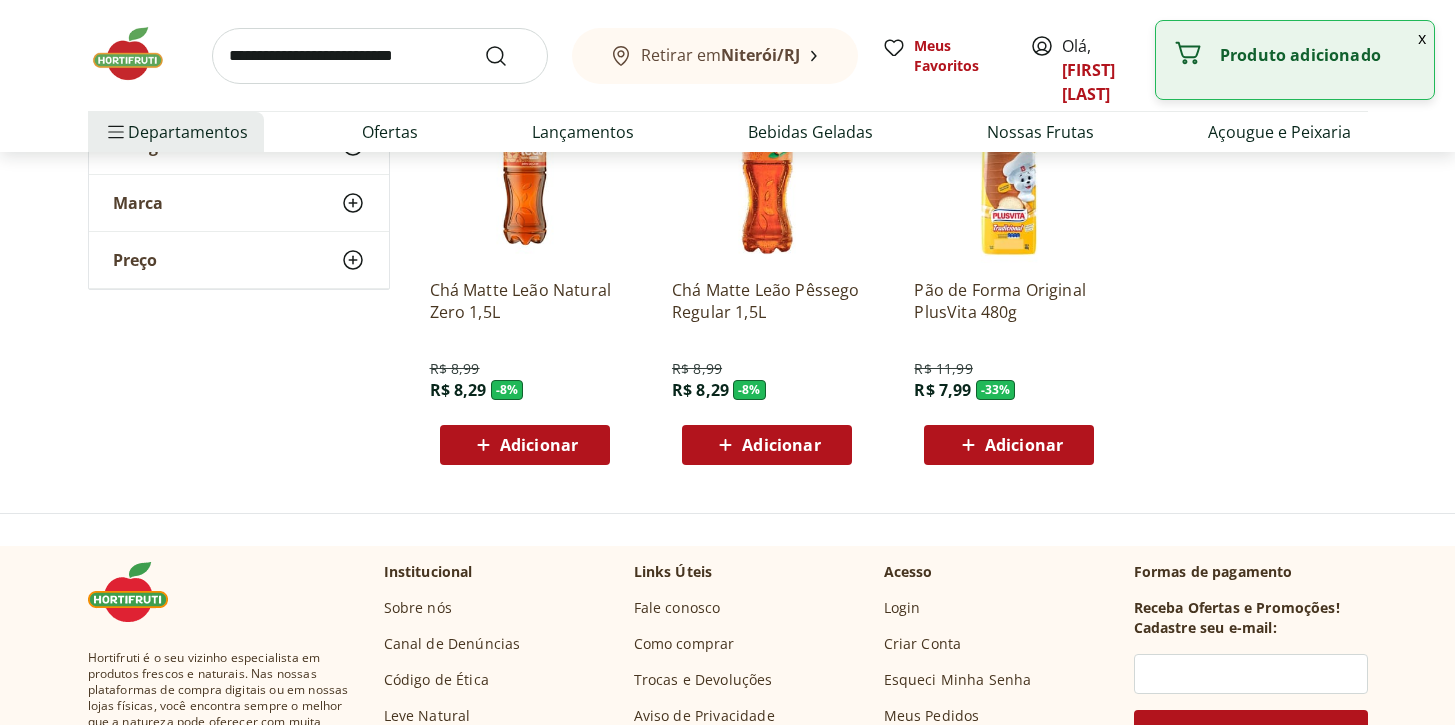 scroll, scrollTop: 5932, scrollLeft: 0, axis: vertical 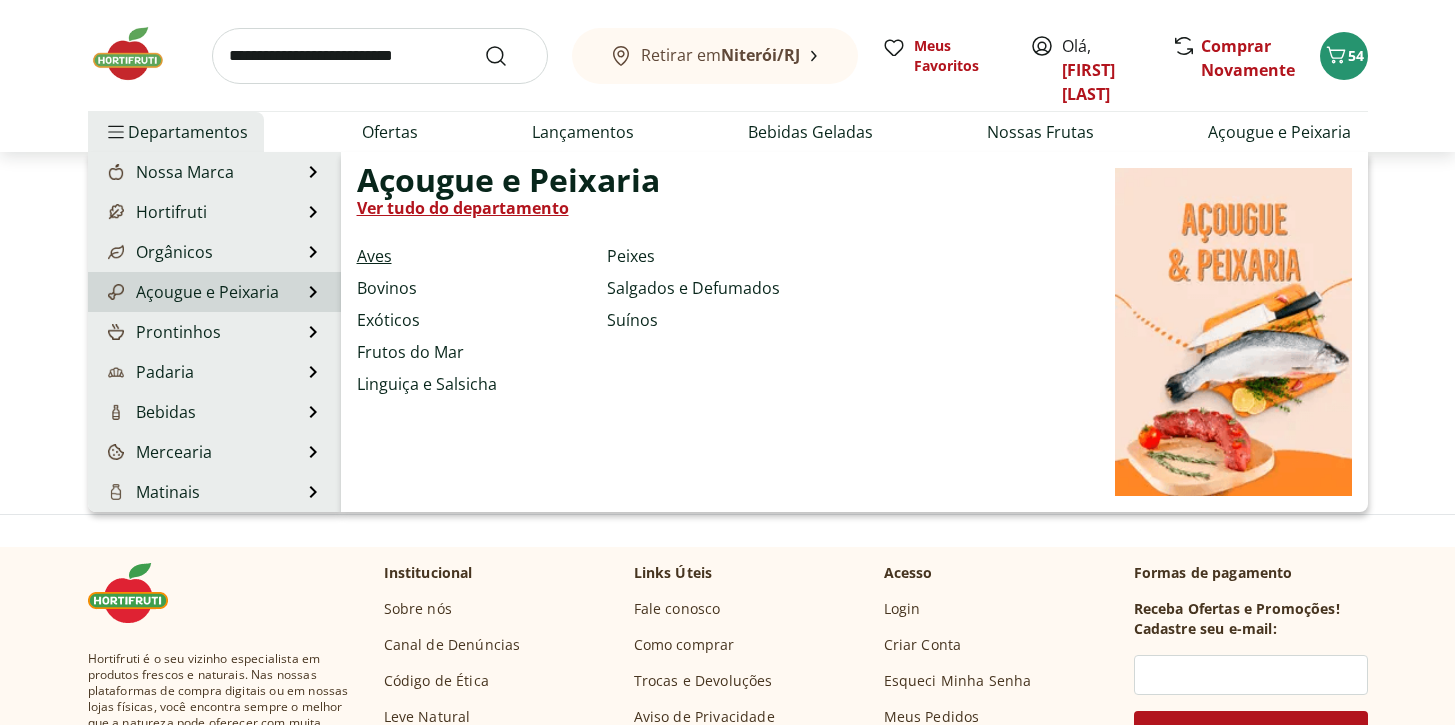 click on "Aves" at bounding box center [374, 256] 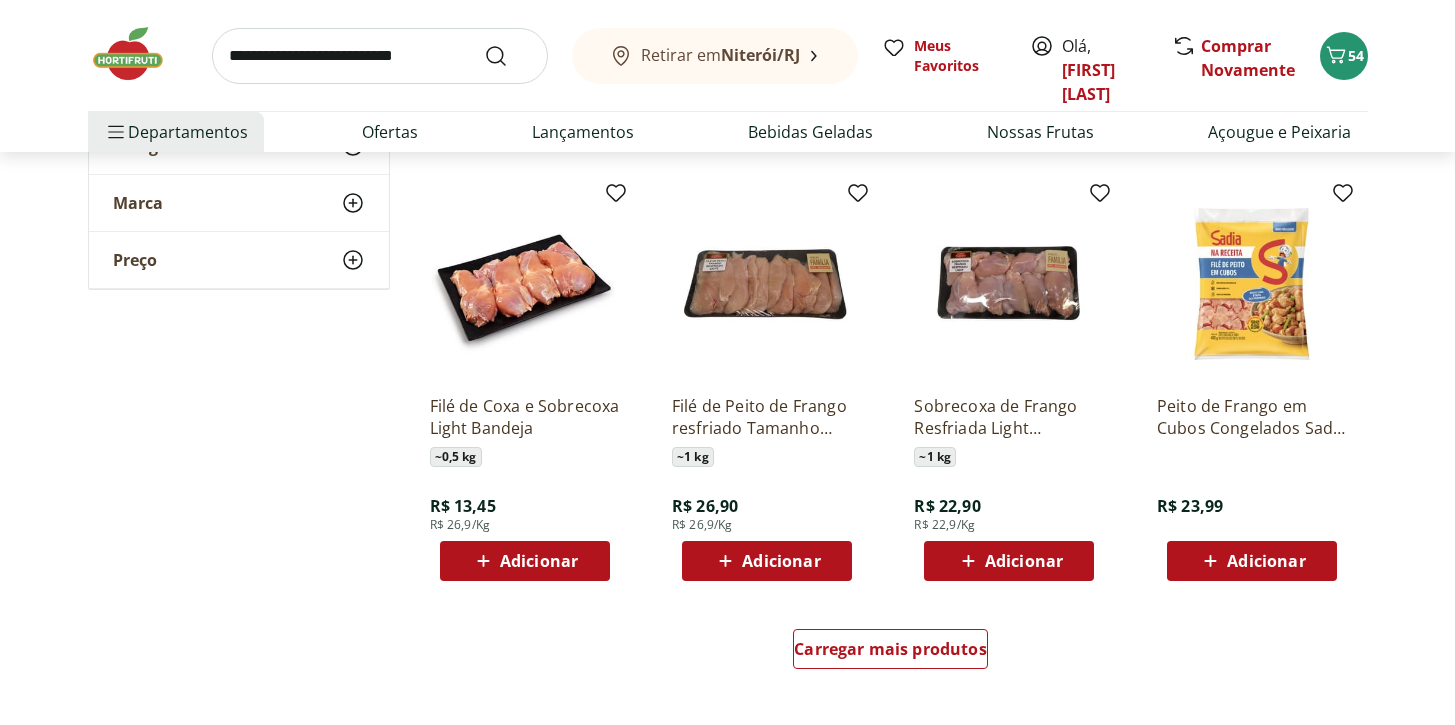 scroll, scrollTop: 1040, scrollLeft: 0, axis: vertical 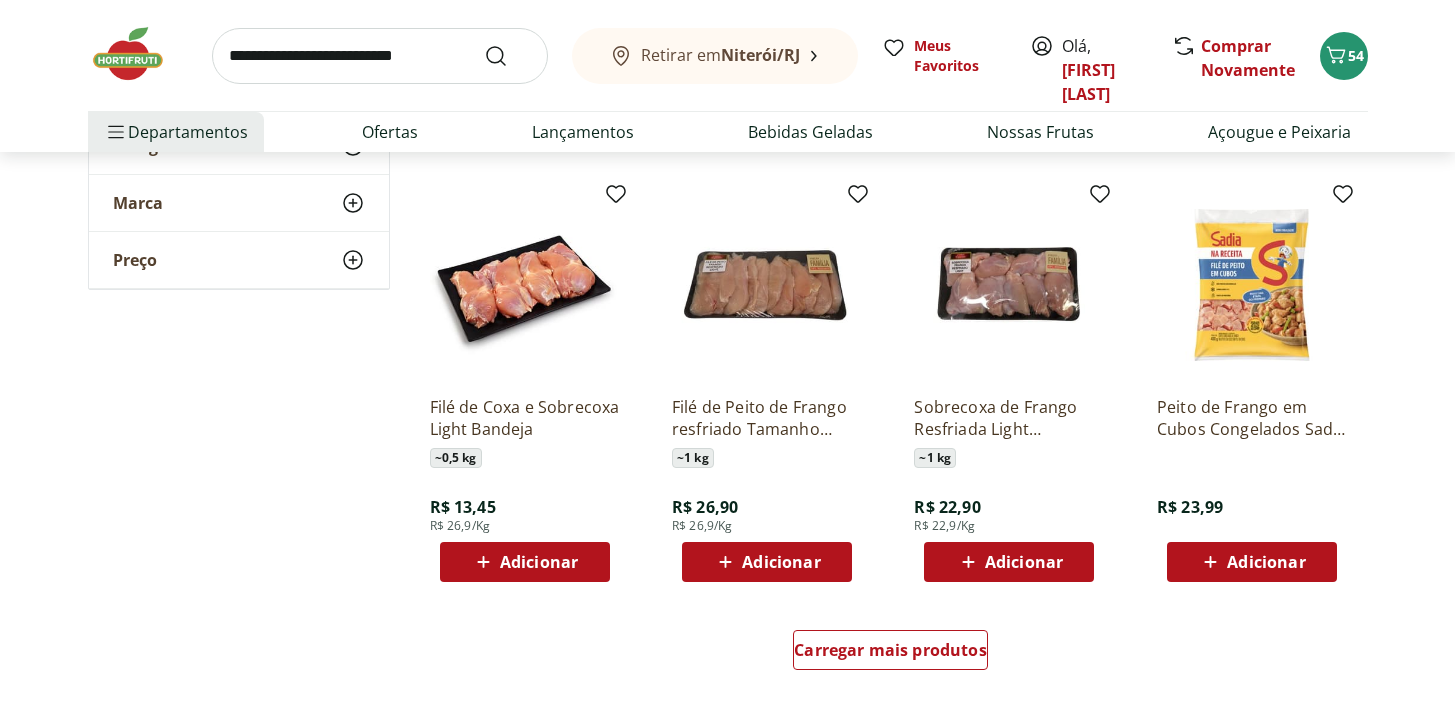 click on "Adicionar" at bounding box center [1266, 562] 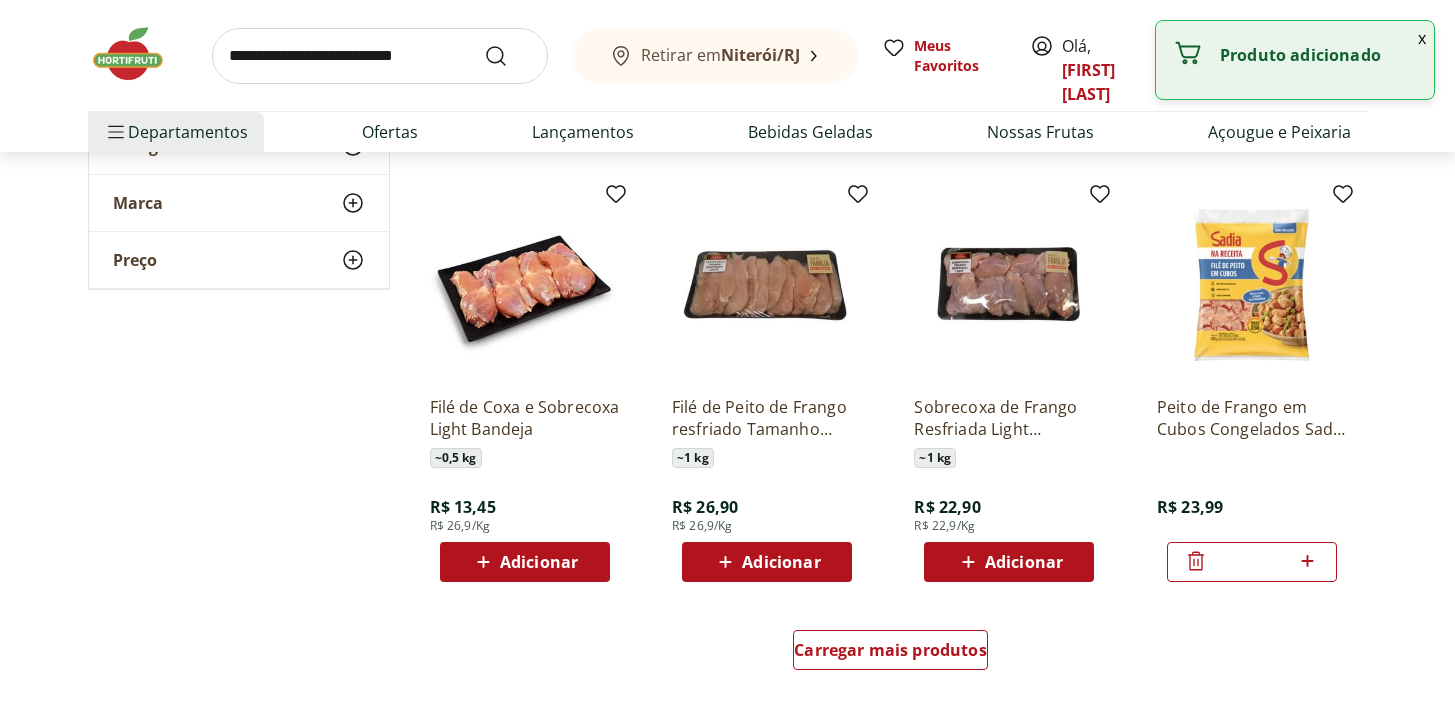 click 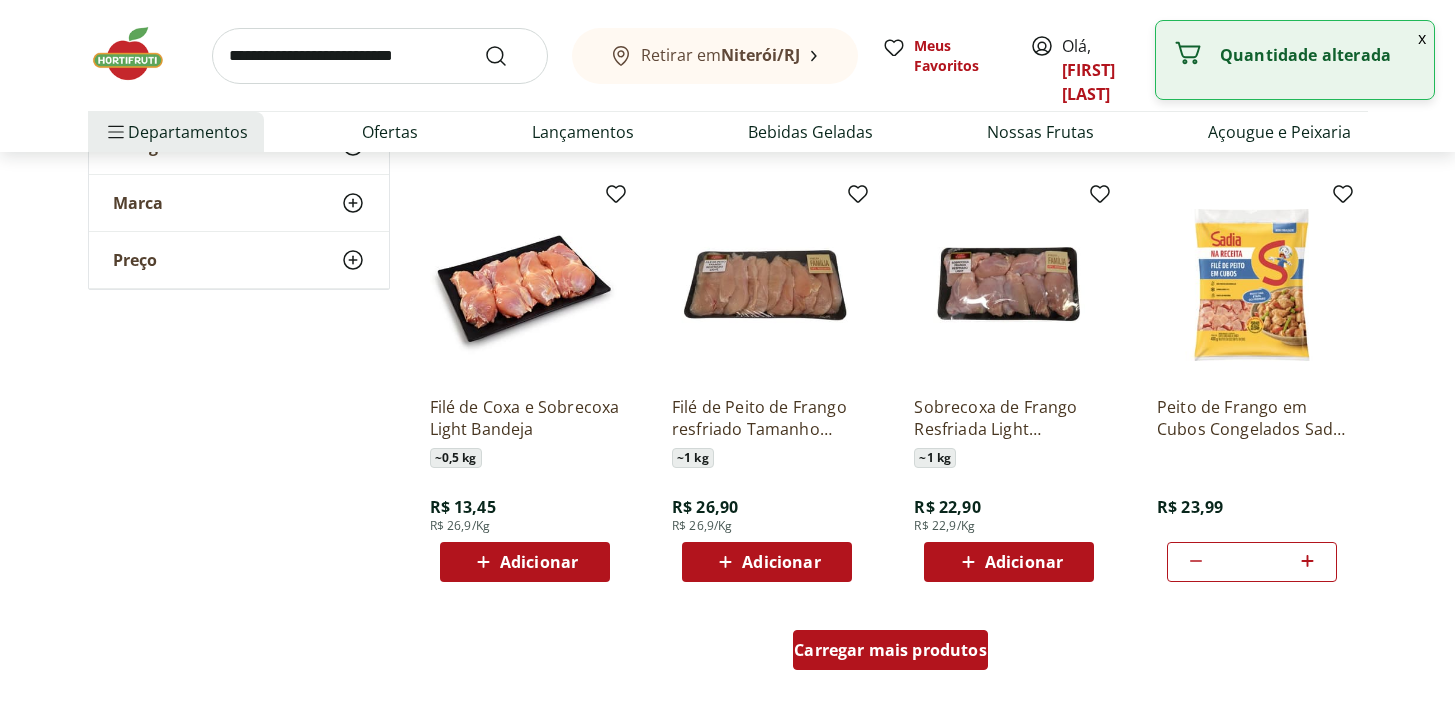 click on "Carregar mais produtos" at bounding box center [890, 650] 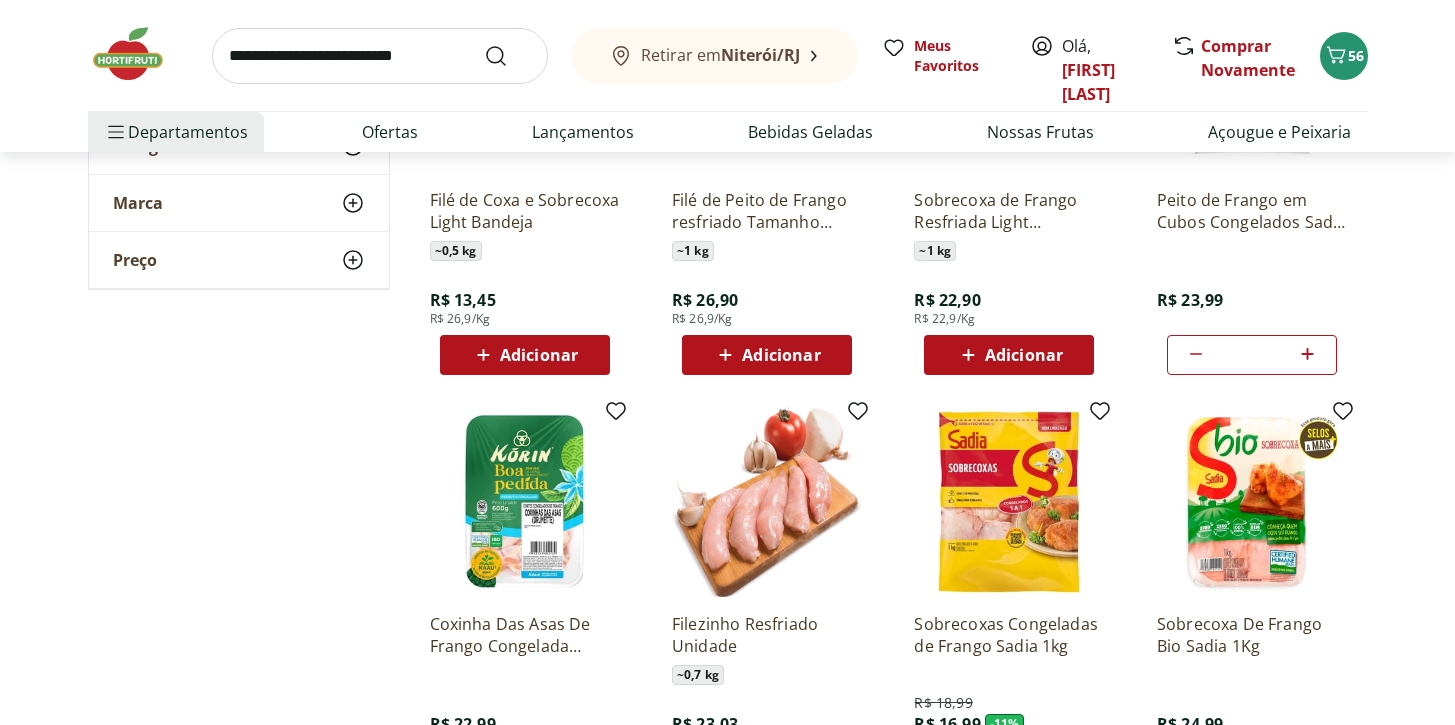 scroll, scrollTop: 1237, scrollLeft: 0, axis: vertical 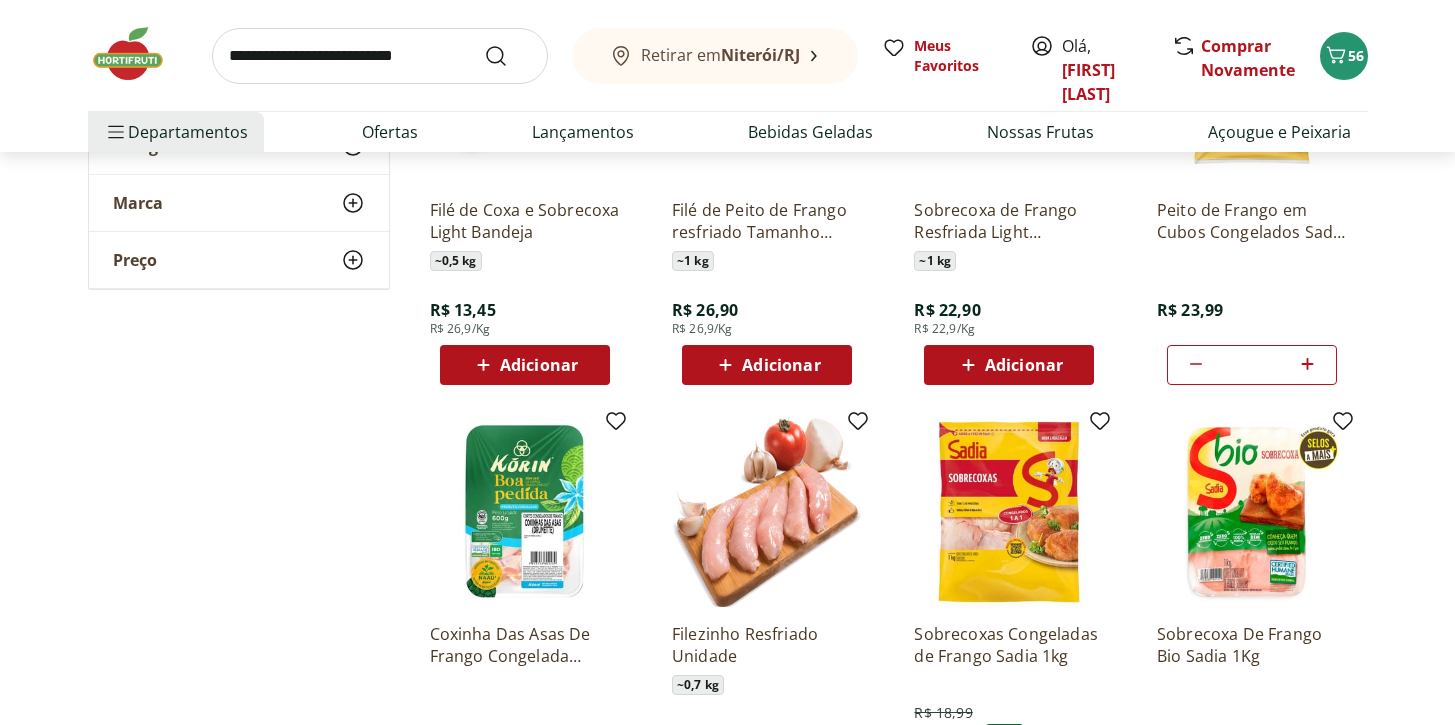click 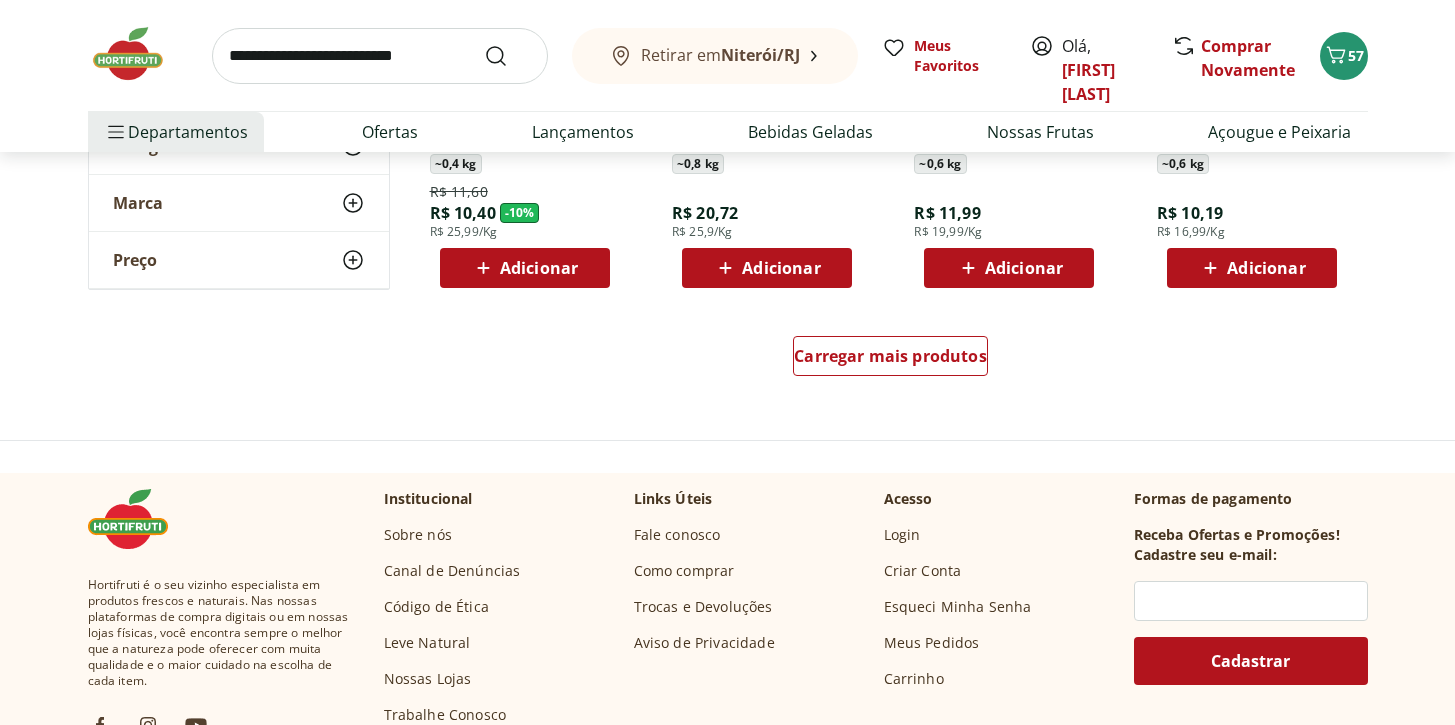 scroll, scrollTop: 2640, scrollLeft: 0, axis: vertical 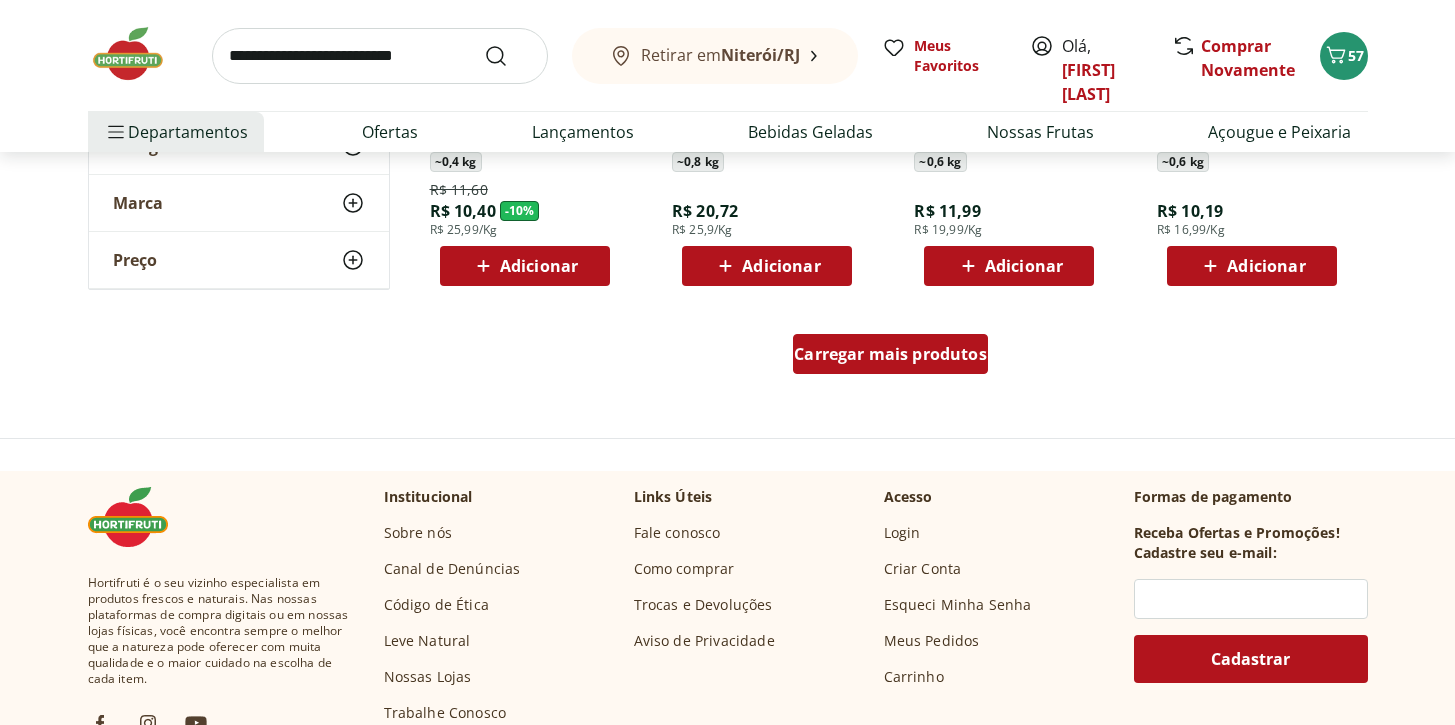 click on "Carregar mais produtos" at bounding box center (890, 354) 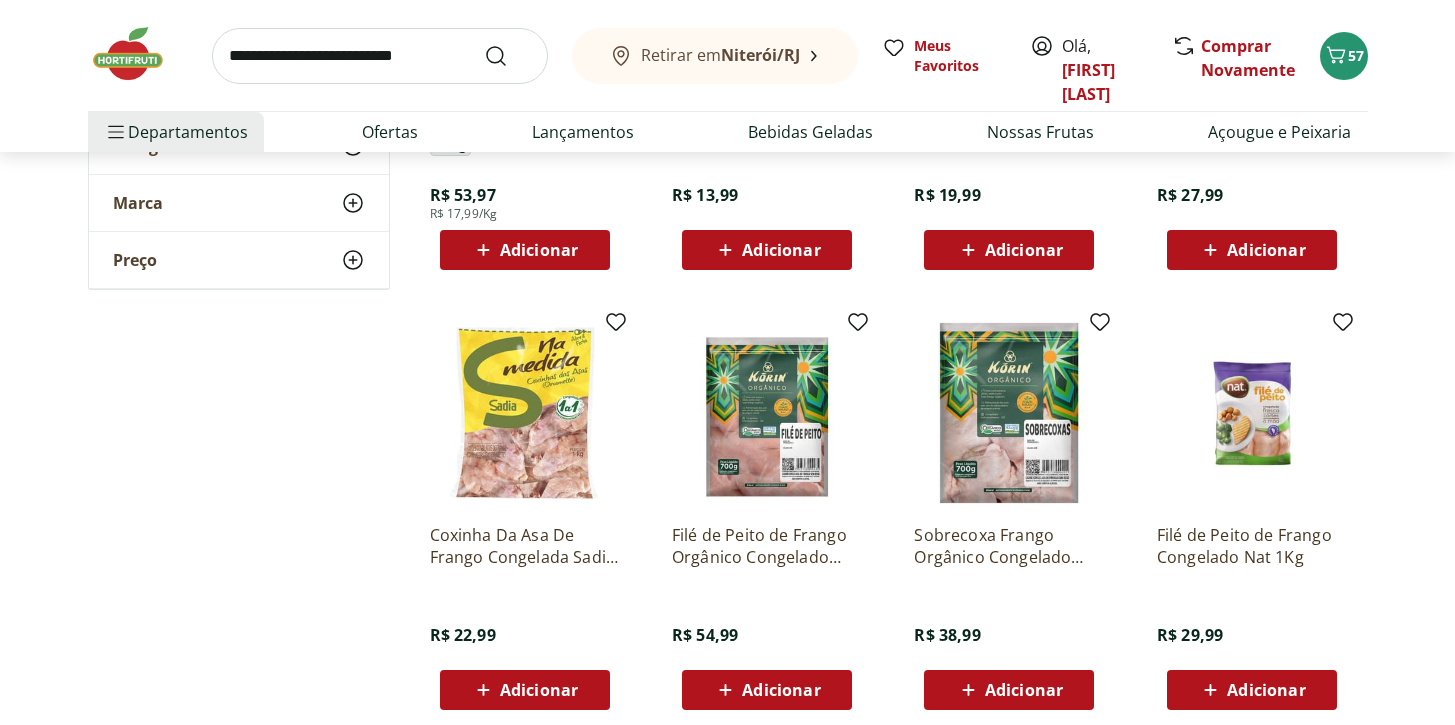 scroll, scrollTop: 3600, scrollLeft: 0, axis: vertical 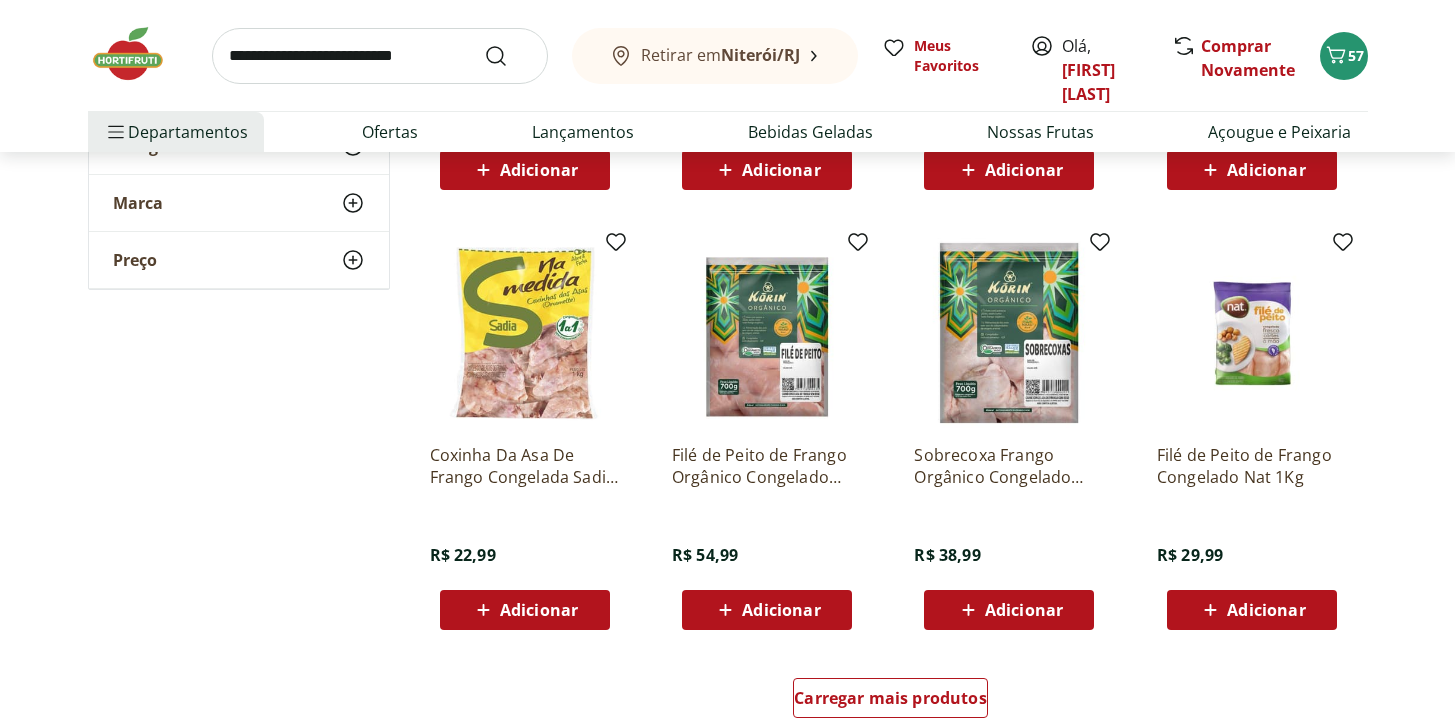 click on "Adicionar" at bounding box center (781, 610) 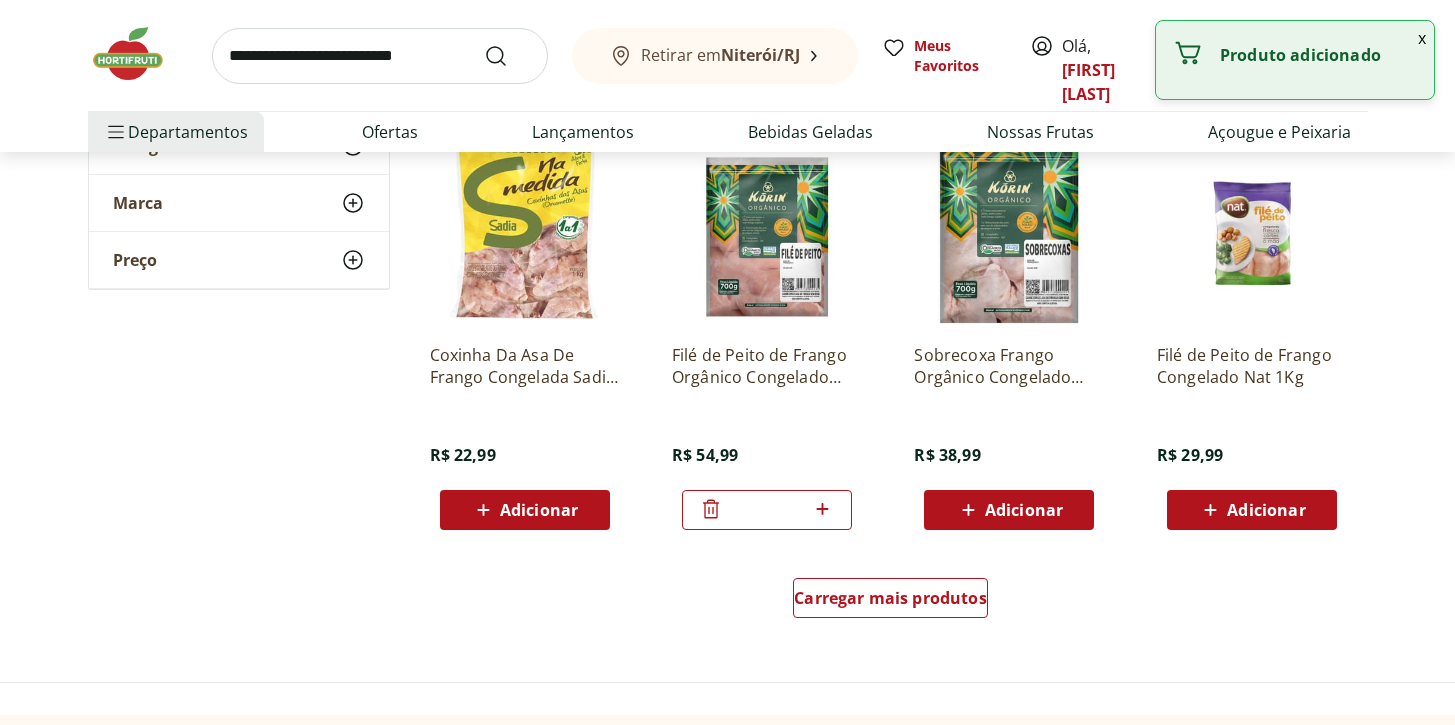 scroll, scrollTop: 3717, scrollLeft: 0, axis: vertical 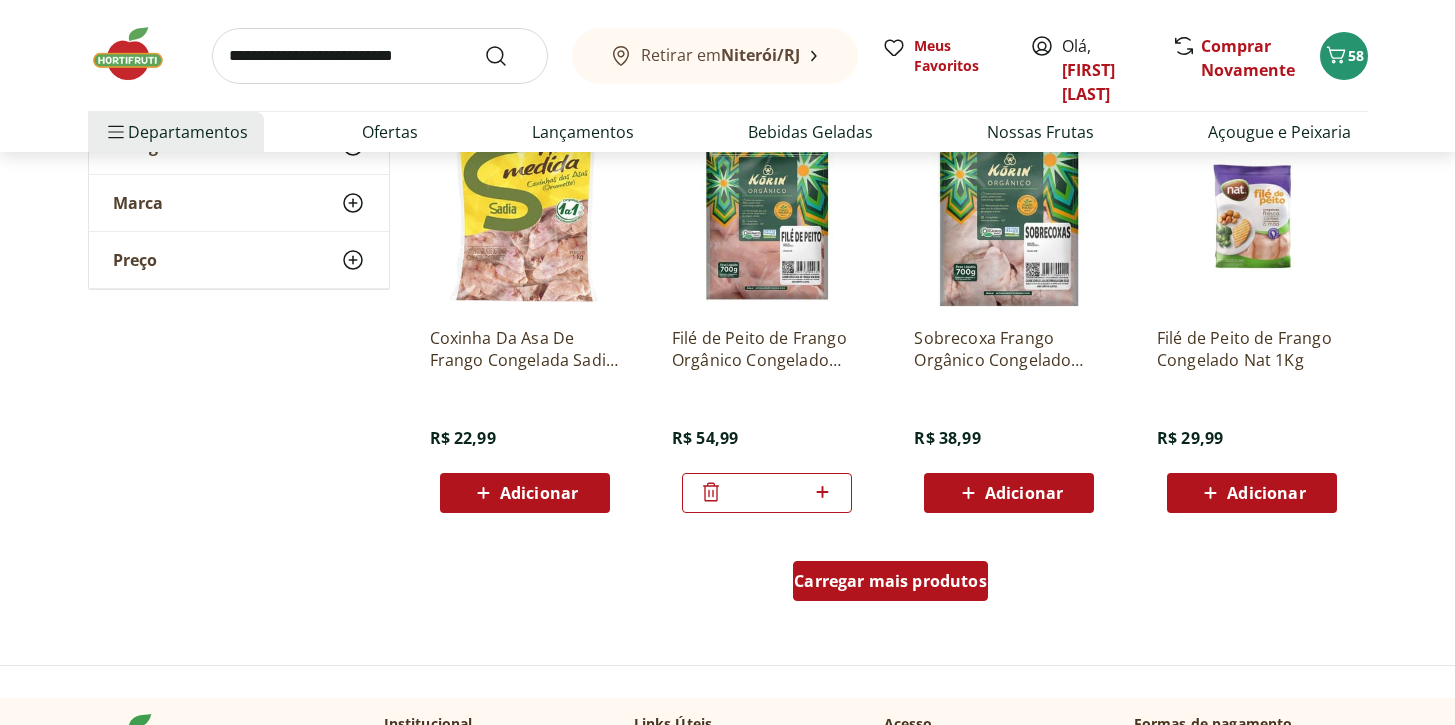 click on "Carregar mais produtos" at bounding box center (890, 581) 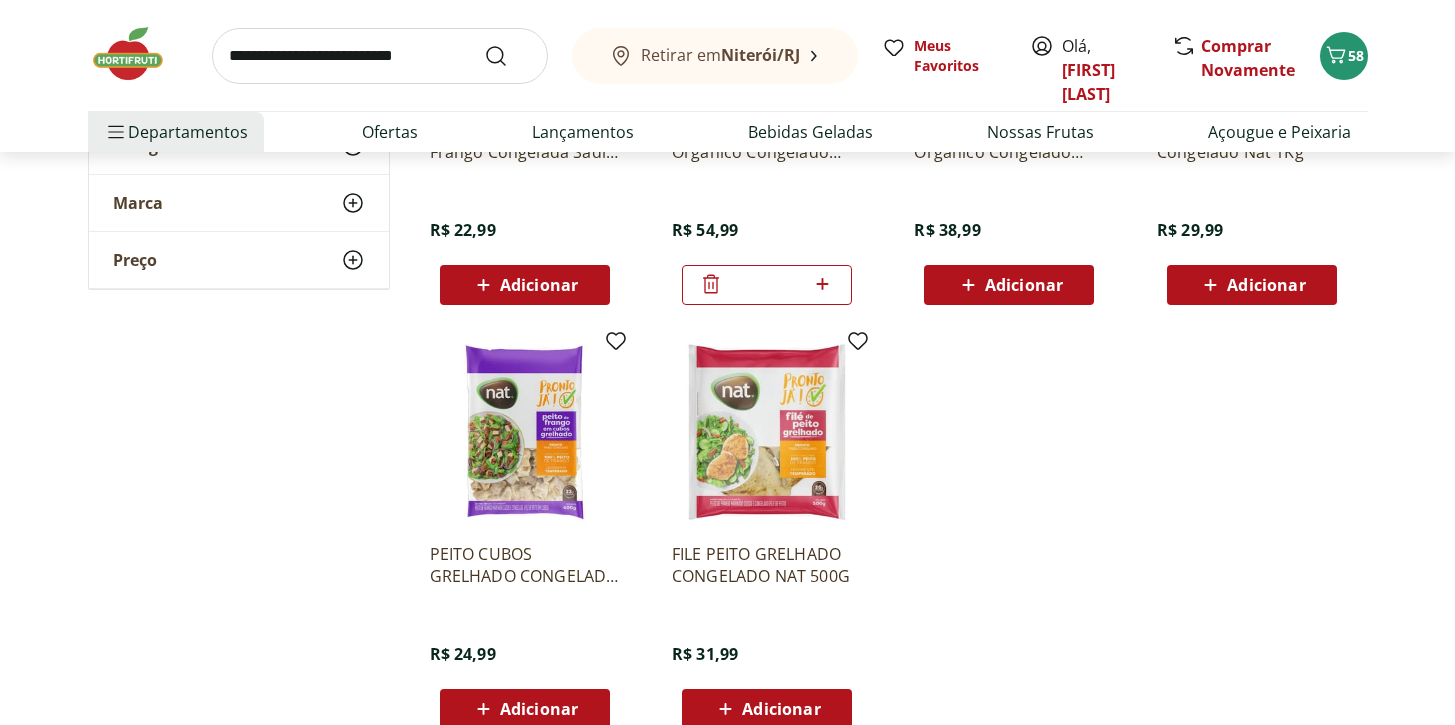 scroll, scrollTop: 3993, scrollLeft: 0, axis: vertical 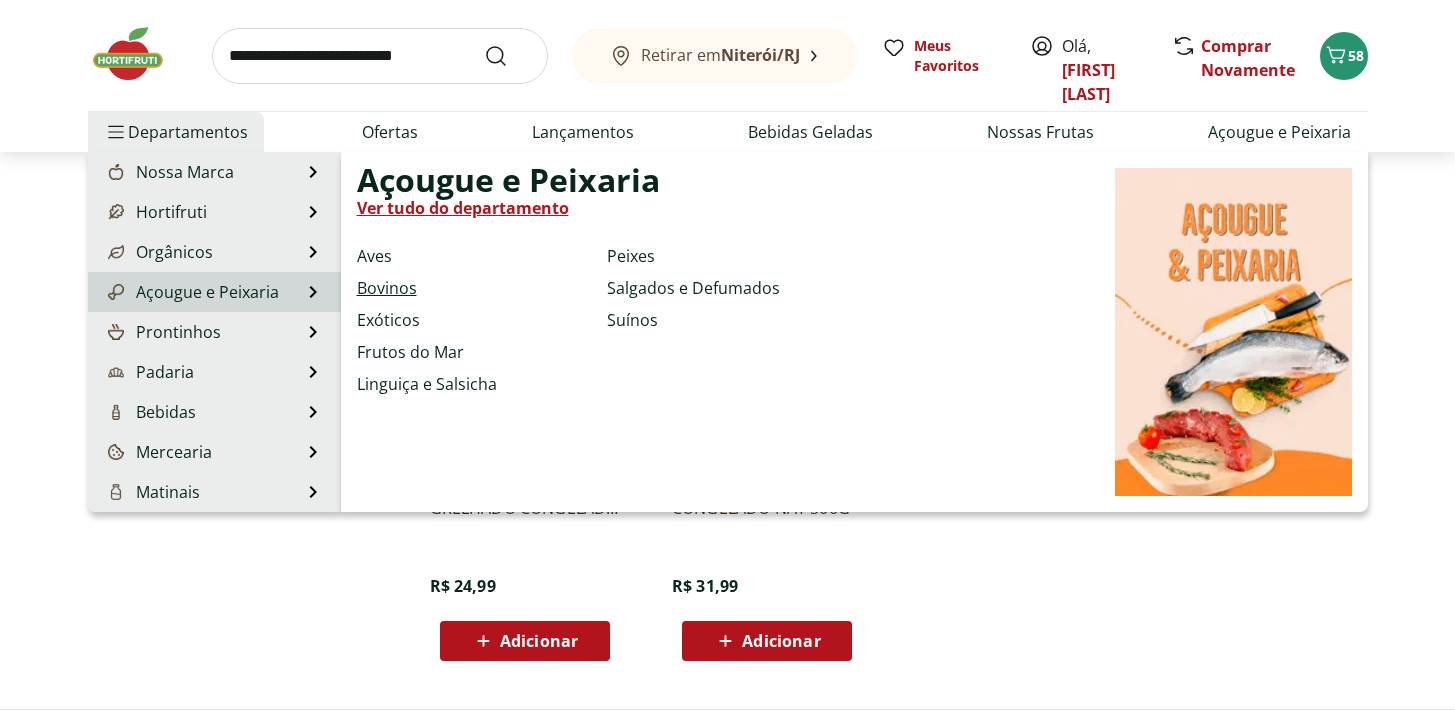 click on "Bovinos" at bounding box center [387, 288] 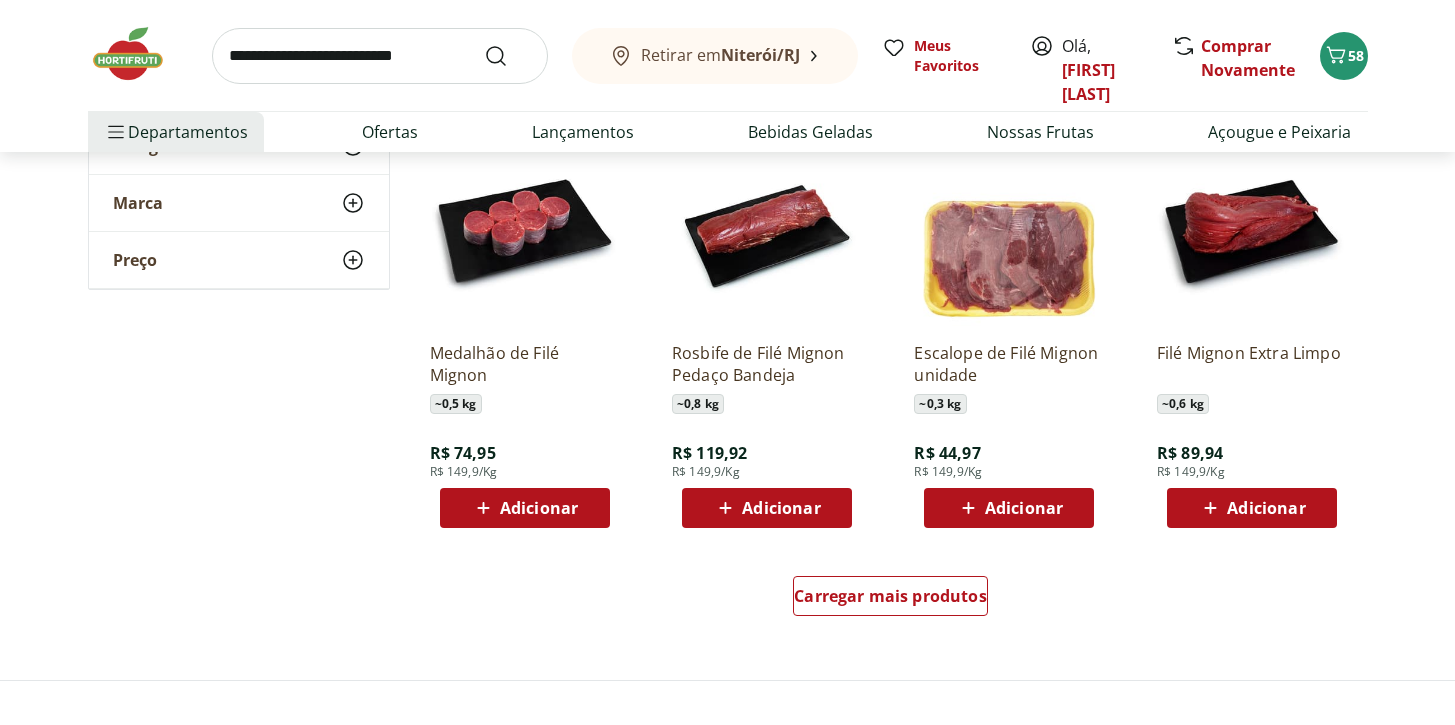 scroll, scrollTop: 1181, scrollLeft: 0, axis: vertical 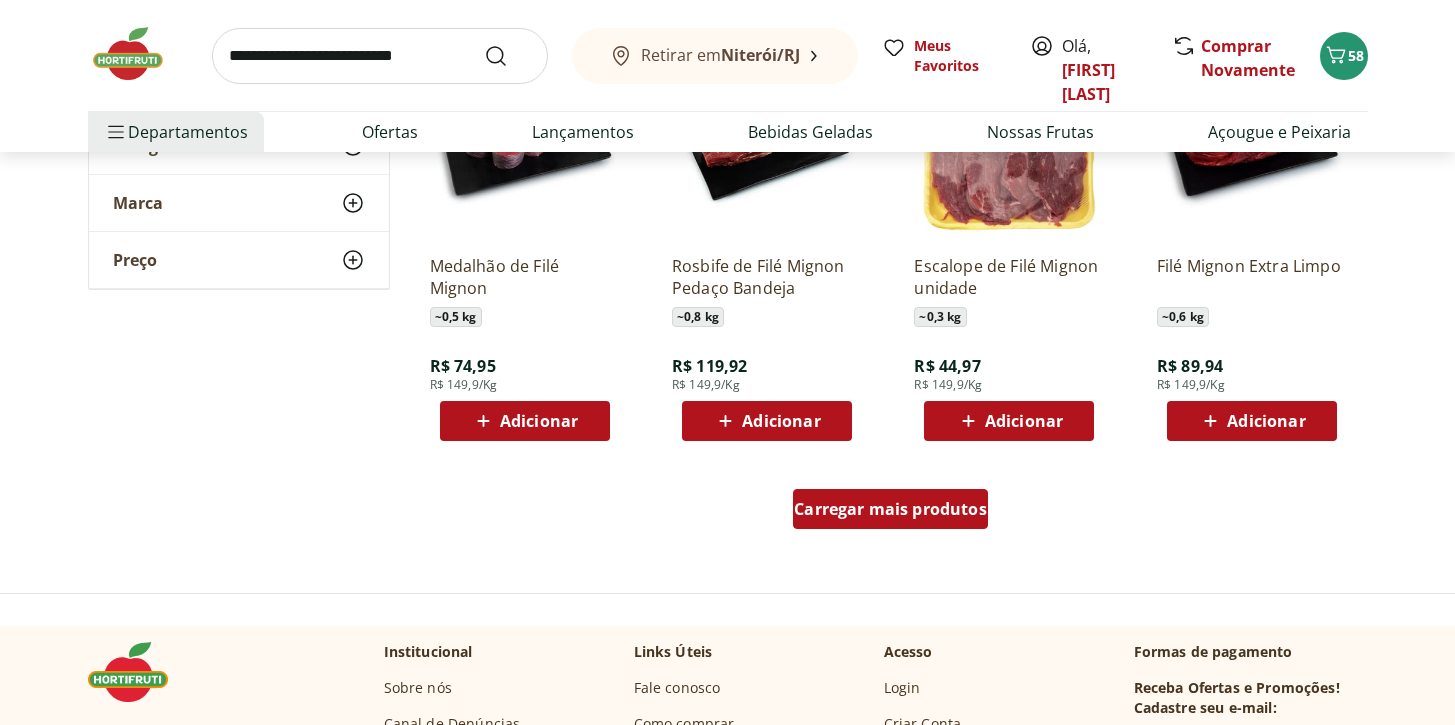 click on "Carregar mais produtos" at bounding box center (890, 509) 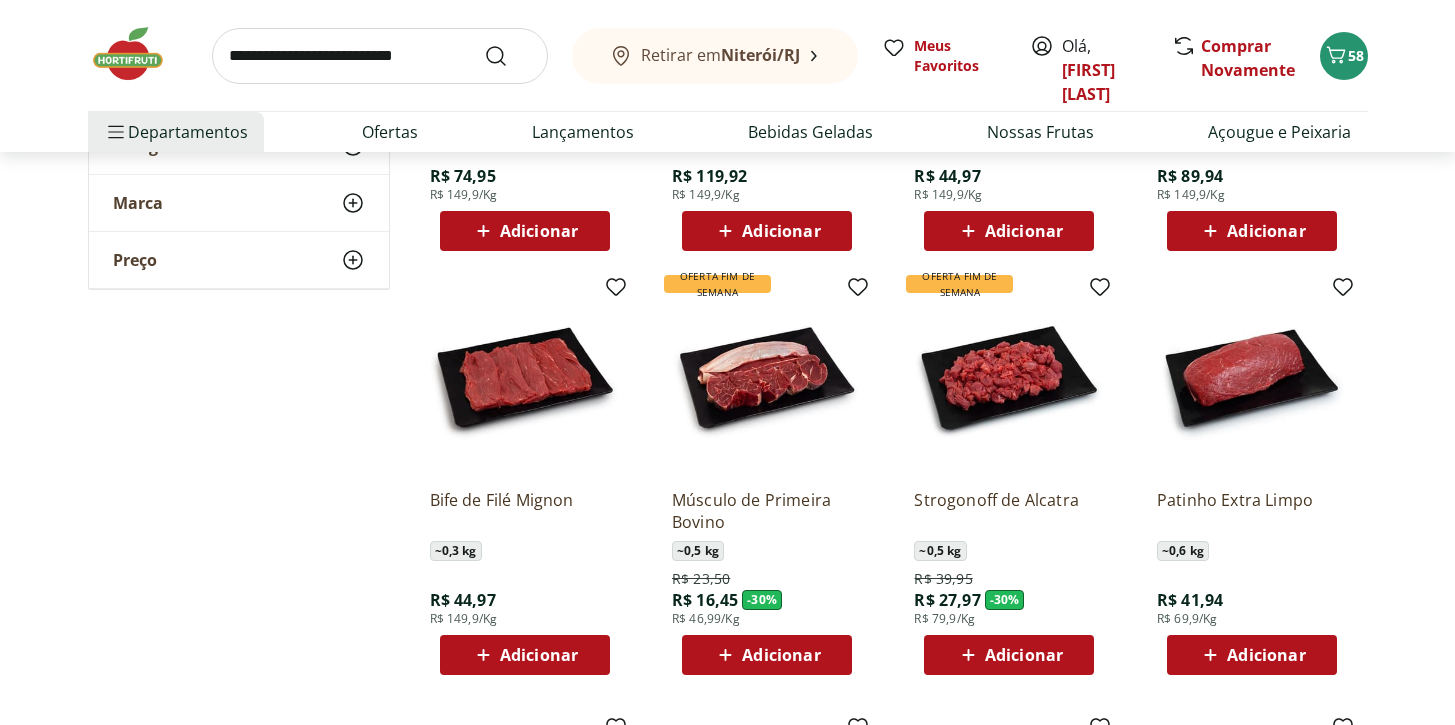 scroll, scrollTop: 1374, scrollLeft: 0, axis: vertical 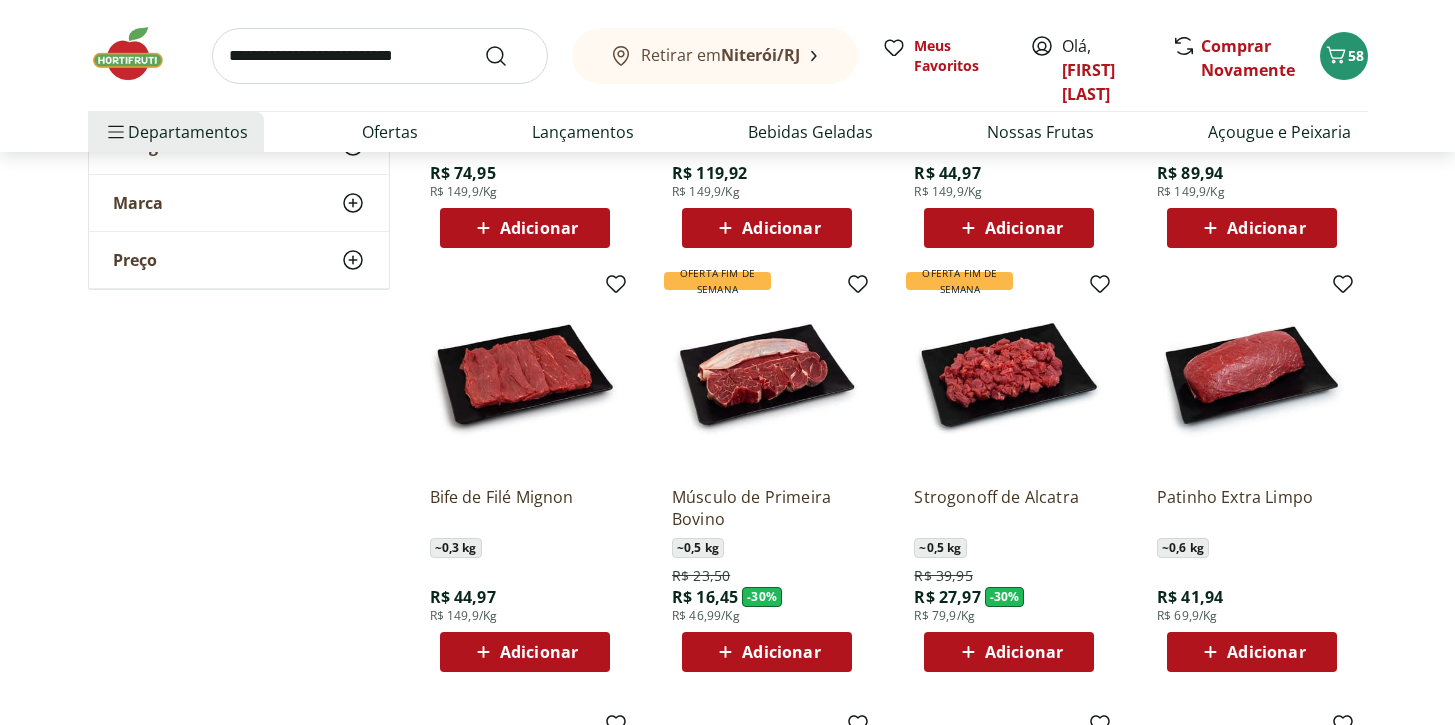 click on "Adicionar" at bounding box center [1024, 652] 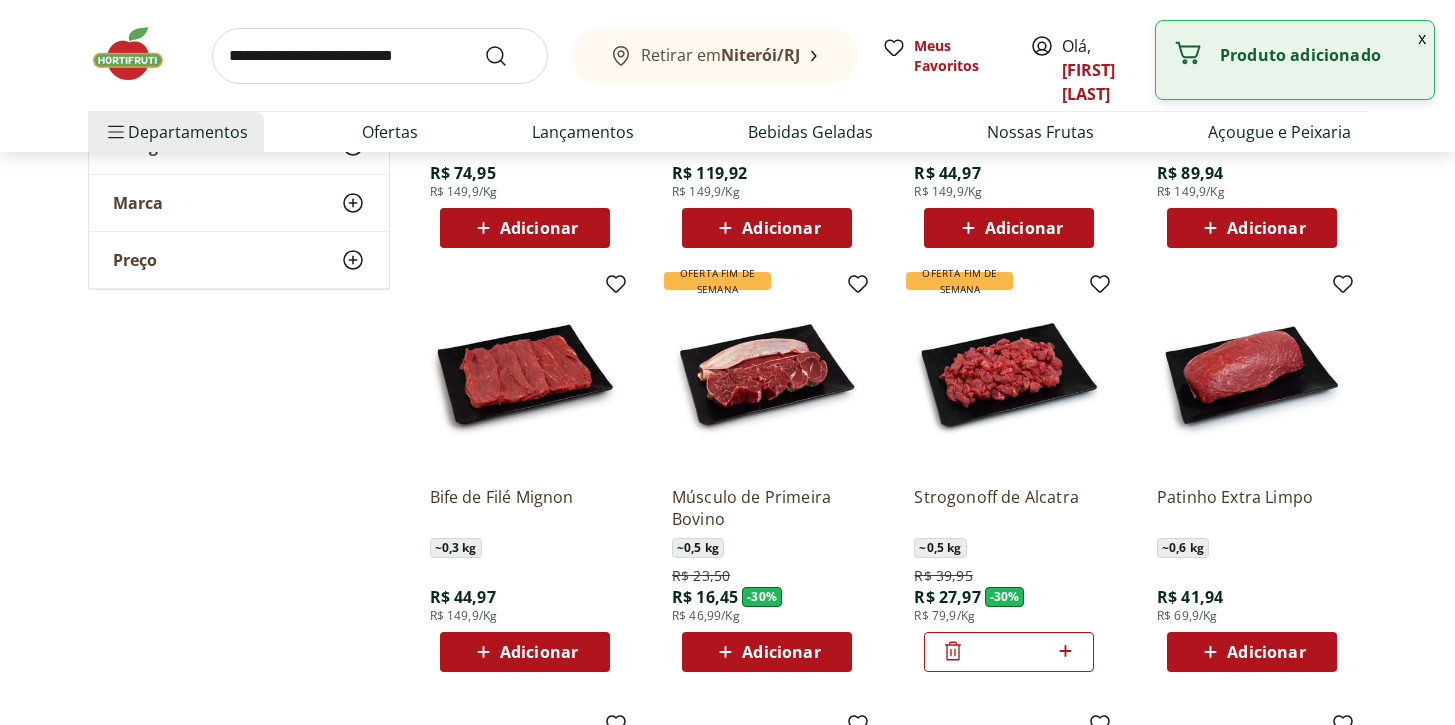 click 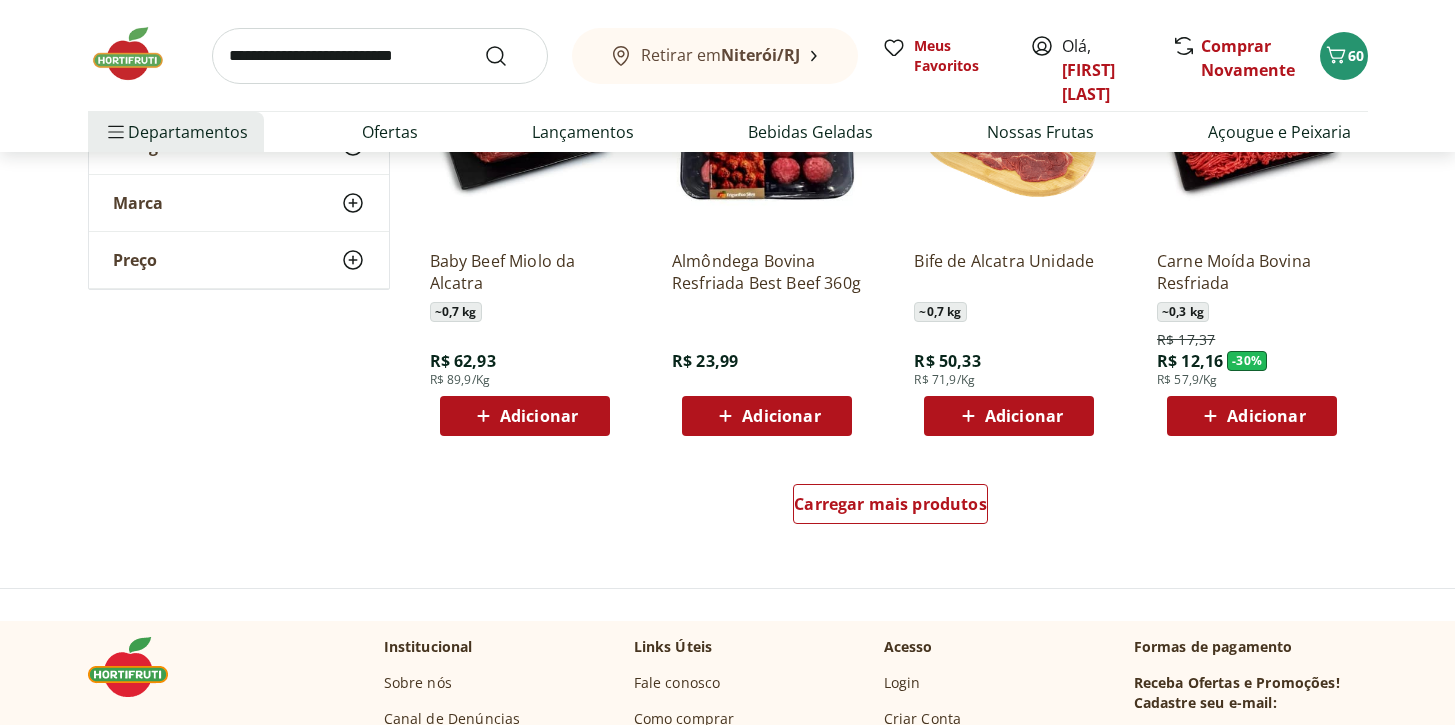 scroll, scrollTop: 2491, scrollLeft: 0, axis: vertical 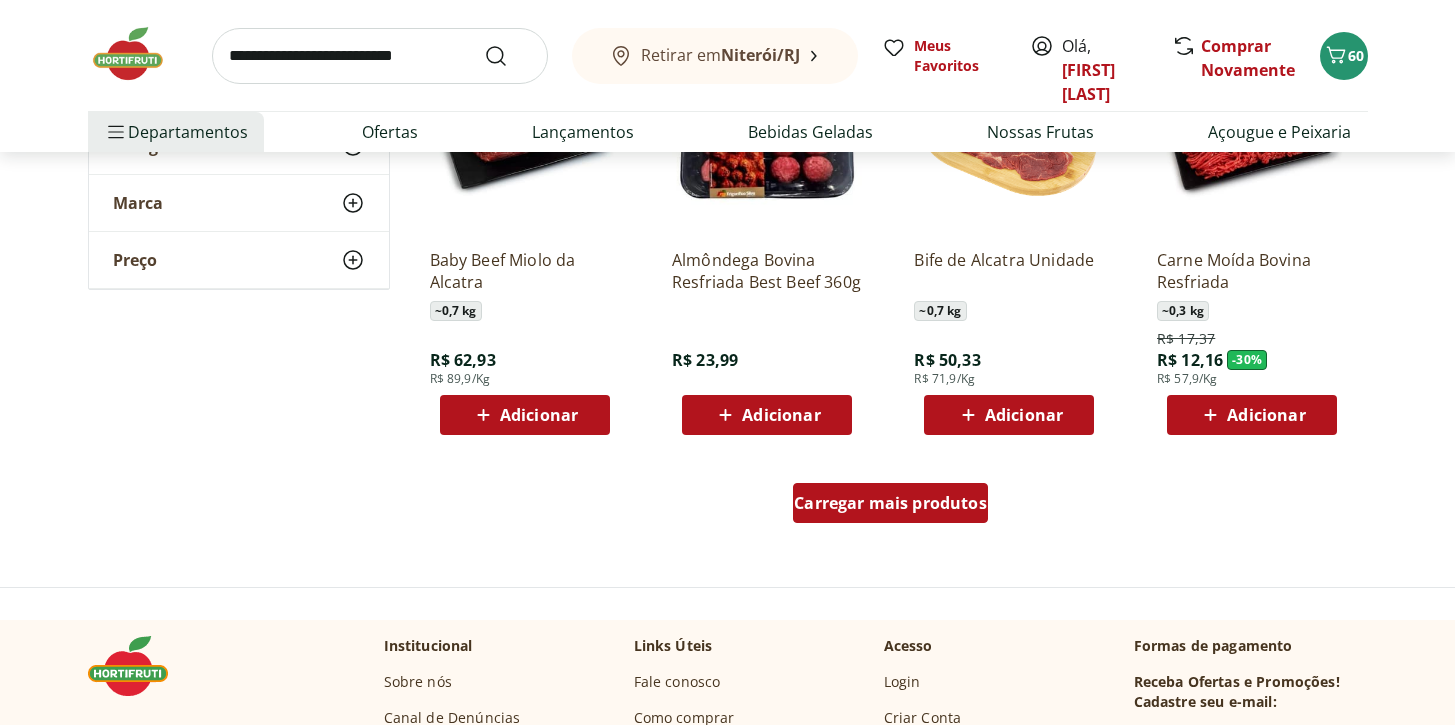 click on "Carregar mais produtos" at bounding box center [890, 503] 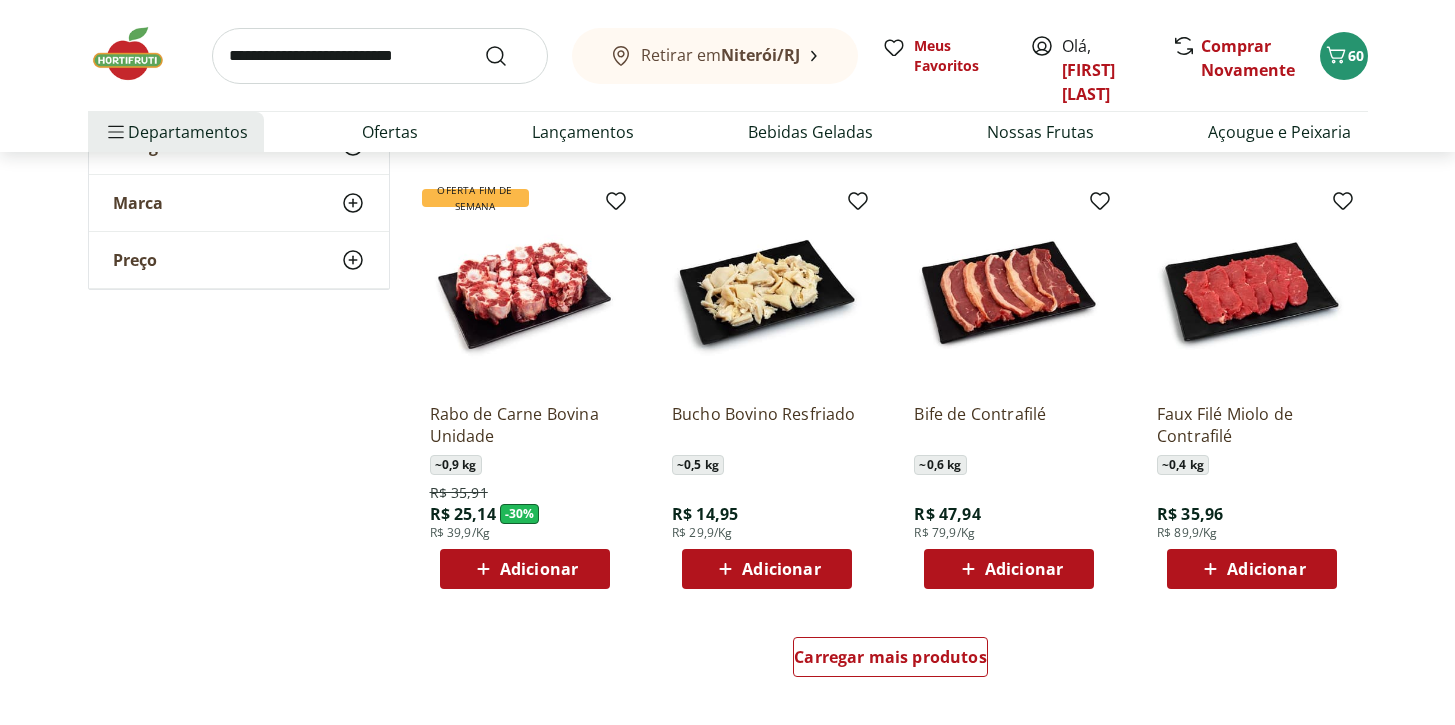 scroll, scrollTop: 3658, scrollLeft: 0, axis: vertical 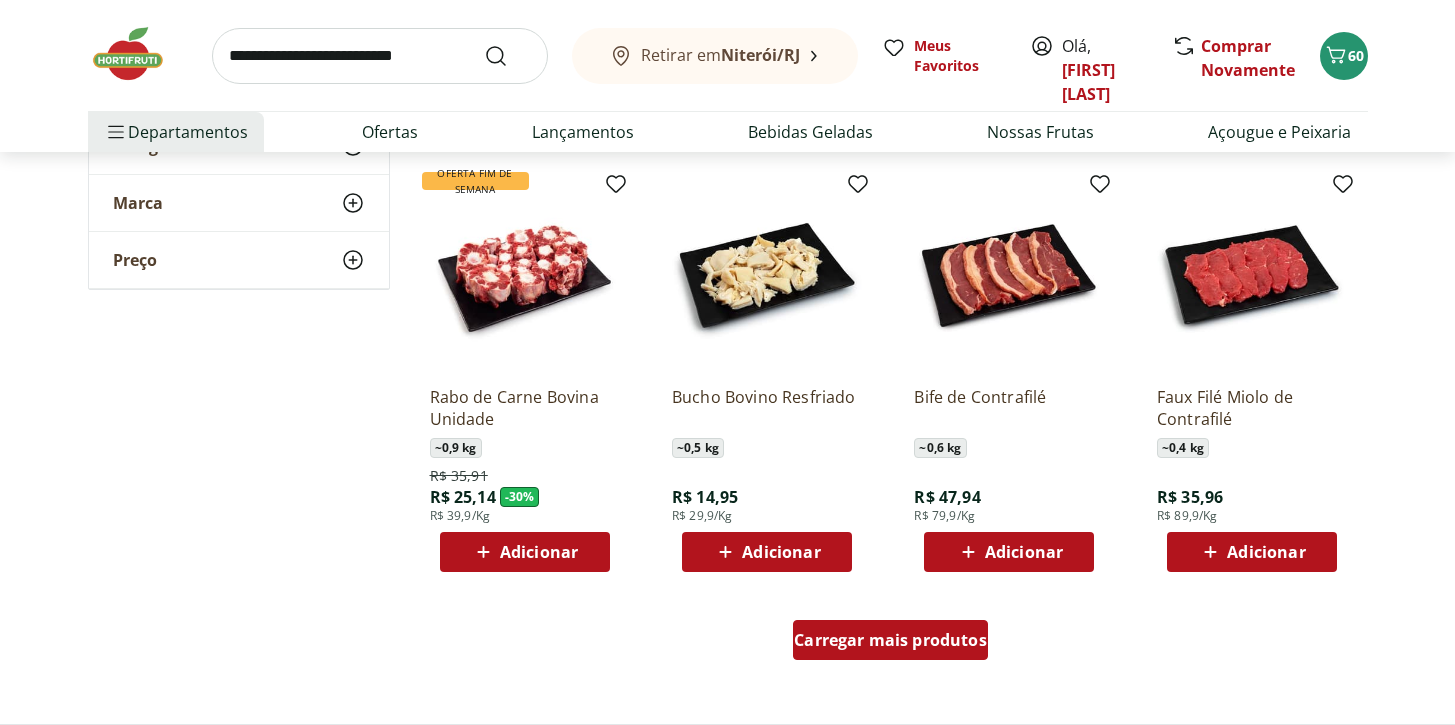 click on "Carregar mais produtos" at bounding box center [890, 640] 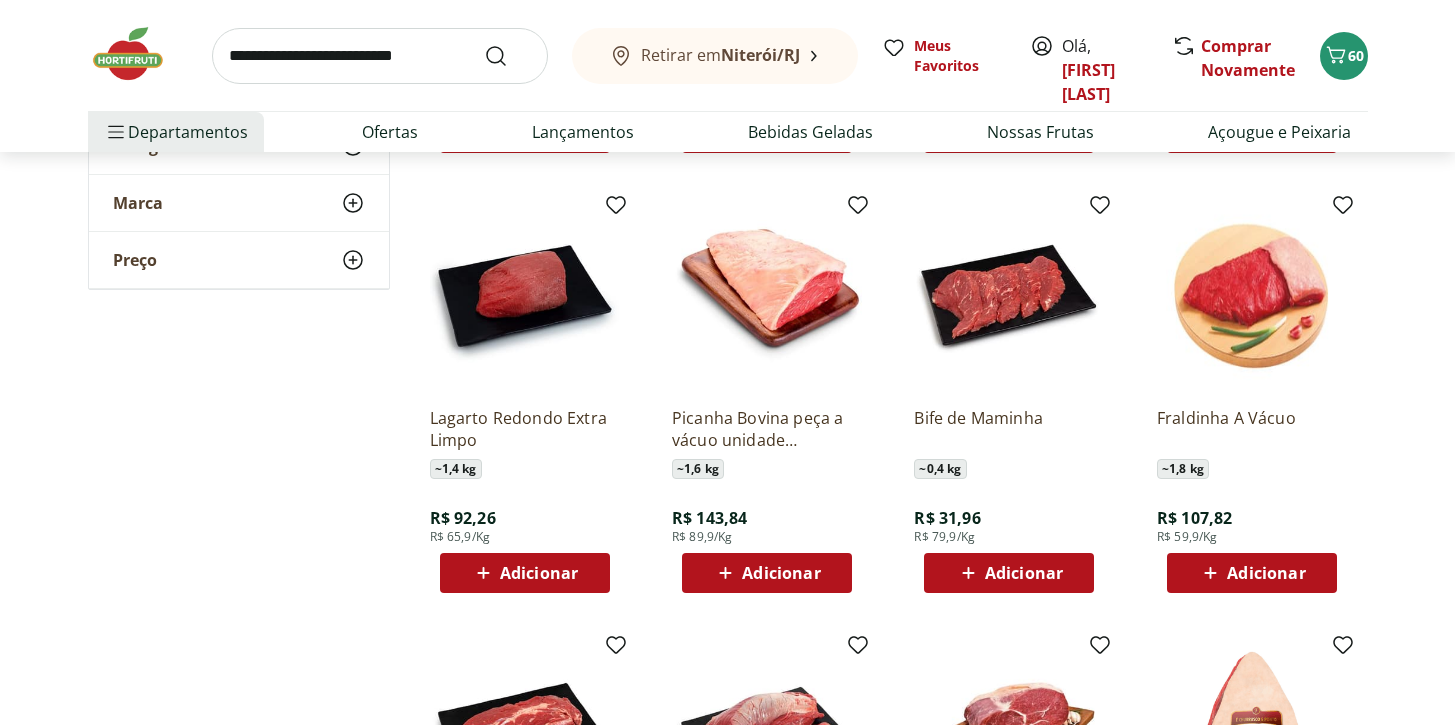 scroll, scrollTop: 4499, scrollLeft: 0, axis: vertical 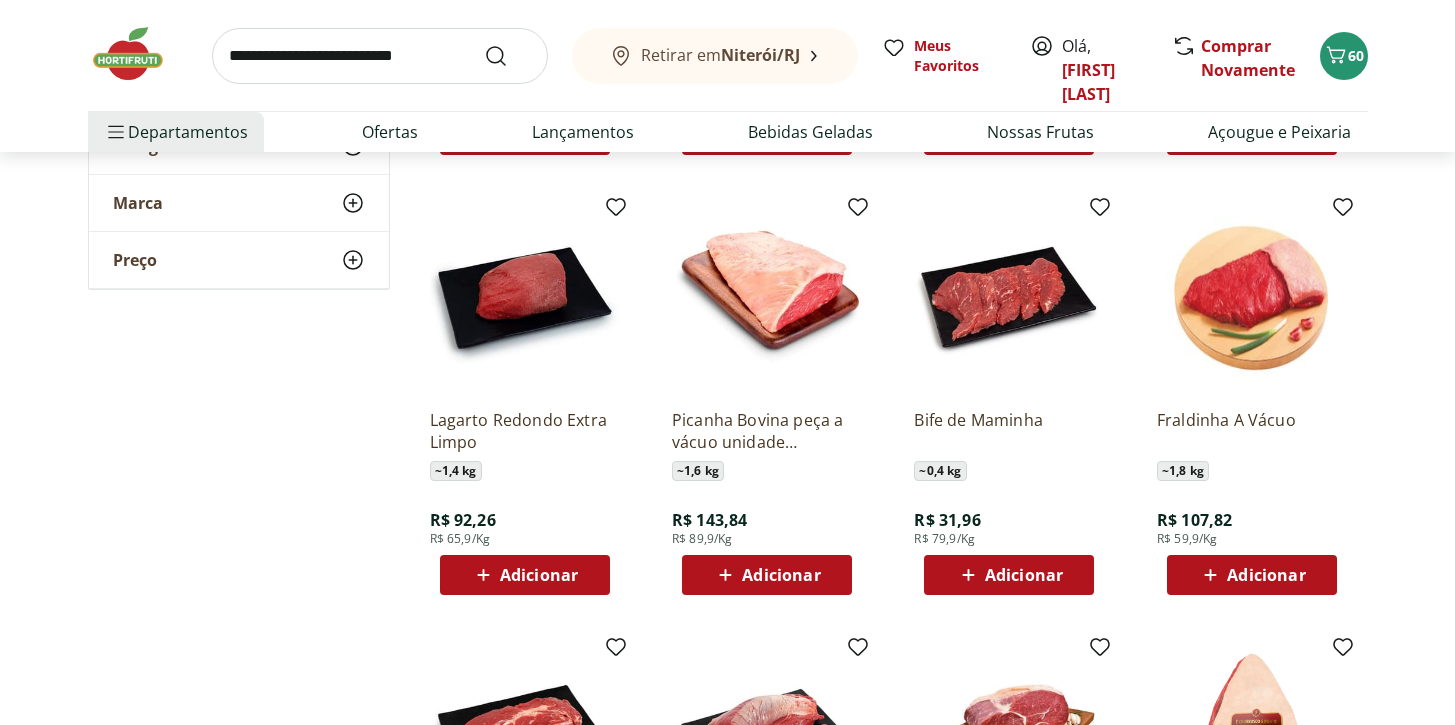 click on "Adicionar" at bounding box center (1024, 575) 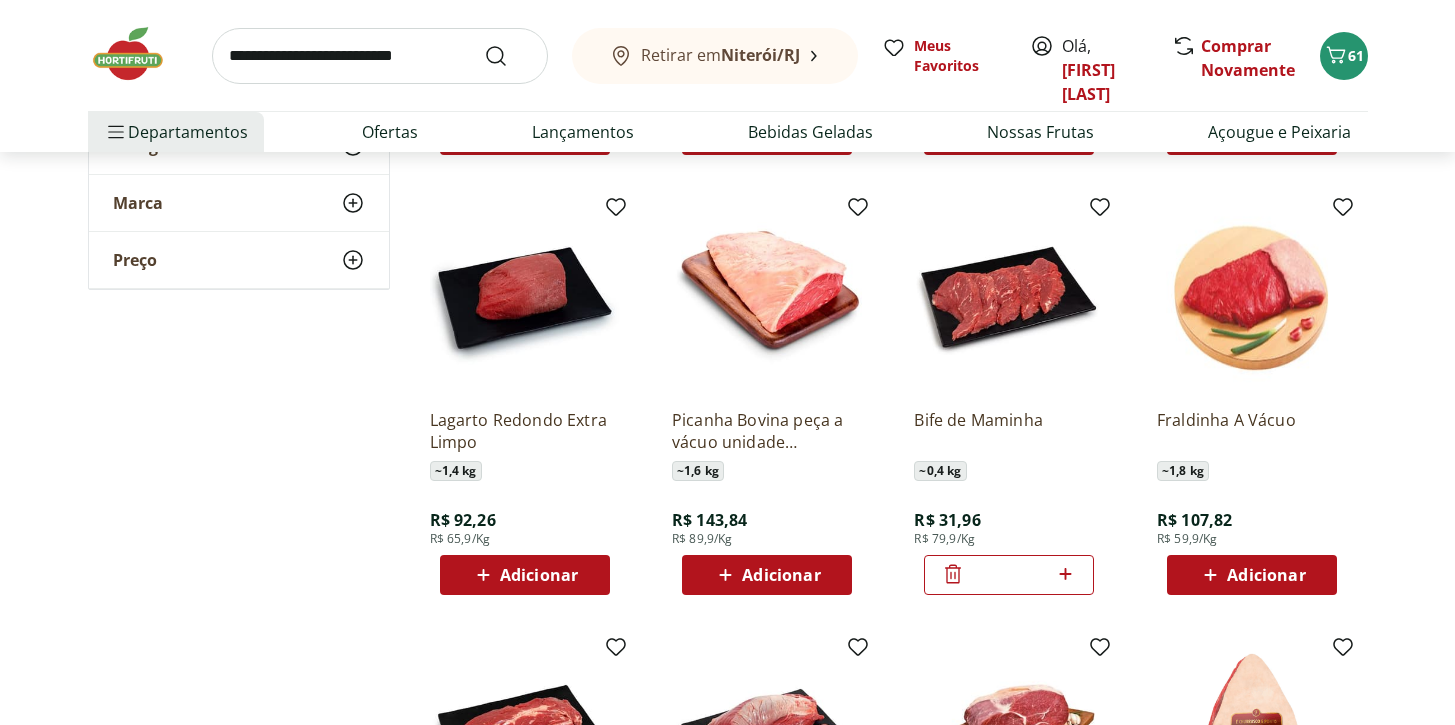 click 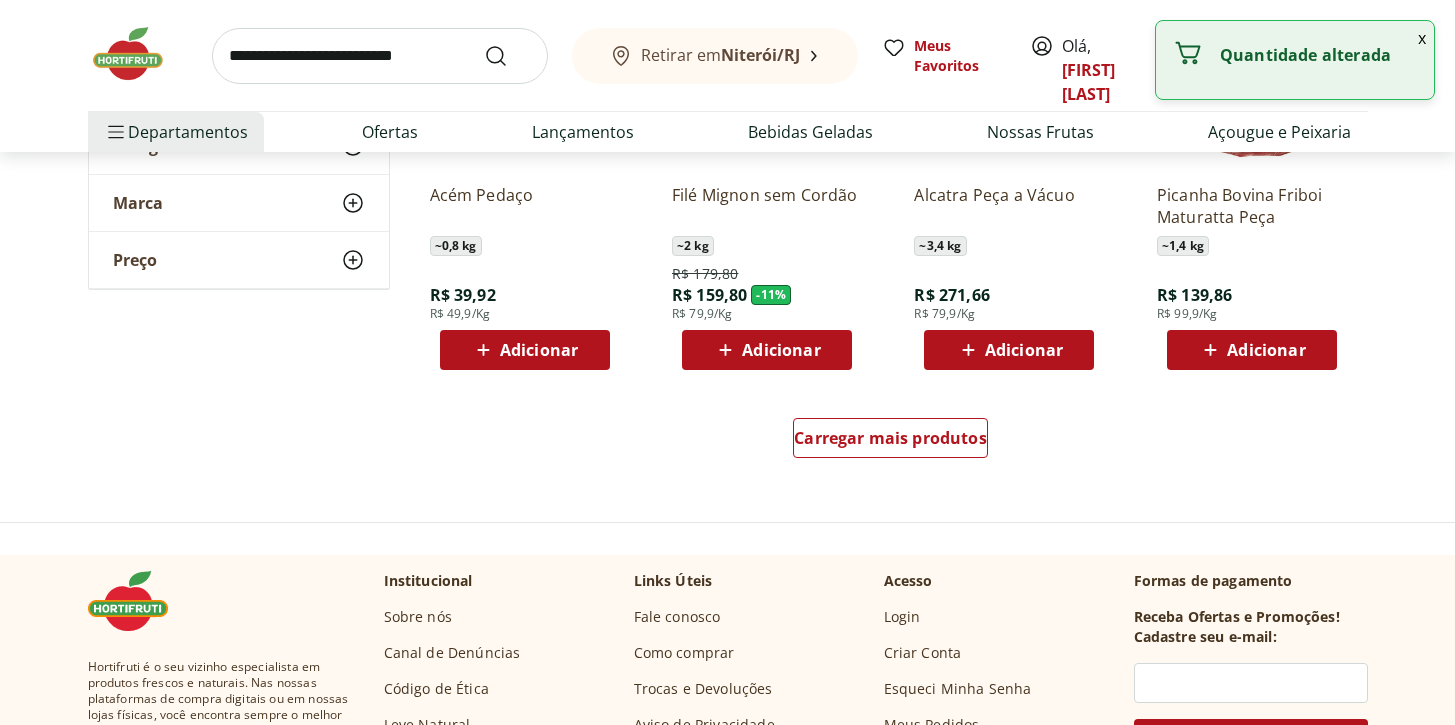 scroll, scrollTop: 5173, scrollLeft: 0, axis: vertical 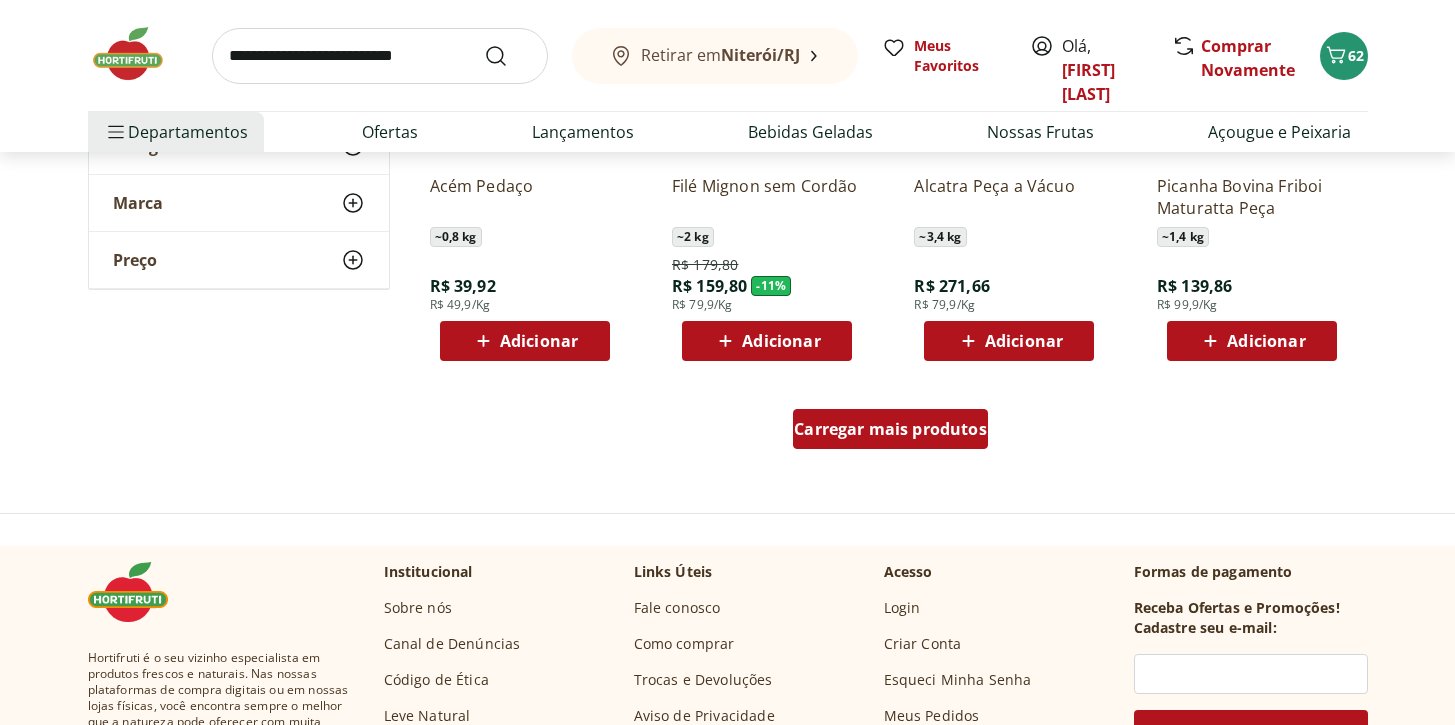 click on "Carregar mais produtos" at bounding box center (890, 429) 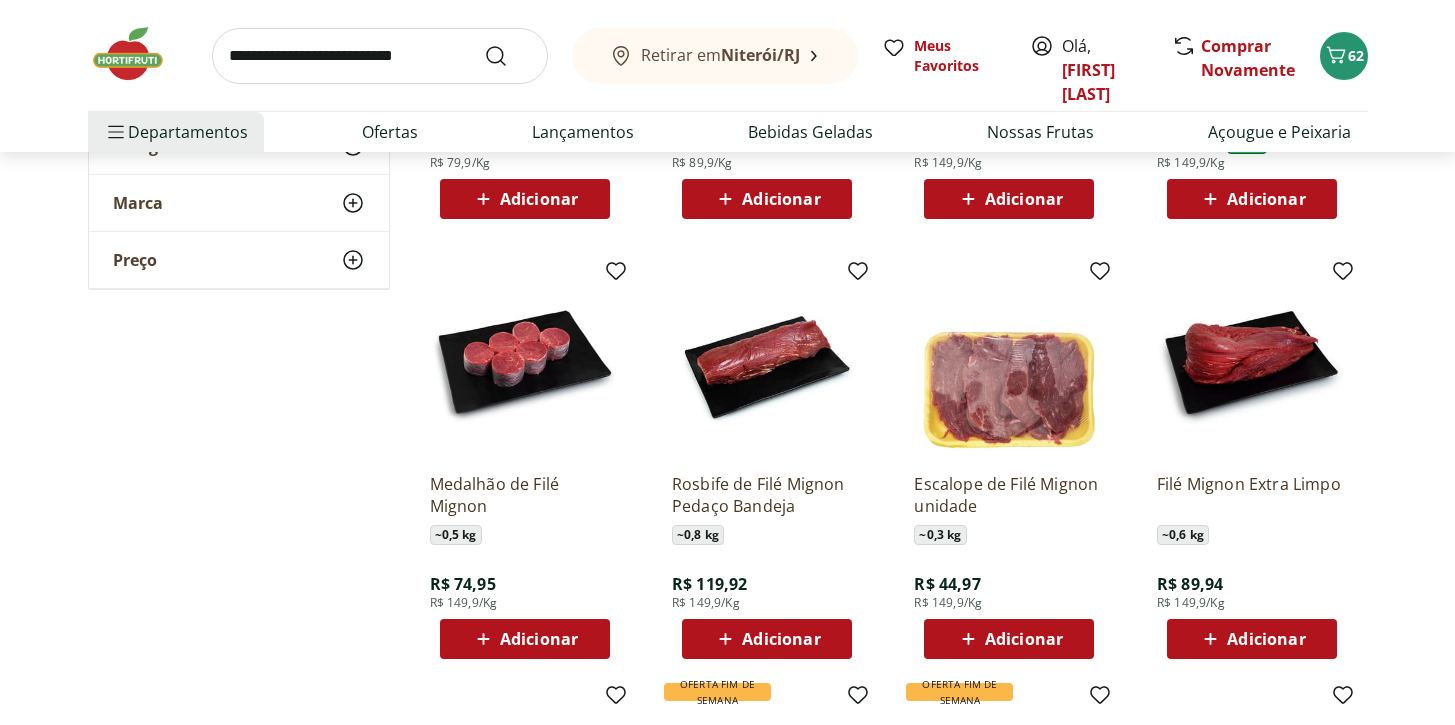 scroll, scrollTop: 0, scrollLeft: 0, axis: both 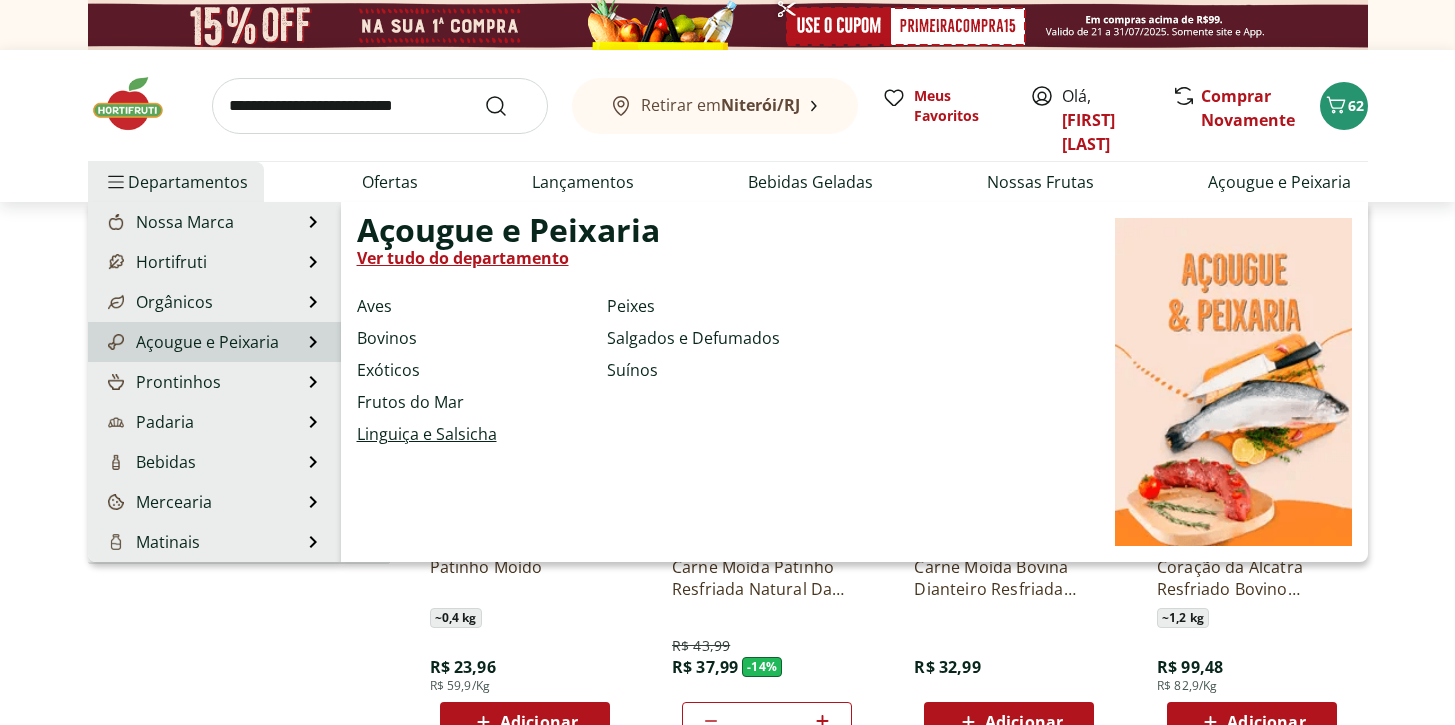 click on "Linguiça e Salsicha" at bounding box center [427, 434] 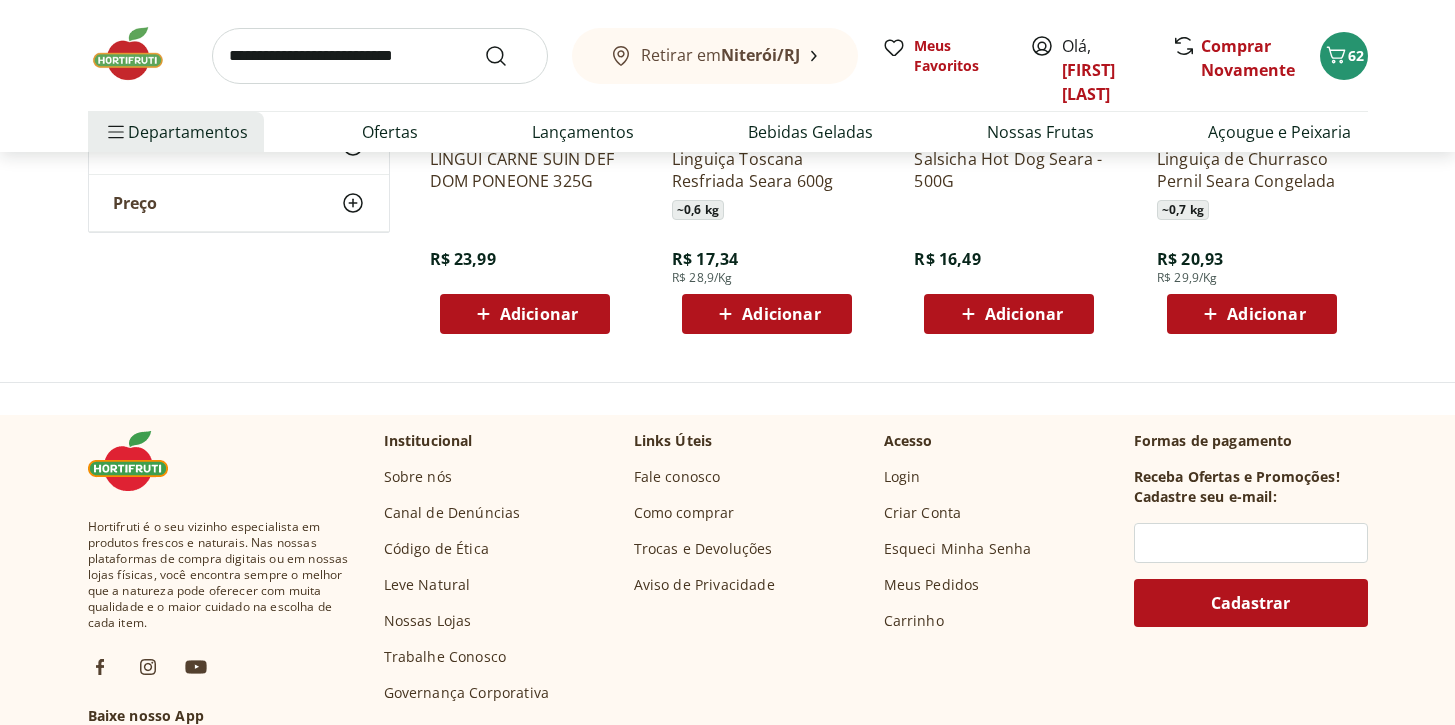 scroll, scrollTop: 0, scrollLeft: 0, axis: both 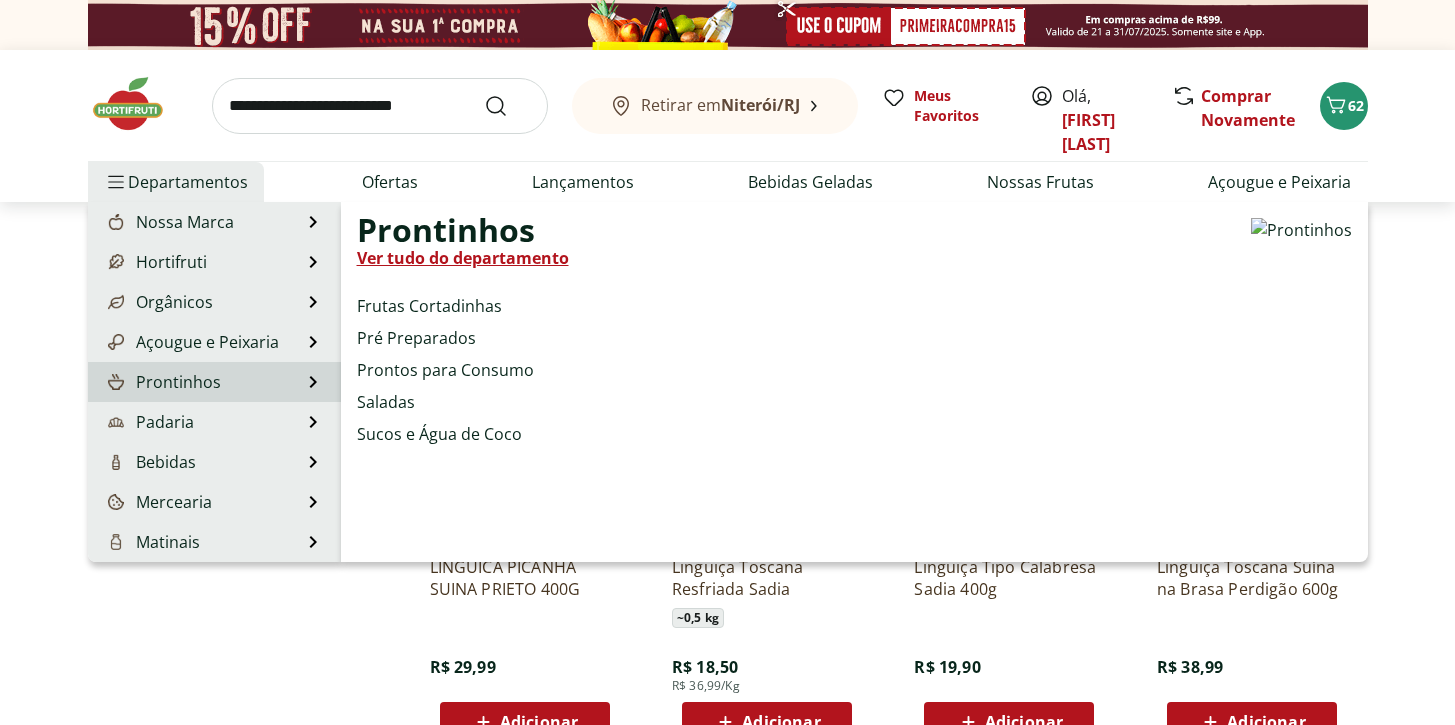 click on "Prontinhos" at bounding box center [162, 382] 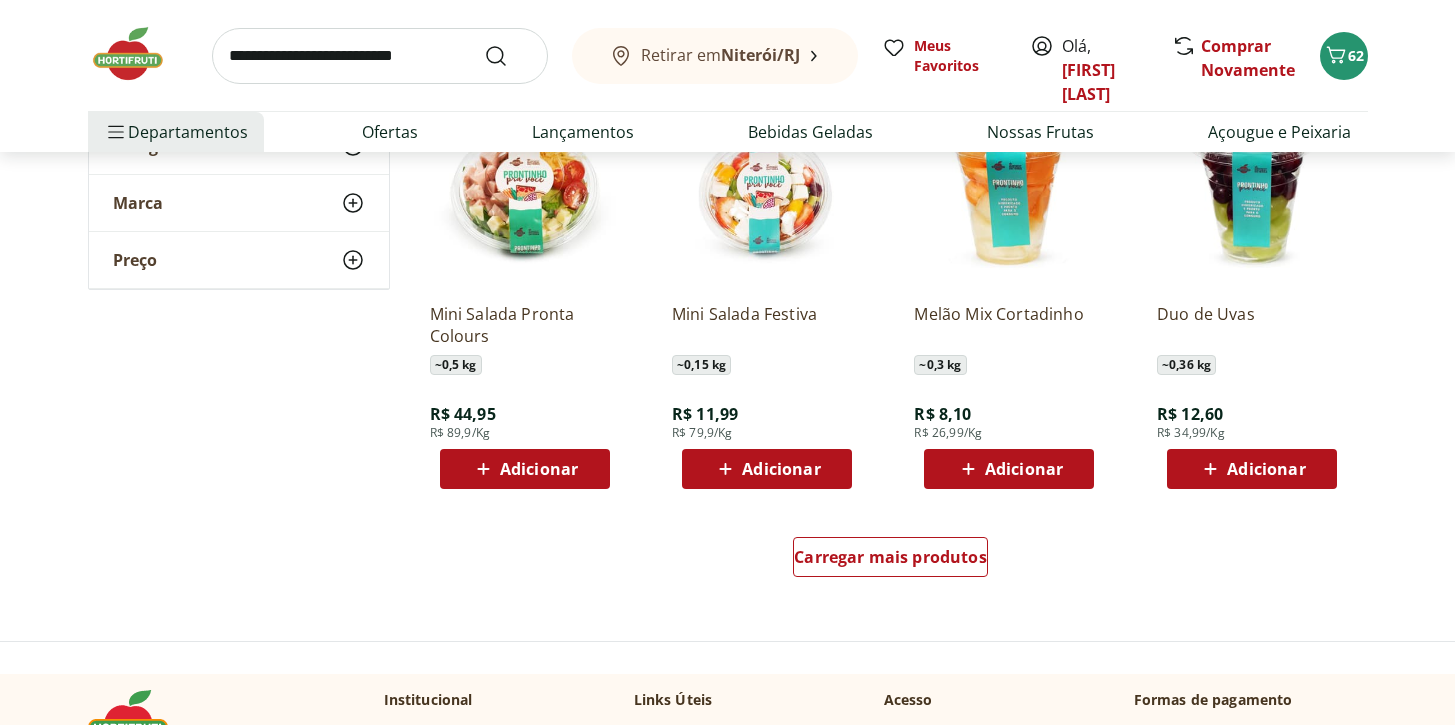 scroll, scrollTop: 1155, scrollLeft: 0, axis: vertical 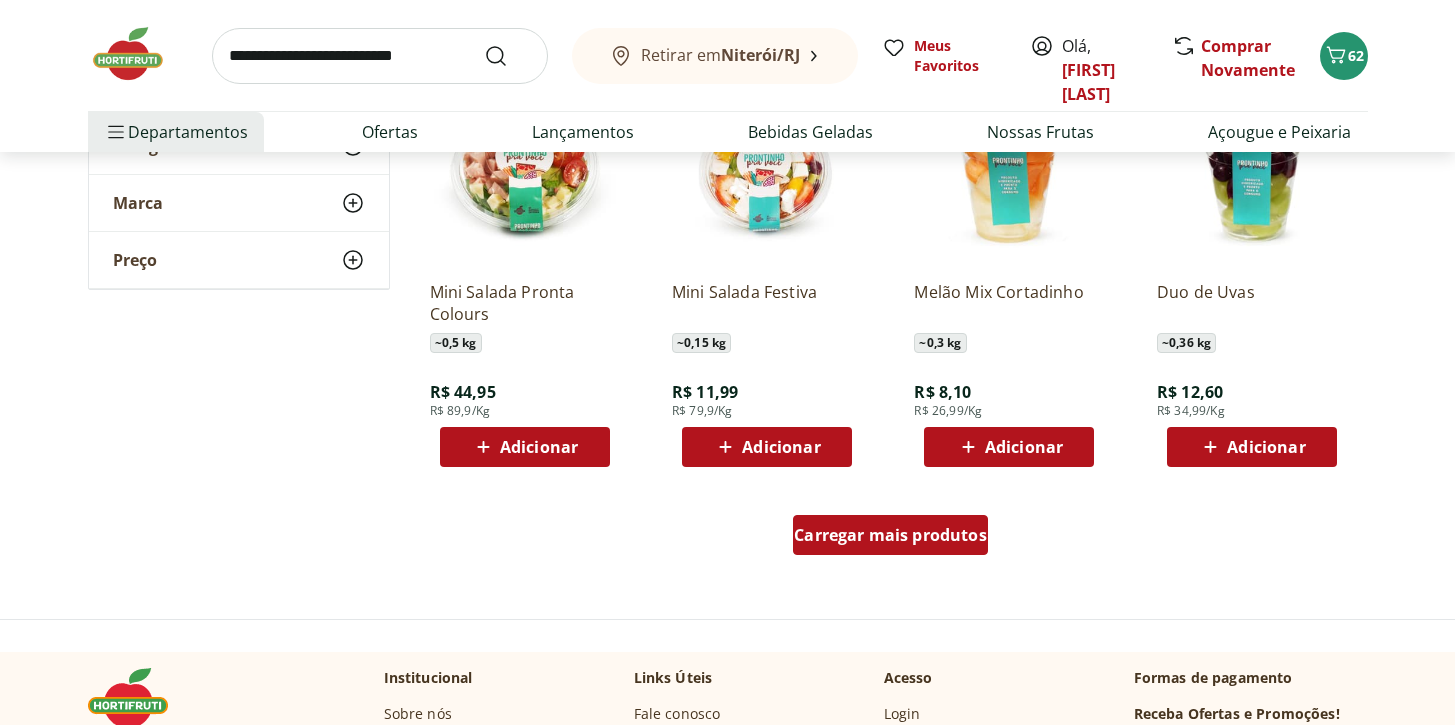 click on "Carregar mais produtos" at bounding box center (890, 535) 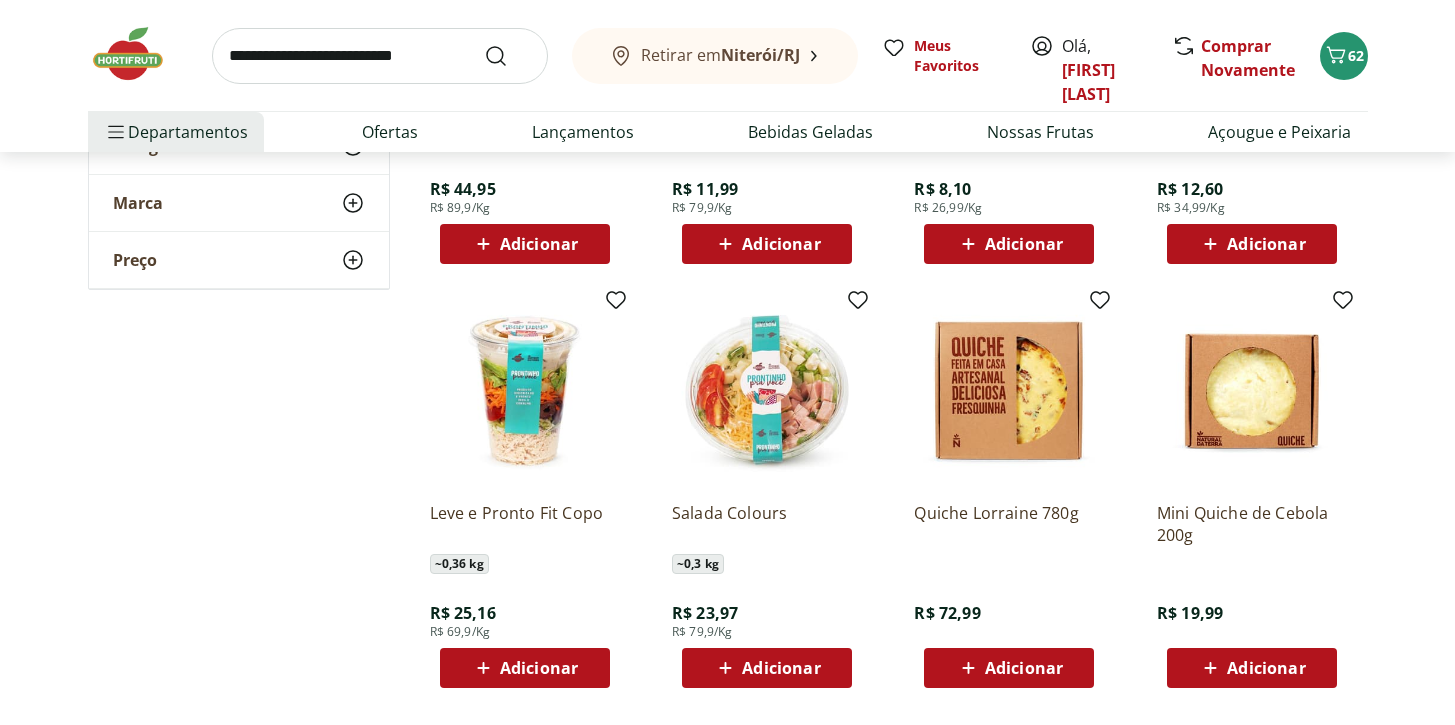 scroll, scrollTop: 1360, scrollLeft: 0, axis: vertical 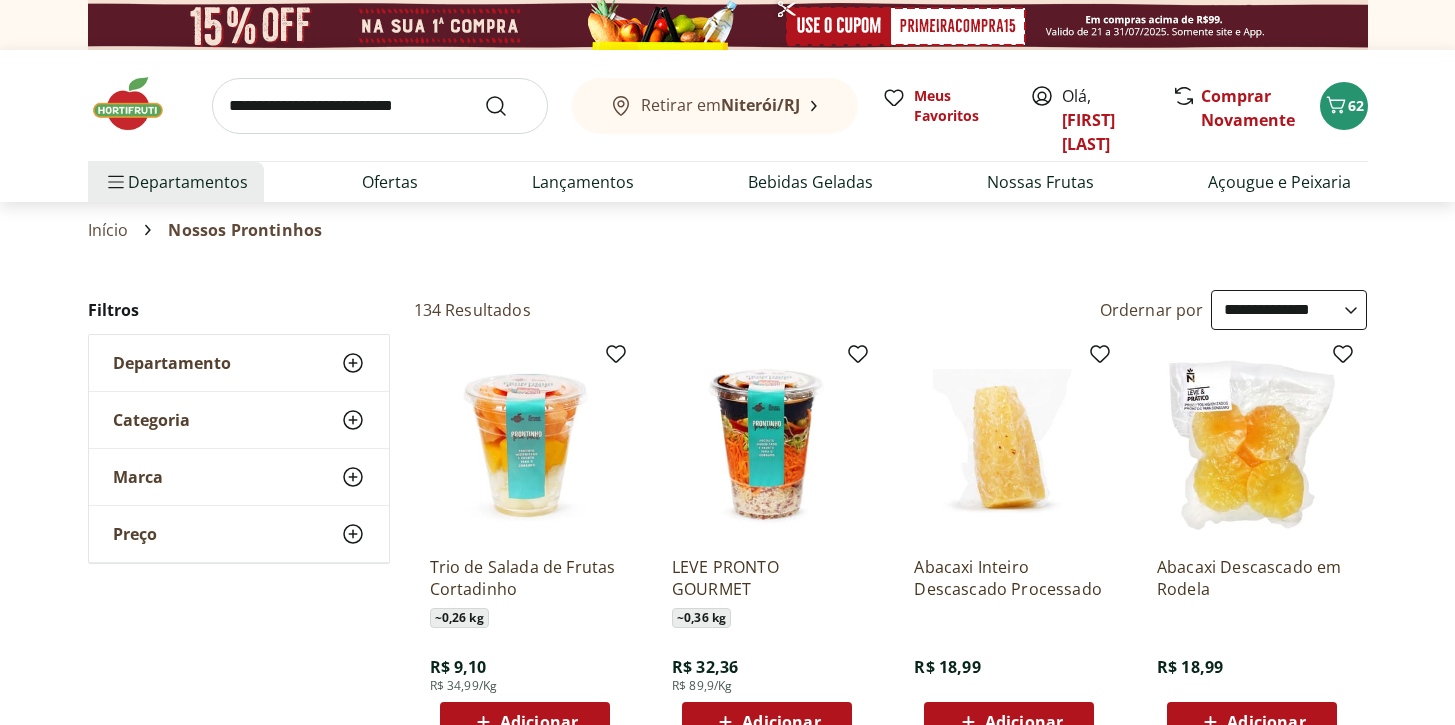 select on "**********" 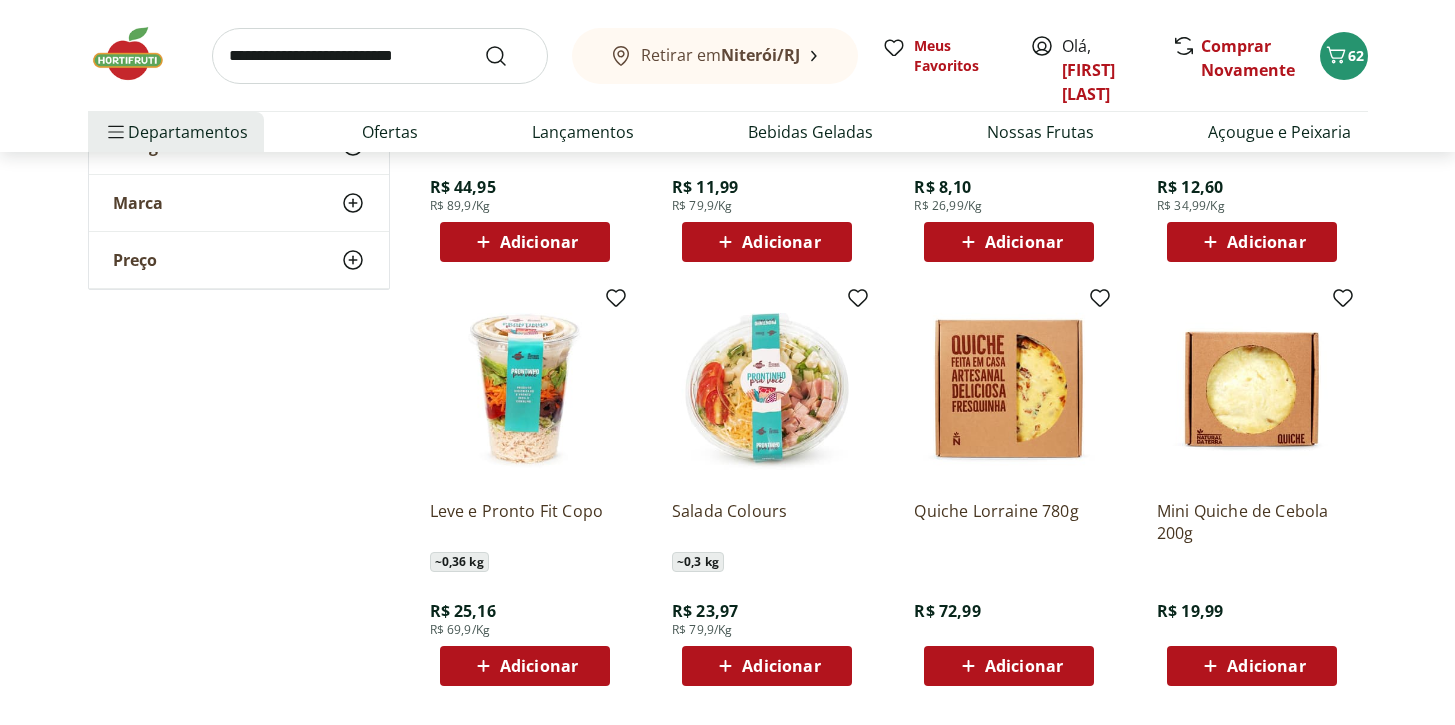 scroll, scrollTop: 0, scrollLeft: 0, axis: both 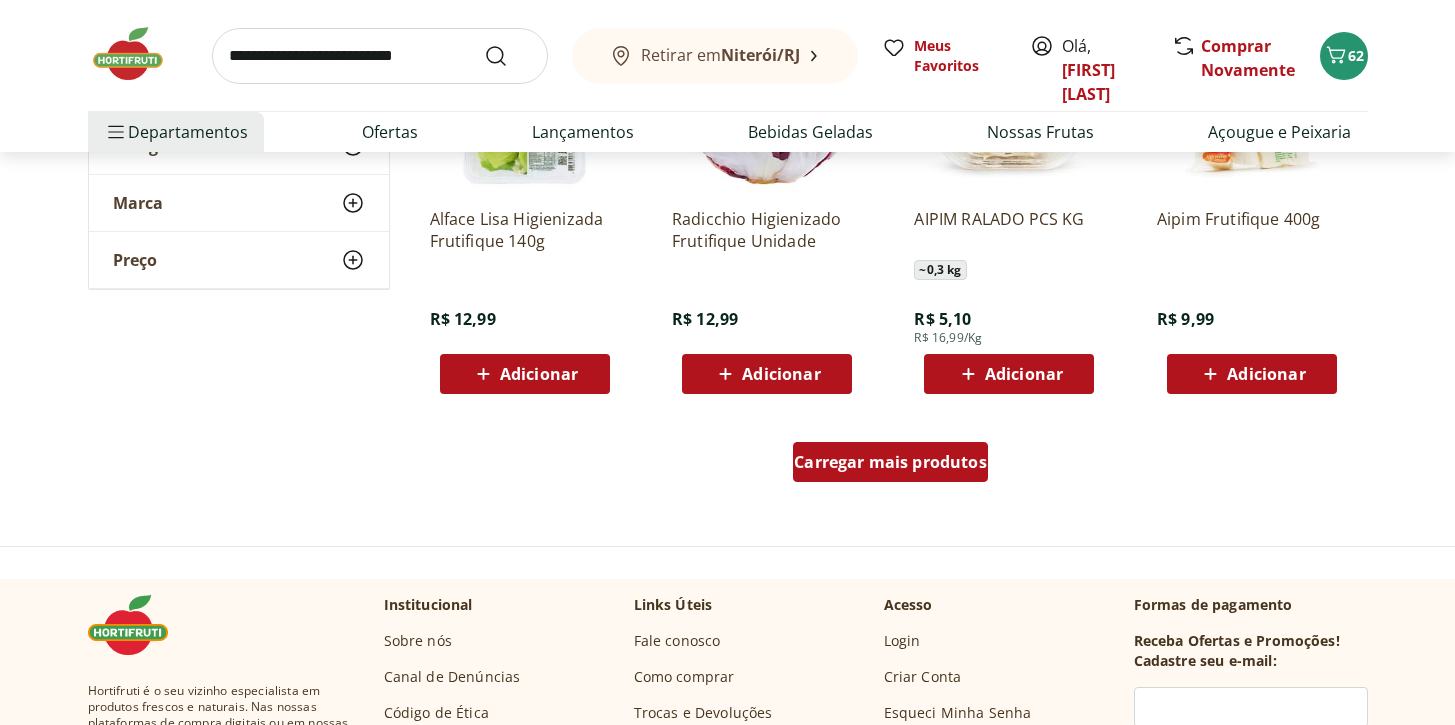 click on "Carregar mais produtos" at bounding box center (890, 462) 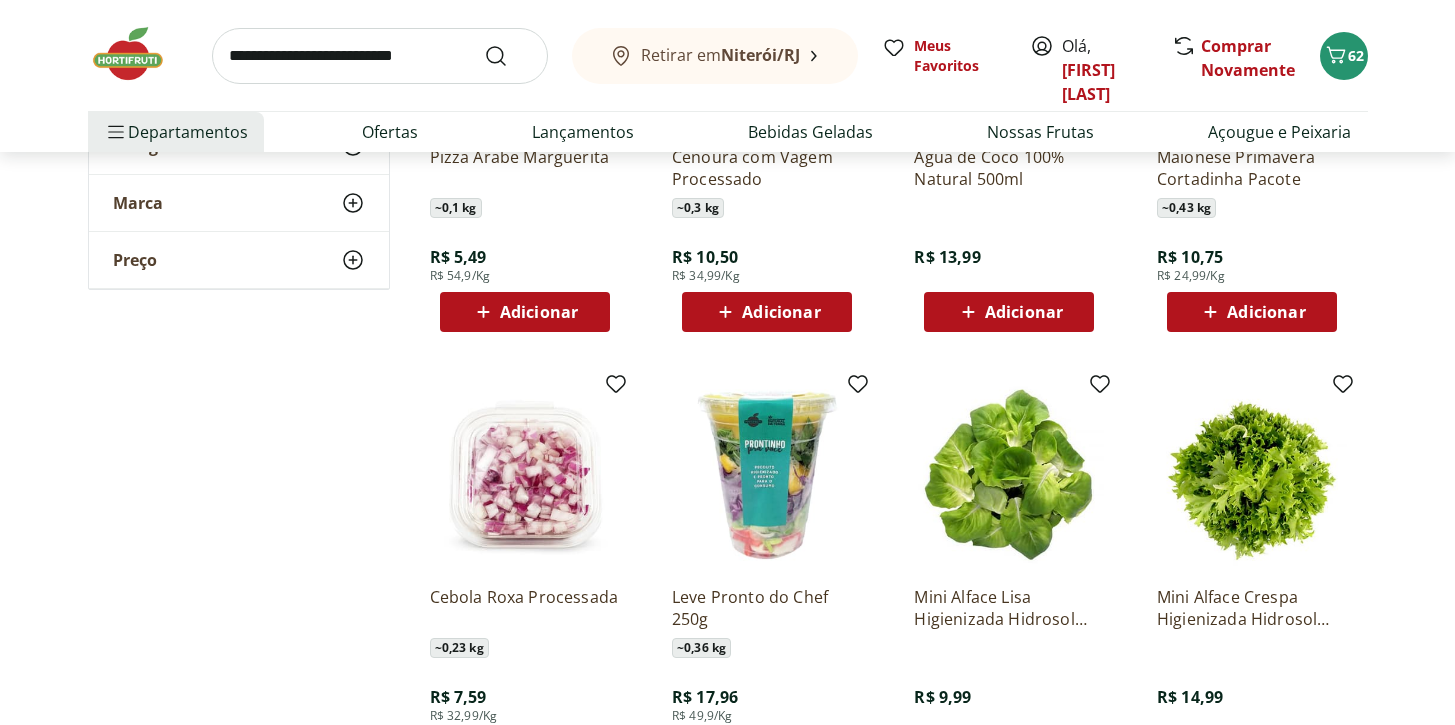 scroll, scrollTop: 3712, scrollLeft: 0, axis: vertical 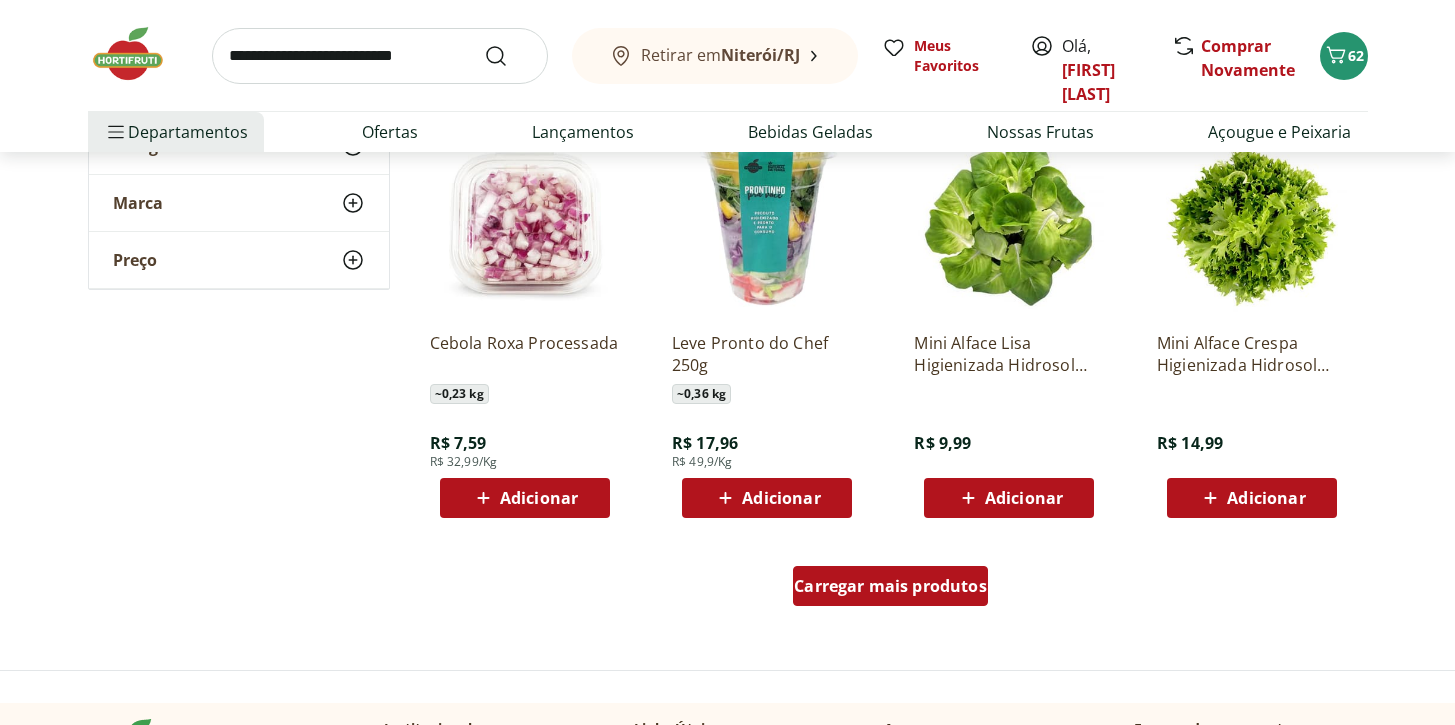 click on "Carregar mais produtos" at bounding box center [890, 586] 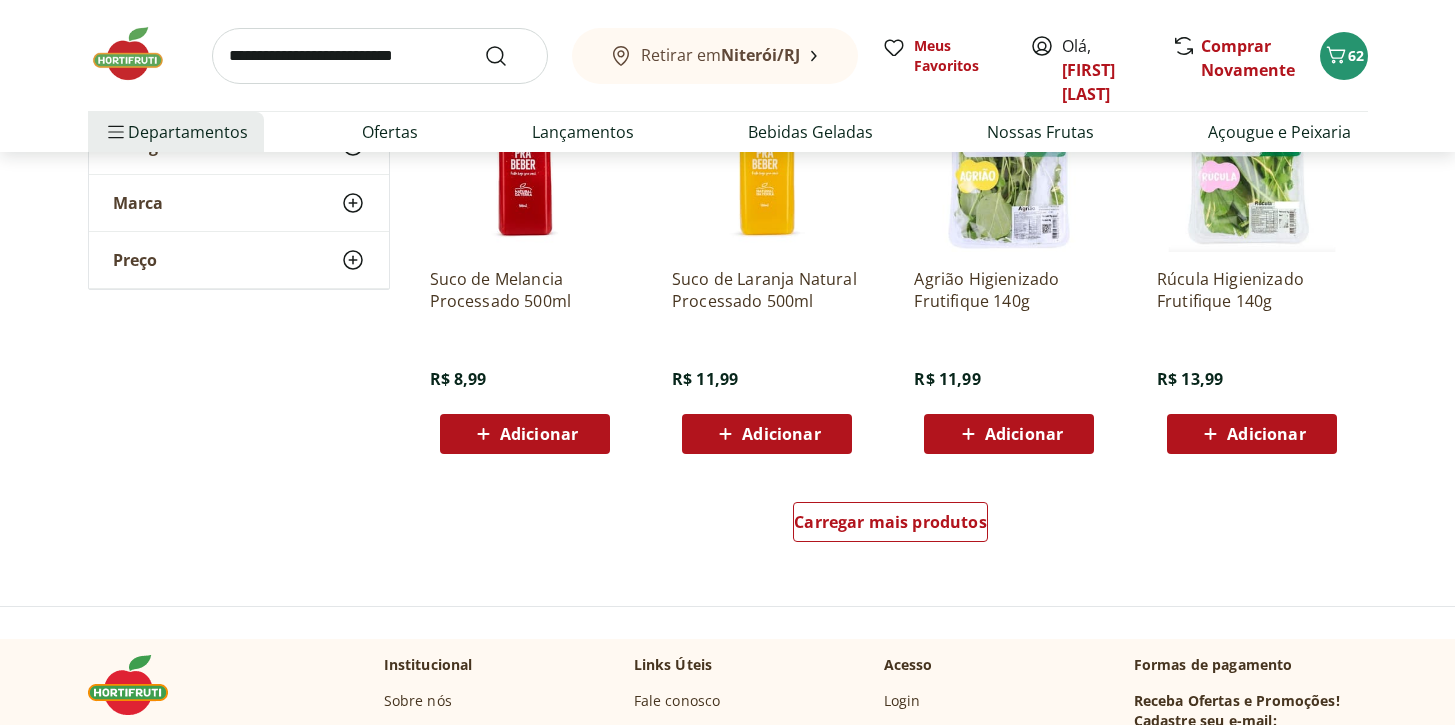 scroll, scrollTop: 5084, scrollLeft: 0, axis: vertical 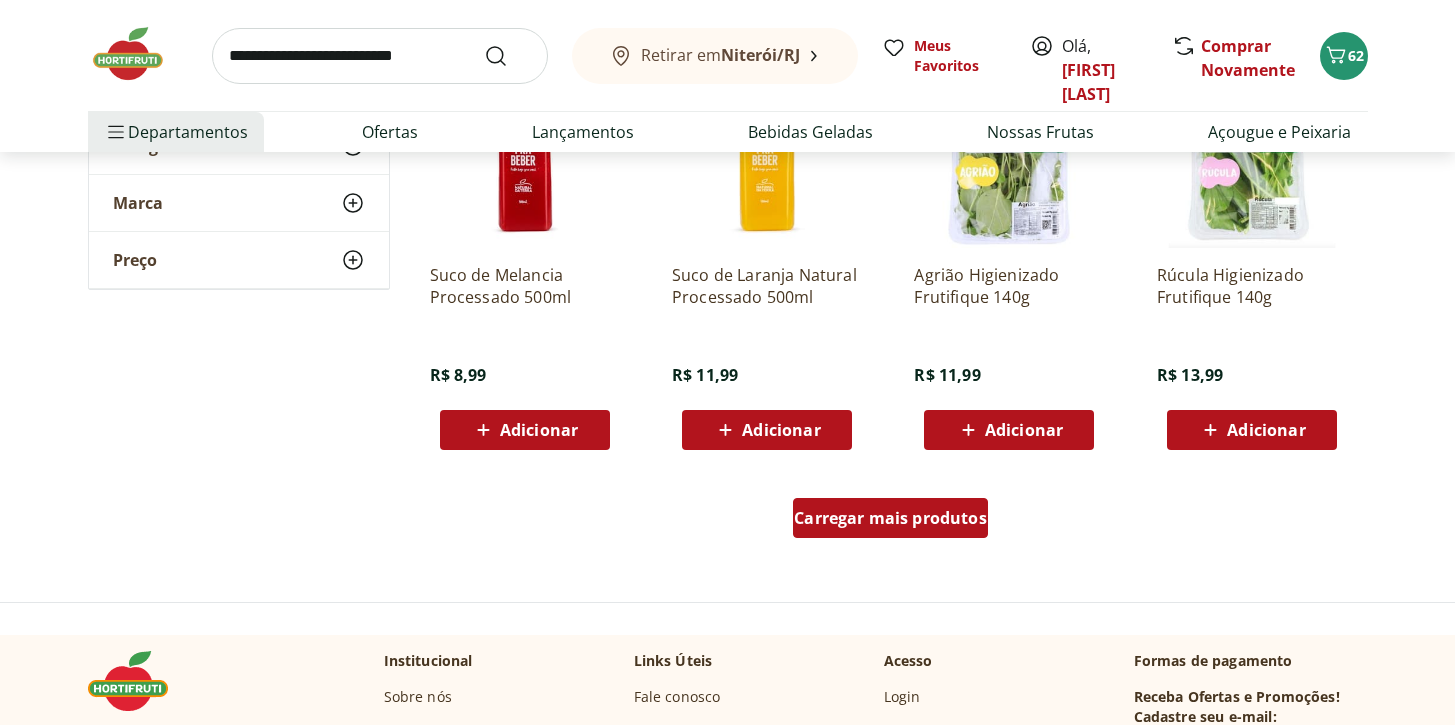 click on "Carregar mais produtos" at bounding box center [890, 518] 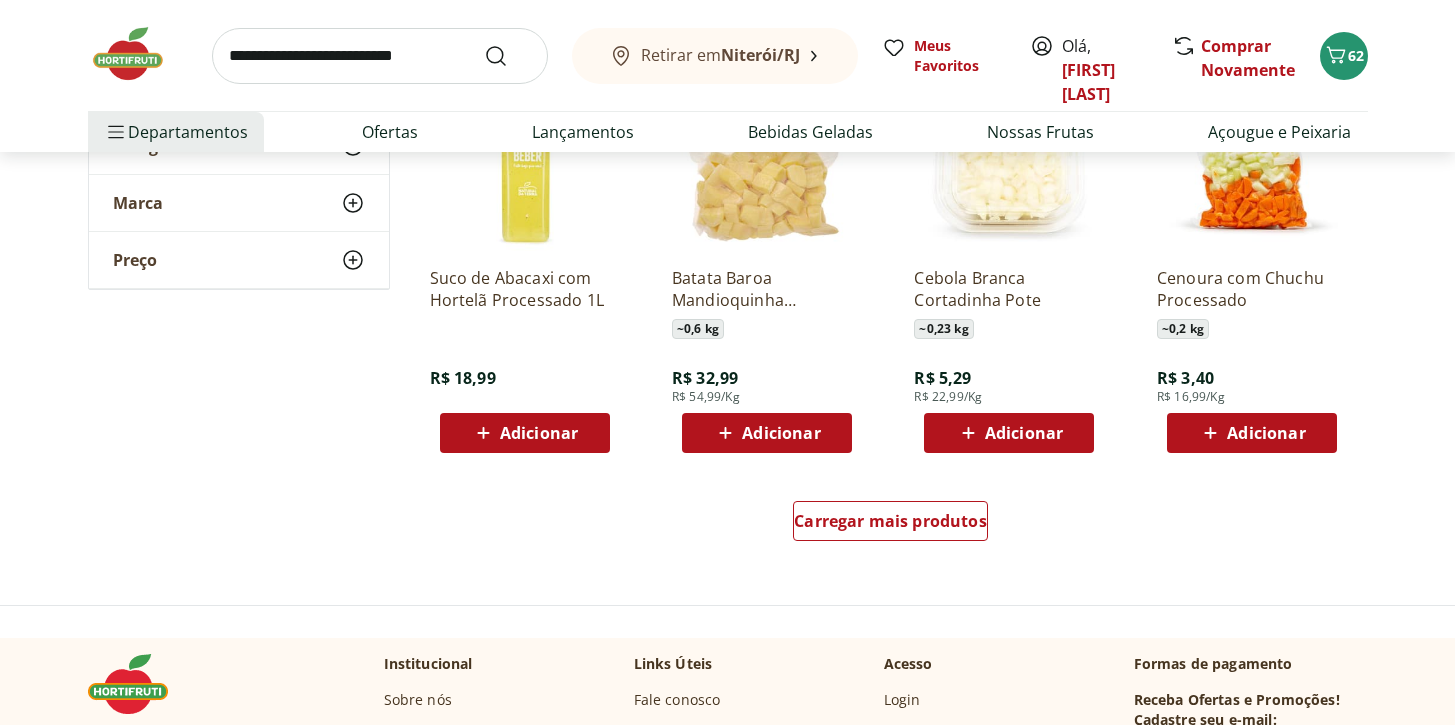 scroll, scrollTop: 6384, scrollLeft: 0, axis: vertical 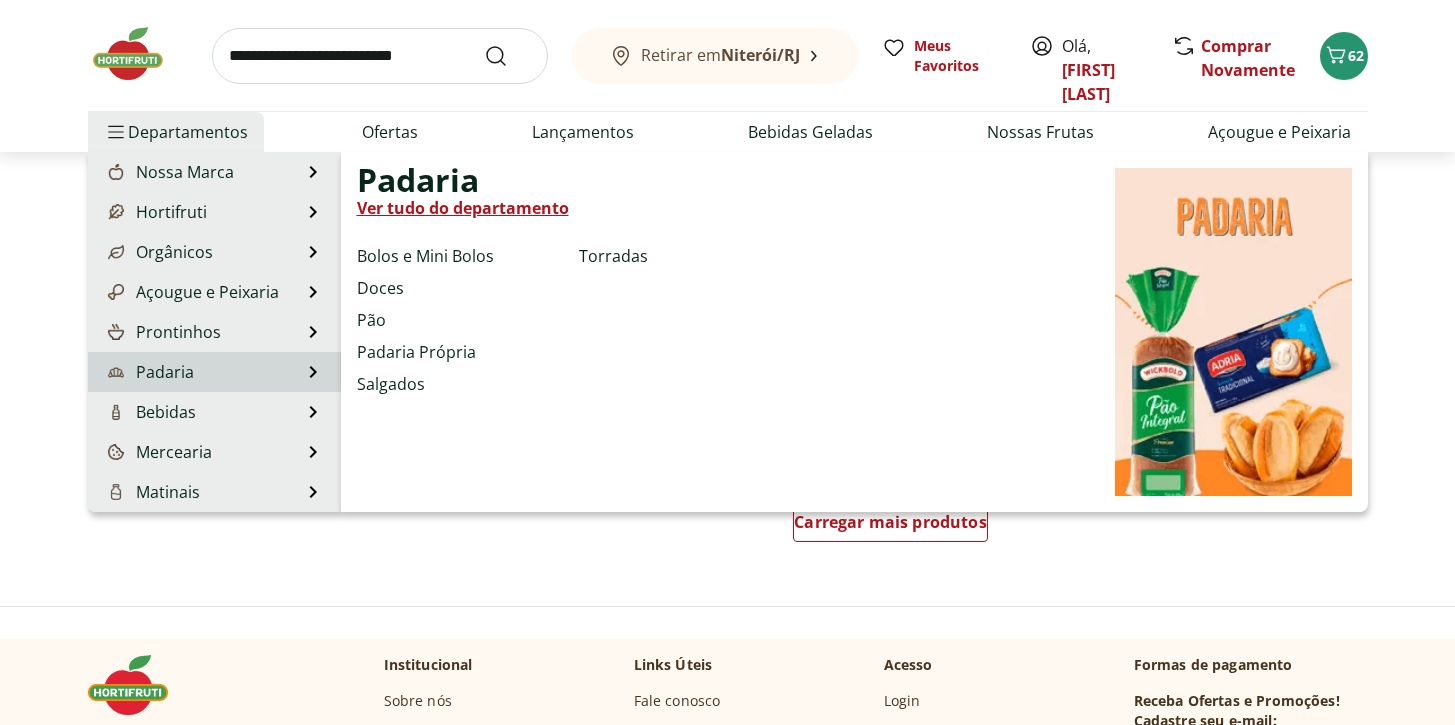 click on "Padaria Padaria Ver tudo do departamento Bolos e Mini Bolos Doces Pão Padaria Própria Salgados Torradas" at bounding box center [214, 372] 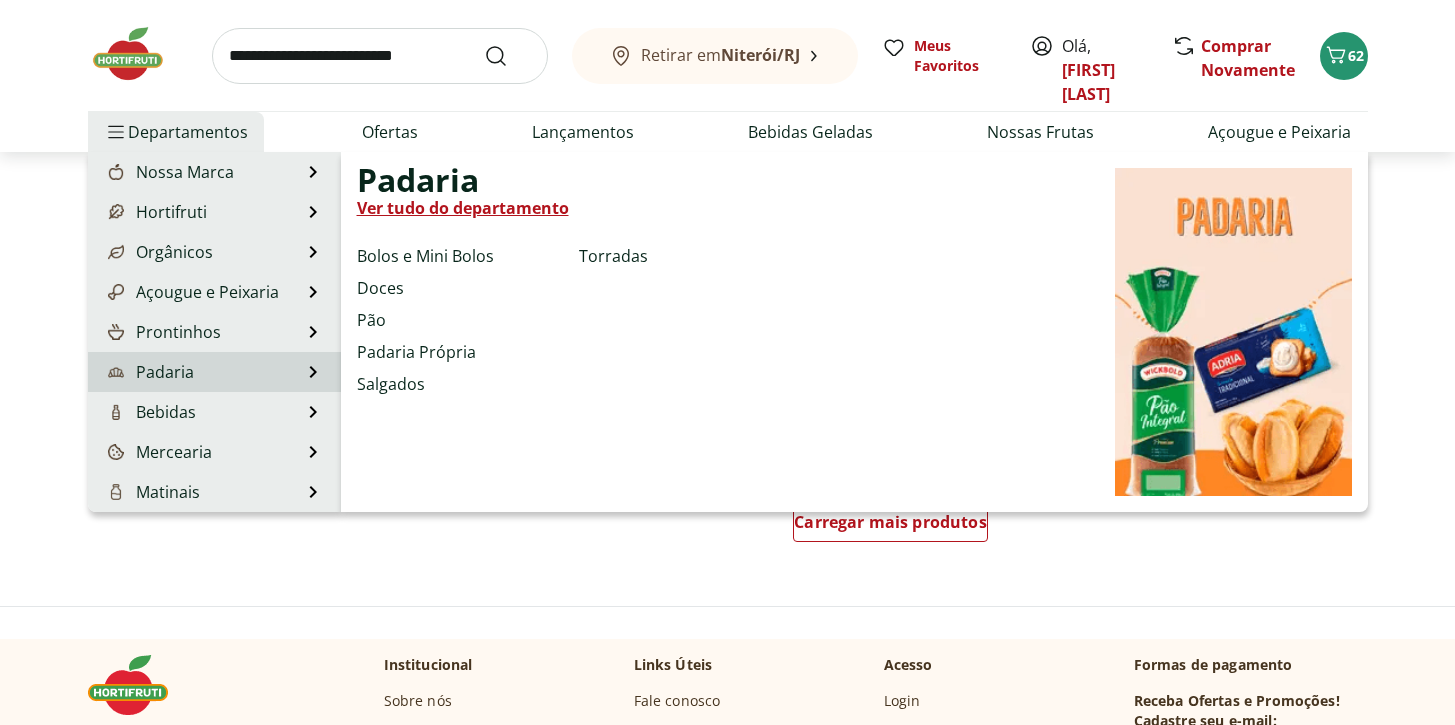 click on "Padaria Padaria Ver tudo do departamento Bolos e Mini Bolos Doces Pão Padaria Própria Salgados Torradas" at bounding box center (214, 372) 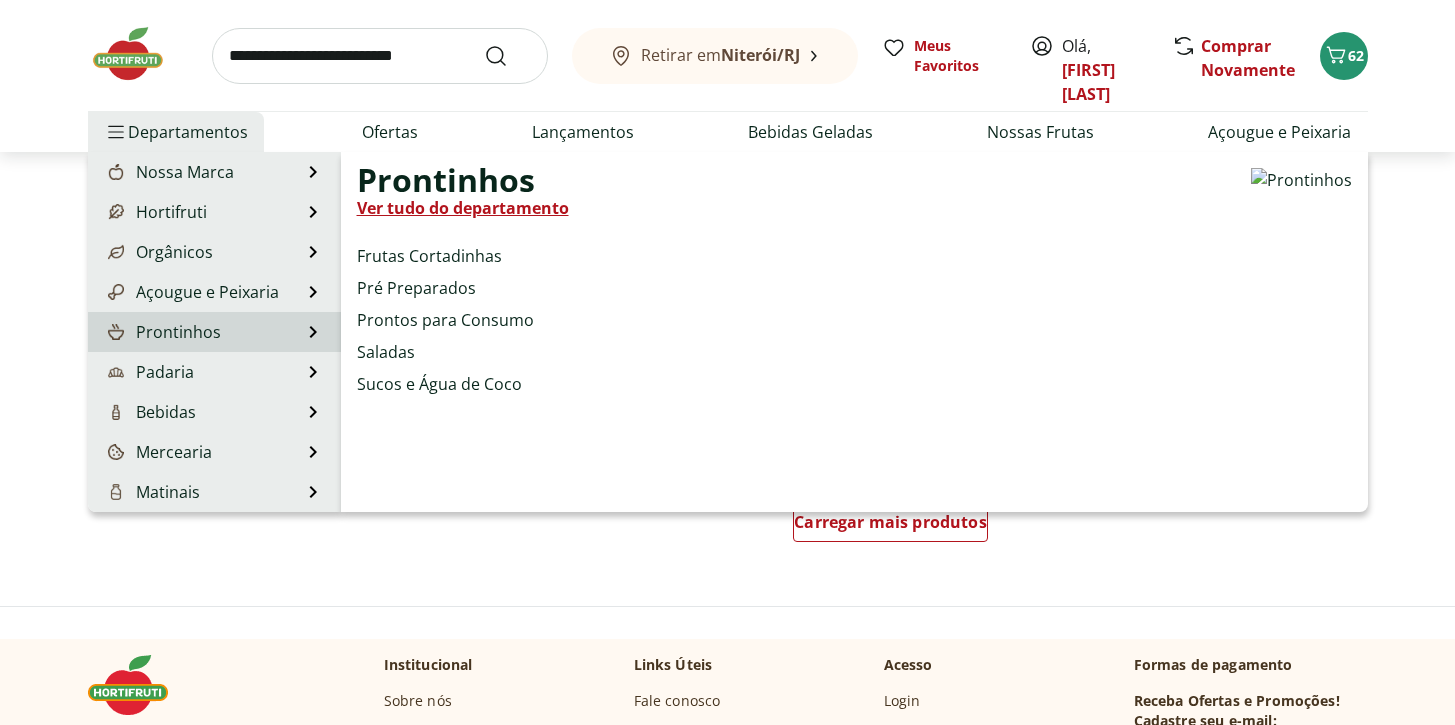 click on "Ver tudo do departamento" at bounding box center (463, 208) 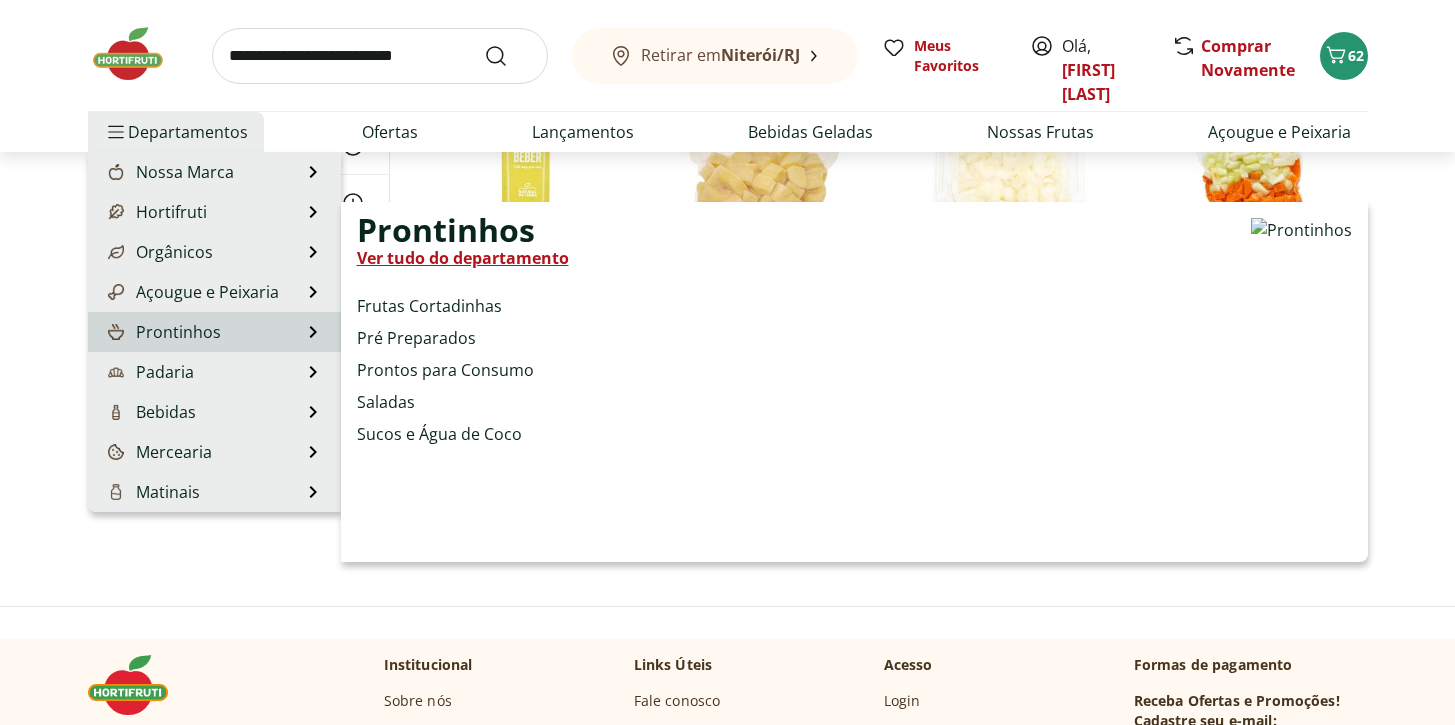 scroll, scrollTop: 0, scrollLeft: 0, axis: both 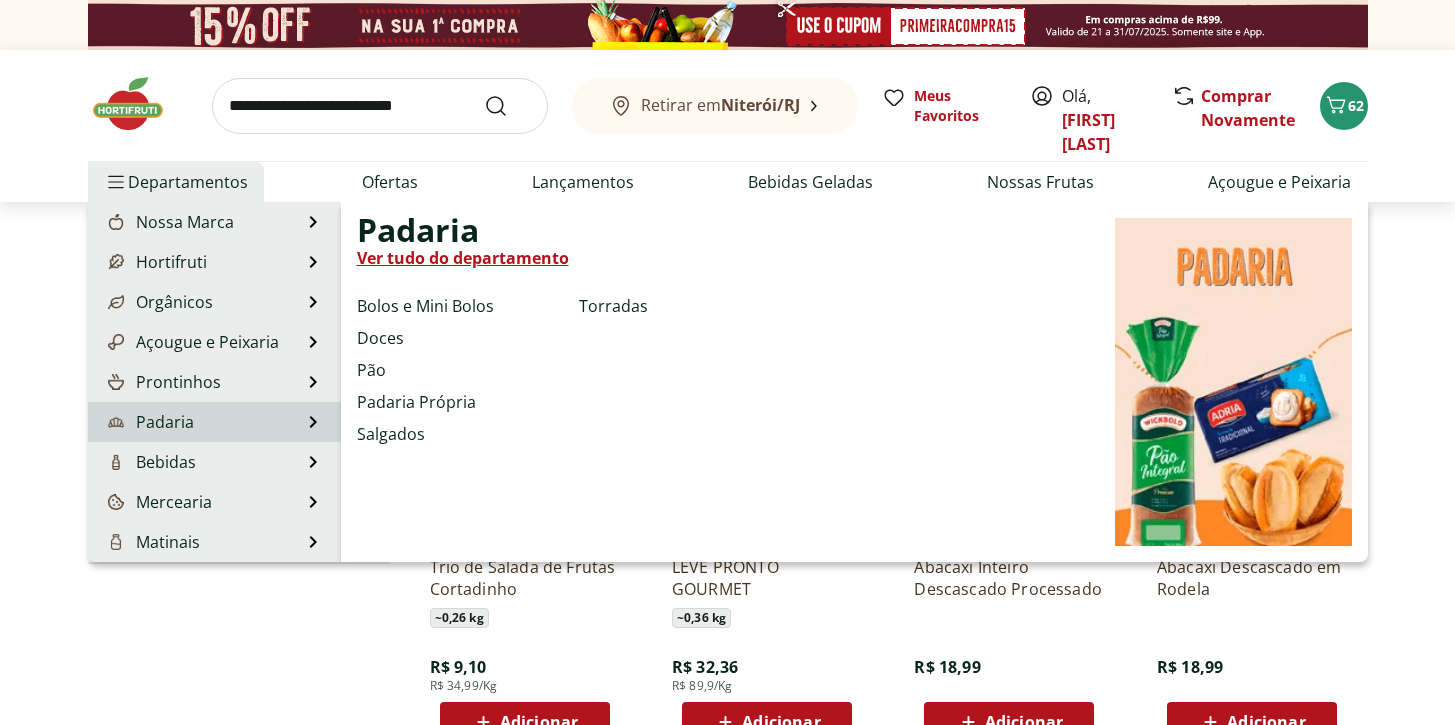click on "Ver tudo do departamento" at bounding box center (463, 258) 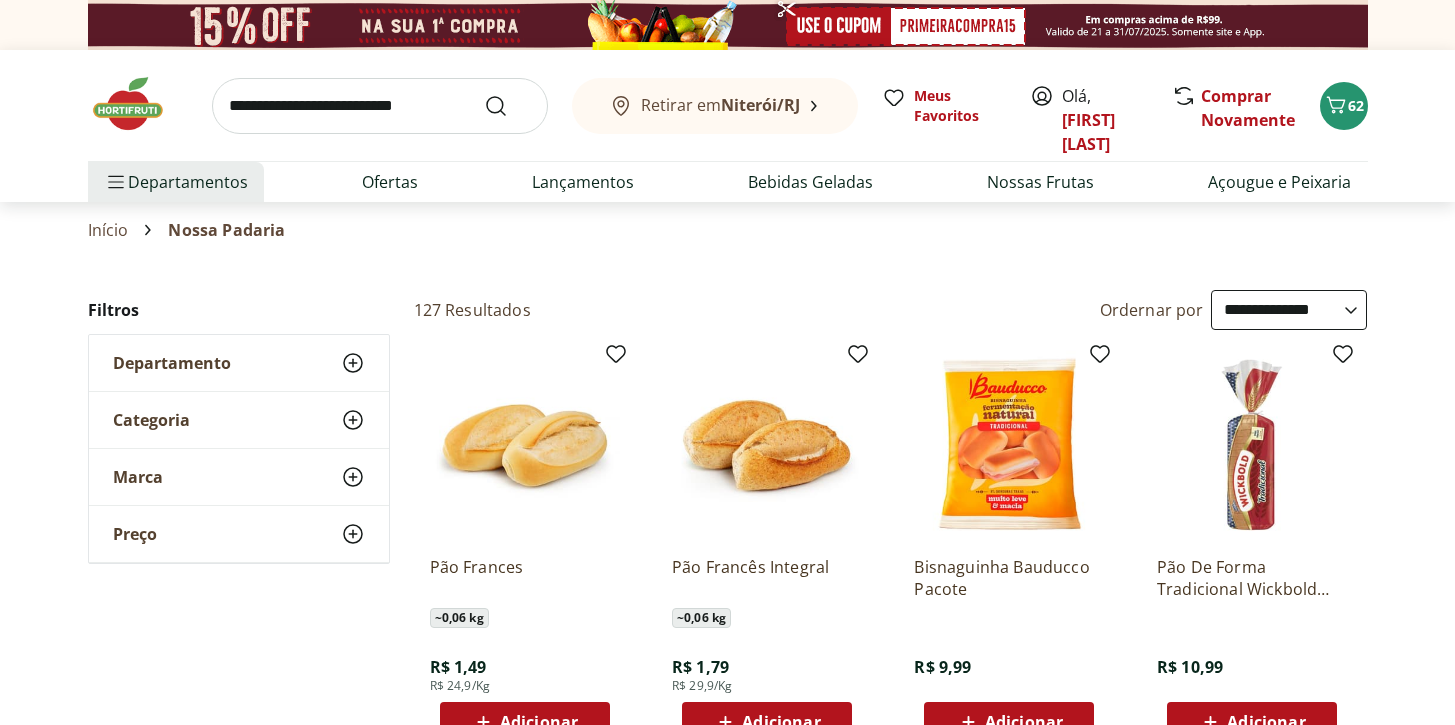 scroll, scrollTop: 167, scrollLeft: 0, axis: vertical 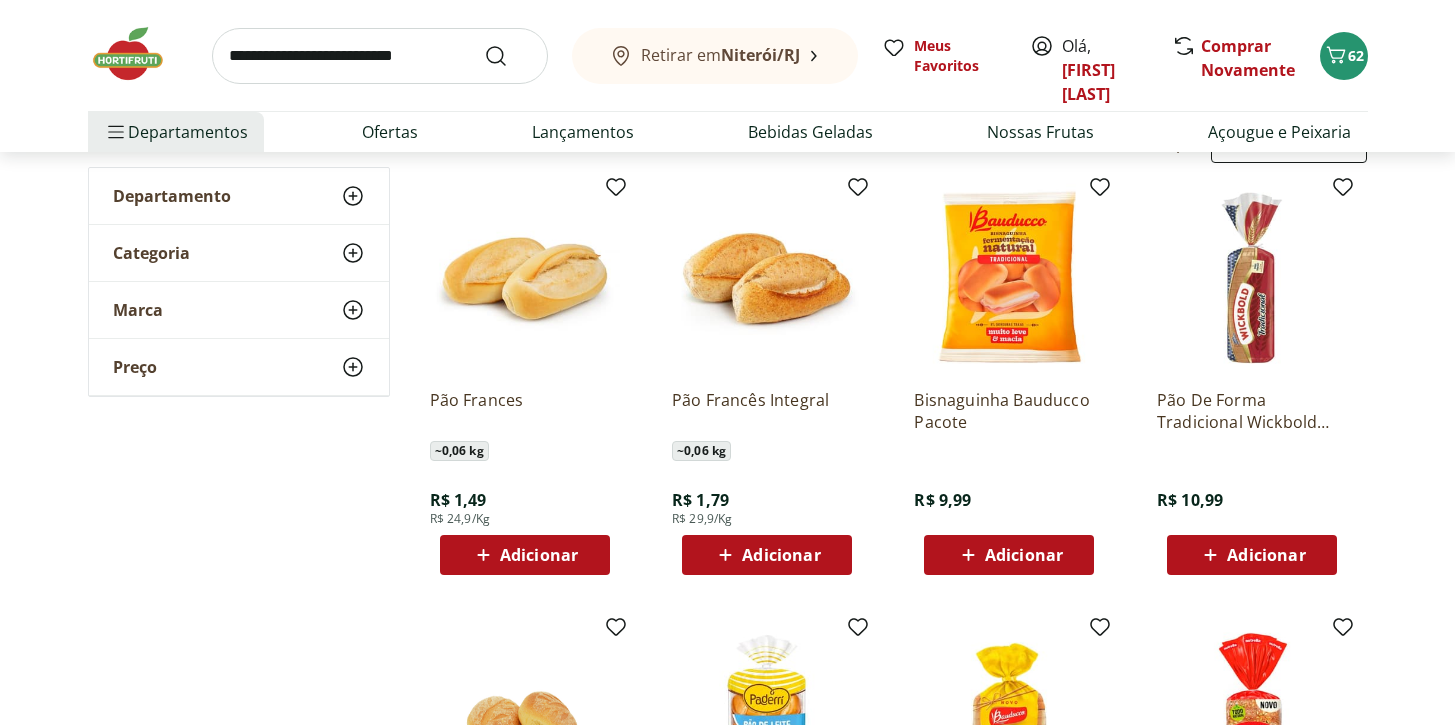 click 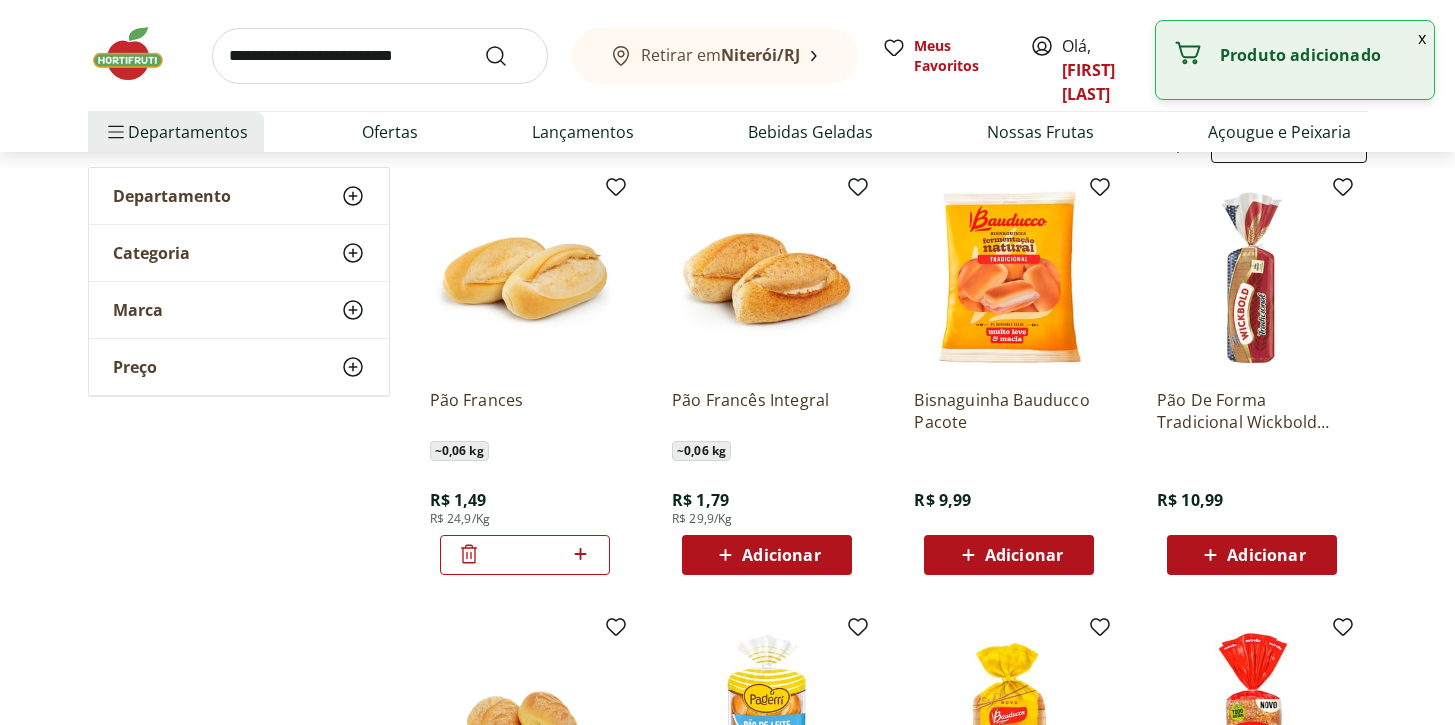 click 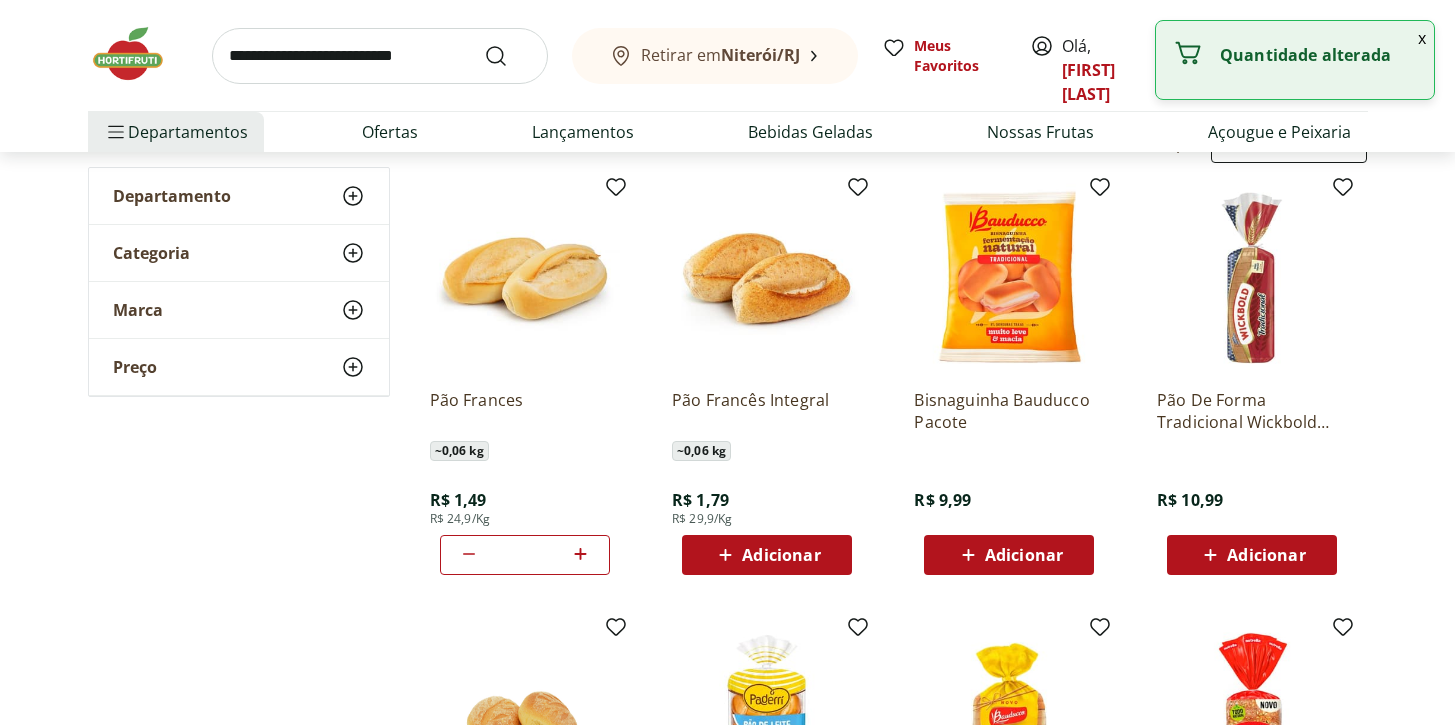 click 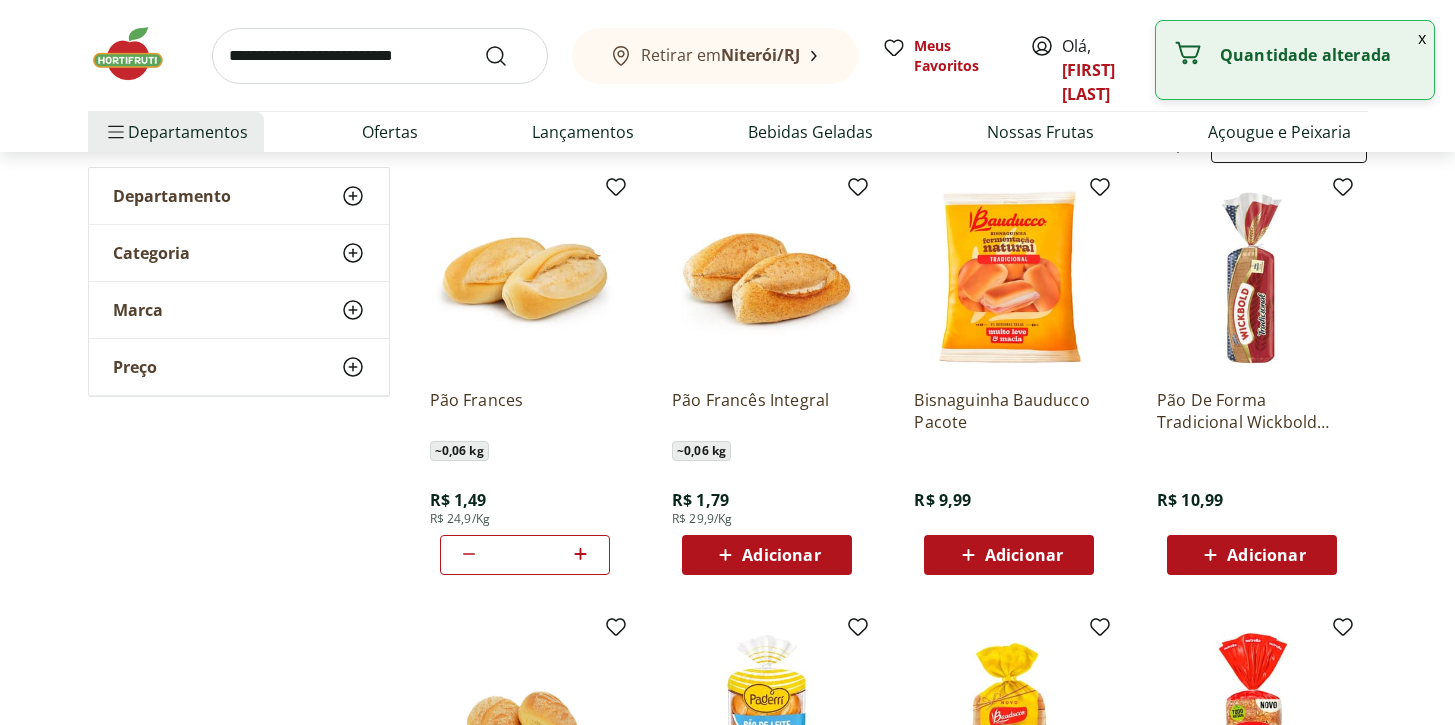 click on "Adicionar" at bounding box center [1009, 555] 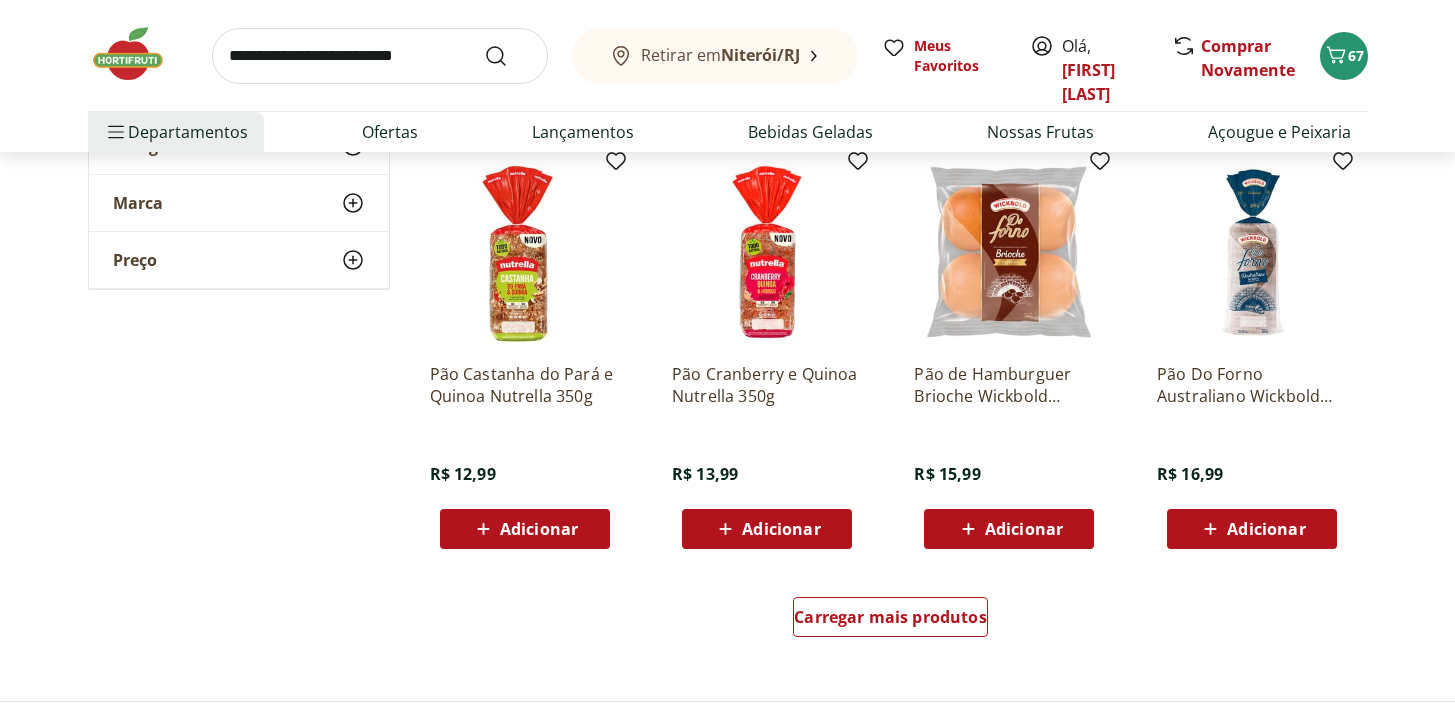 scroll, scrollTop: 1078, scrollLeft: 0, axis: vertical 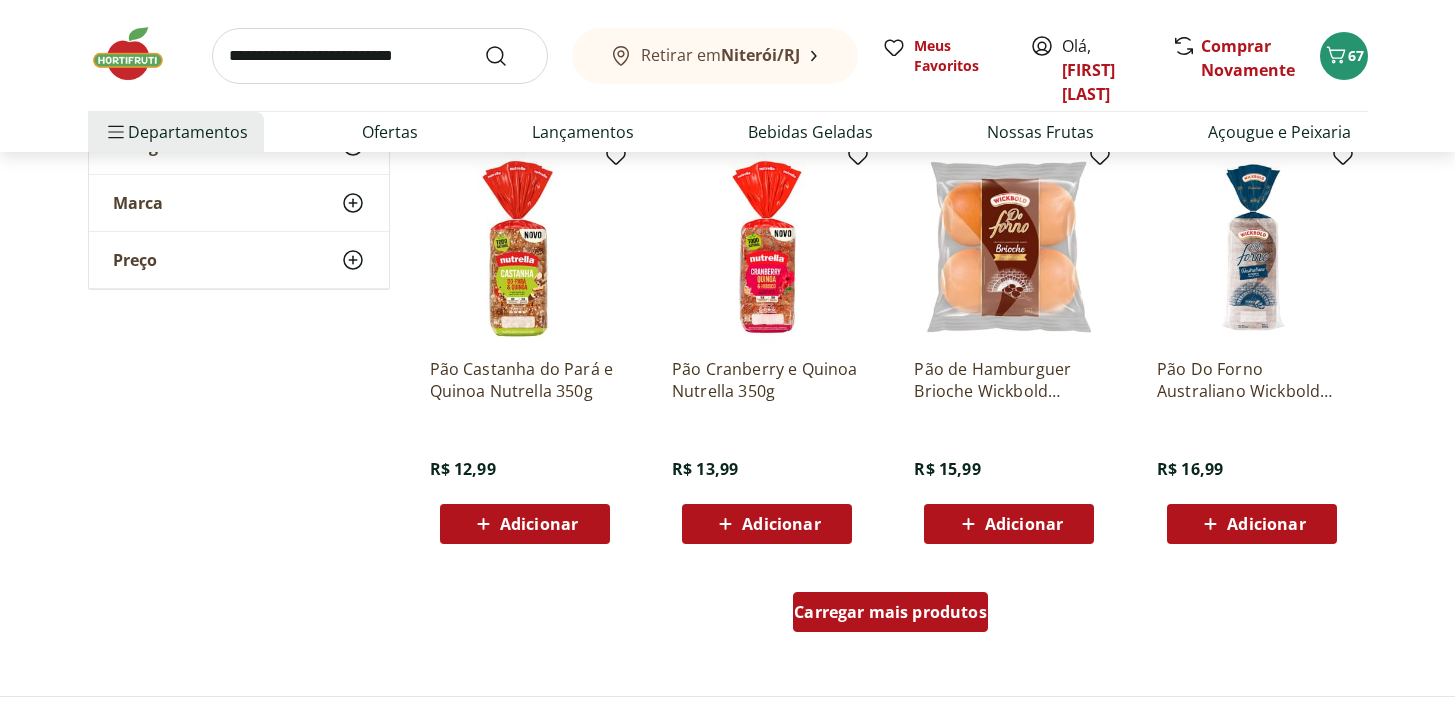 click on "Carregar mais produtos" at bounding box center (890, 612) 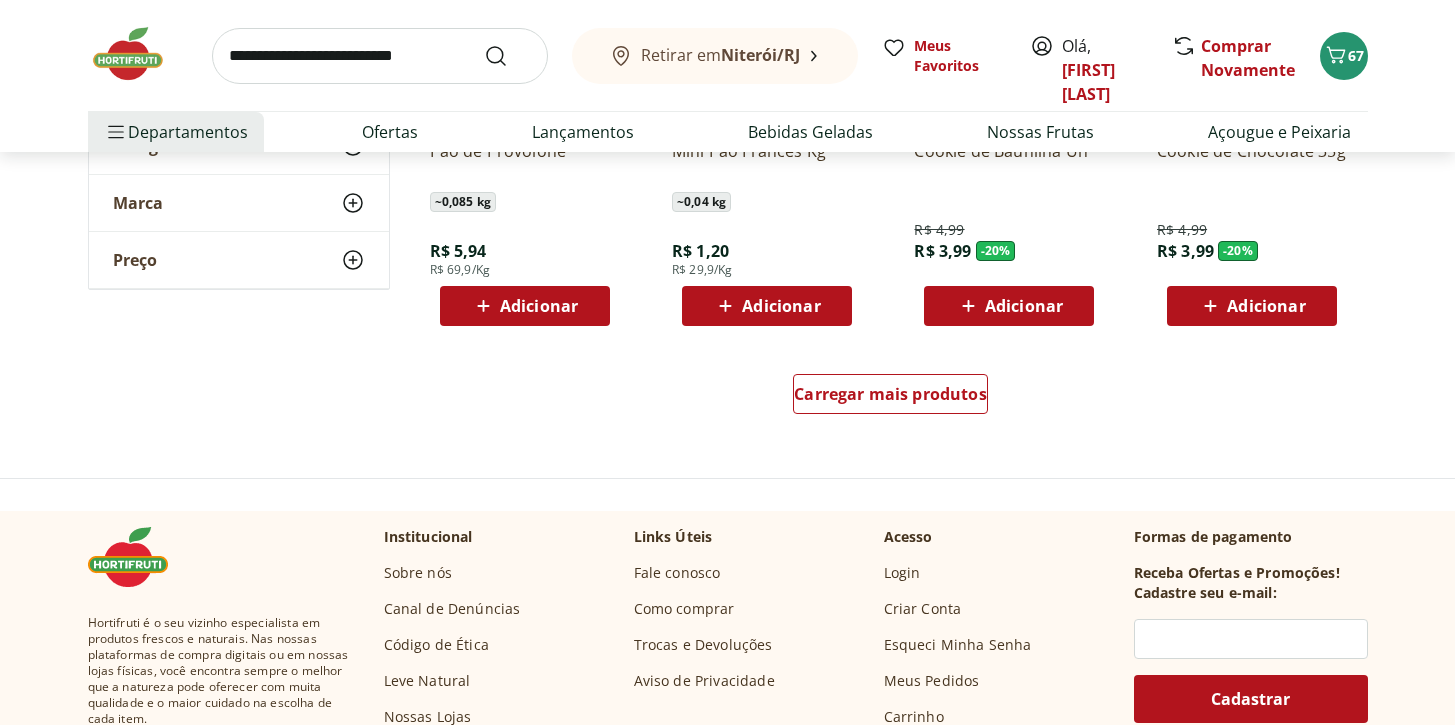 scroll, scrollTop: 2601, scrollLeft: 0, axis: vertical 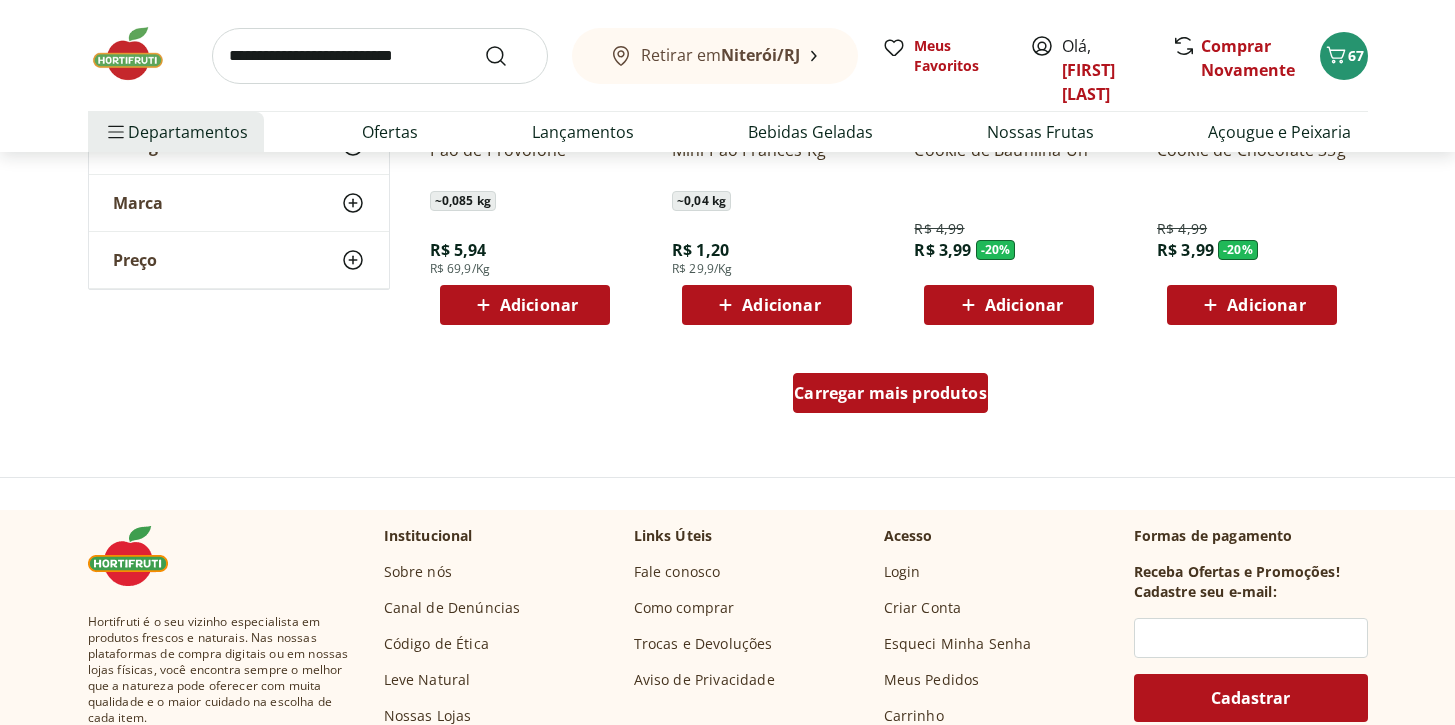click on "Carregar mais produtos" at bounding box center (890, 393) 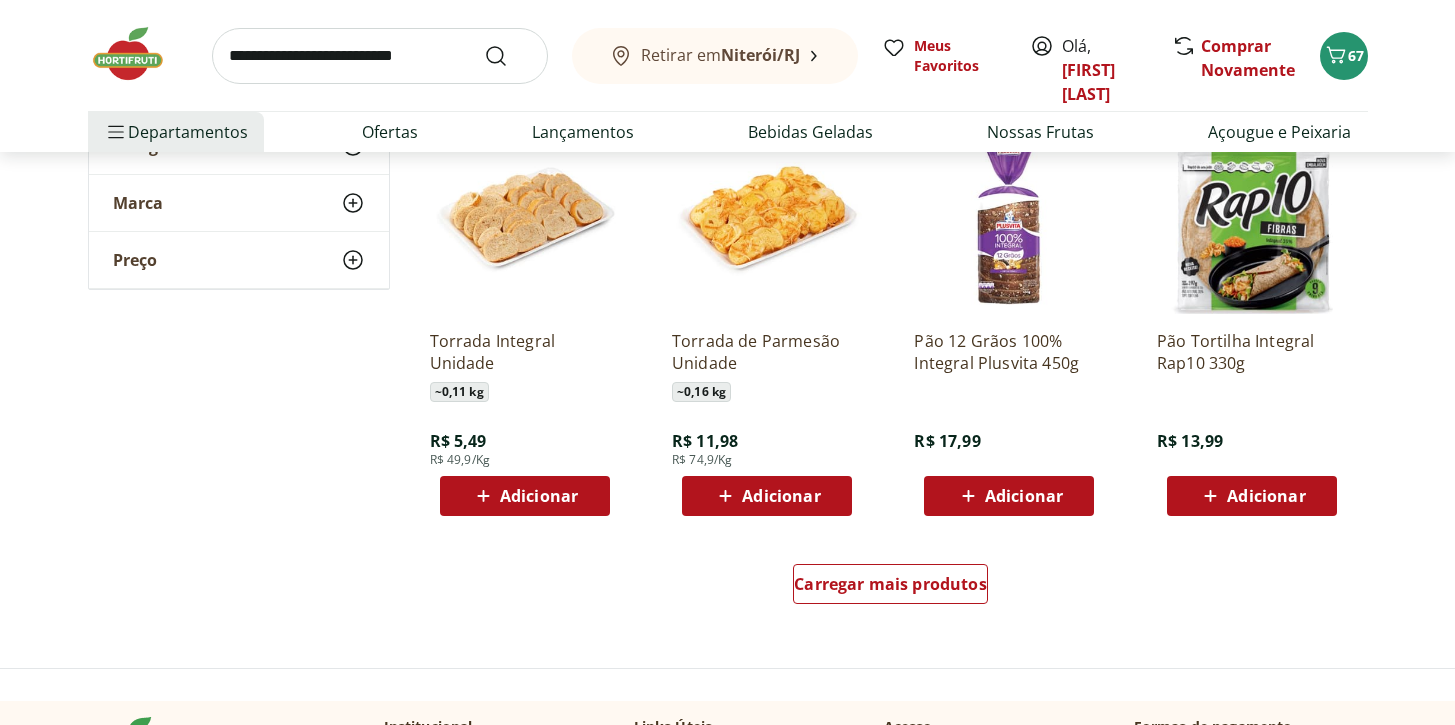 scroll, scrollTop: 3716, scrollLeft: 0, axis: vertical 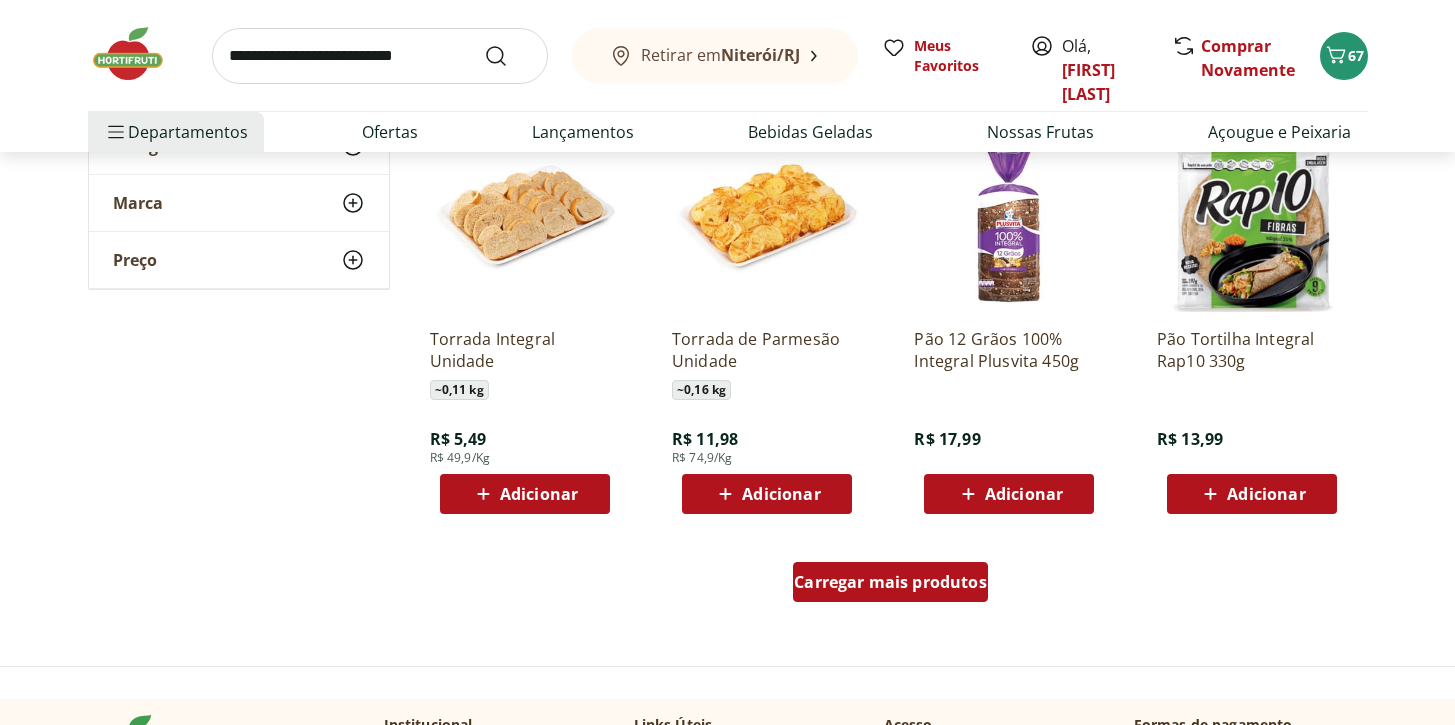 click on "Carregar mais produtos" at bounding box center (890, 582) 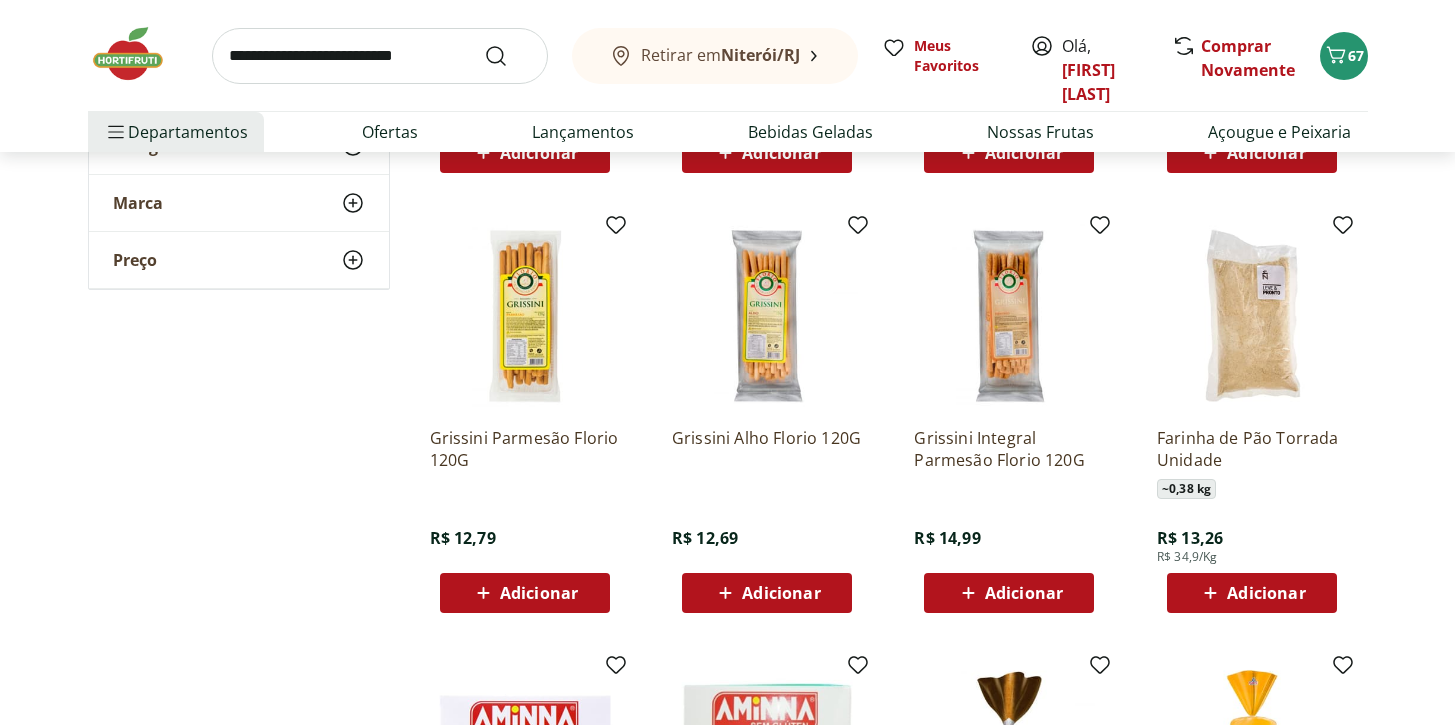 scroll, scrollTop: 4482, scrollLeft: 0, axis: vertical 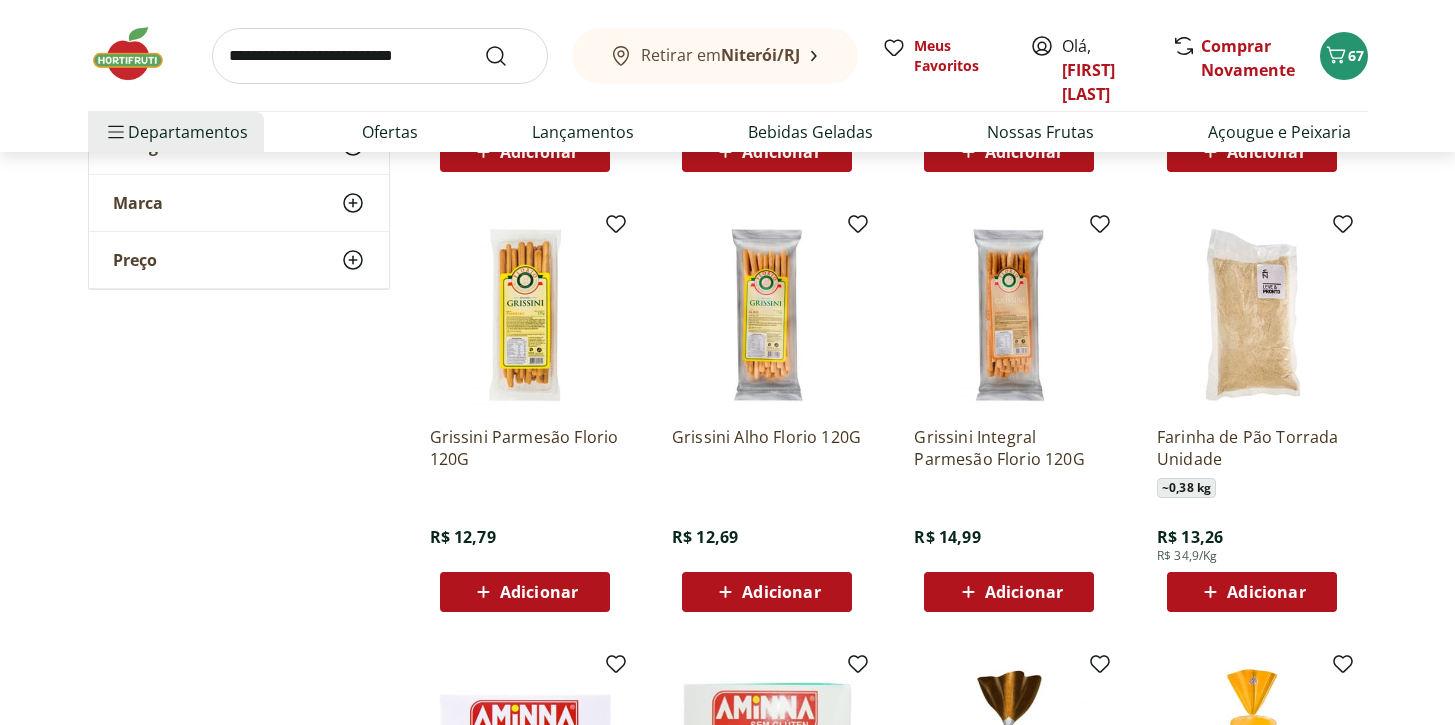 click 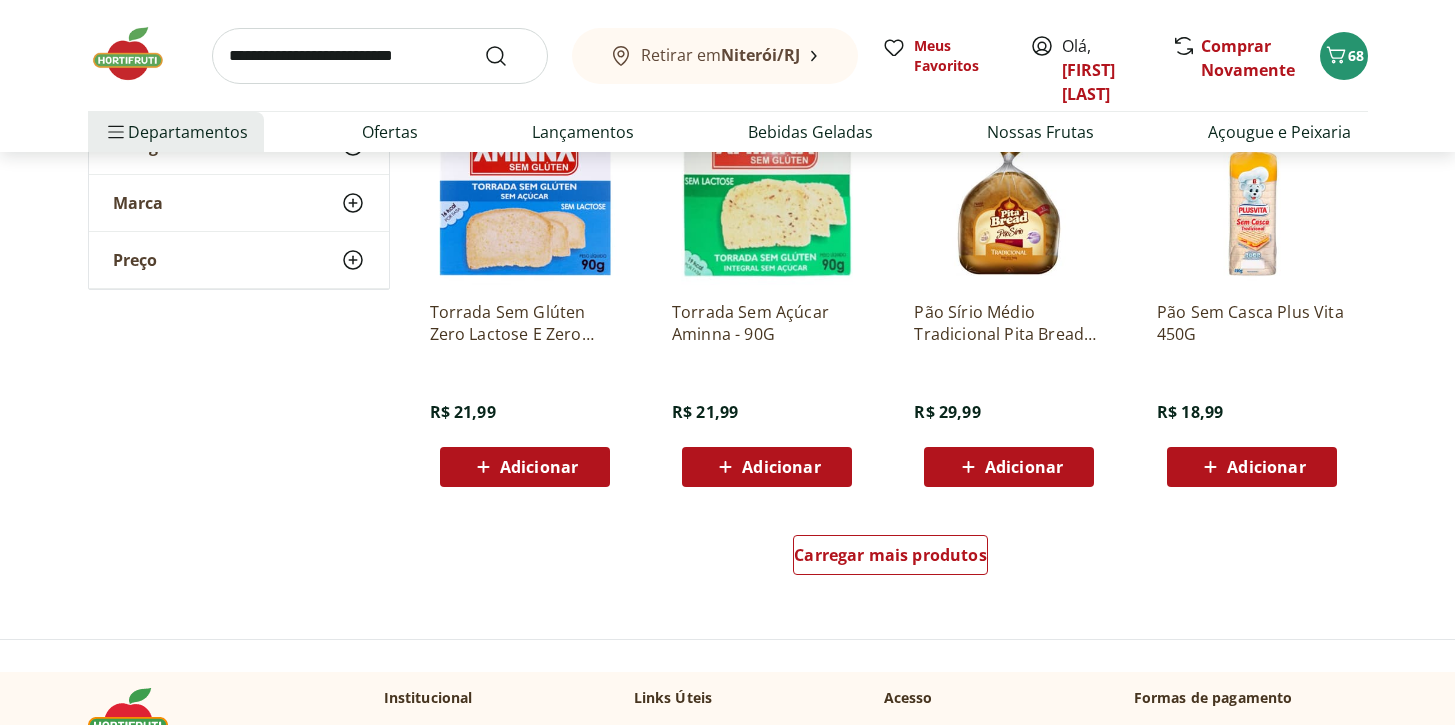scroll, scrollTop: 5077, scrollLeft: 0, axis: vertical 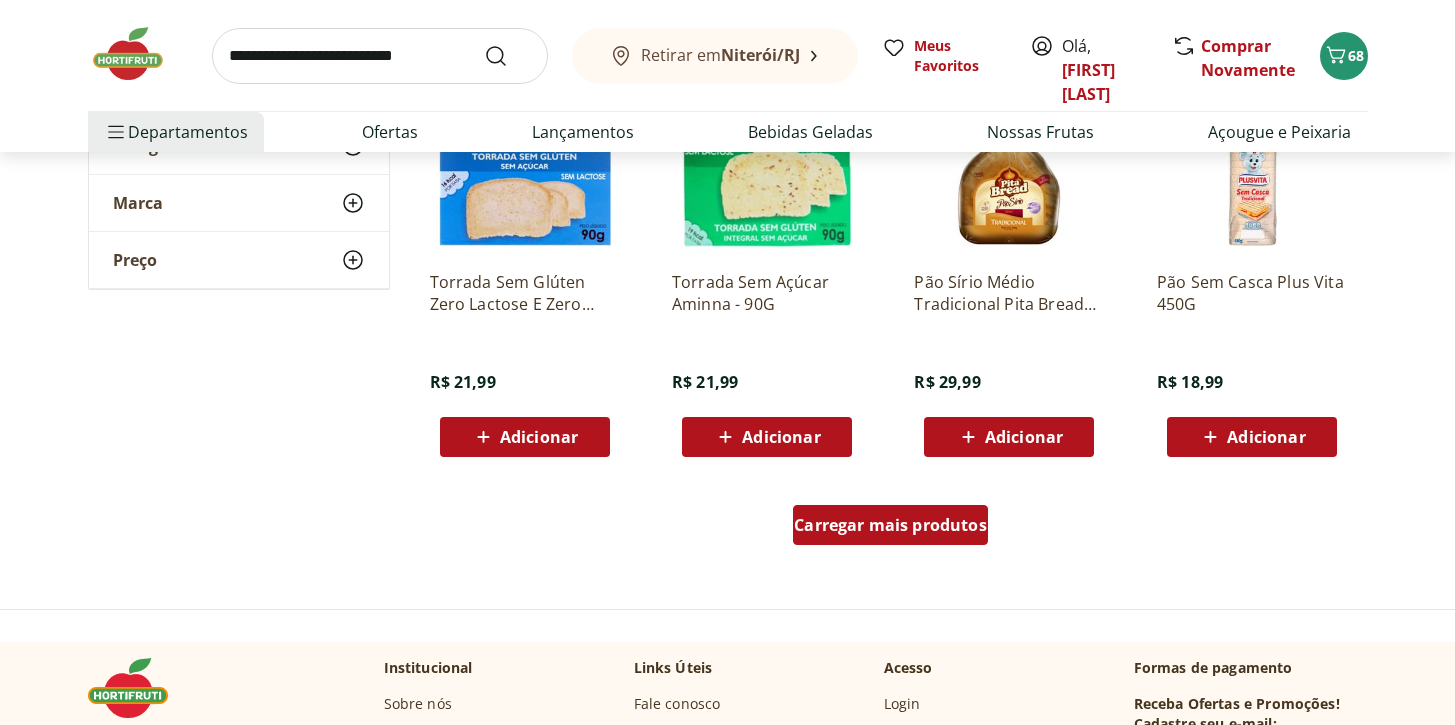 click on "Carregar mais produtos" at bounding box center (890, 525) 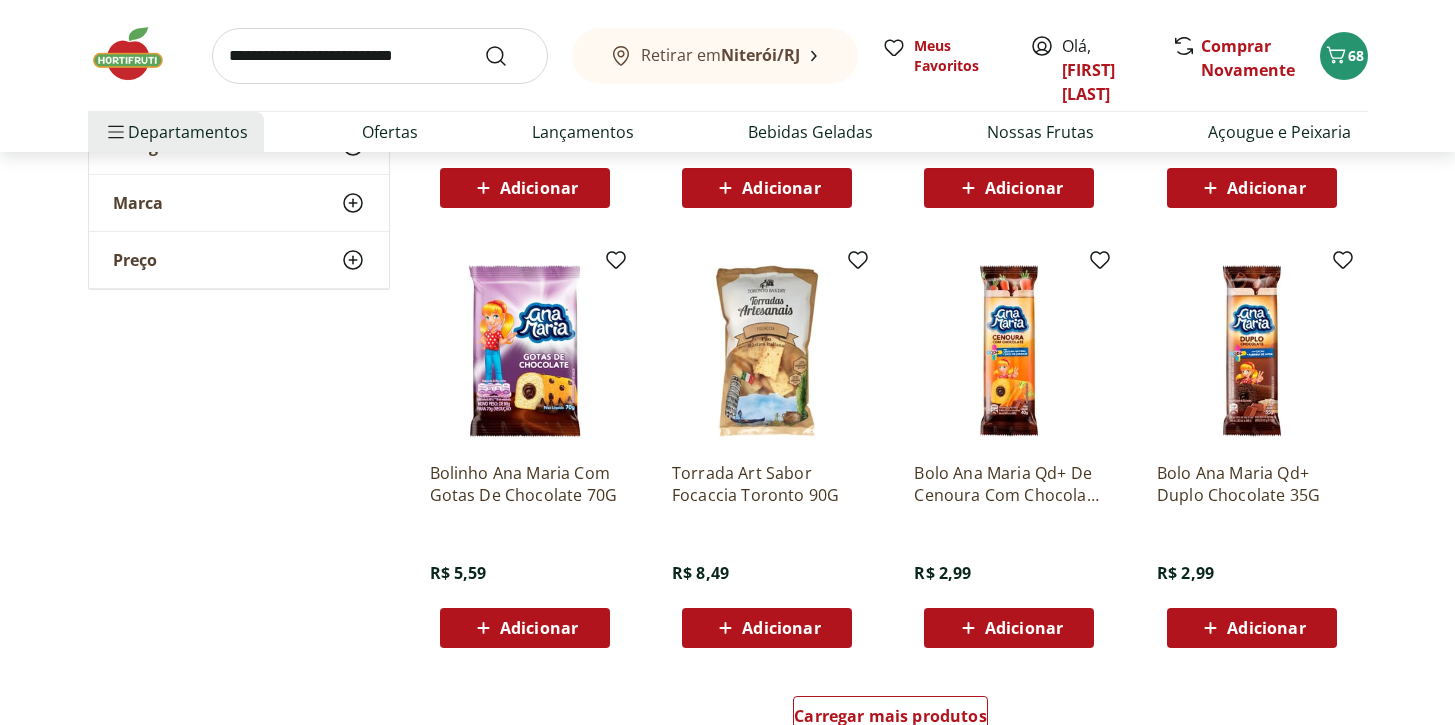 scroll, scrollTop: 6277, scrollLeft: 0, axis: vertical 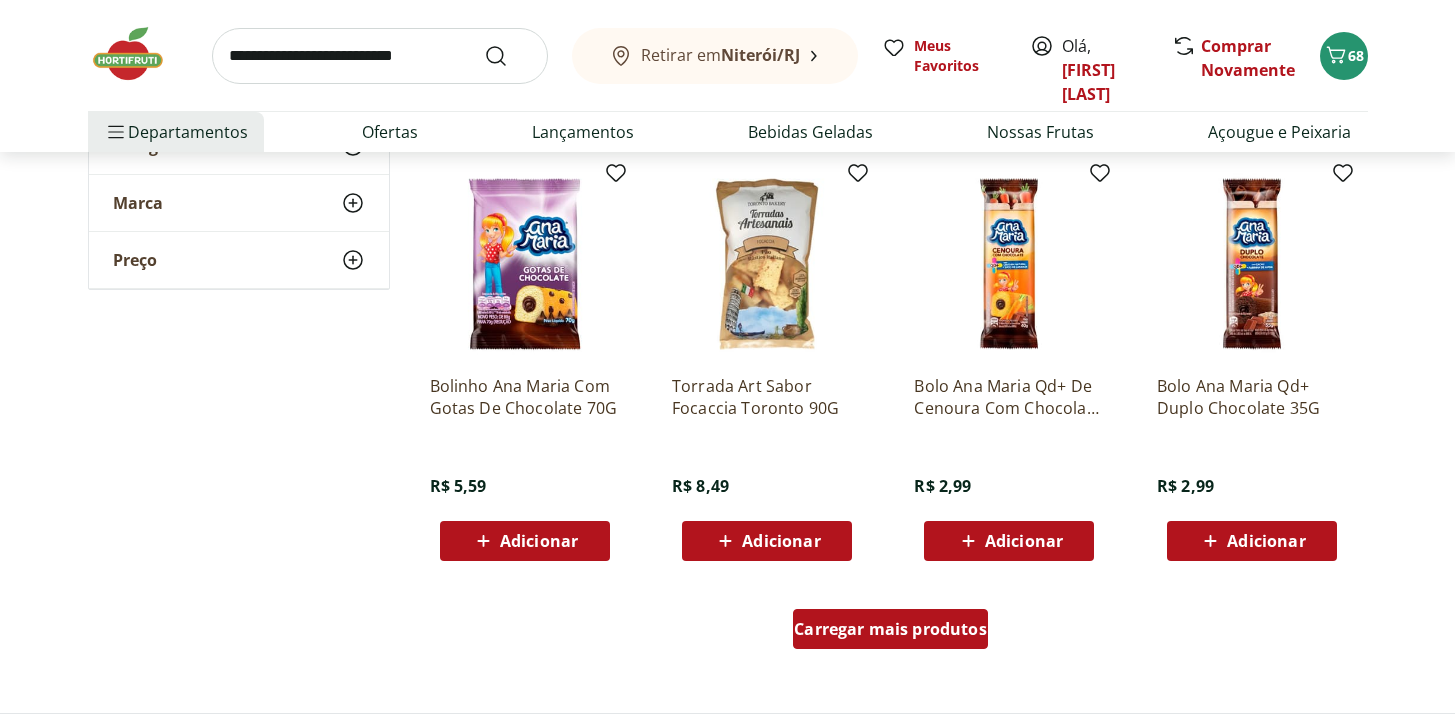 click on "Carregar mais produtos" at bounding box center (890, 629) 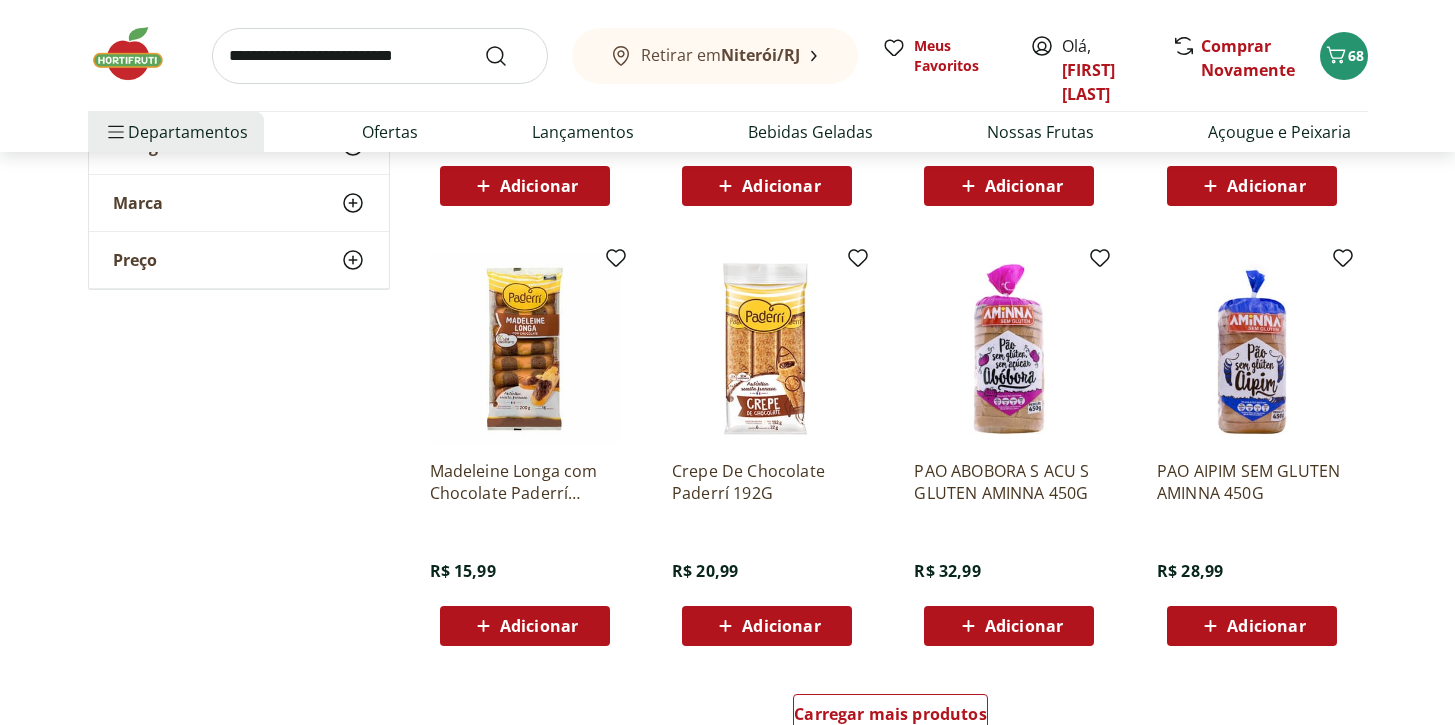 scroll, scrollTop: 7535, scrollLeft: 0, axis: vertical 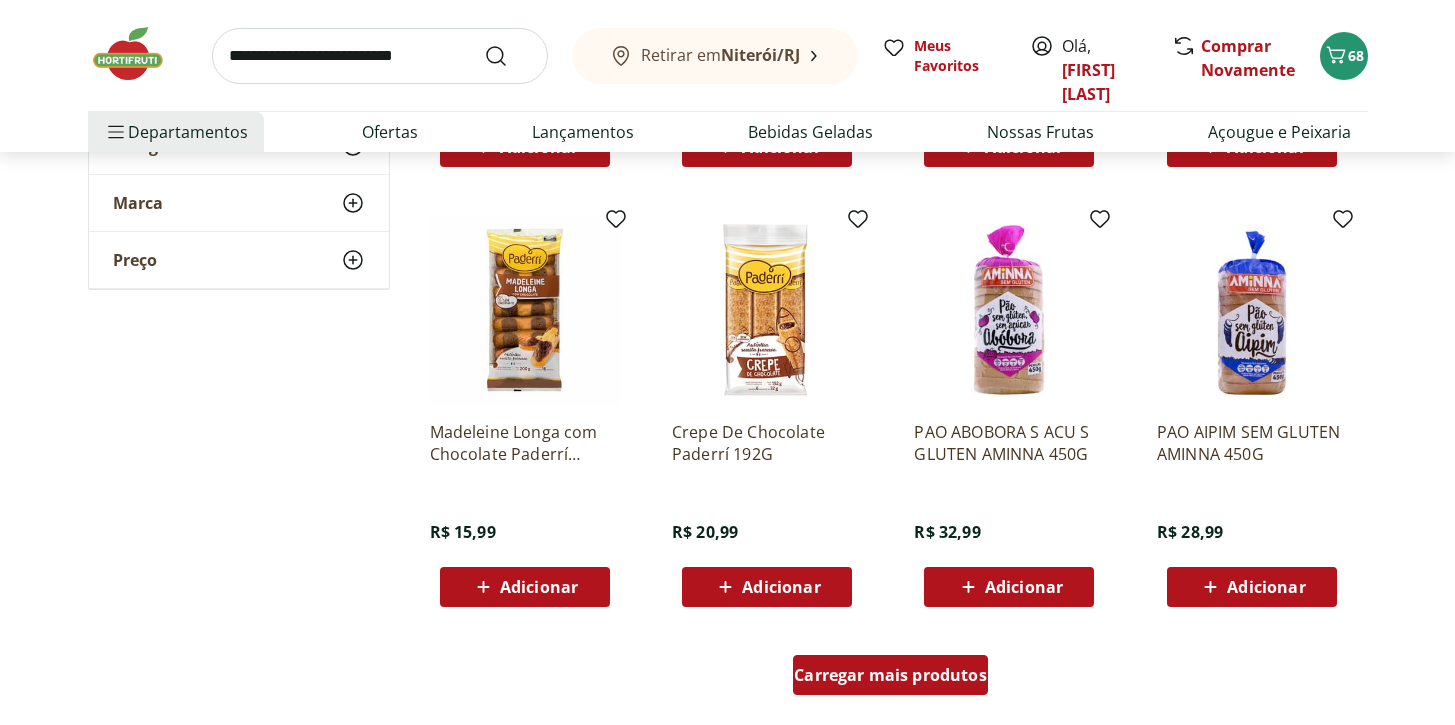 click on "Carregar mais produtos" at bounding box center (890, 675) 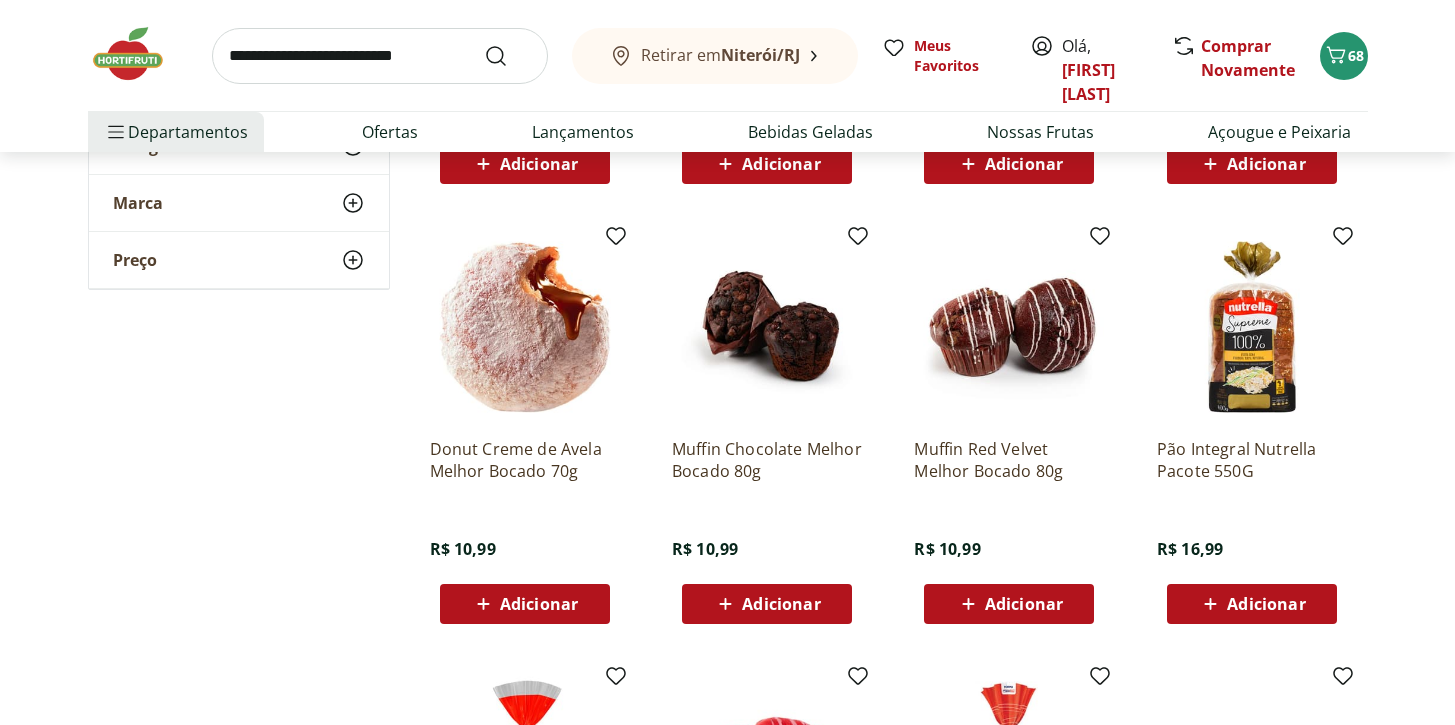 scroll, scrollTop: 8424, scrollLeft: 0, axis: vertical 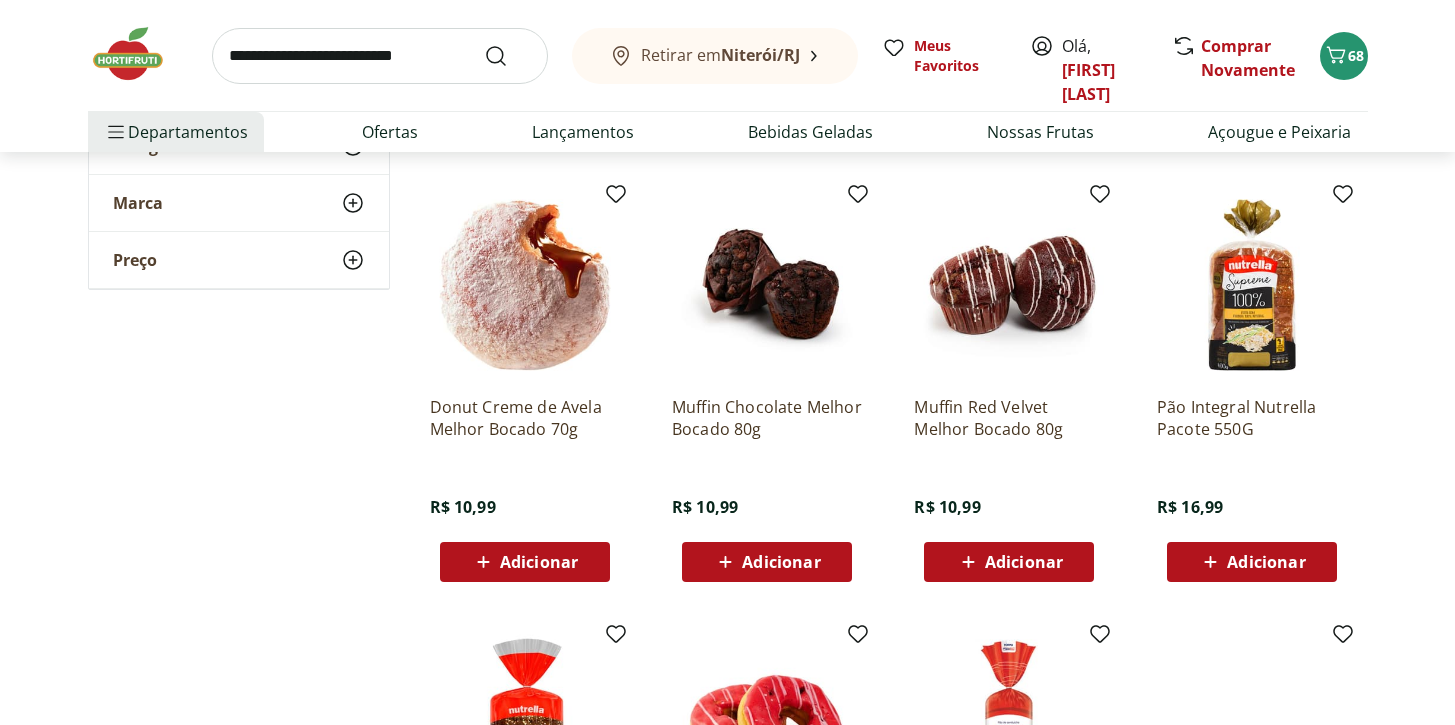 click on "Adicionar" at bounding box center [781, 562] 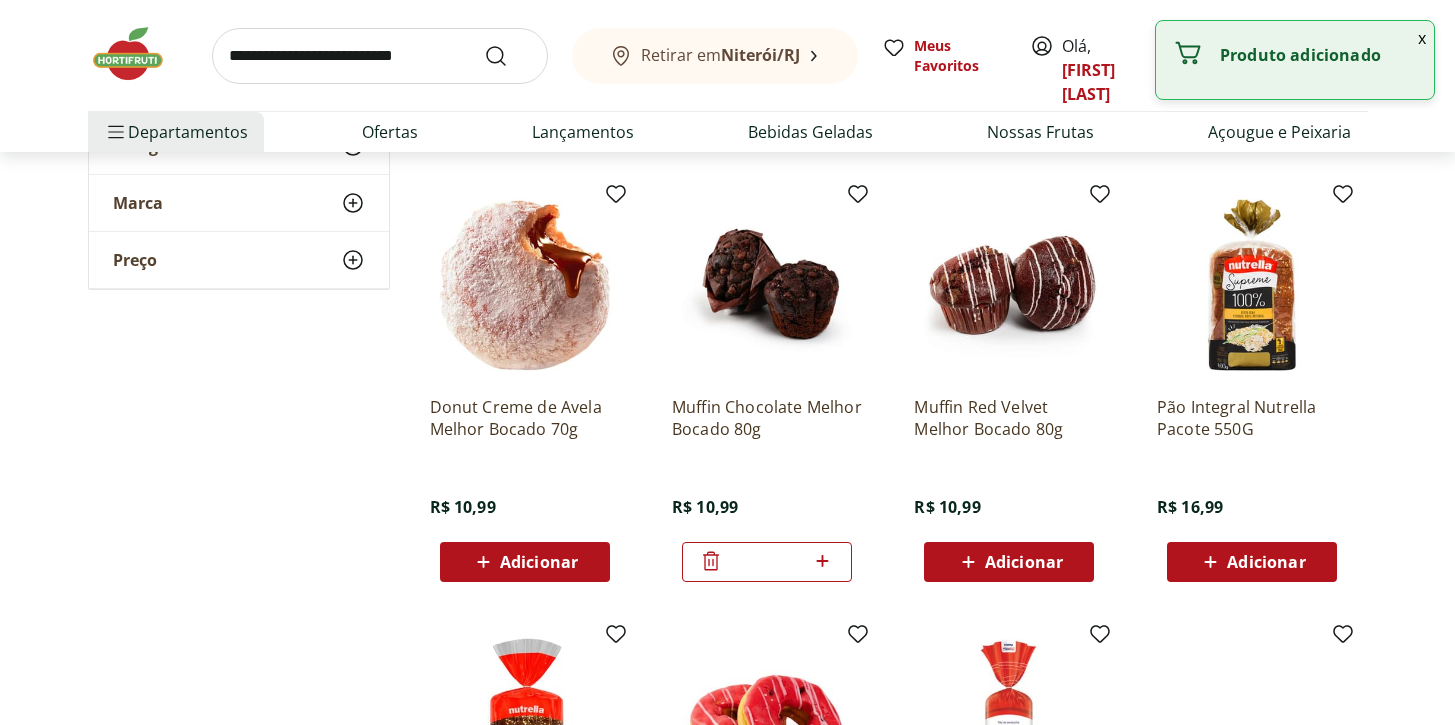 click 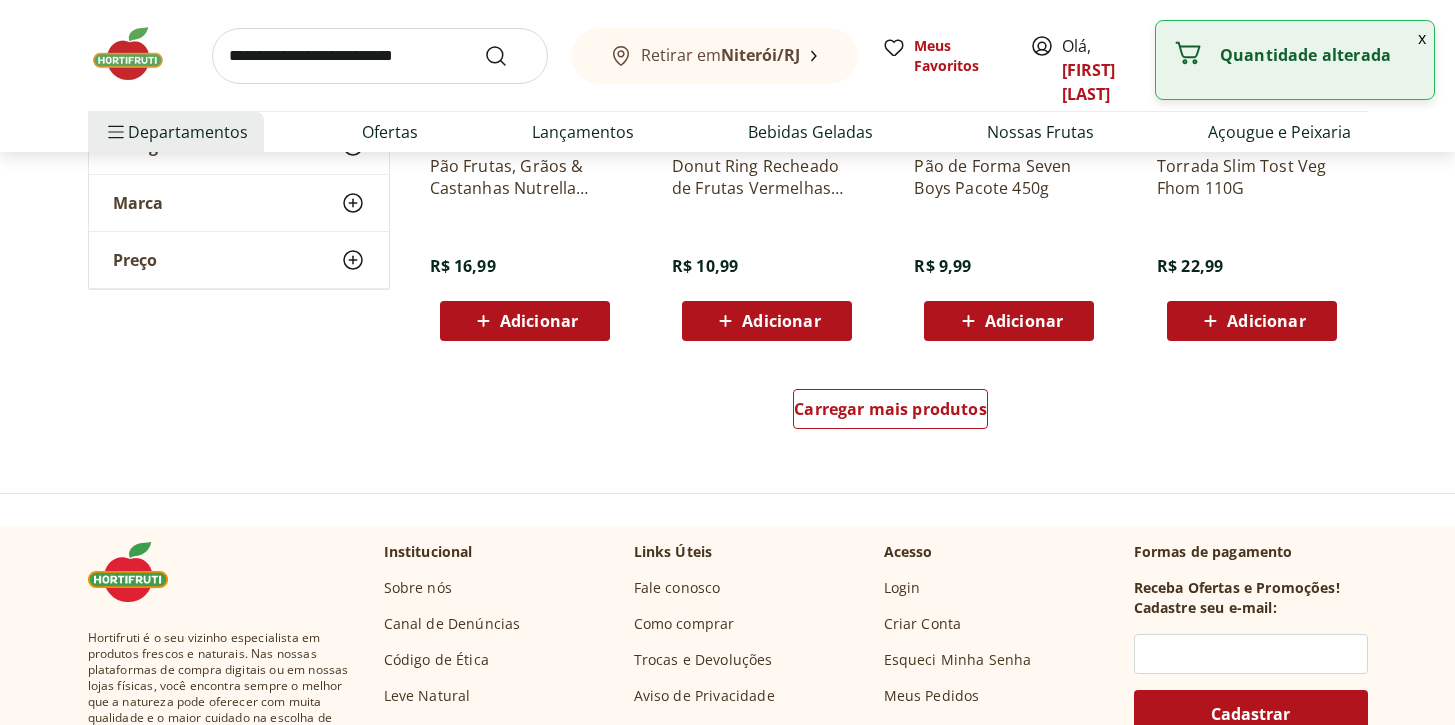 scroll, scrollTop: 9104, scrollLeft: 0, axis: vertical 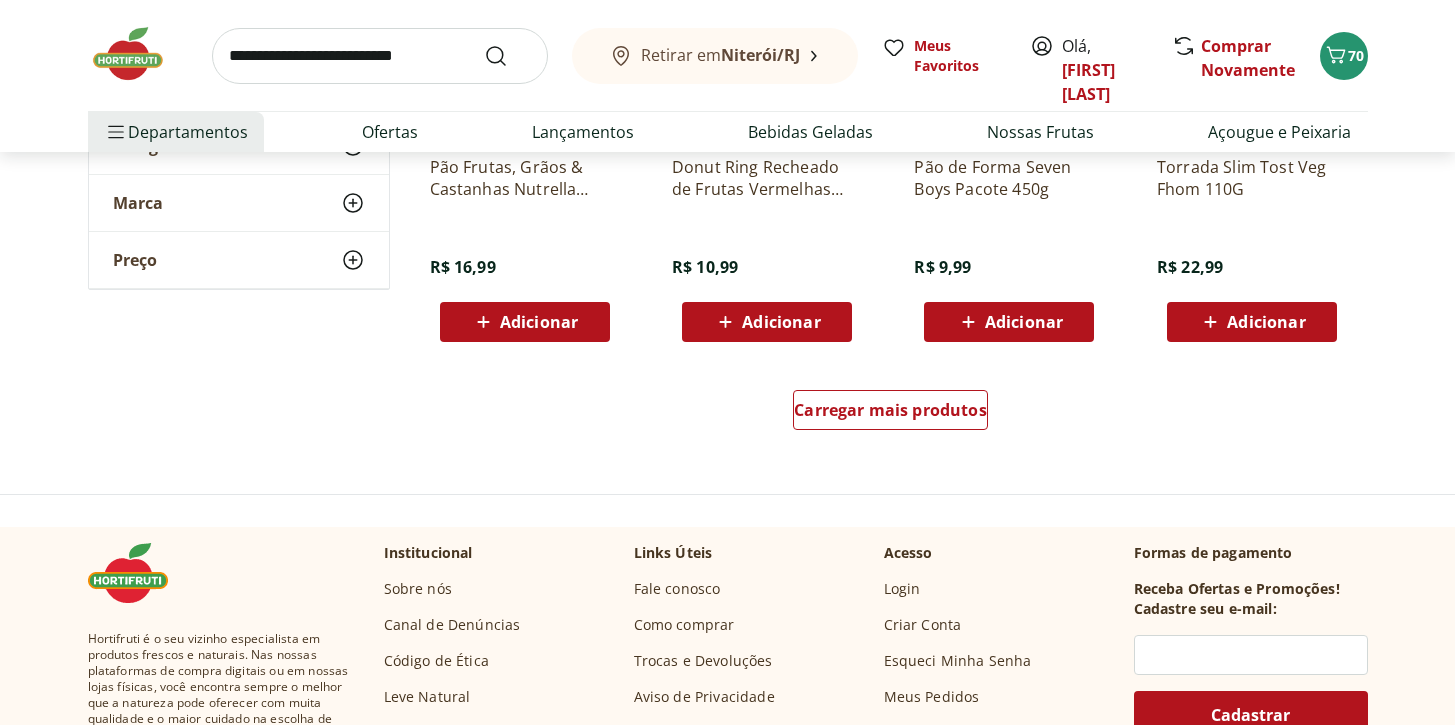 click on "Carregar mais produtos" at bounding box center [891, 414] 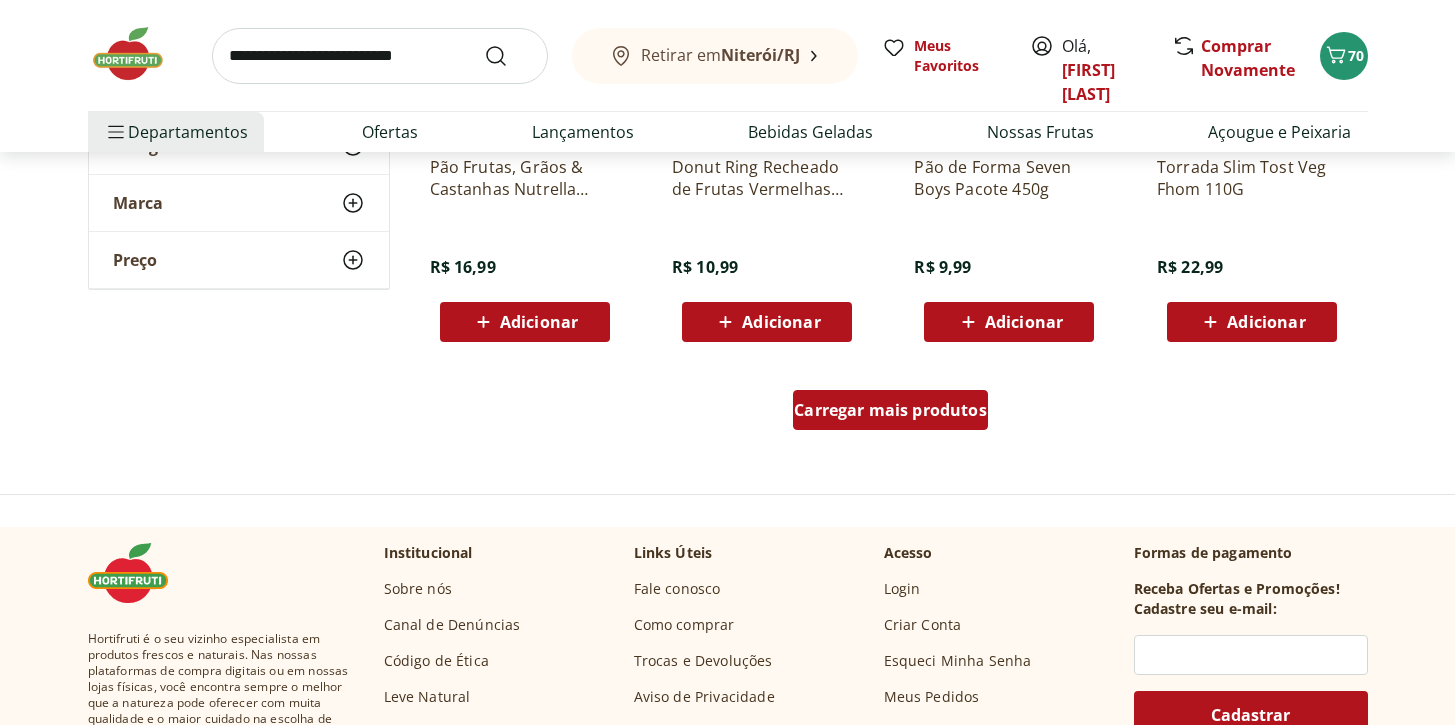 click on "Carregar mais produtos" at bounding box center (890, 410) 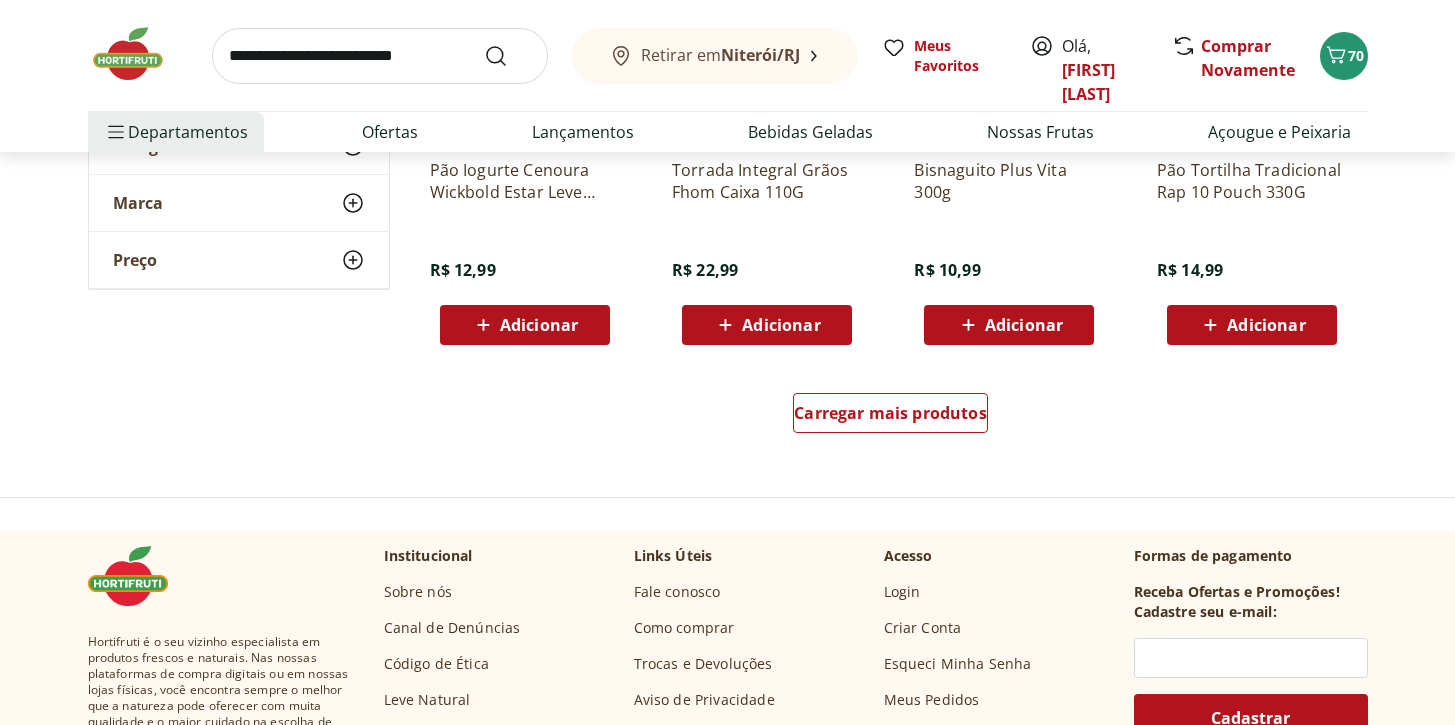 scroll, scrollTop: 10407, scrollLeft: 0, axis: vertical 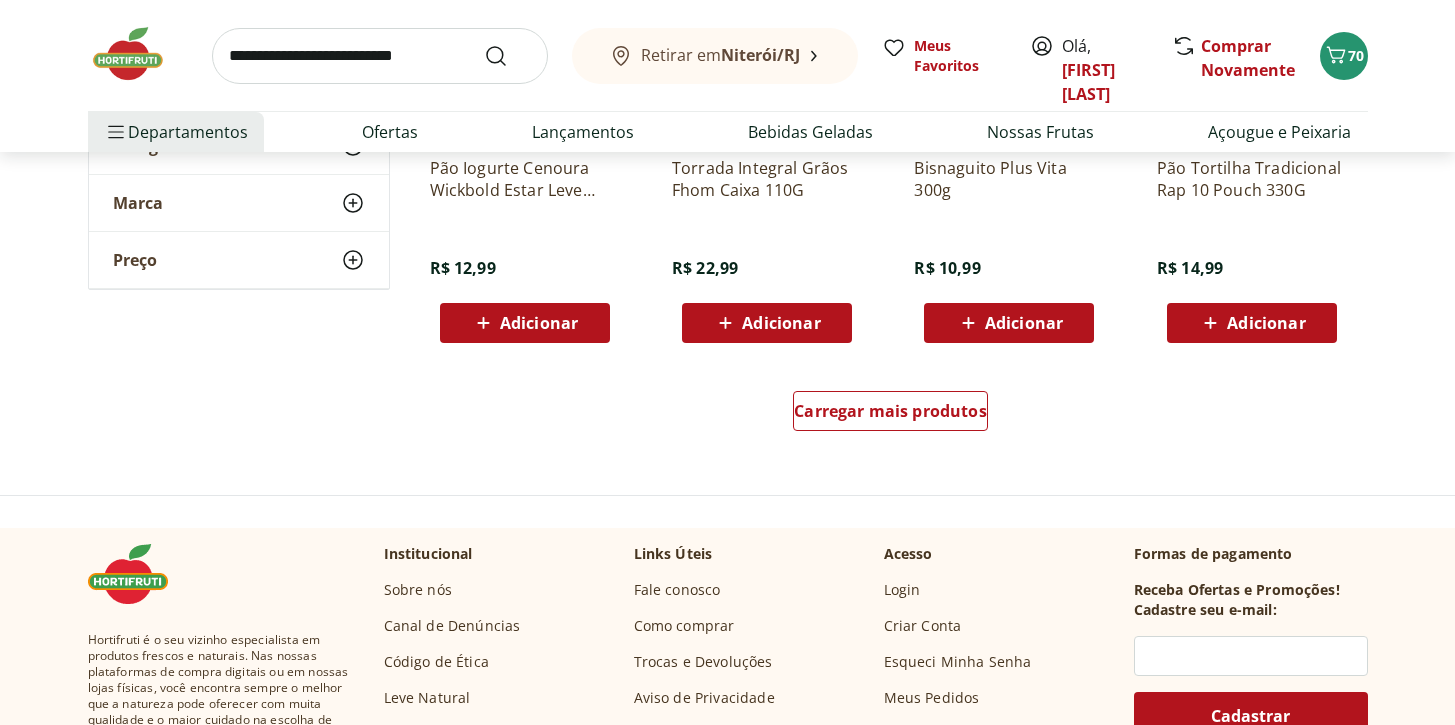 click at bounding box center (380, 56) 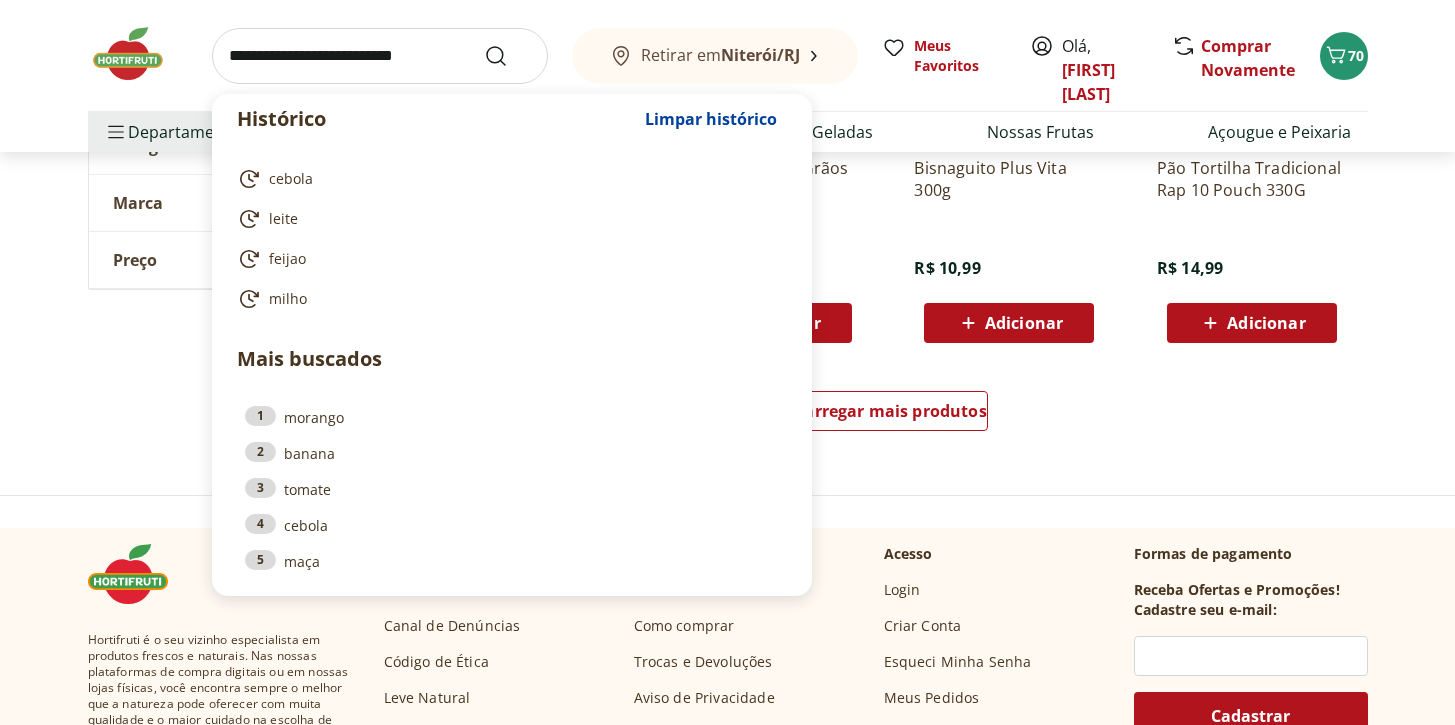 type on "*" 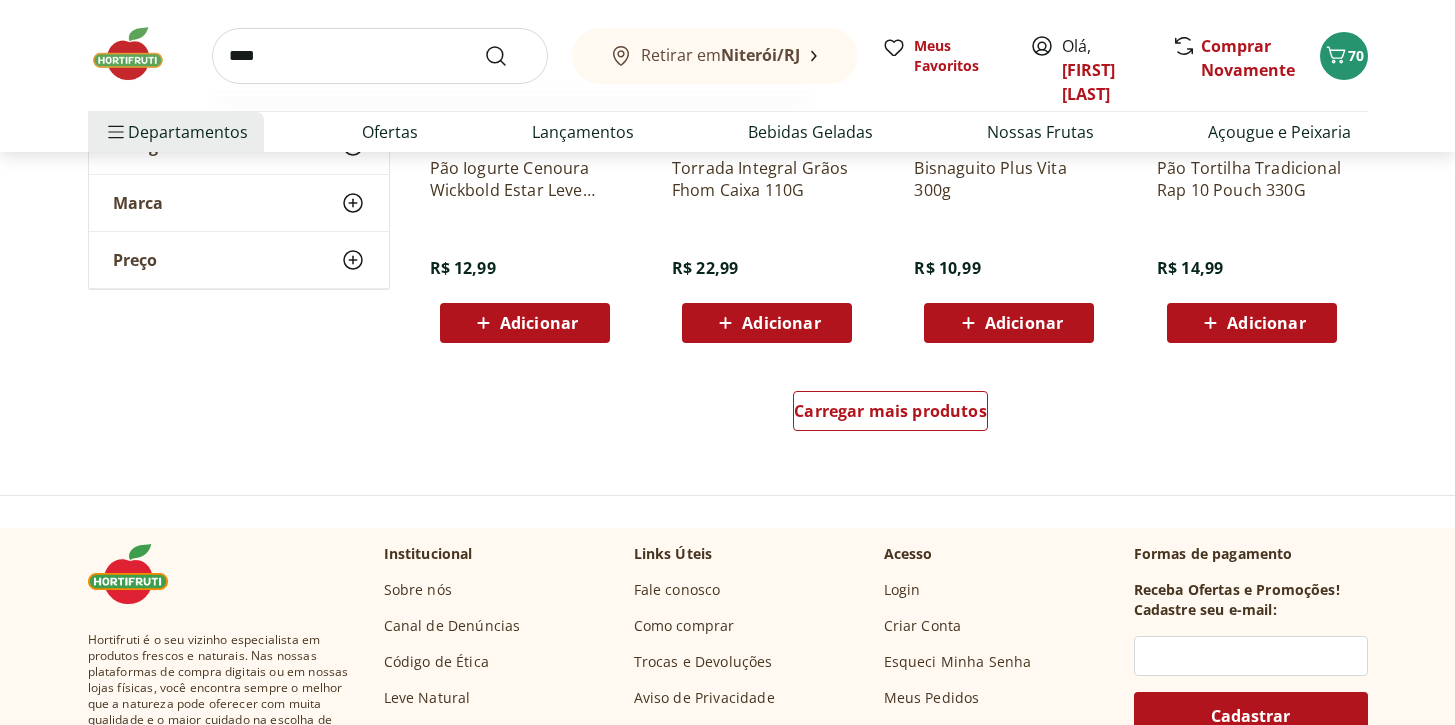 type on "****" 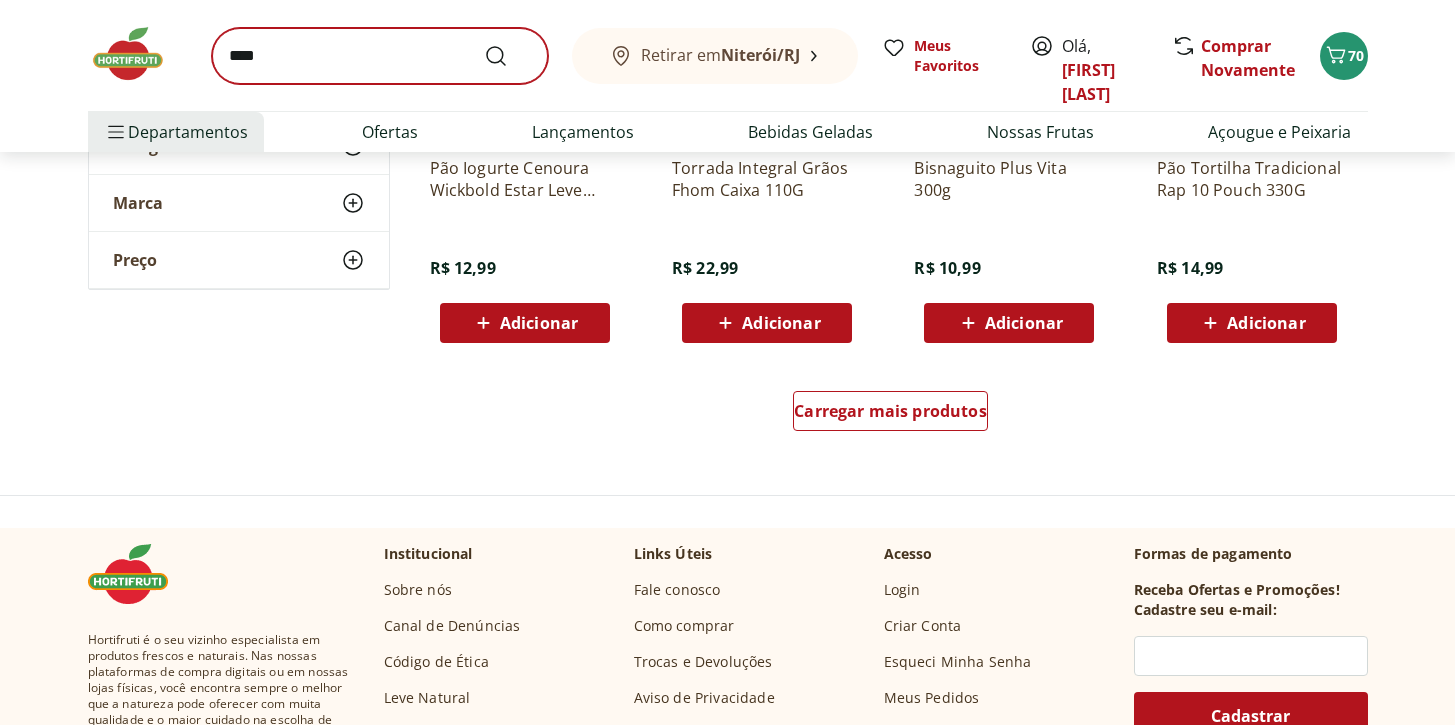 scroll, scrollTop: 0, scrollLeft: 0, axis: both 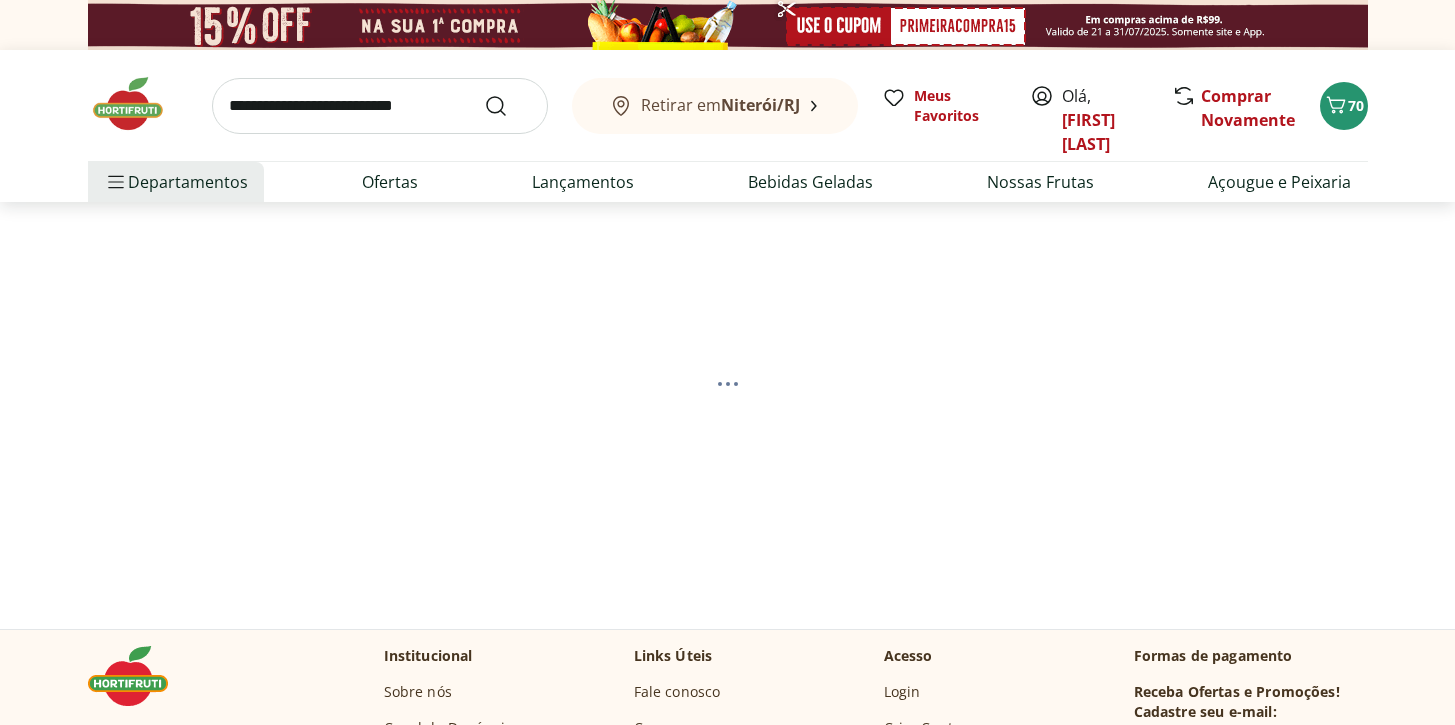 select on "**********" 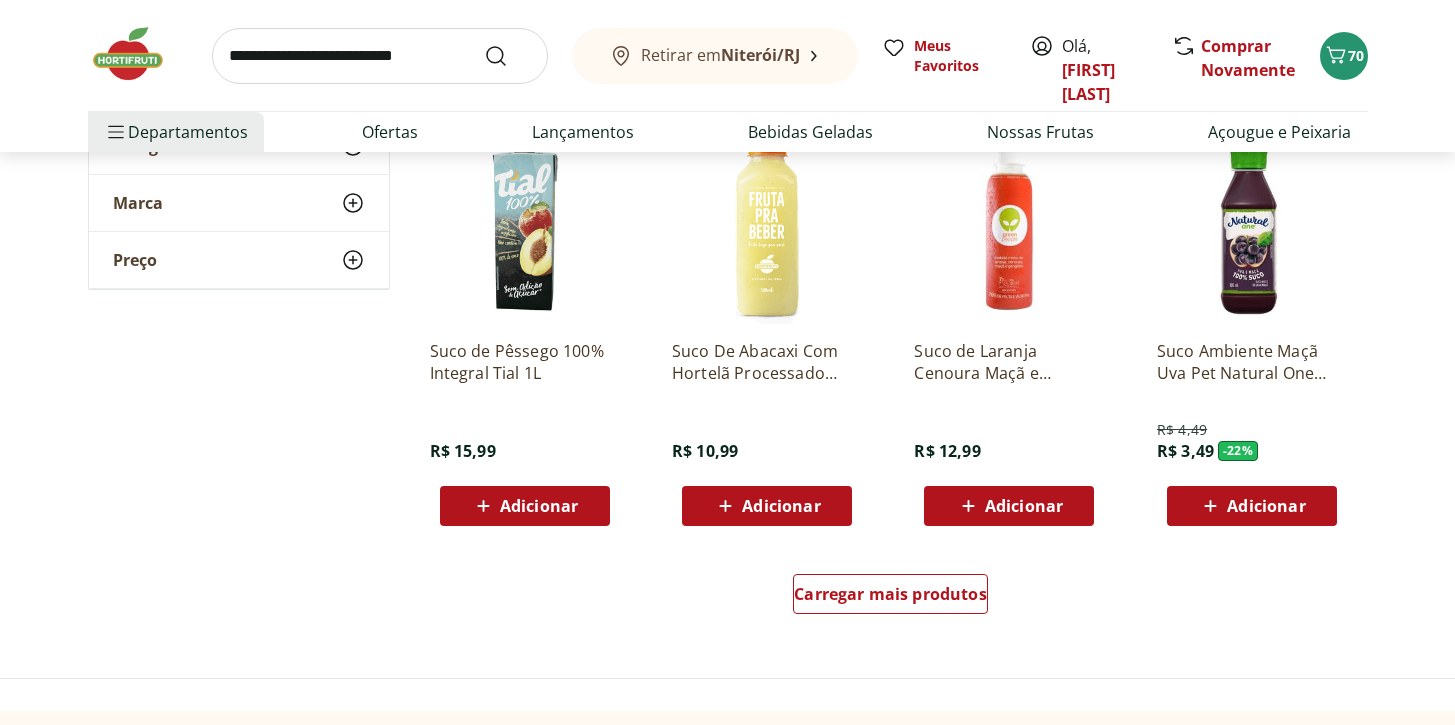 scroll, scrollTop: 1170, scrollLeft: 0, axis: vertical 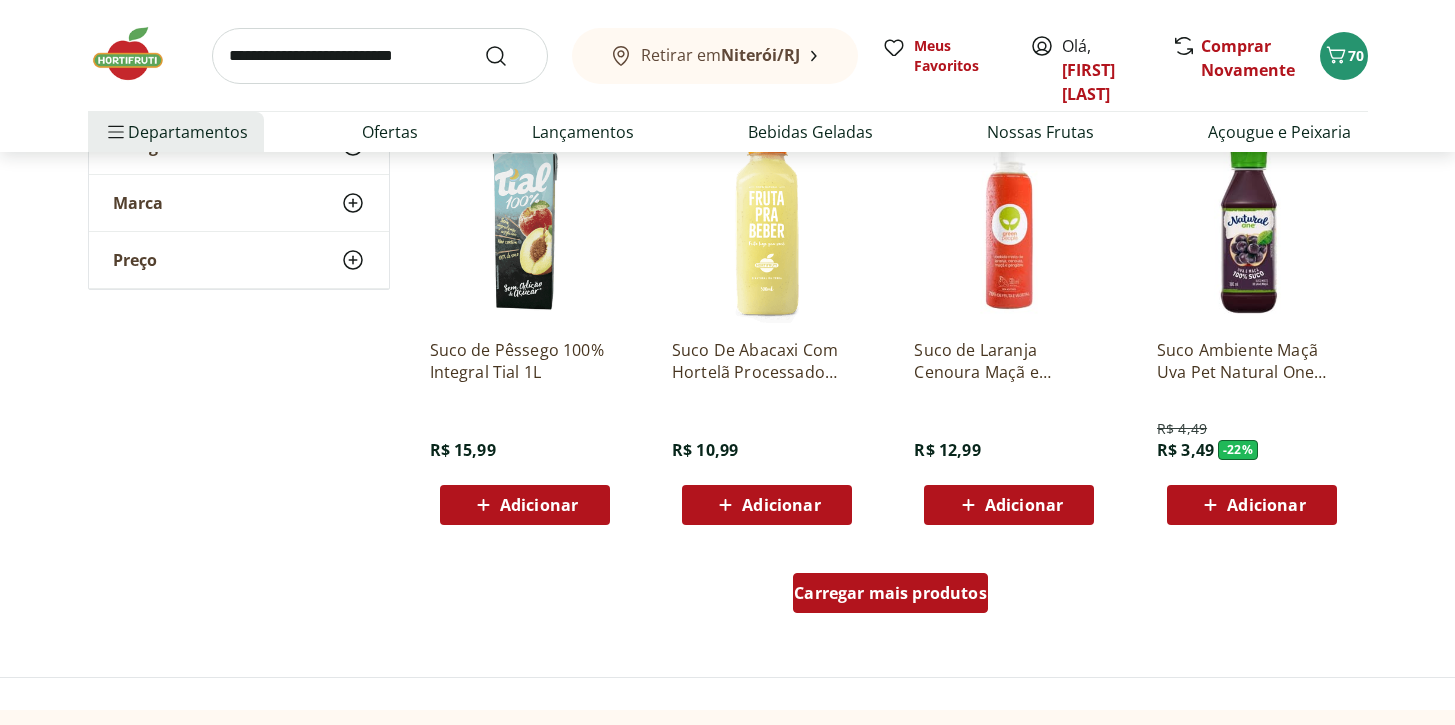 click on "Carregar mais produtos" at bounding box center (890, 593) 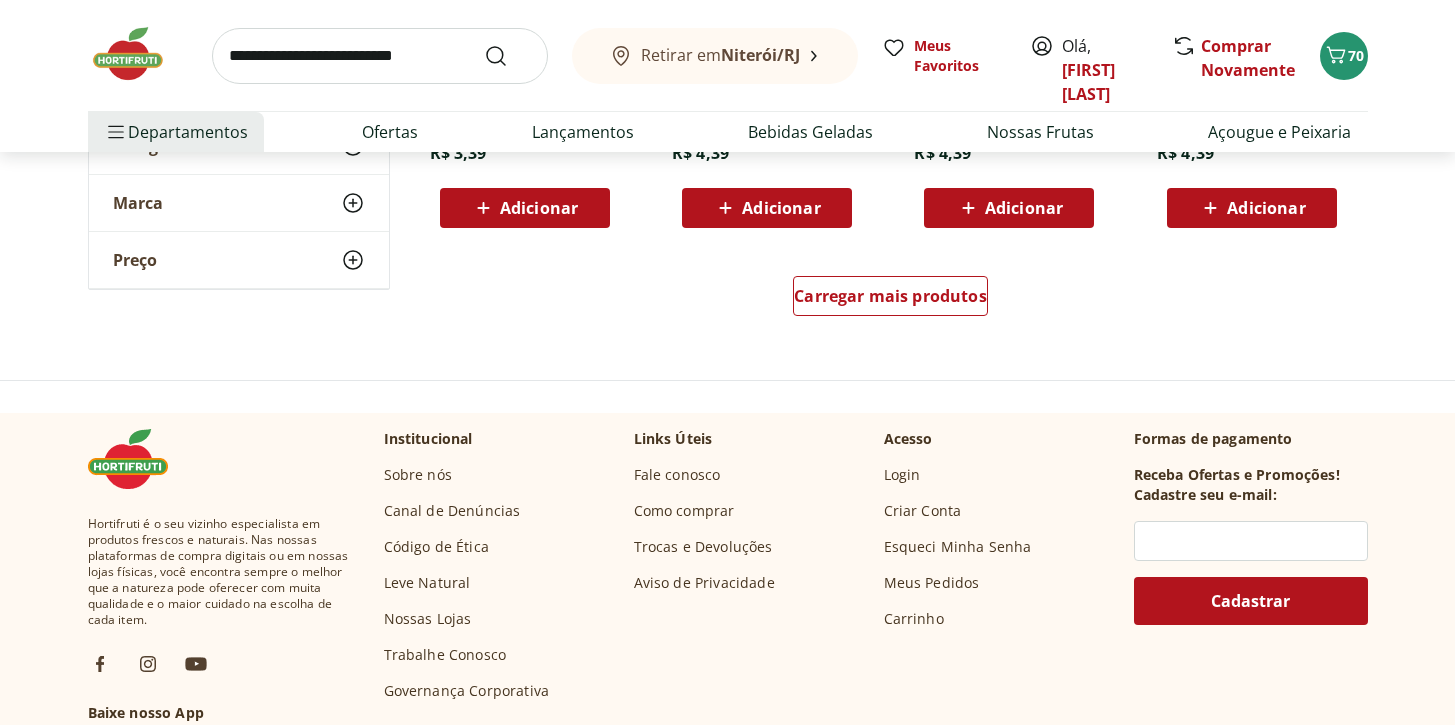 scroll, scrollTop: 2785, scrollLeft: 0, axis: vertical 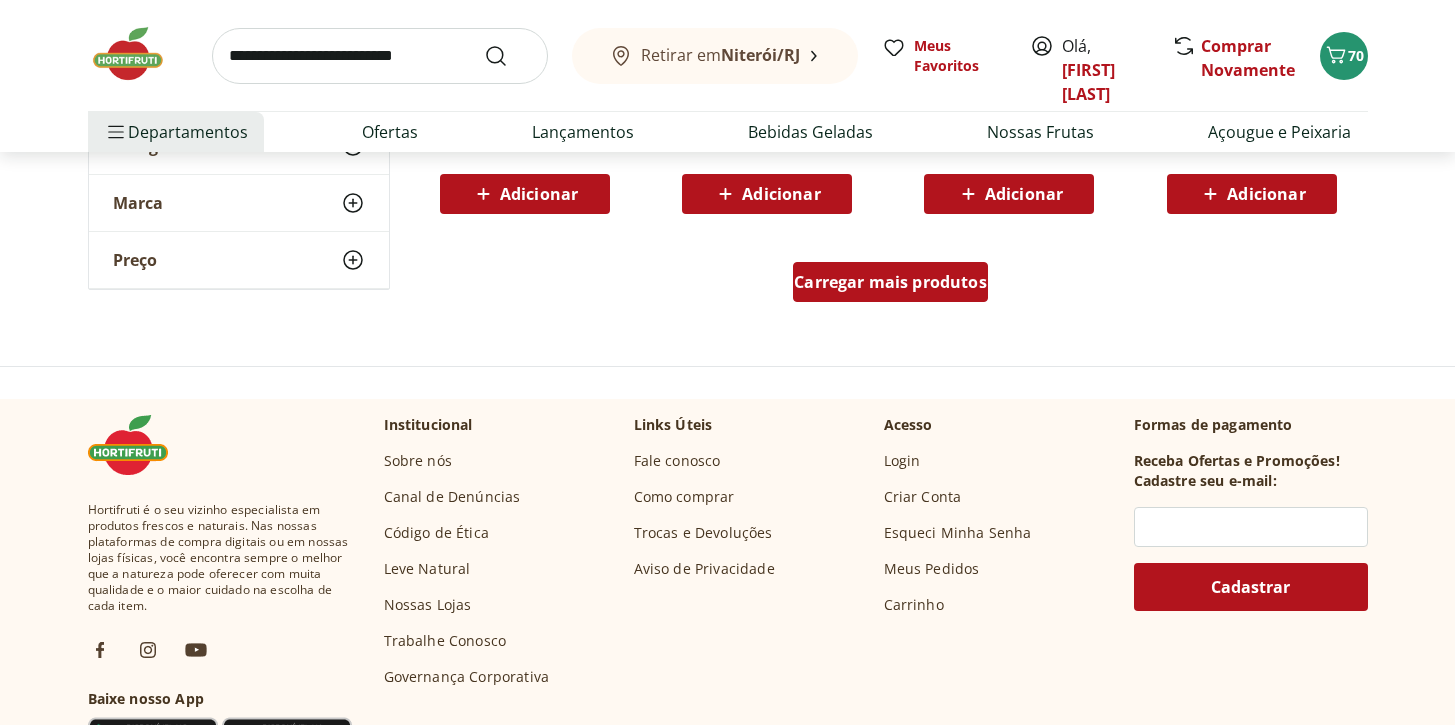 click on "Carregar mais produtos" at bounding box center (890, 282) 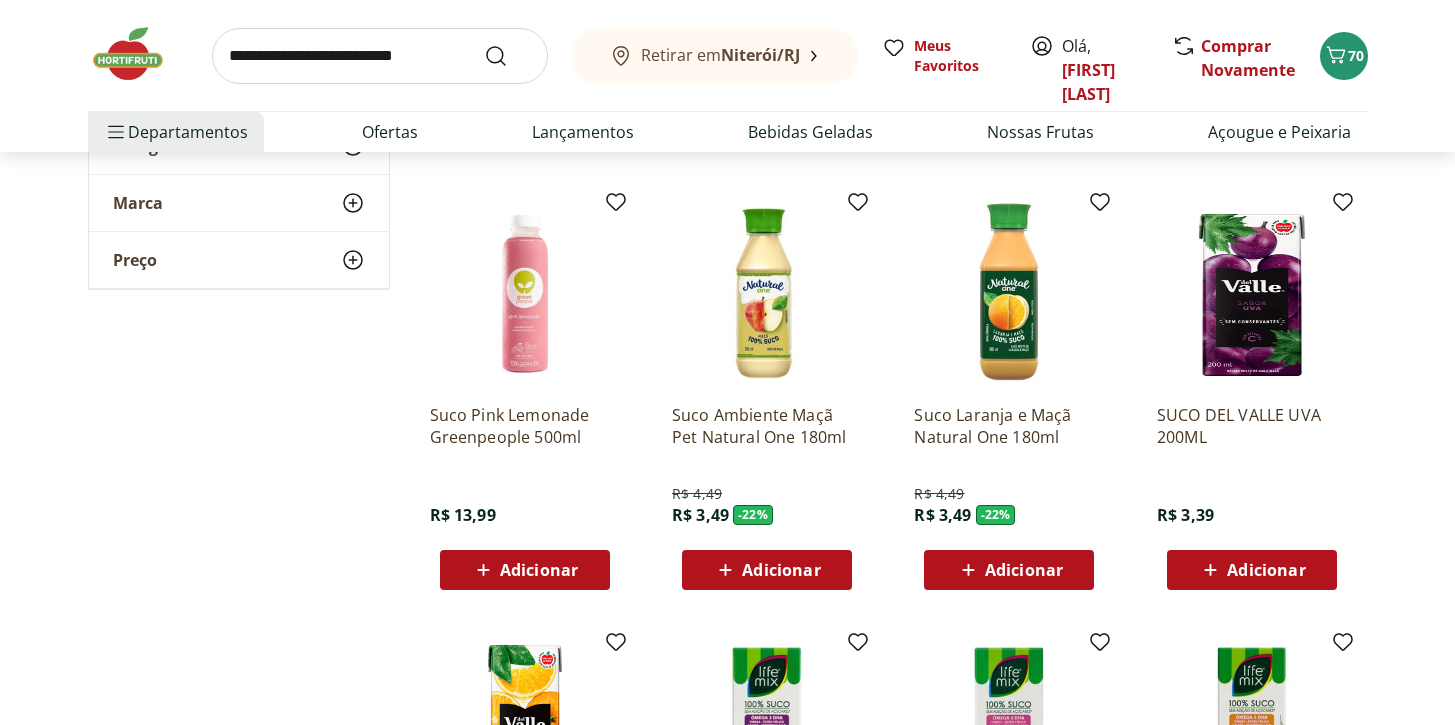 scroll, scrollTop: 1960, scrollLeft: 0, axis: vertical 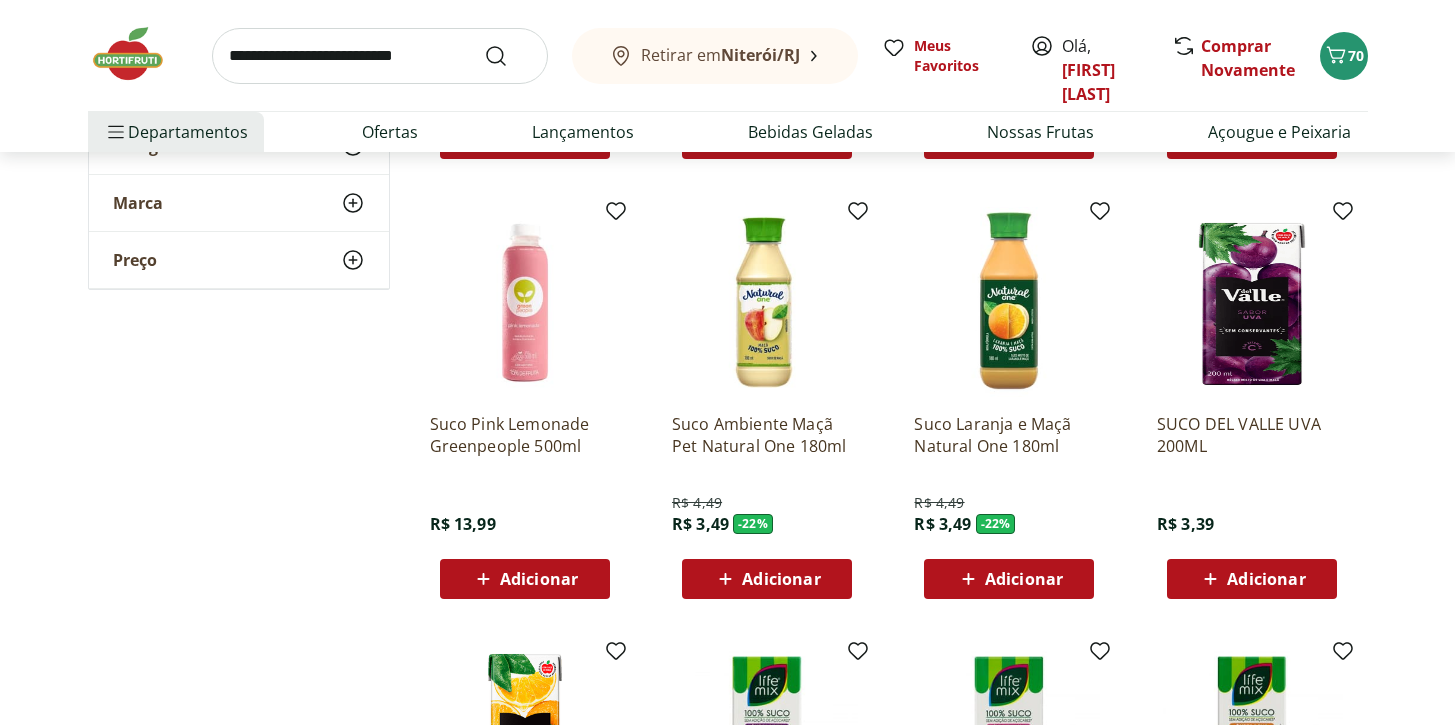 click on "Adicionar" at bounding box center [766, 579] 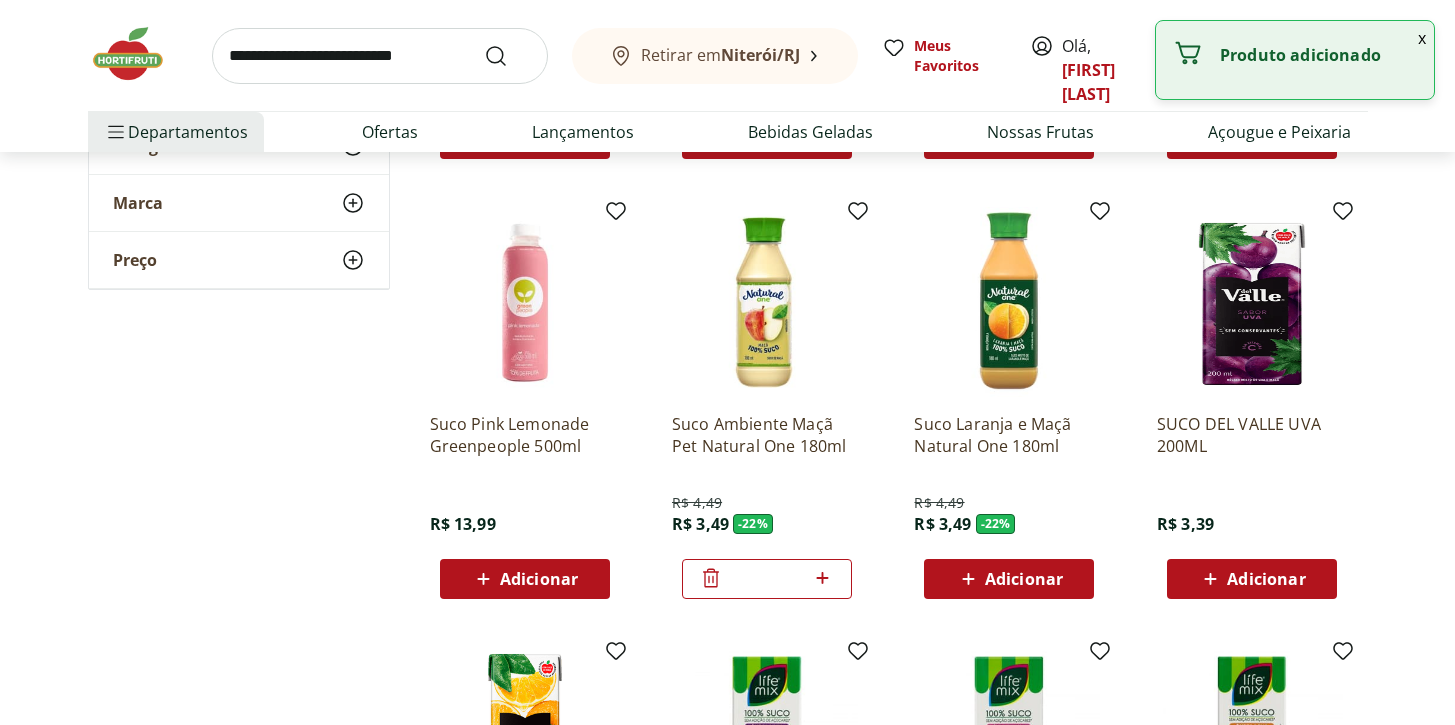 click 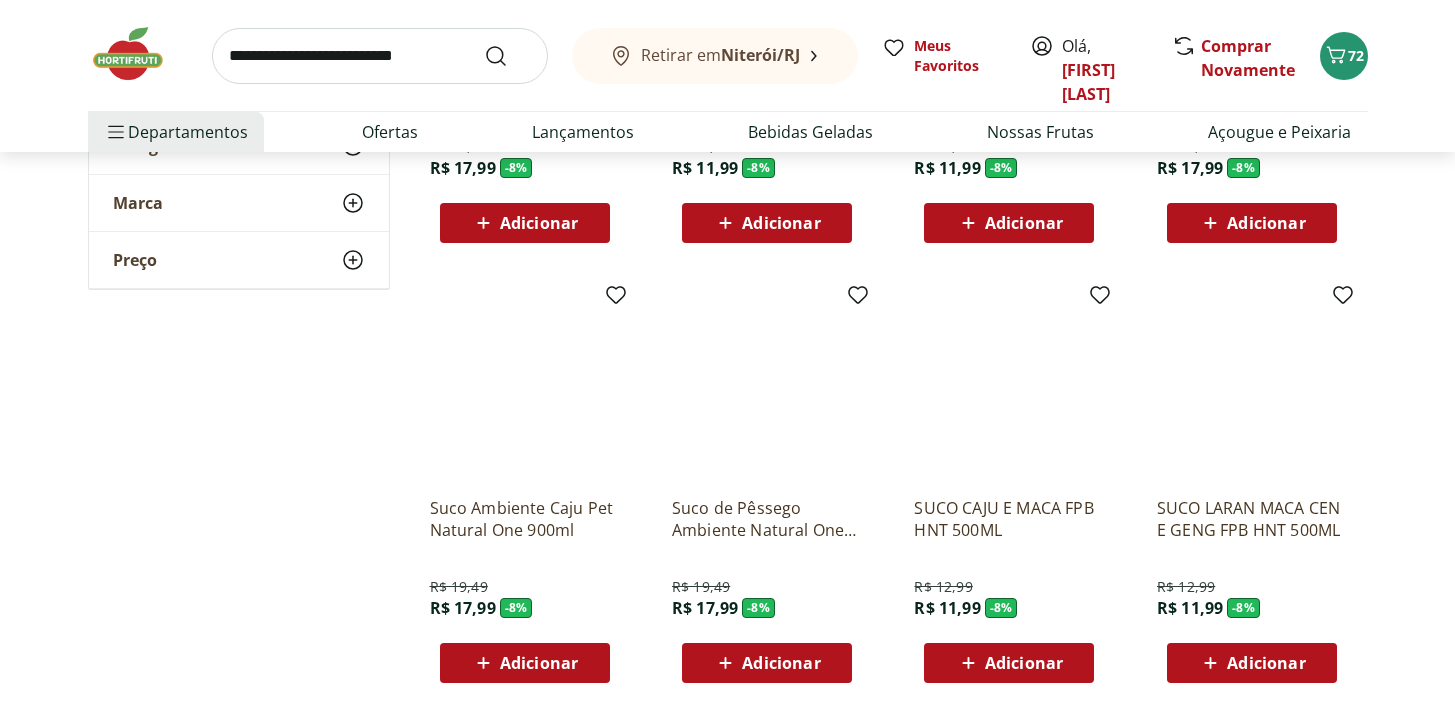 scroll, scrollTop: 3938, scrollLeft: 0, axis: vertical 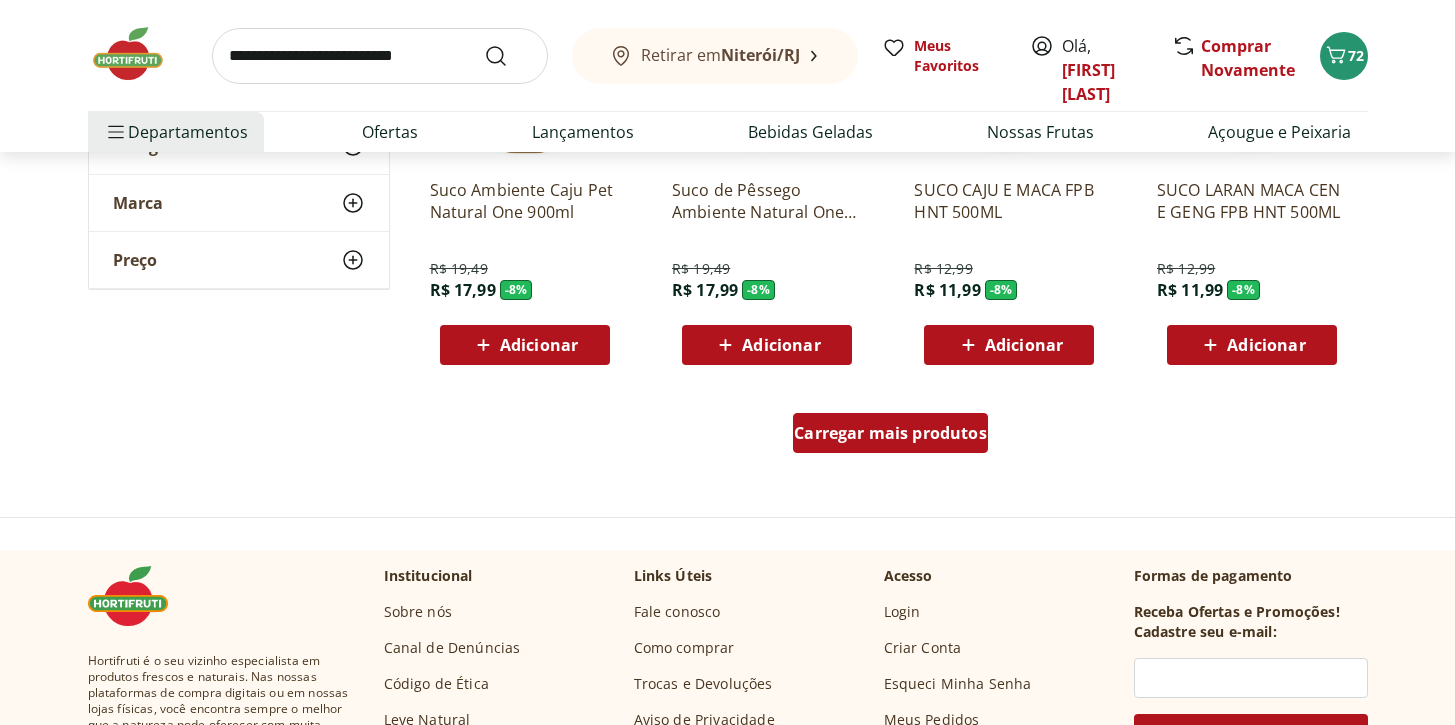 click on "Carregar mais produtos" at bounding box center (890, 433) 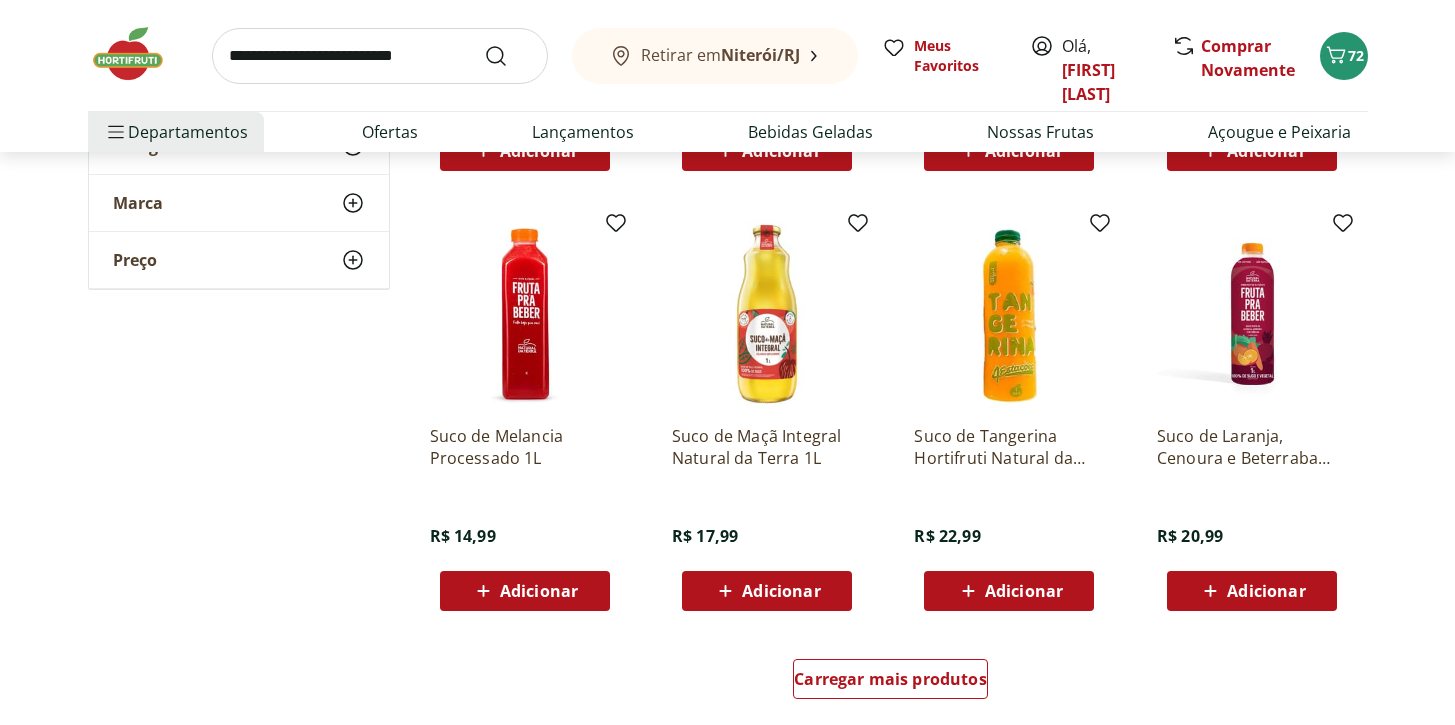 scroll, scrollTop: 4994, scrollLeft: 0, axis: vertical 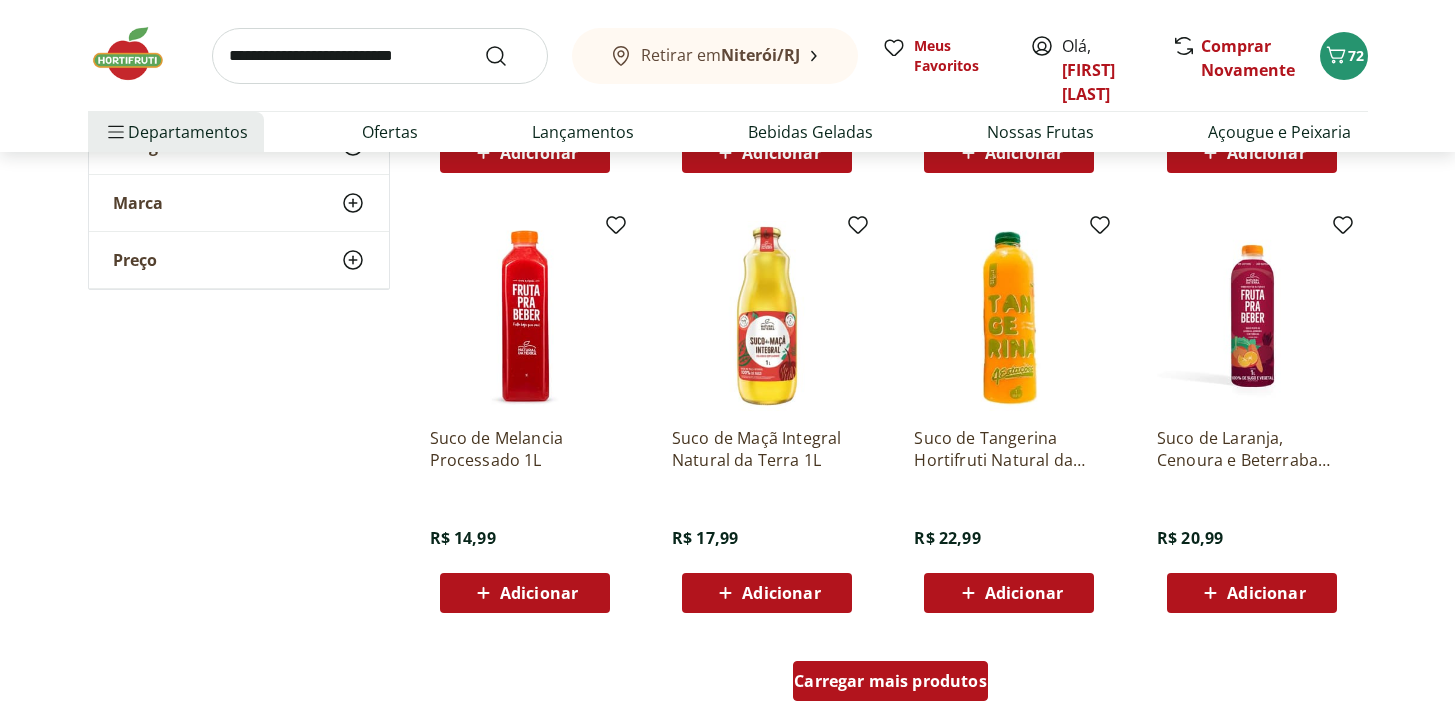 click on "Carregar mais produtos" at bounding box center [890, 681] 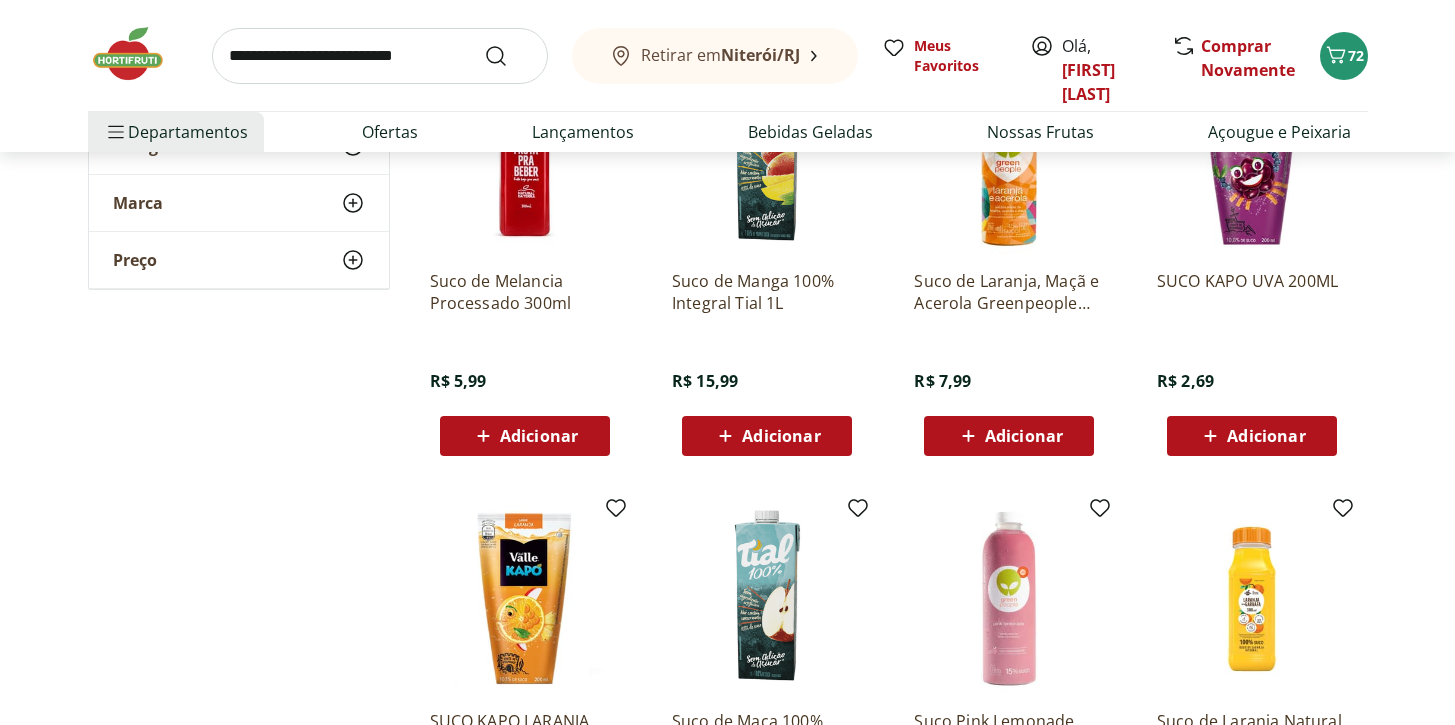 scroll, scrollTop: 6051, scrollLeft: 0, axis: vertical 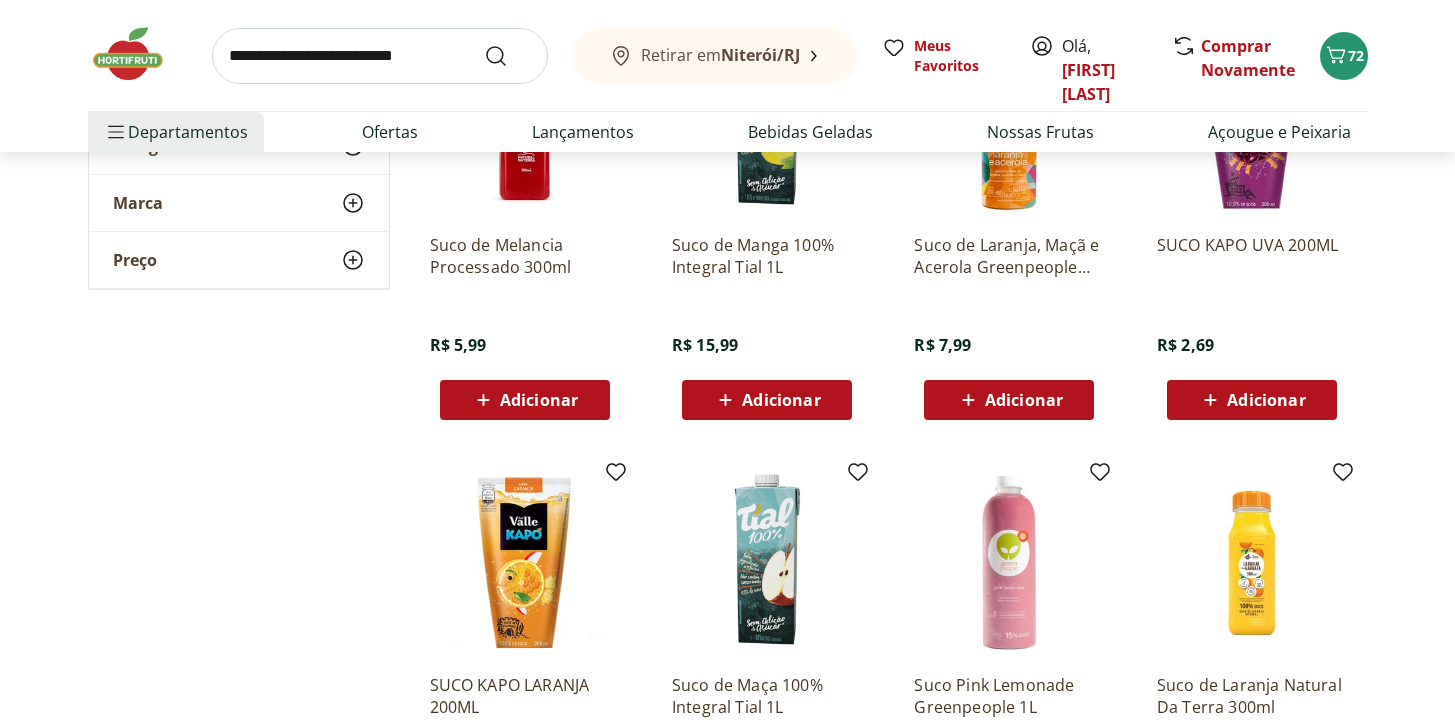 click 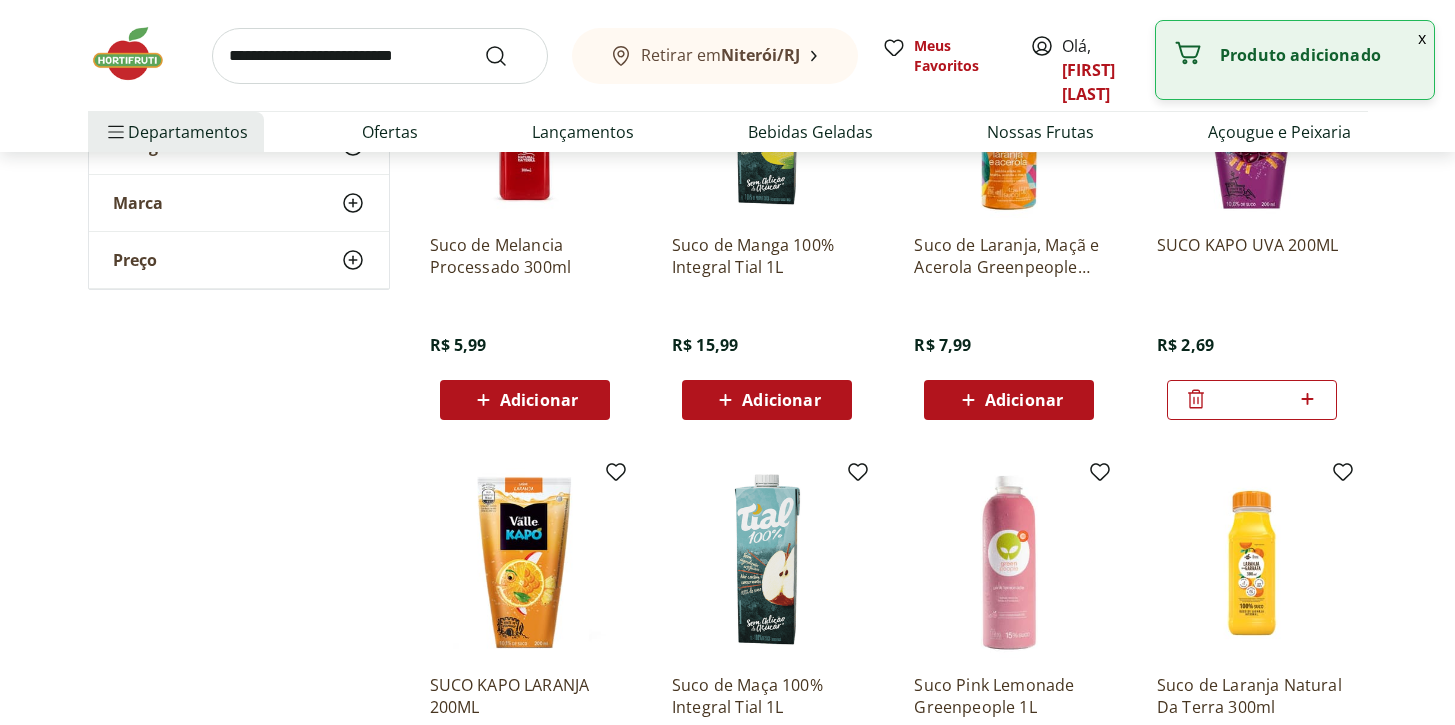click 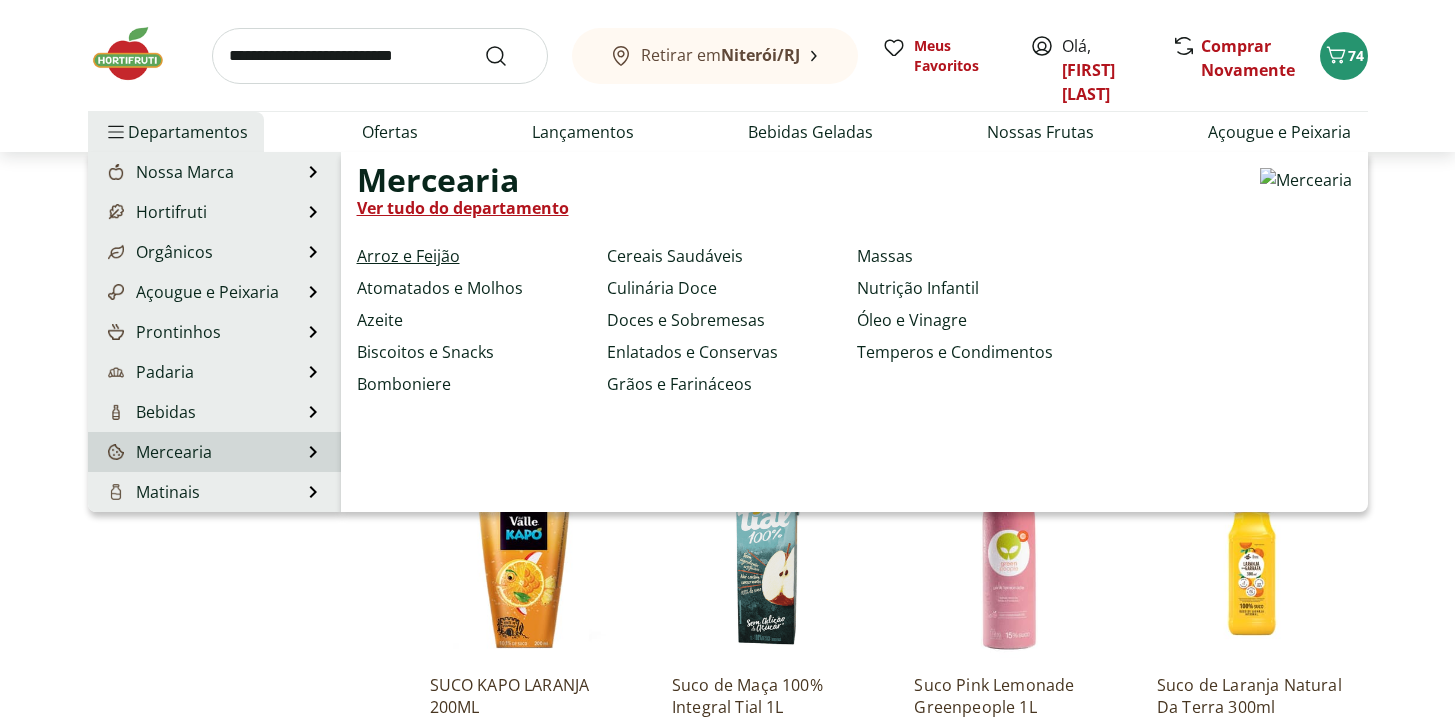 click on "Arroz e Feijão" at bounding box center (408, 256) 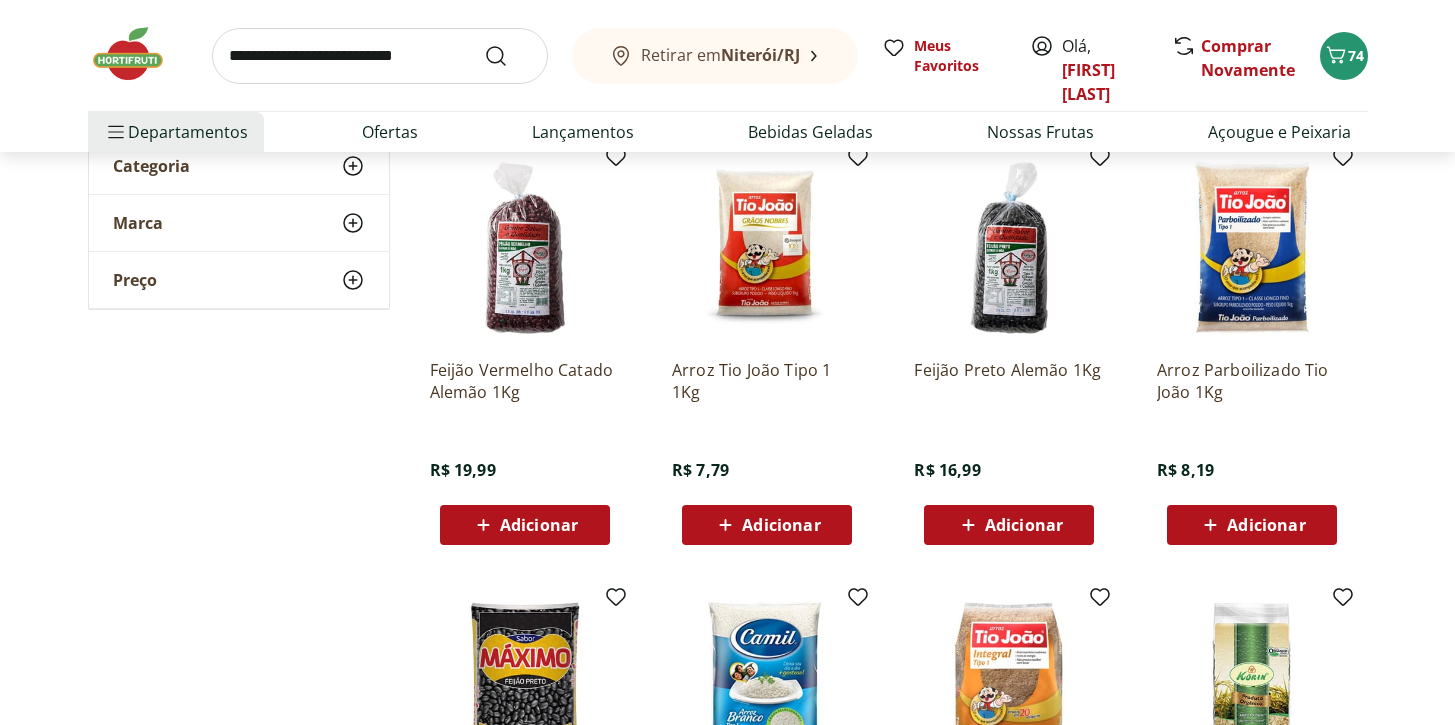 scroll, scrollTop: 205, scrollLeft: 0, axis: vertical 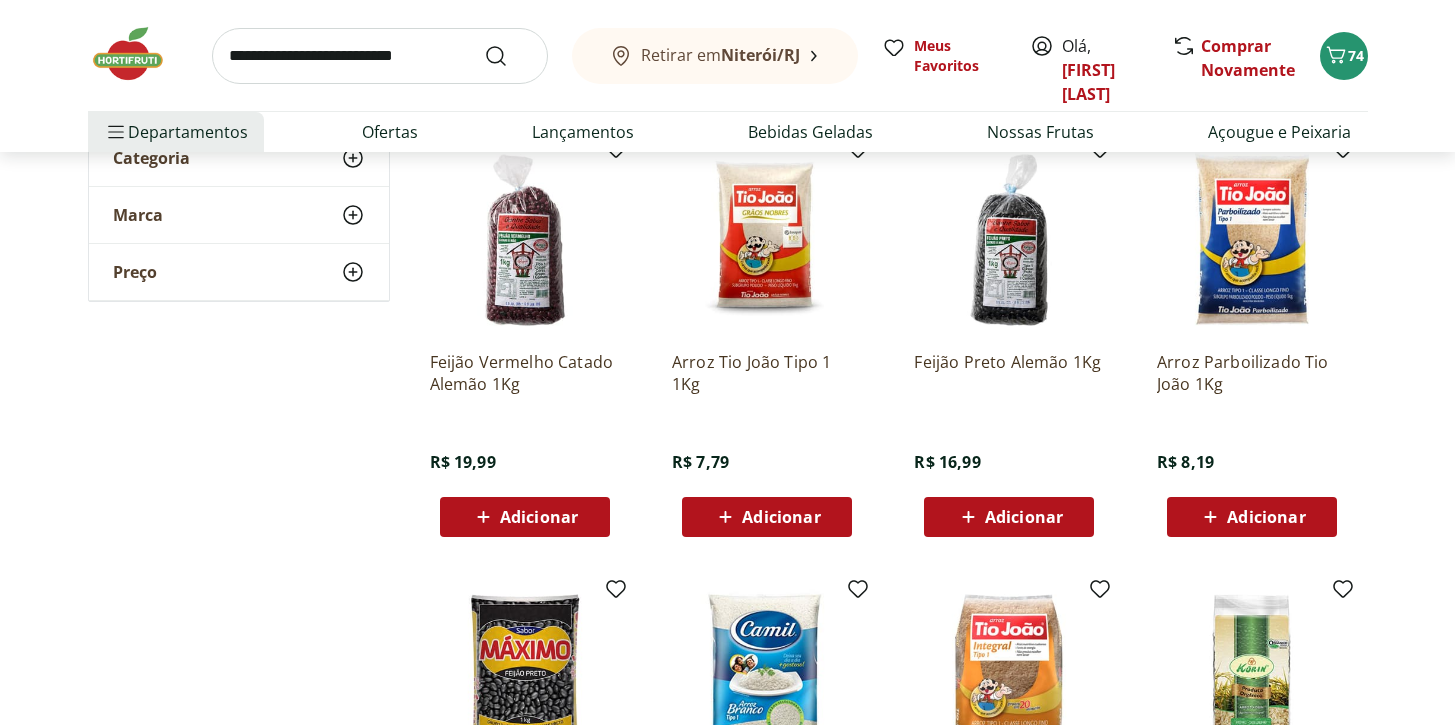 click on "Adicionar" at bounding box center (1009, 517) 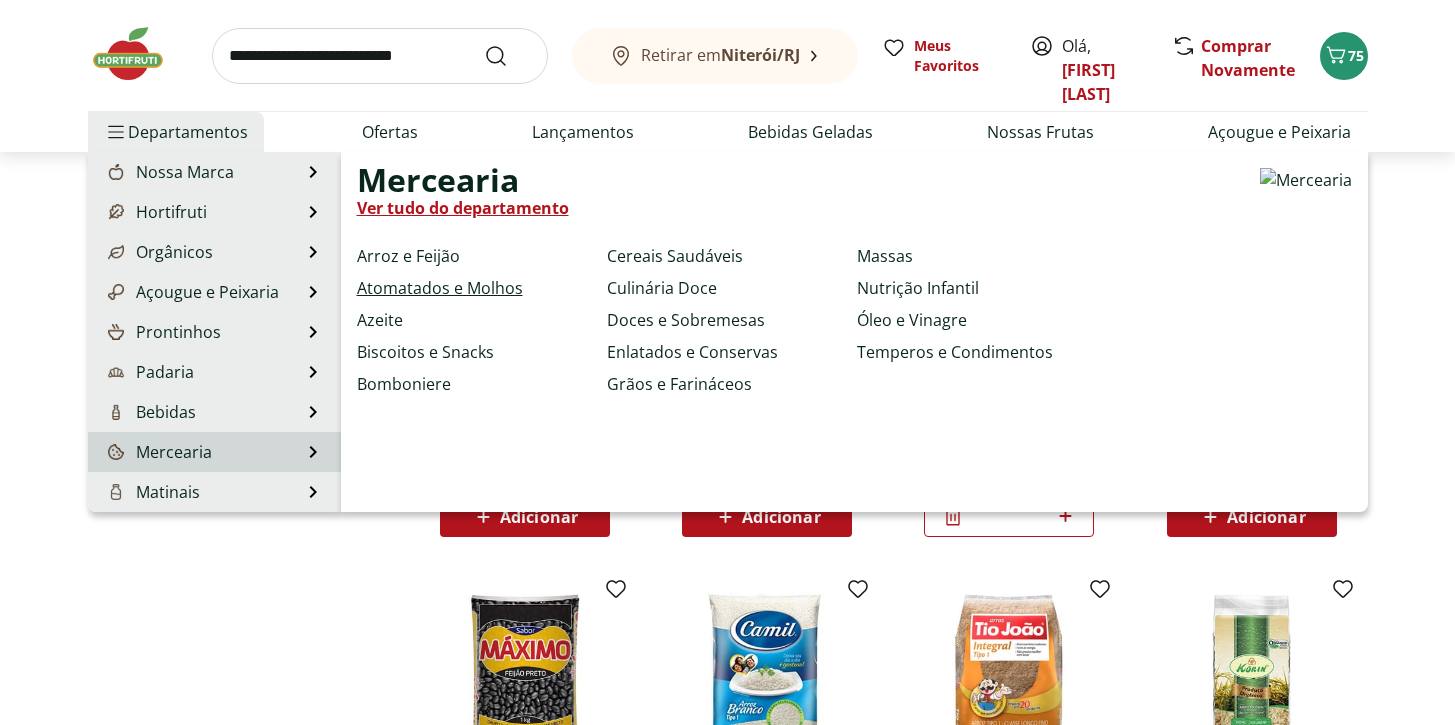 click on "Atomatados e Molhos" at bounding box center [440, 288] 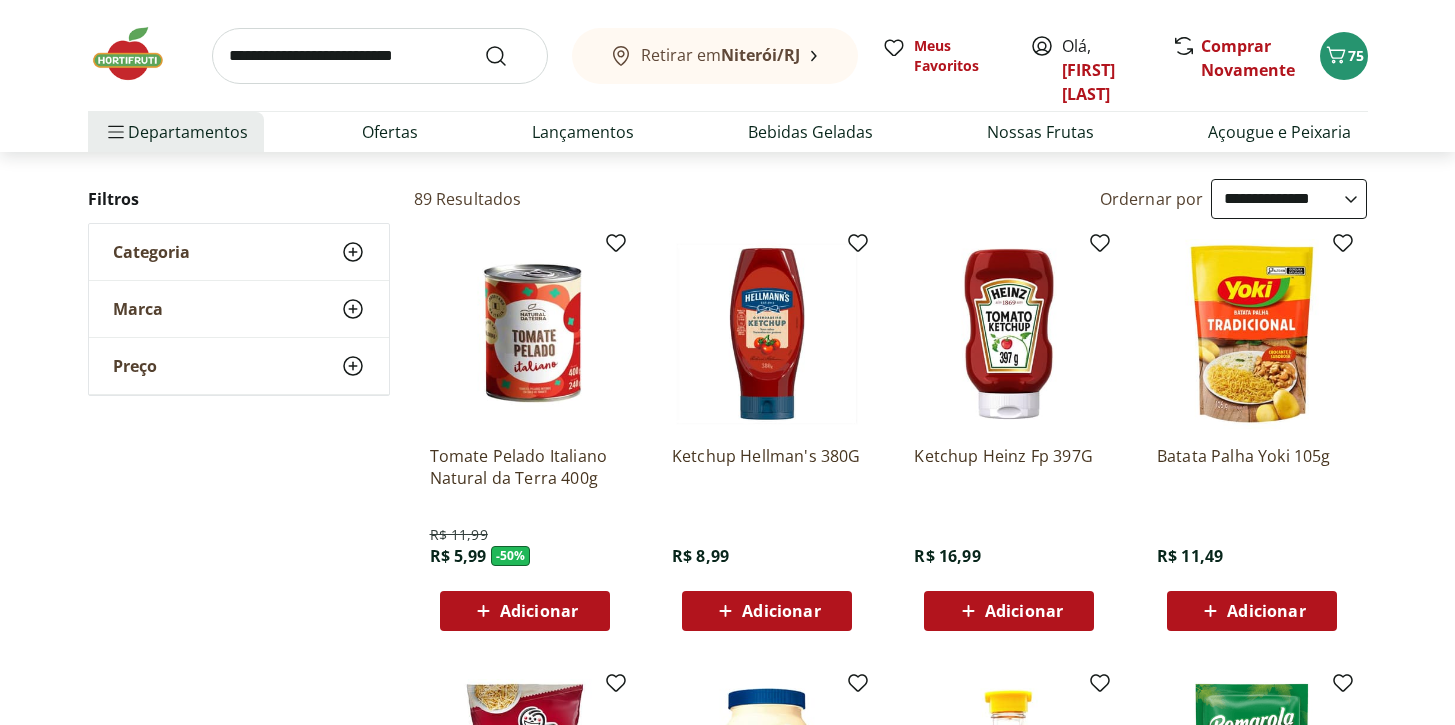 scroll, scrollTop: 194, scrollLeft: 0, axis: vertical 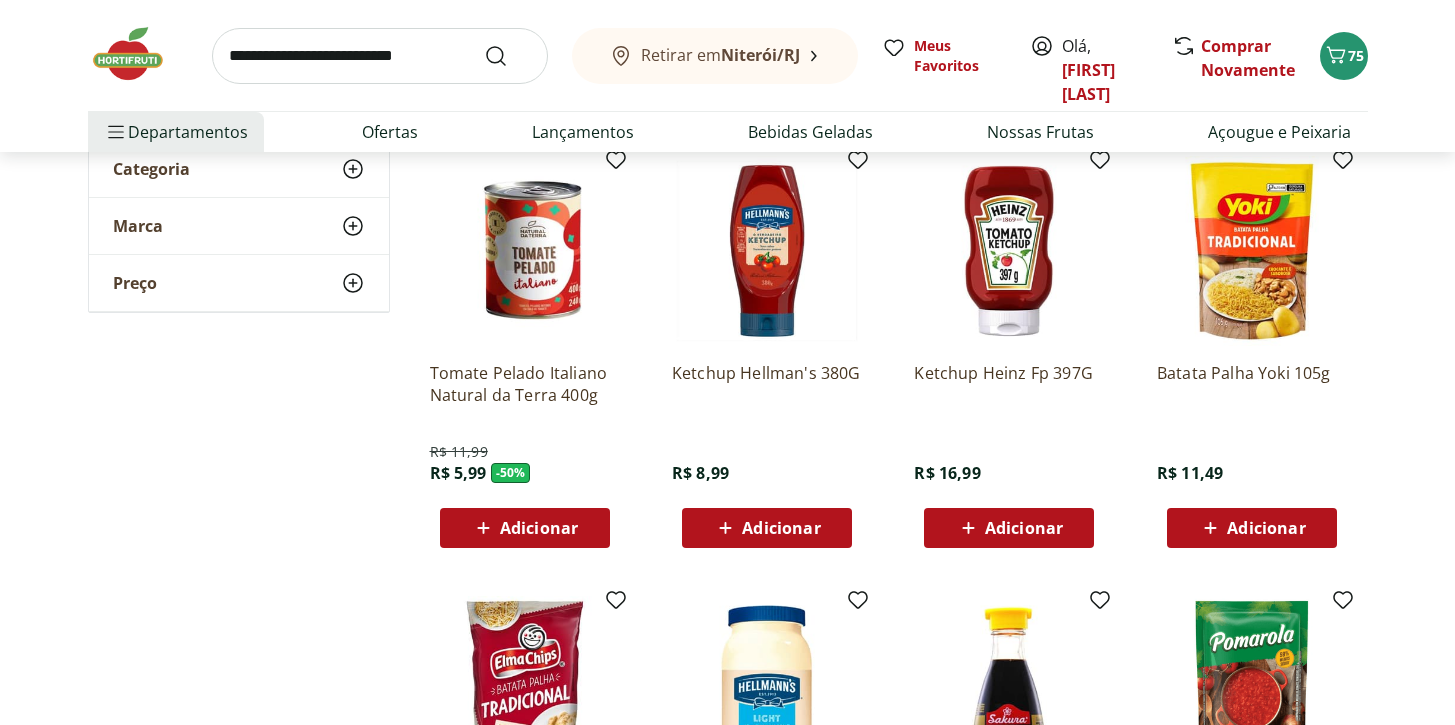 click 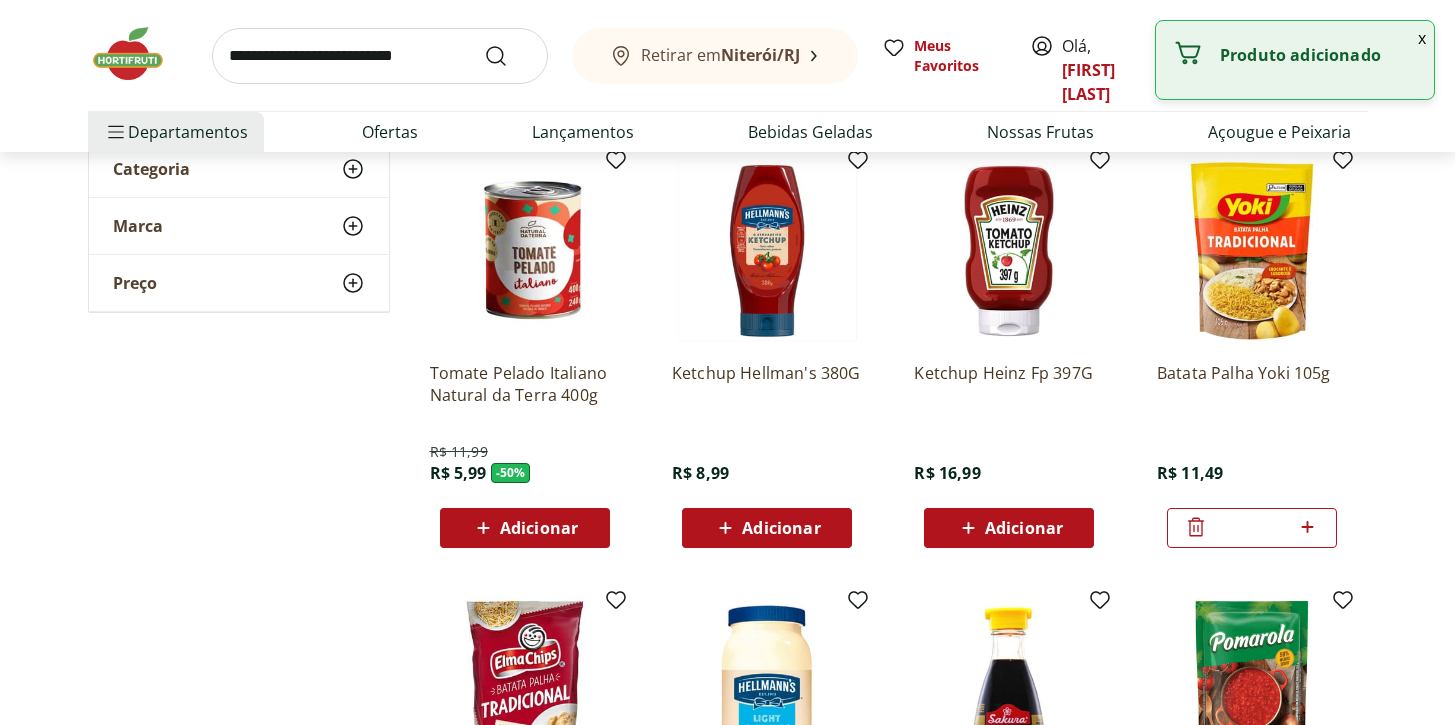 click 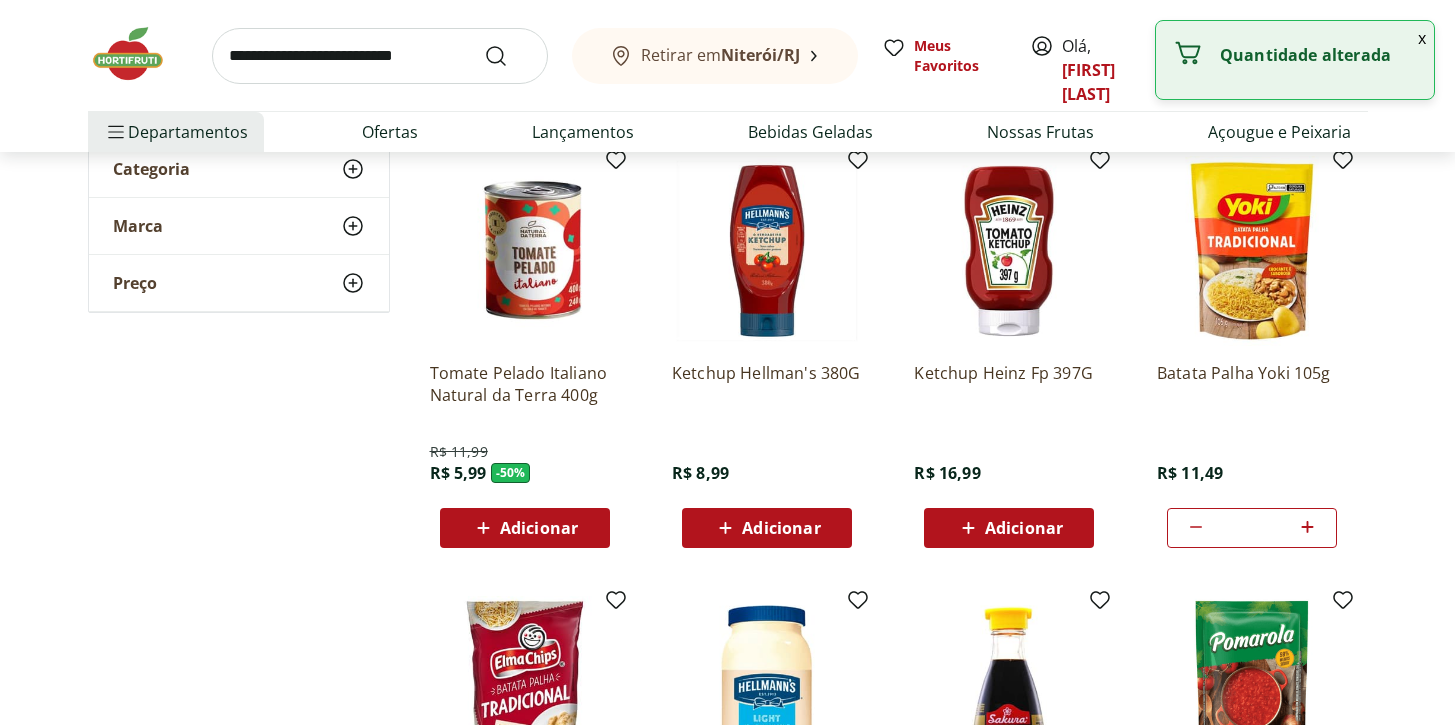 click 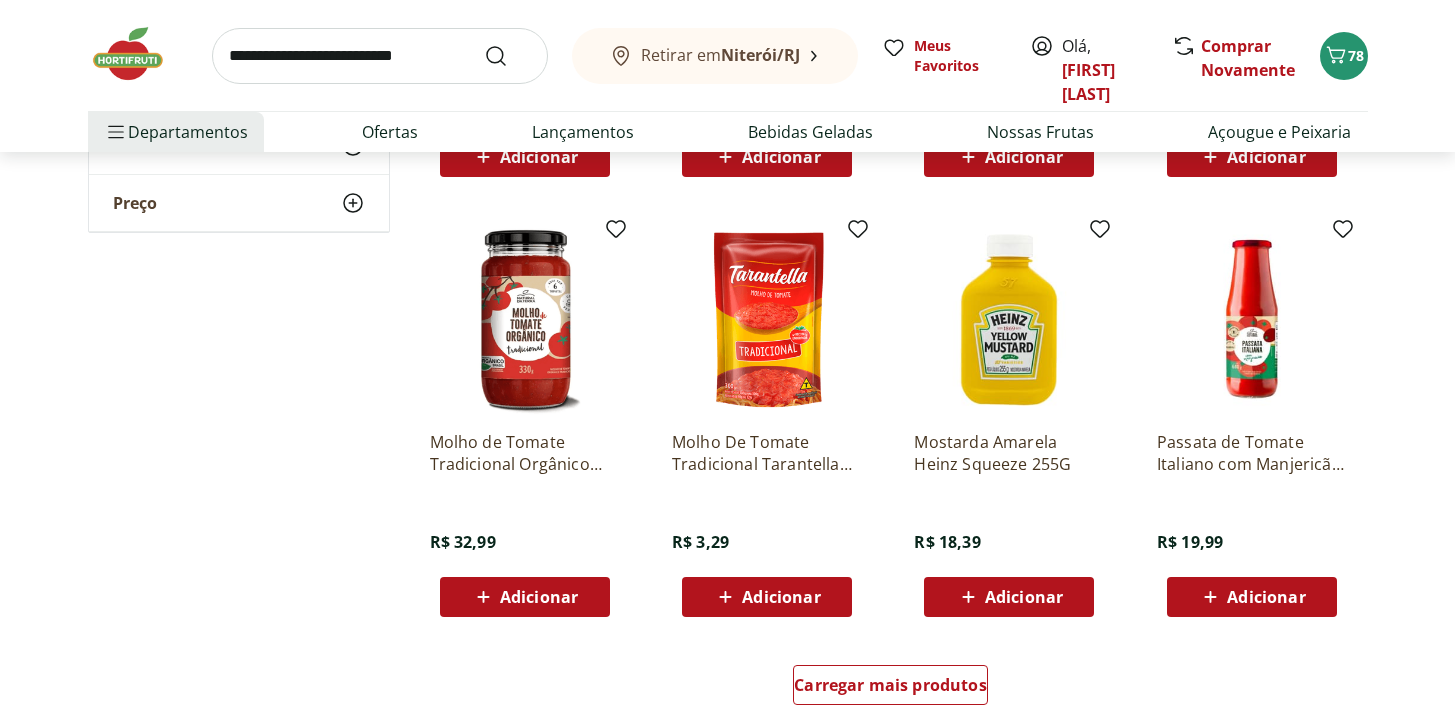 scroll, scrollTop: 1035, scrollLeft: 0, axis: vertical 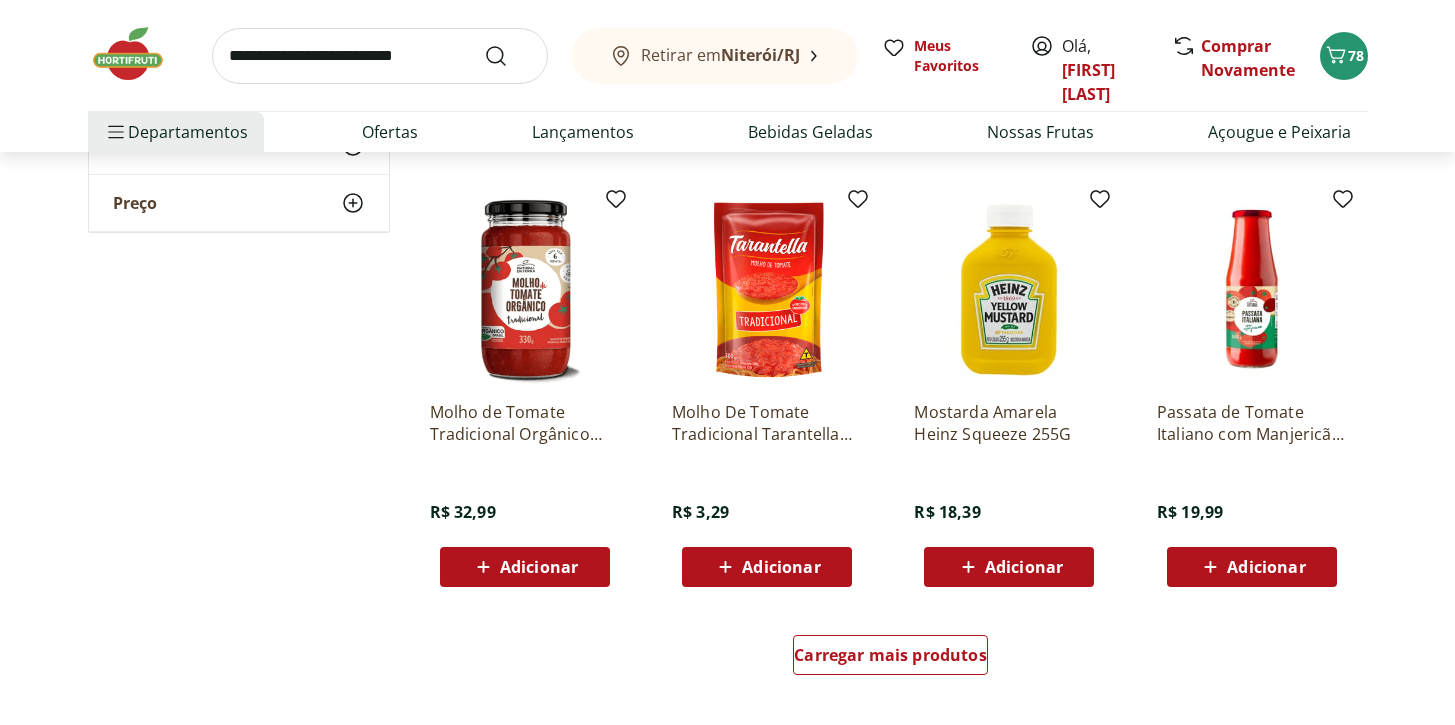 click on "Adicionar" at bounding box center (539, 567) 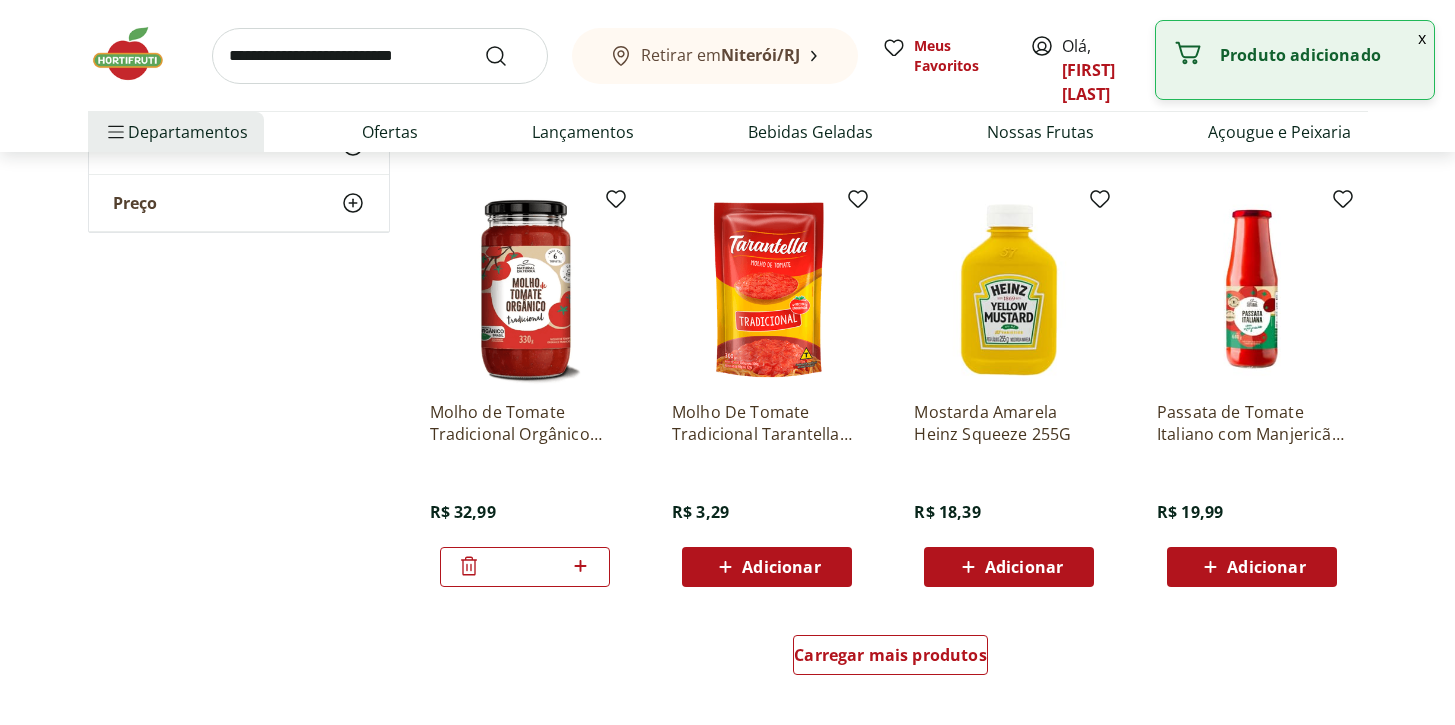click 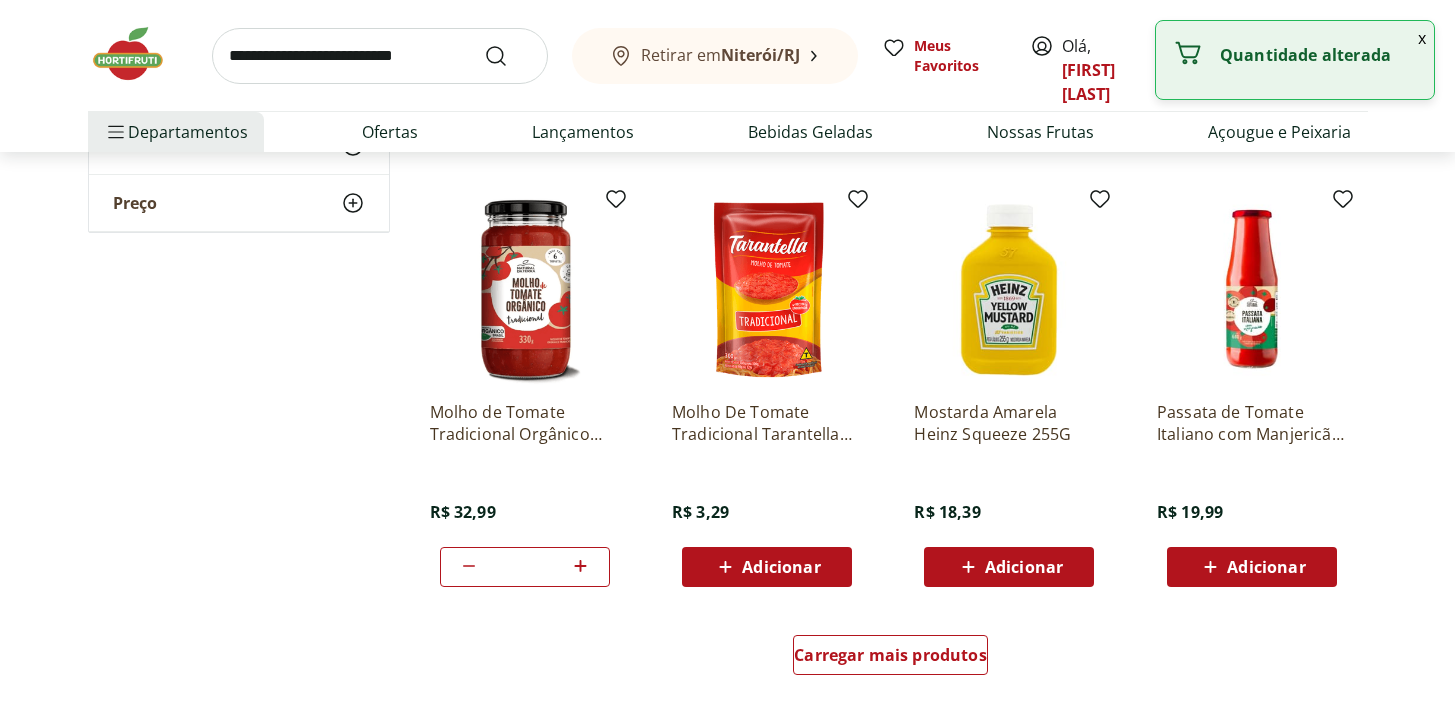 click 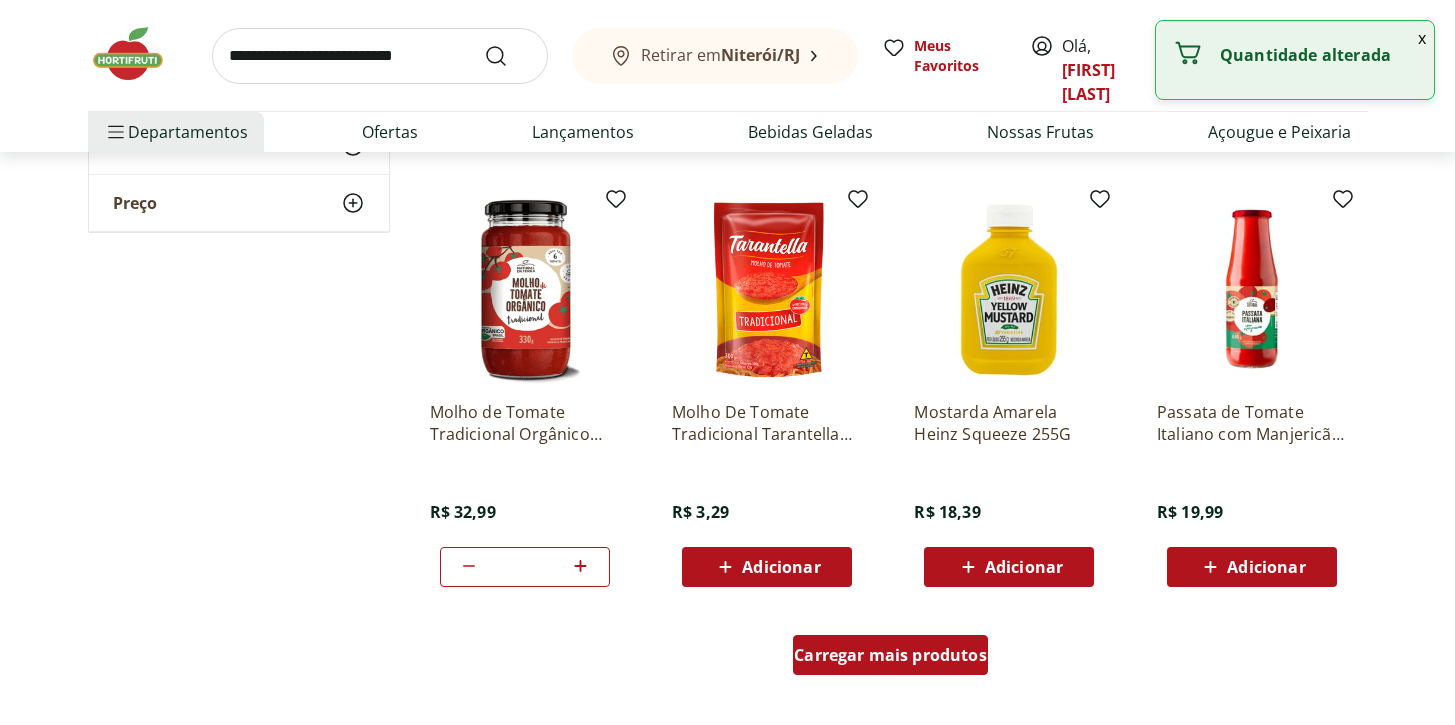 click on "Carregar mais produtos" at bounding box center [890, 655] 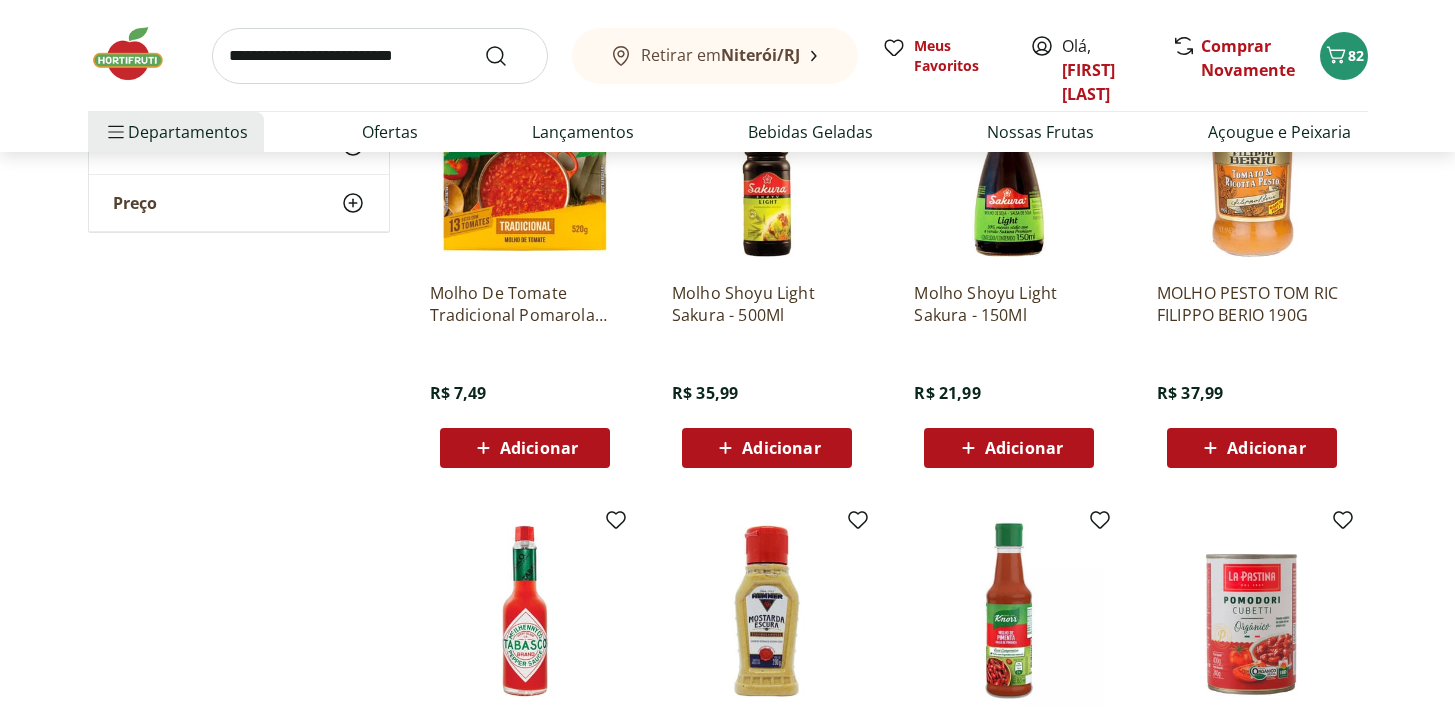 scroll, scrollTop: 1567, scrollLeft: 0, axis: vertical 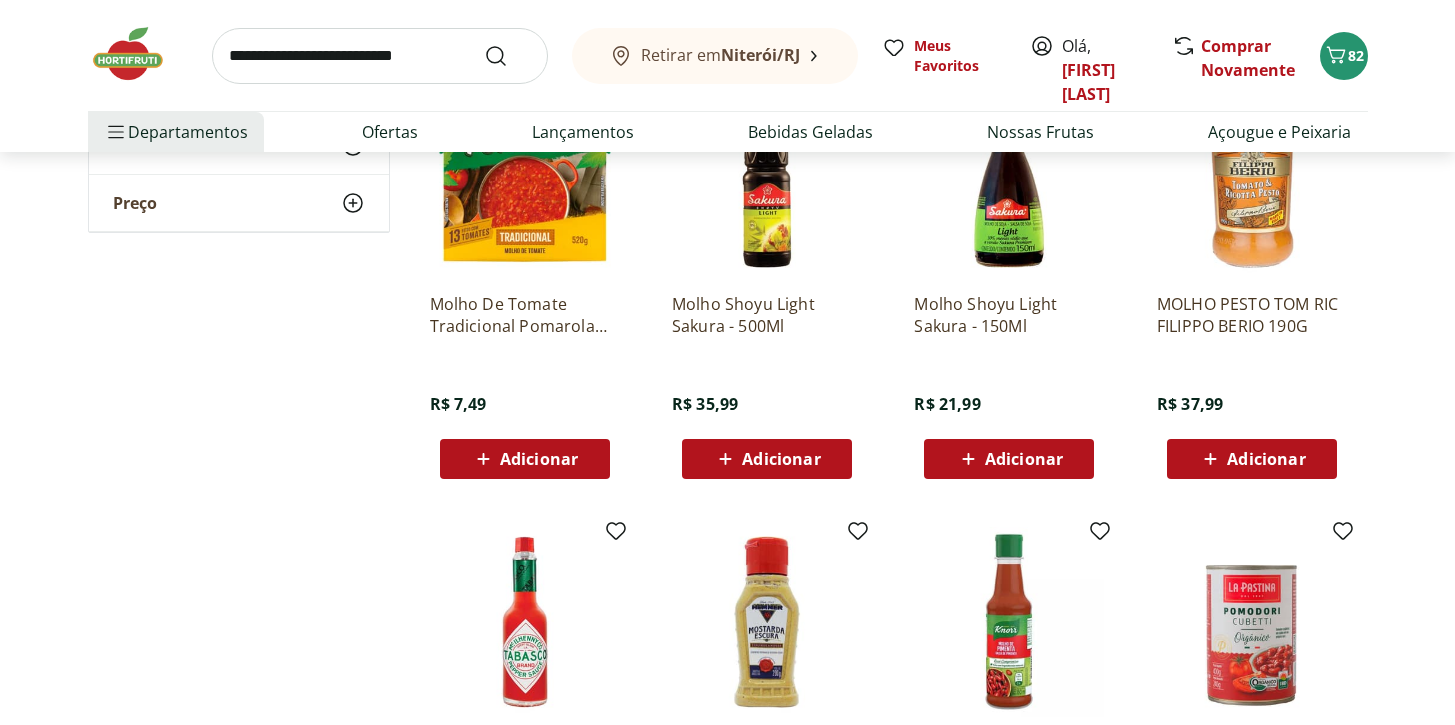 click on "Adicionar" at bounding box center [1009, 459] 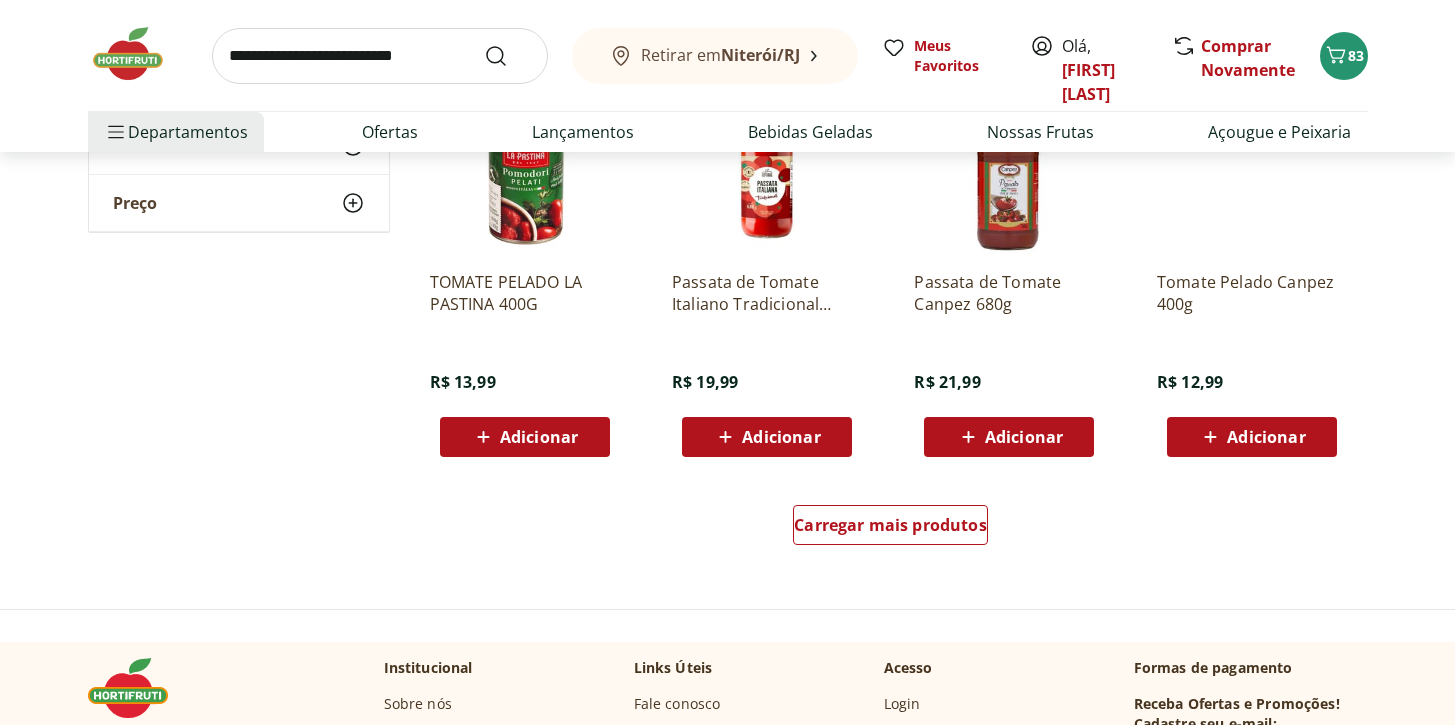 scroll, scrollTop: 2471, scrollLeft: 0, axis: vertical 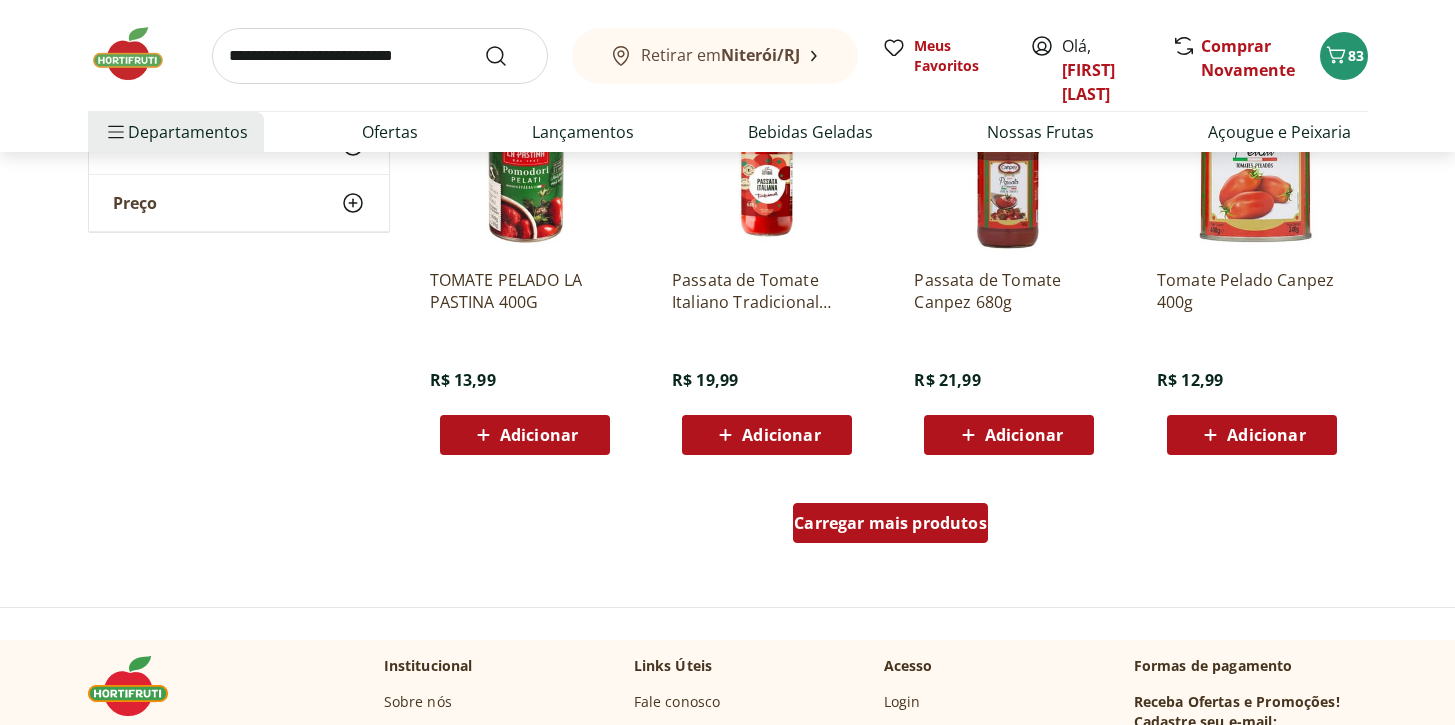 click on "Carregar mais produtos" at bounding box center [890, 523] 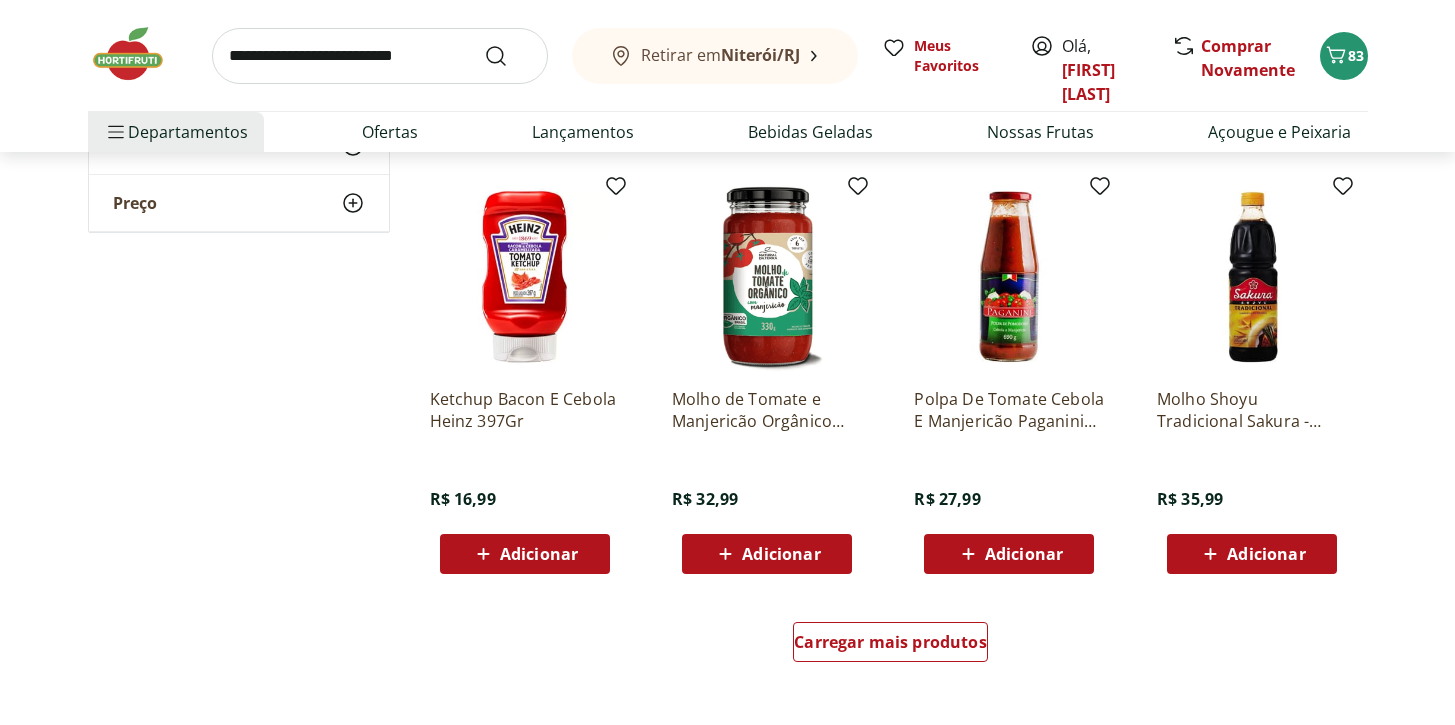 scroll, scrollTop: 3675, scrollLeft: 0, axis: vertical 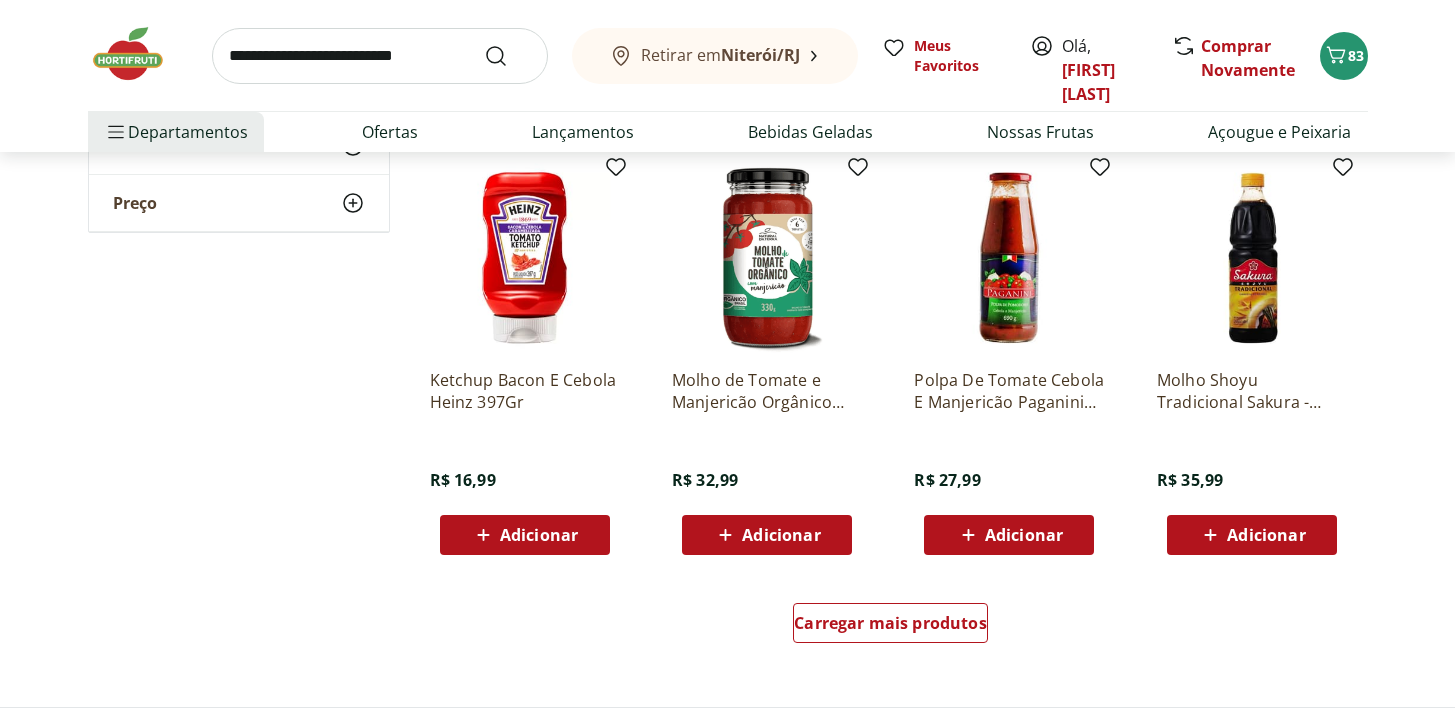 click on "Adicionar" at bounding box center (781, 535) 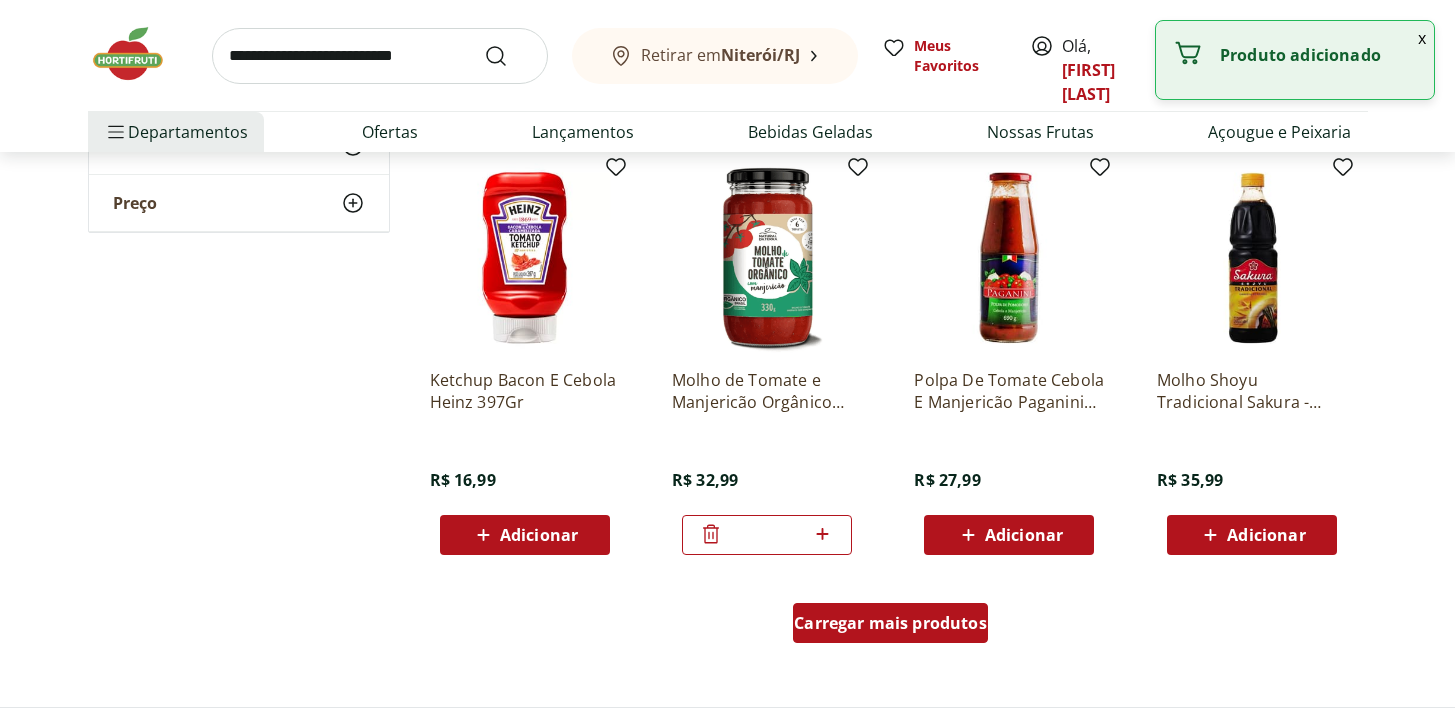 click on "Carregar mais produtos" at bounding box center (890, 623) 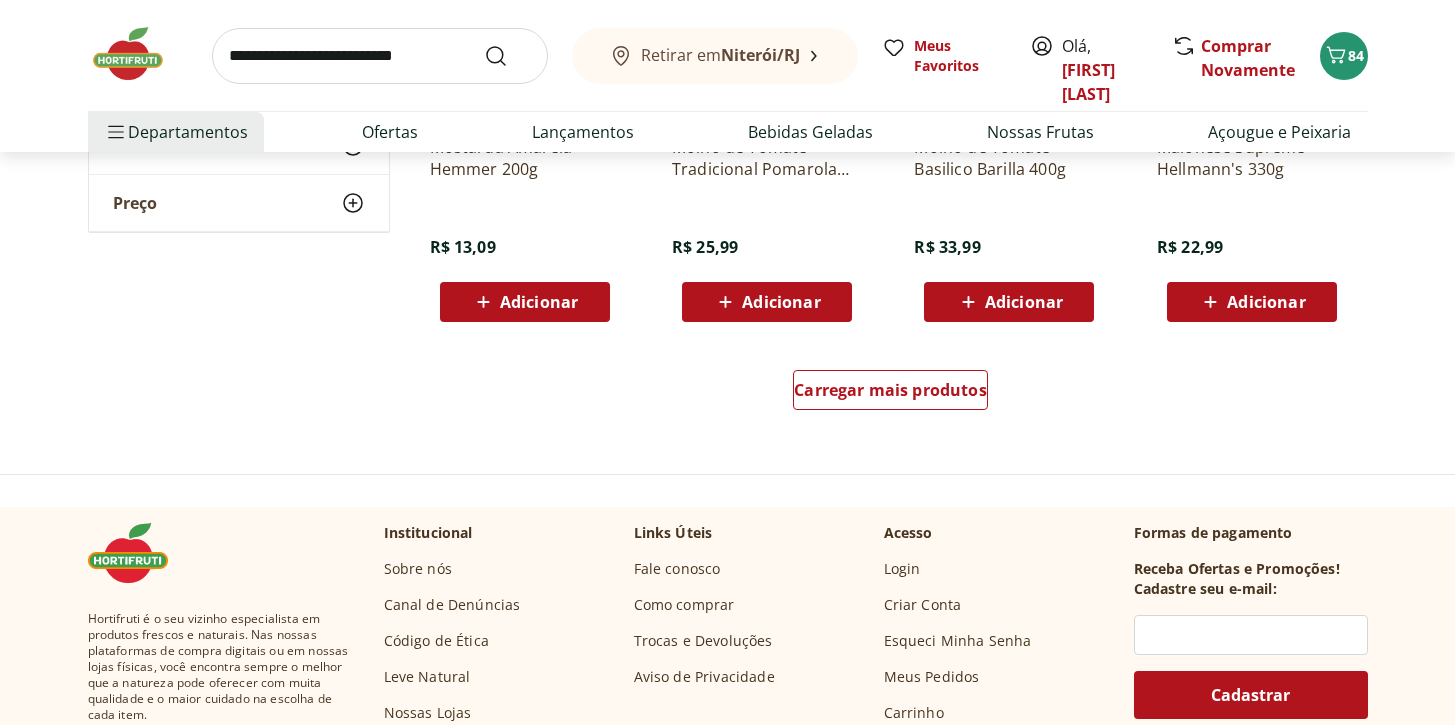 scroll, scrollTop: 5220, scrollLeft: 0, axis: vertical 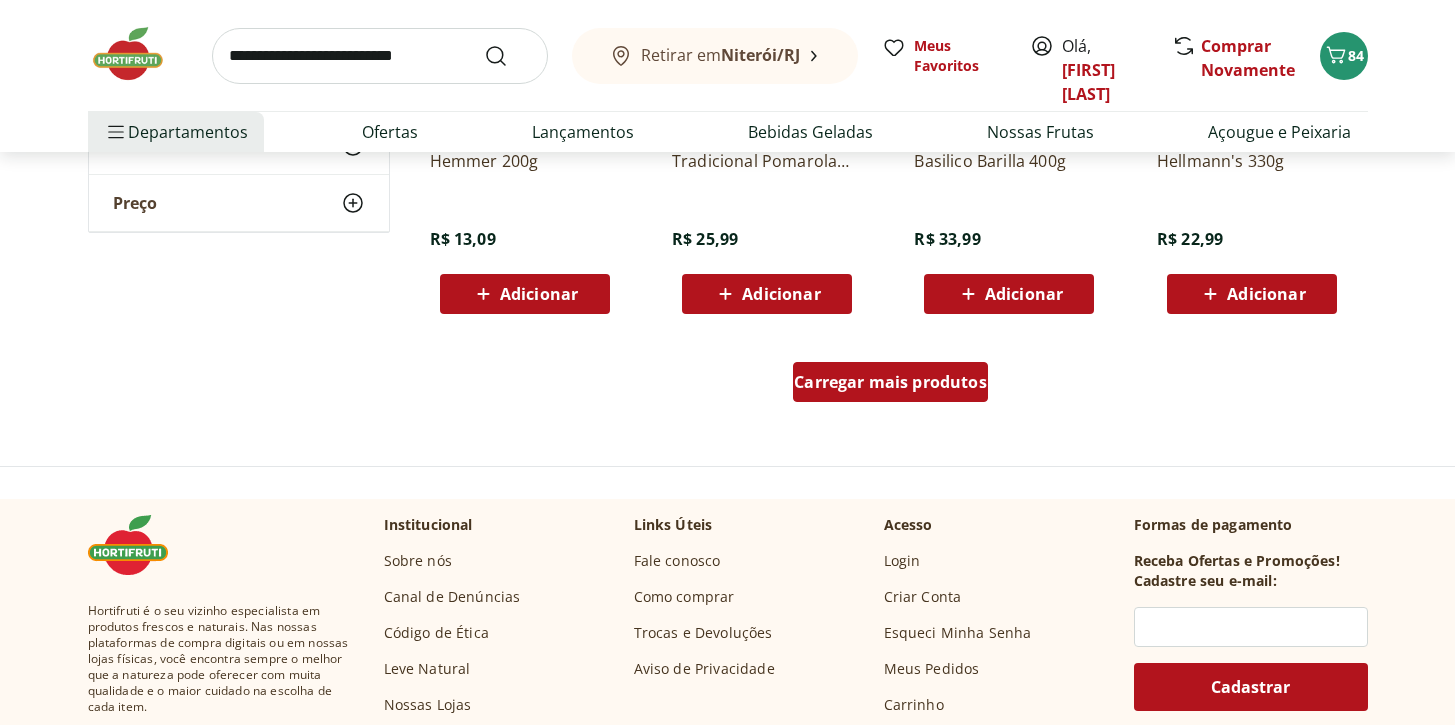 click on "Carregar mais produtos" at bounding box center (890, 382) 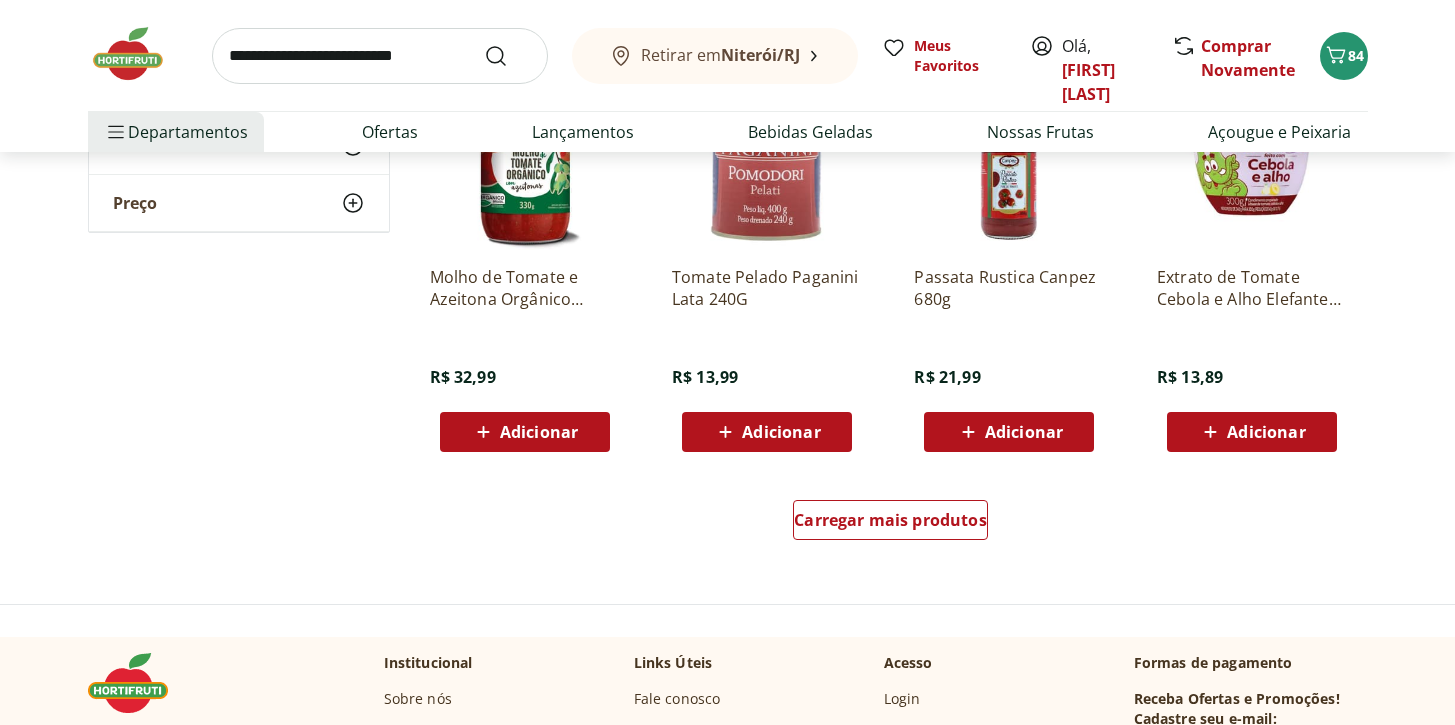 scroll, scrollTop: 6409, scrollLeft: 0, axis: vertical 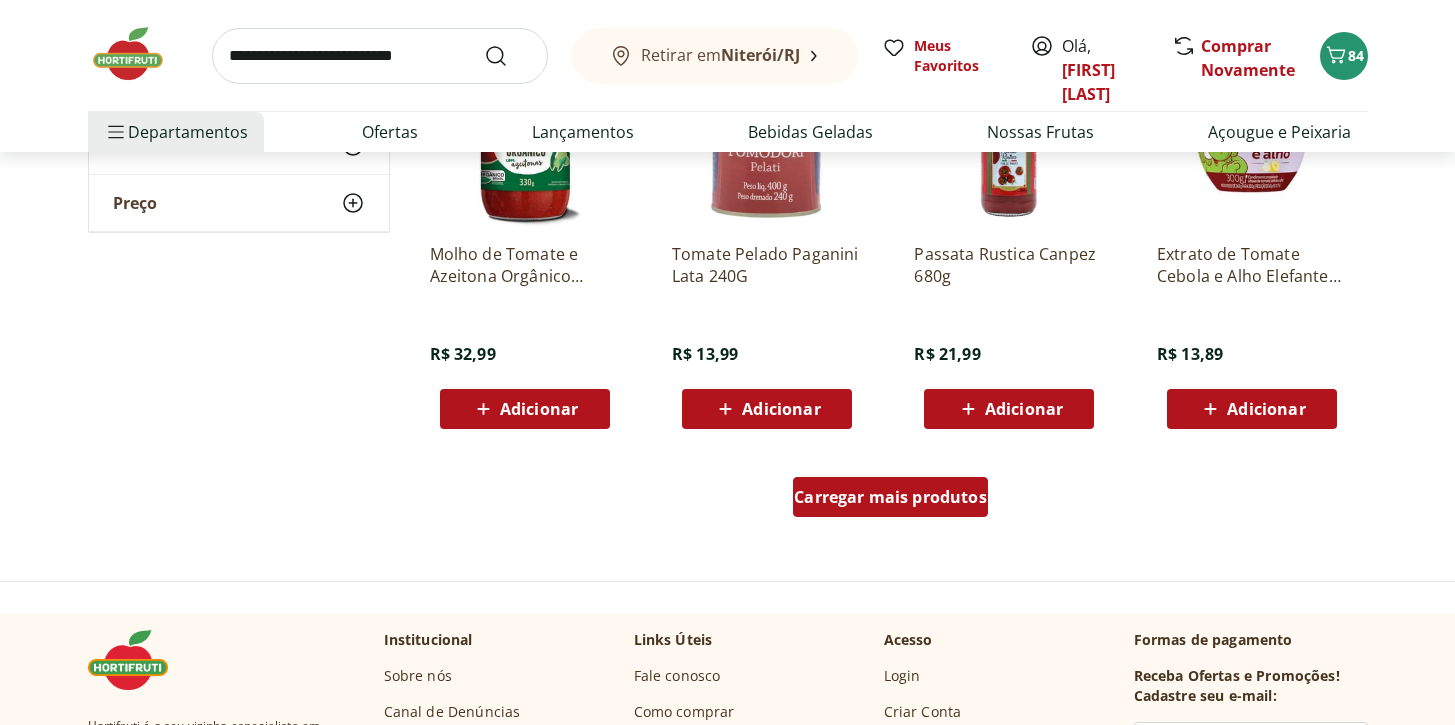click on "Carregar mais produtos" at bounding box center [890, 497] 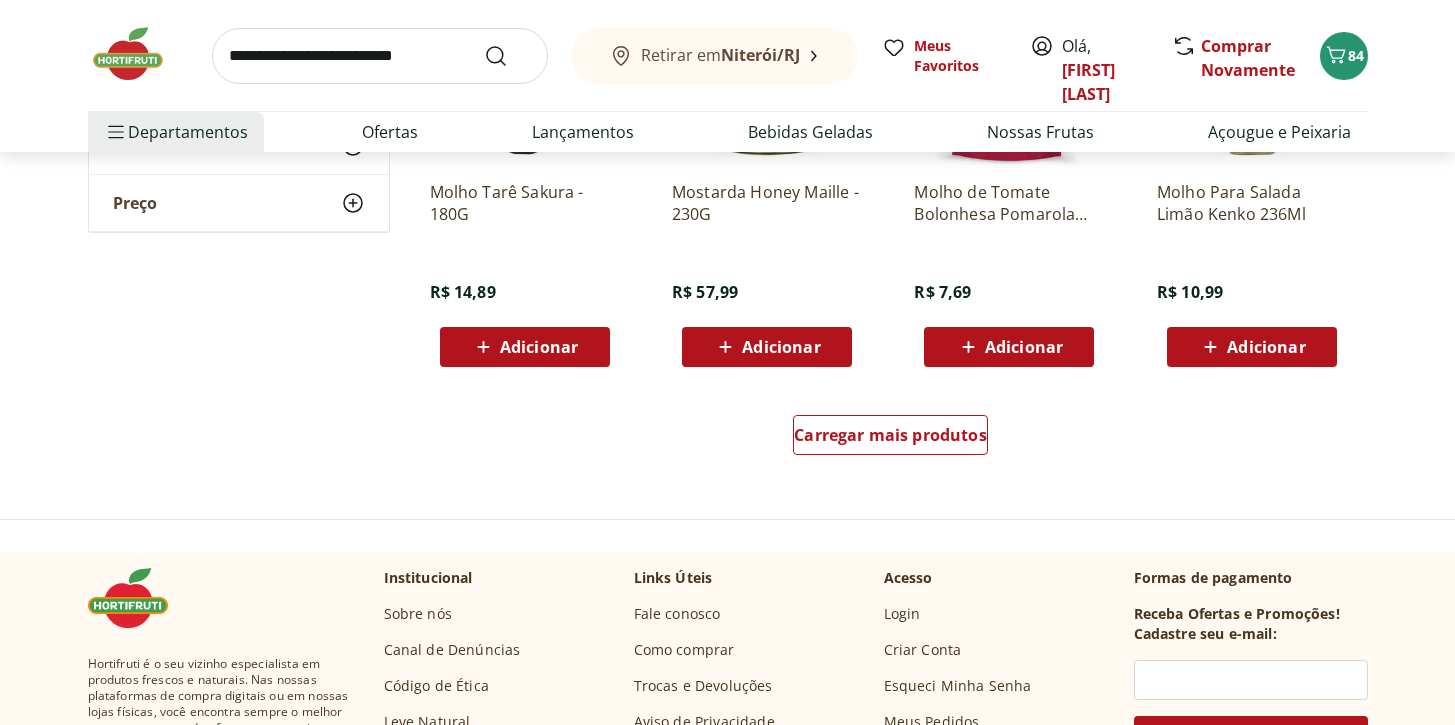 scroll, scrollTop: 7819, scrollLeft: 0, axis: vertical 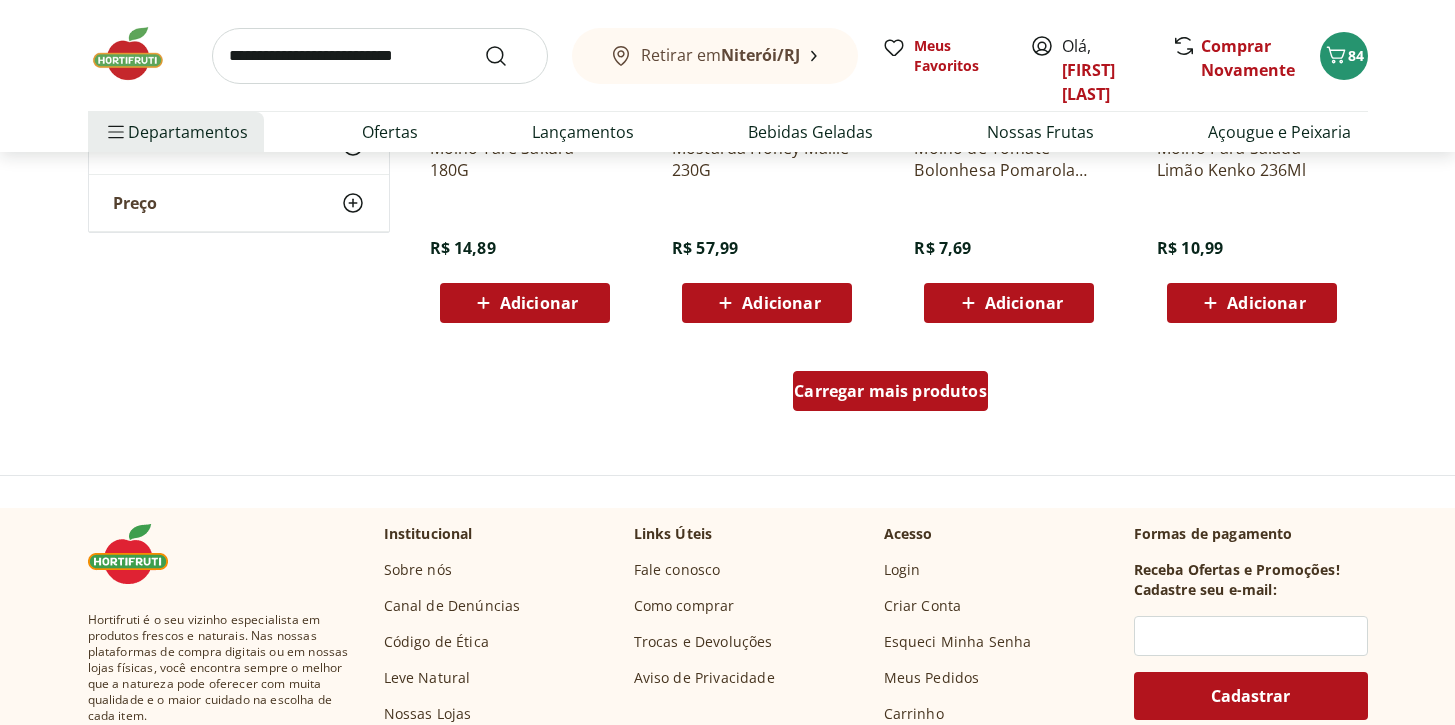 click on "Carregar mais produtos" at bounding box center (890, 391) 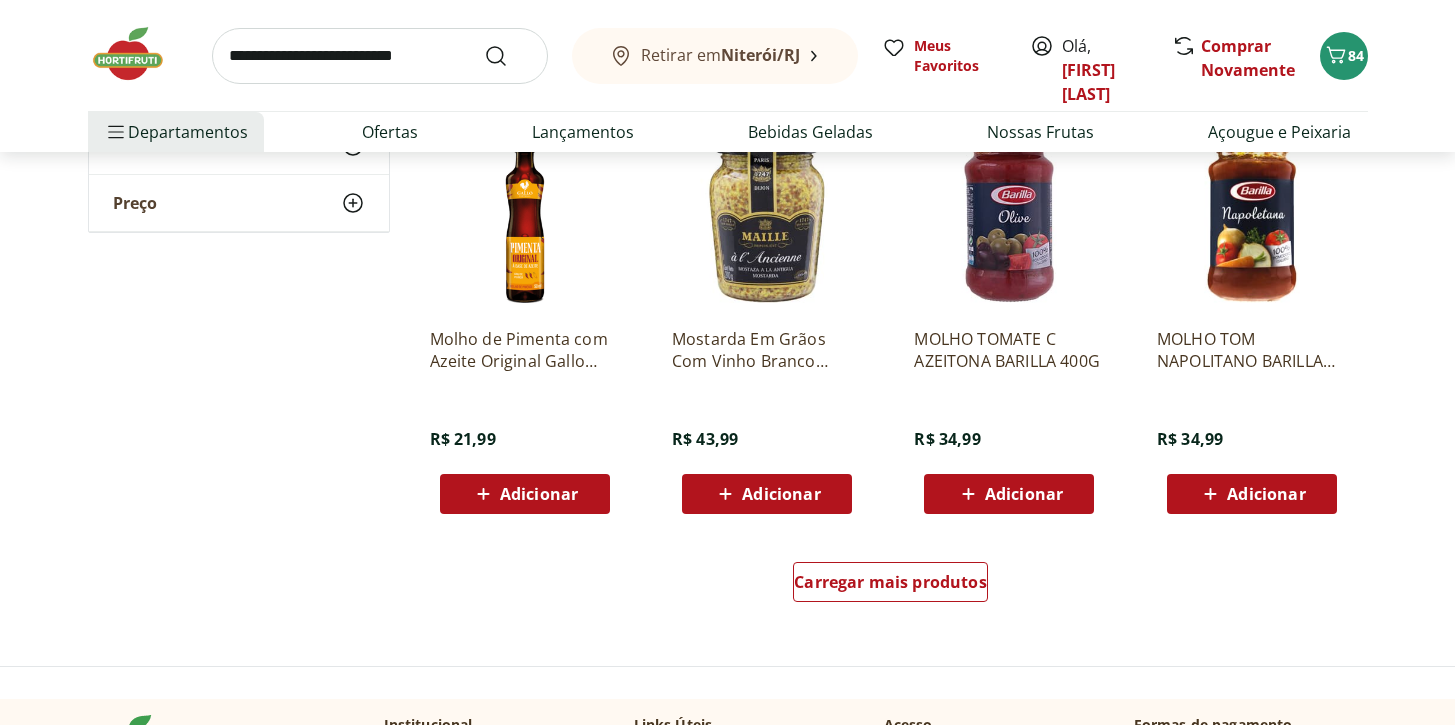scroll, scrollTop: 8957, scrollLeft: 0, axis: vertical 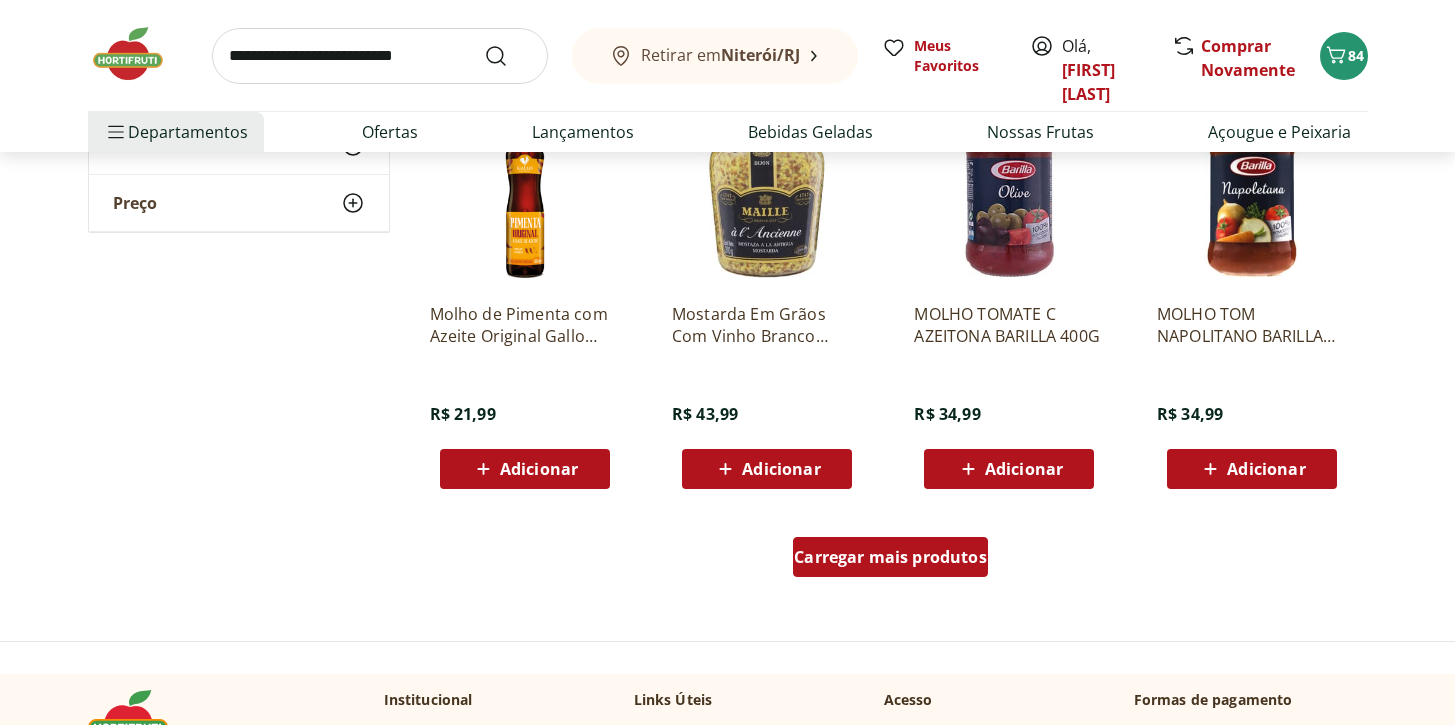 click on "Carregar mais produtos" at bounding box center [890, 557] 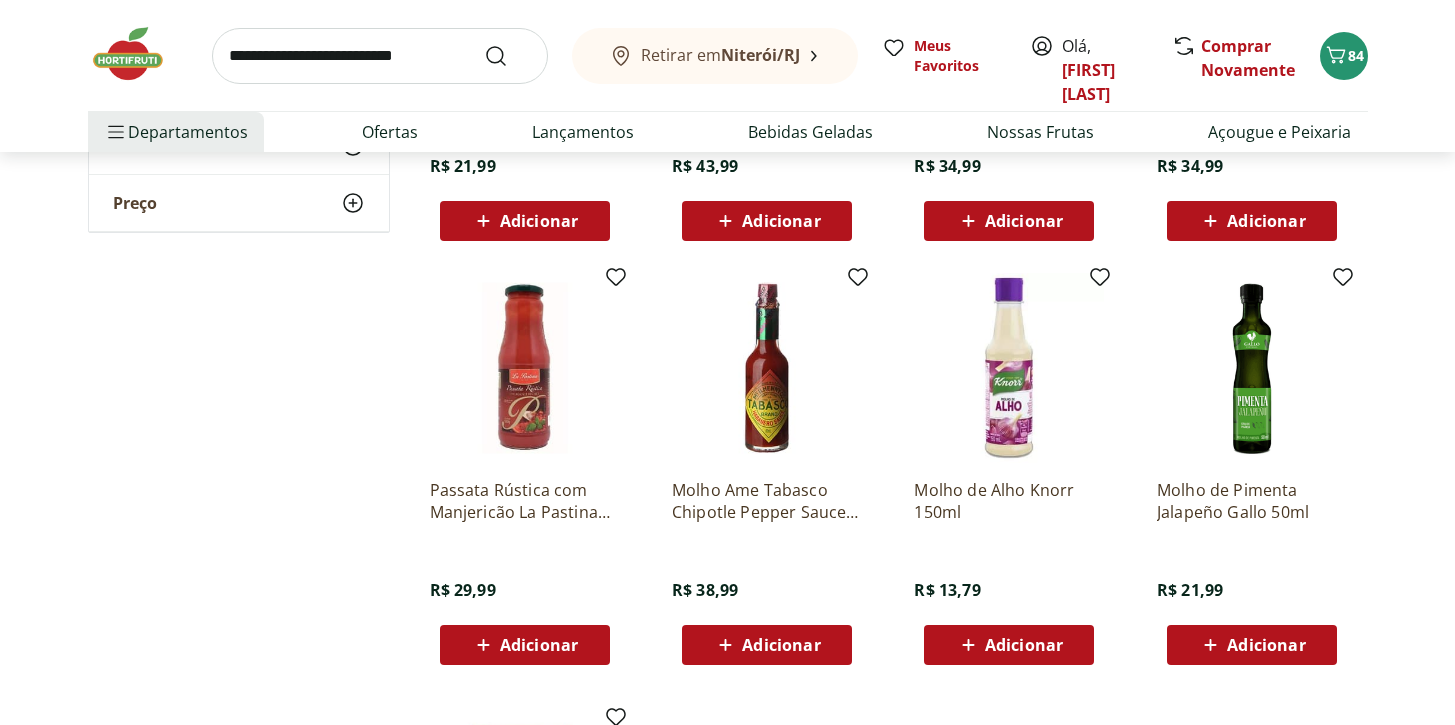 scroll, scrollTop: 9206, scrollLeft: 0, axis: vertical 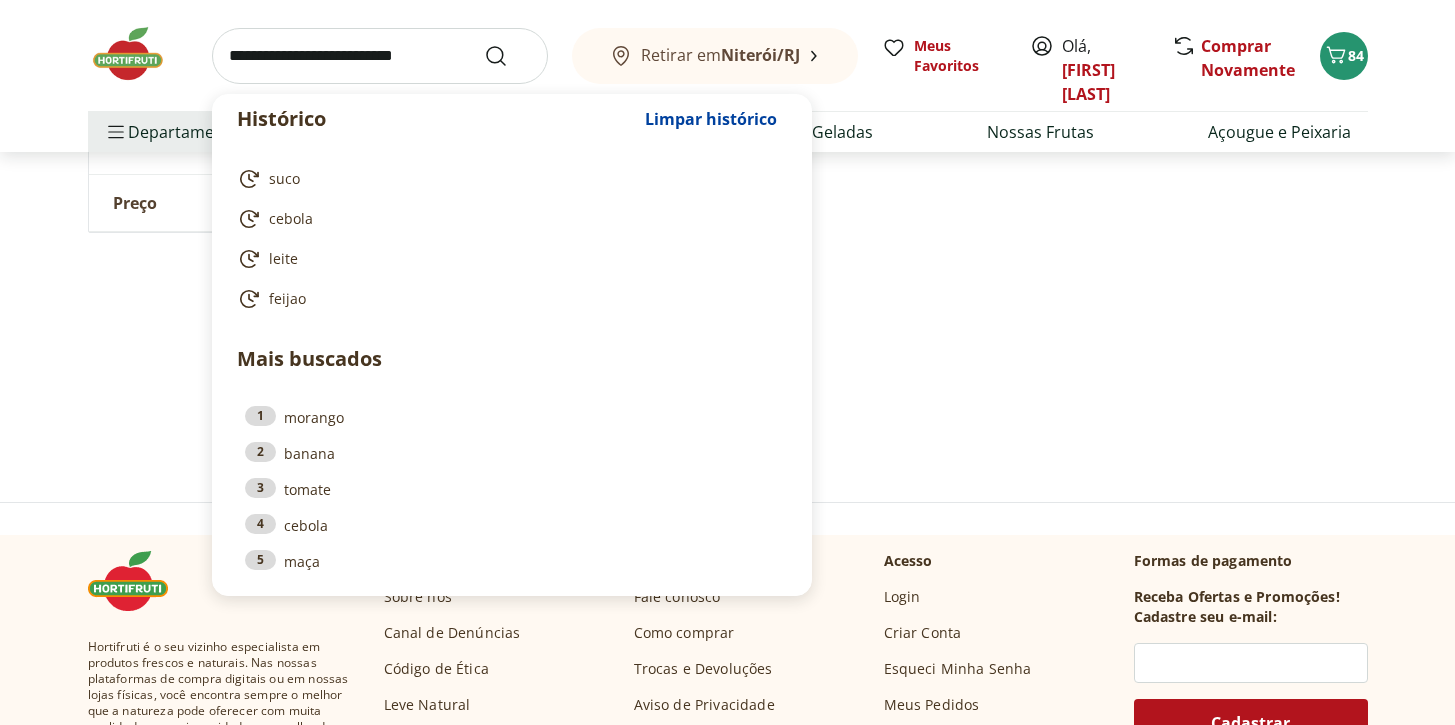 click at bounding box center (380, 56) 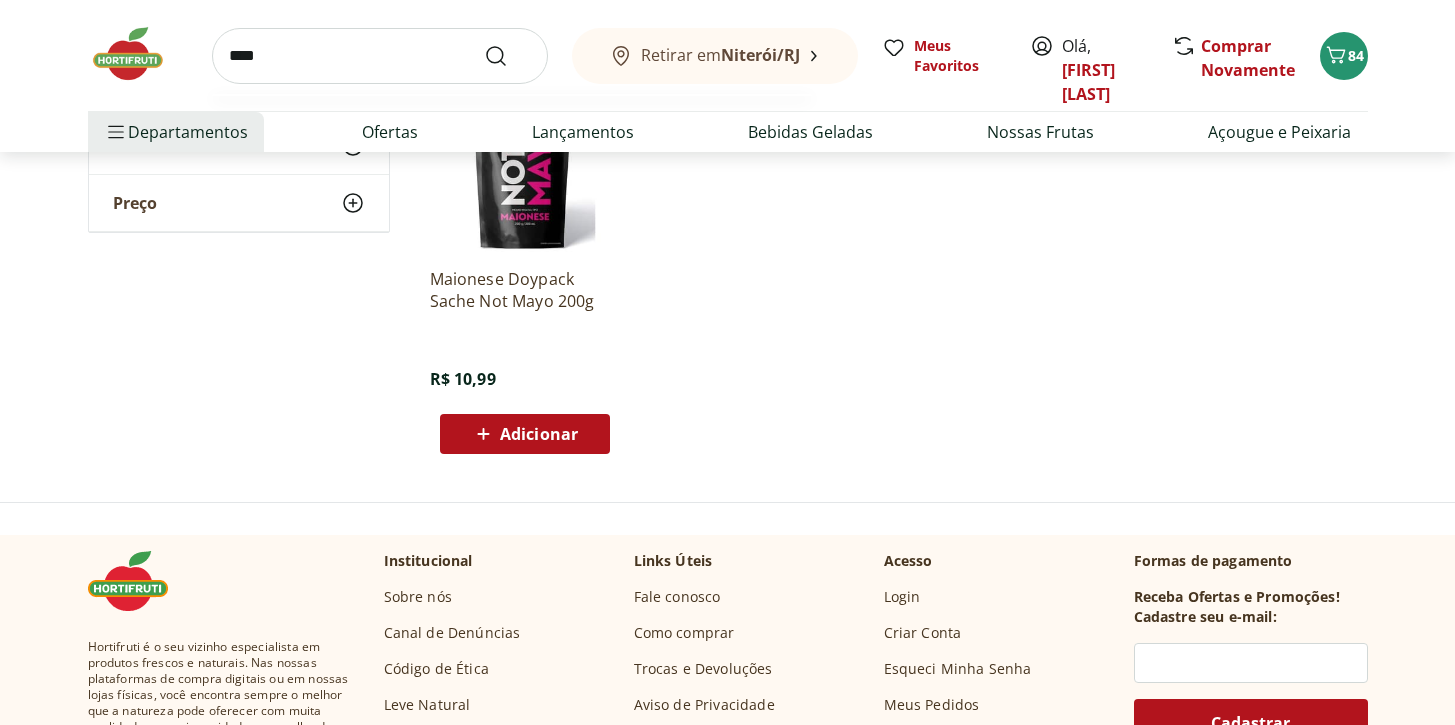 type on "*****" 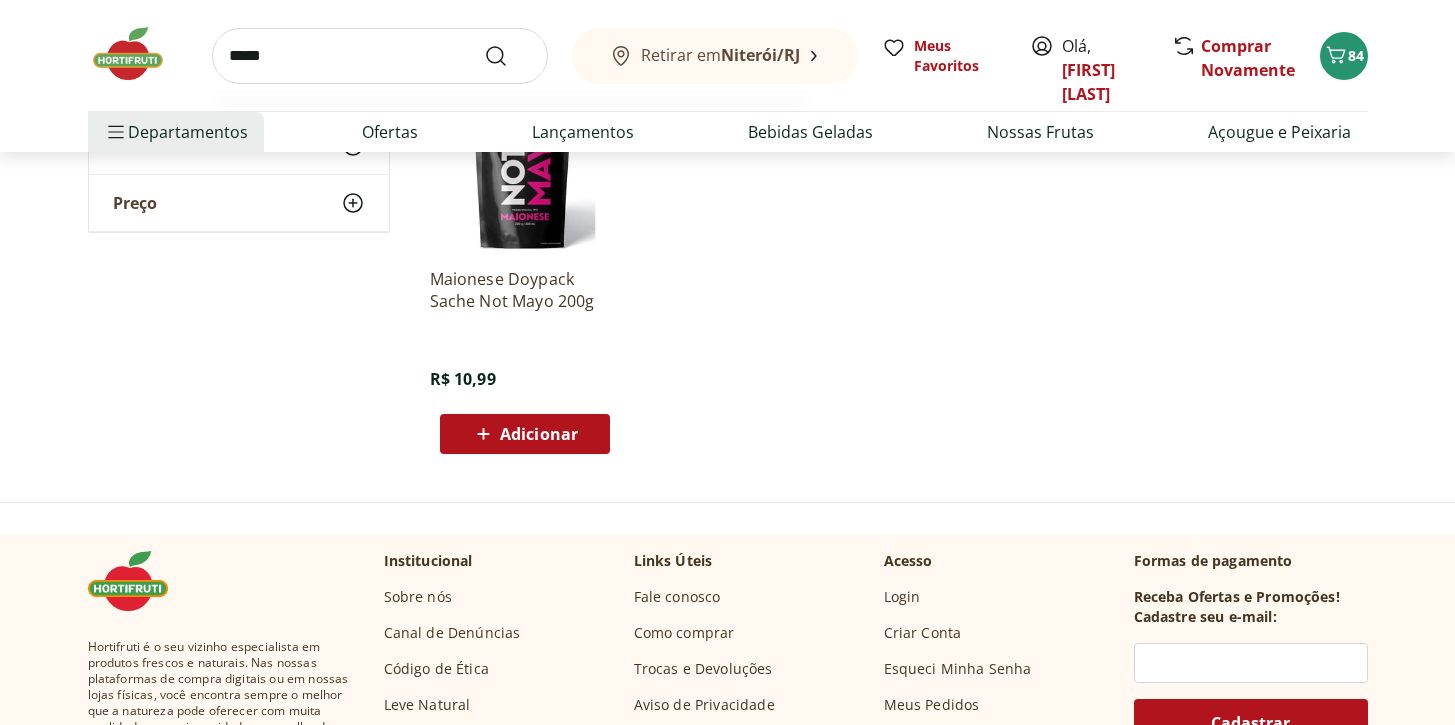click at bounding box center (508, 56) 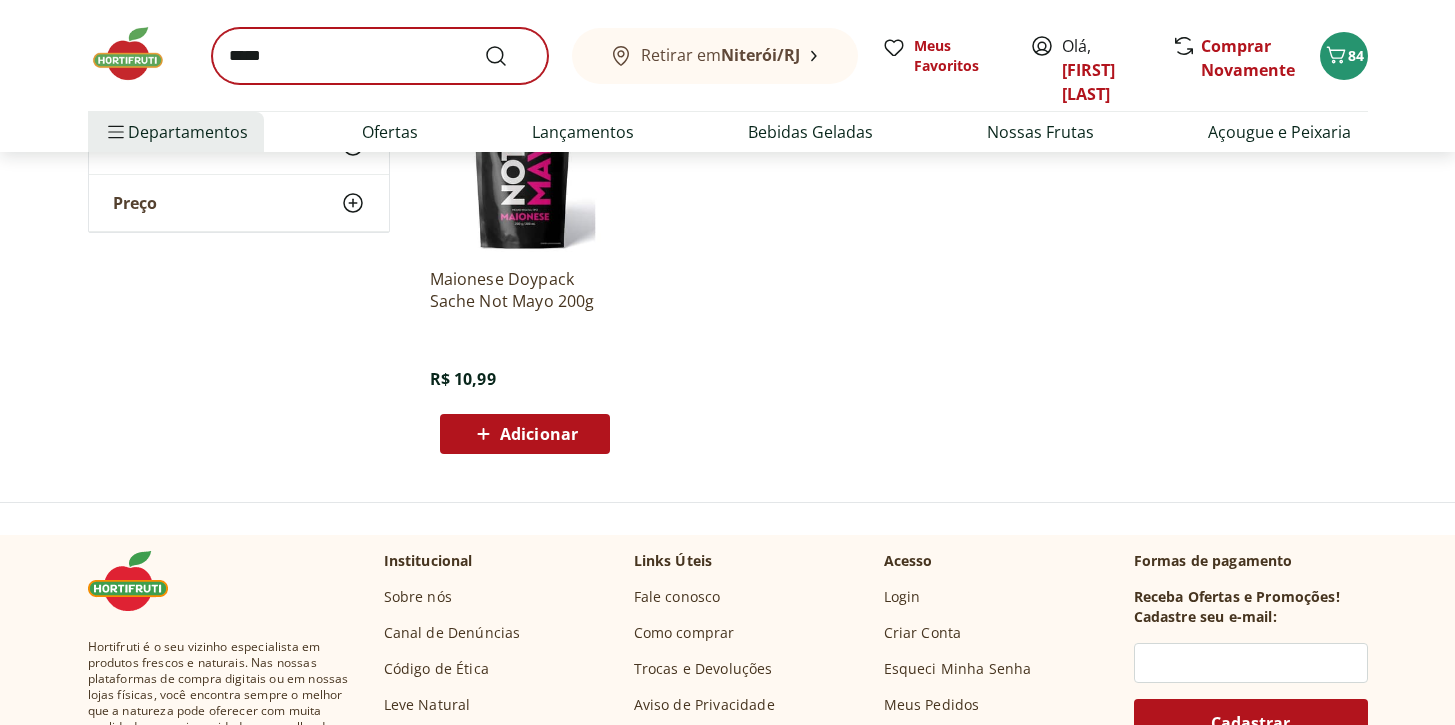 scroll, scrollTop: 0, scrollLeft: 0, axis: both 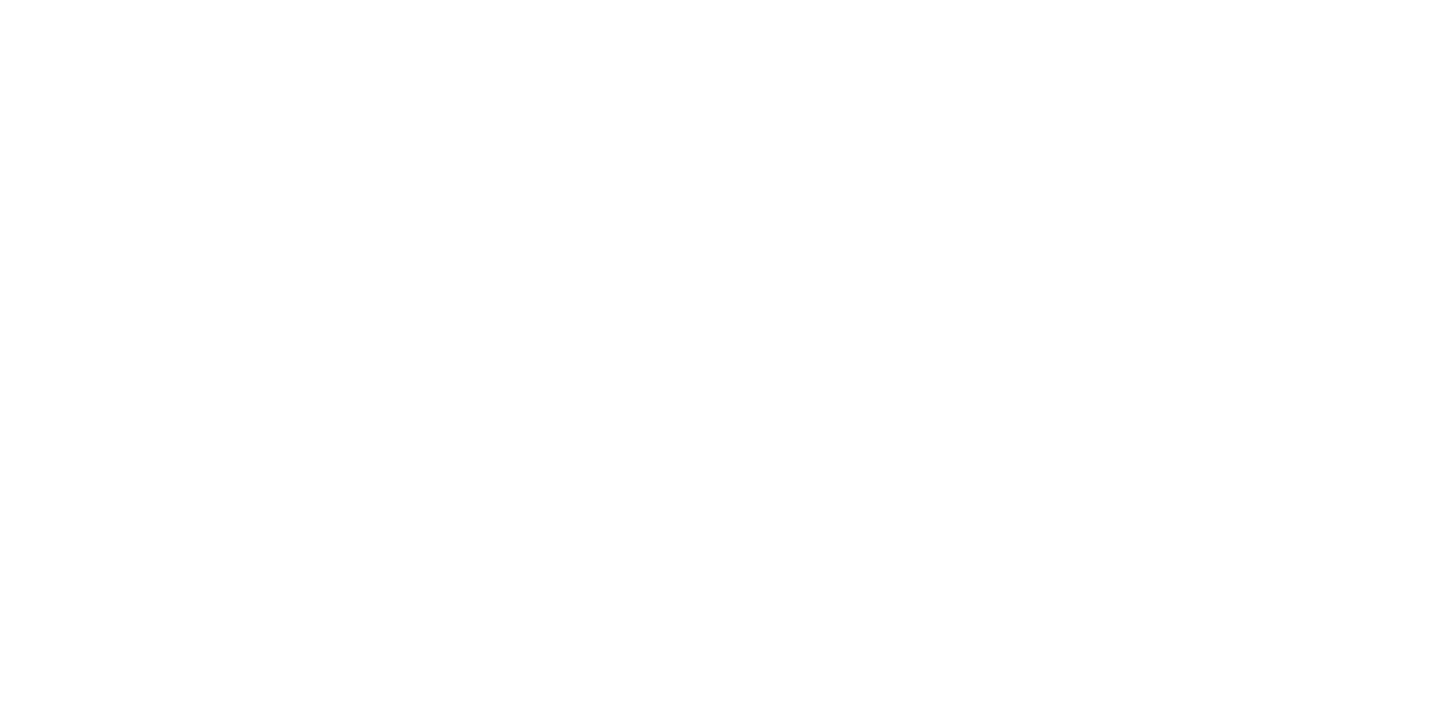 select on "**********" 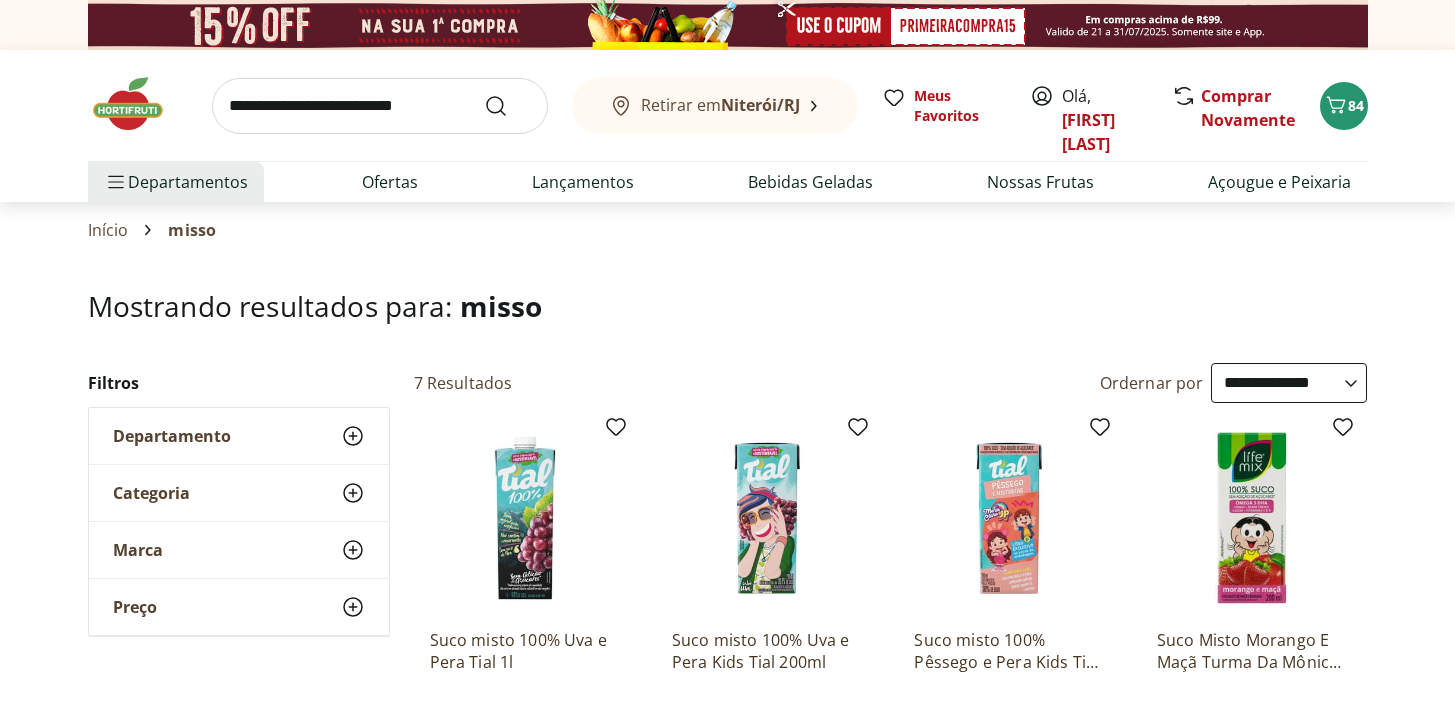 click at bounding box center [380, 106] 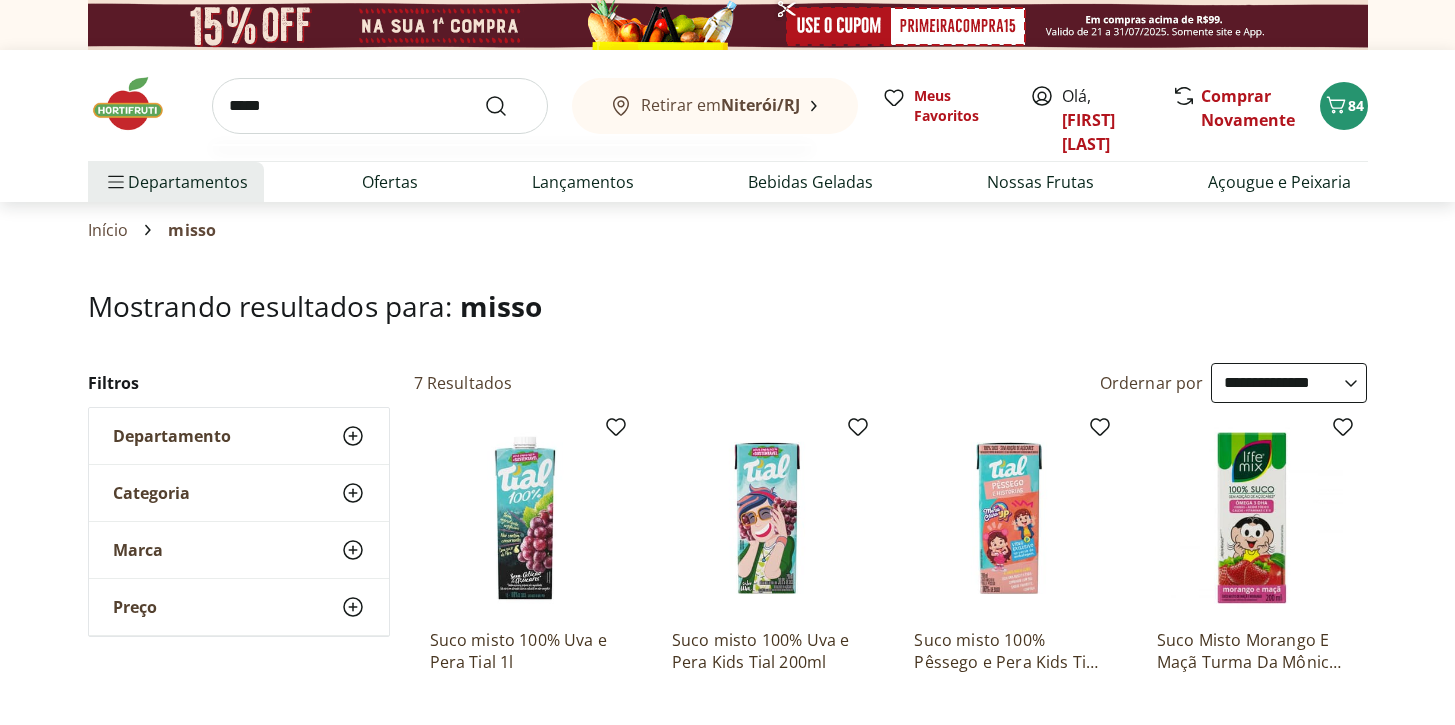 type on "*****" 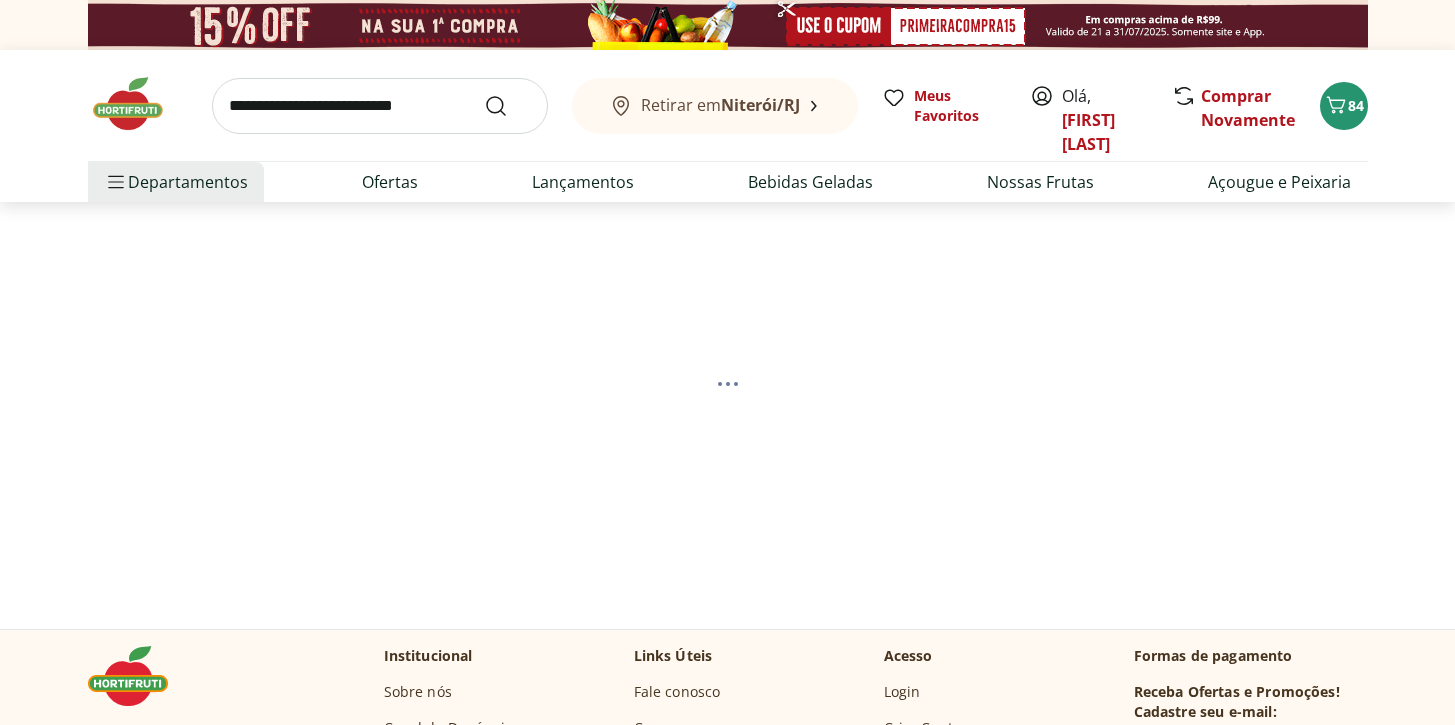 select on "**********" 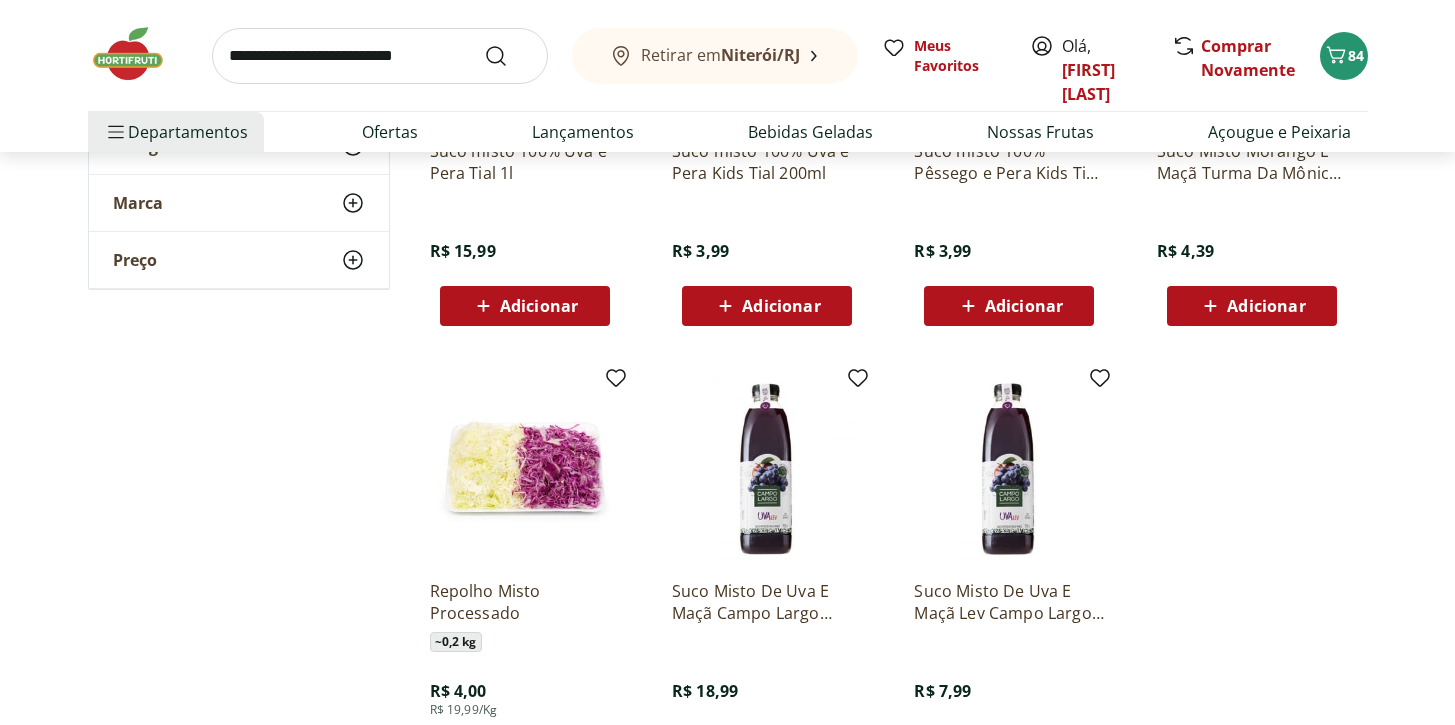 scroll, scrollTop: 0, scrollLeft: 0, axis: both 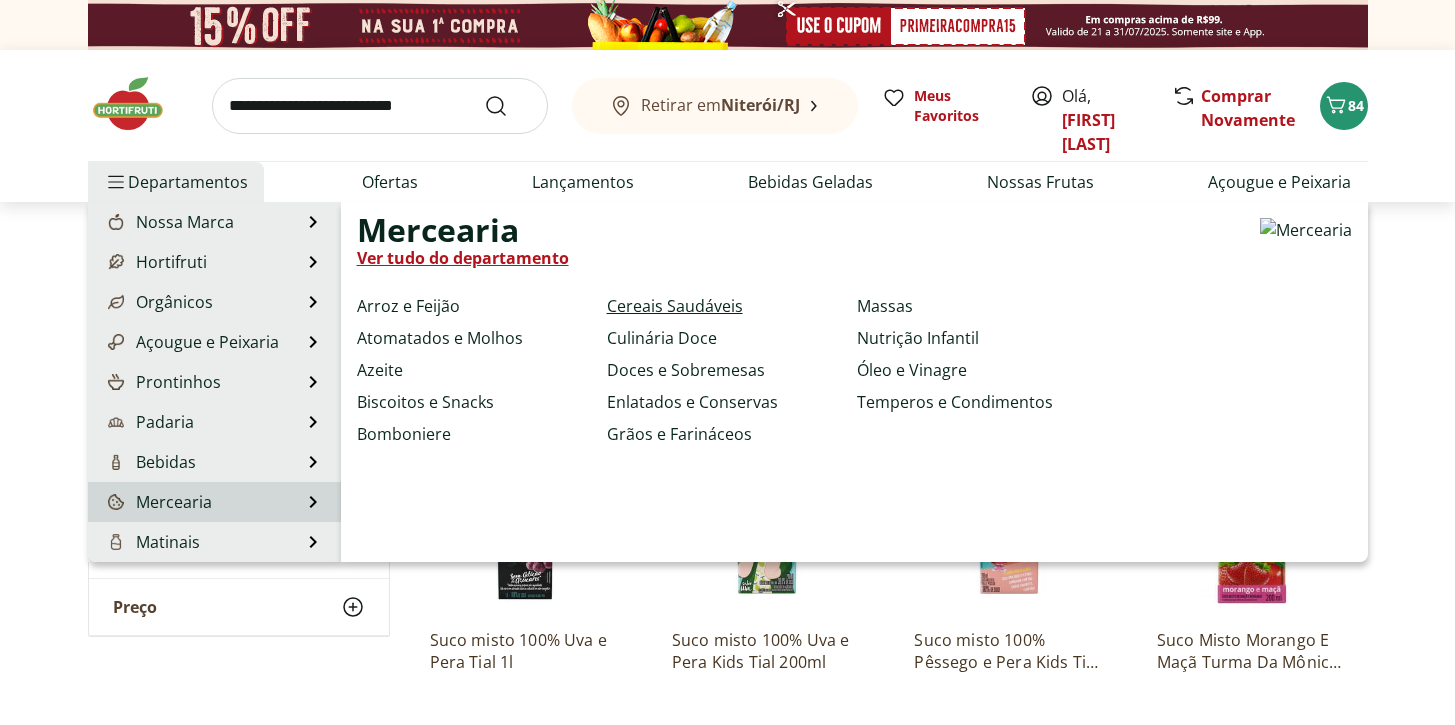click on "Cereais Saudáveis" at bounding box center [675, 306] 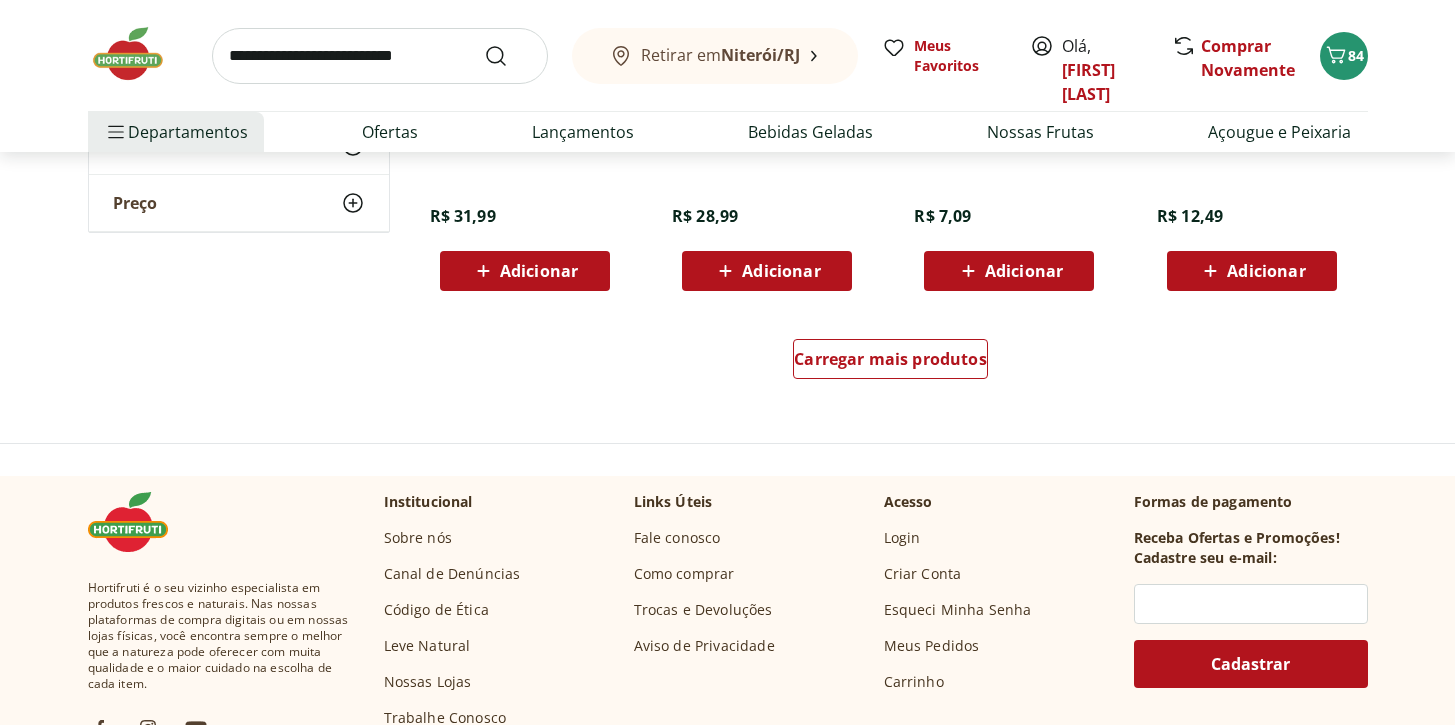 scroll, scrollTop: 1333, scrollLeft: 0, axis: vertical 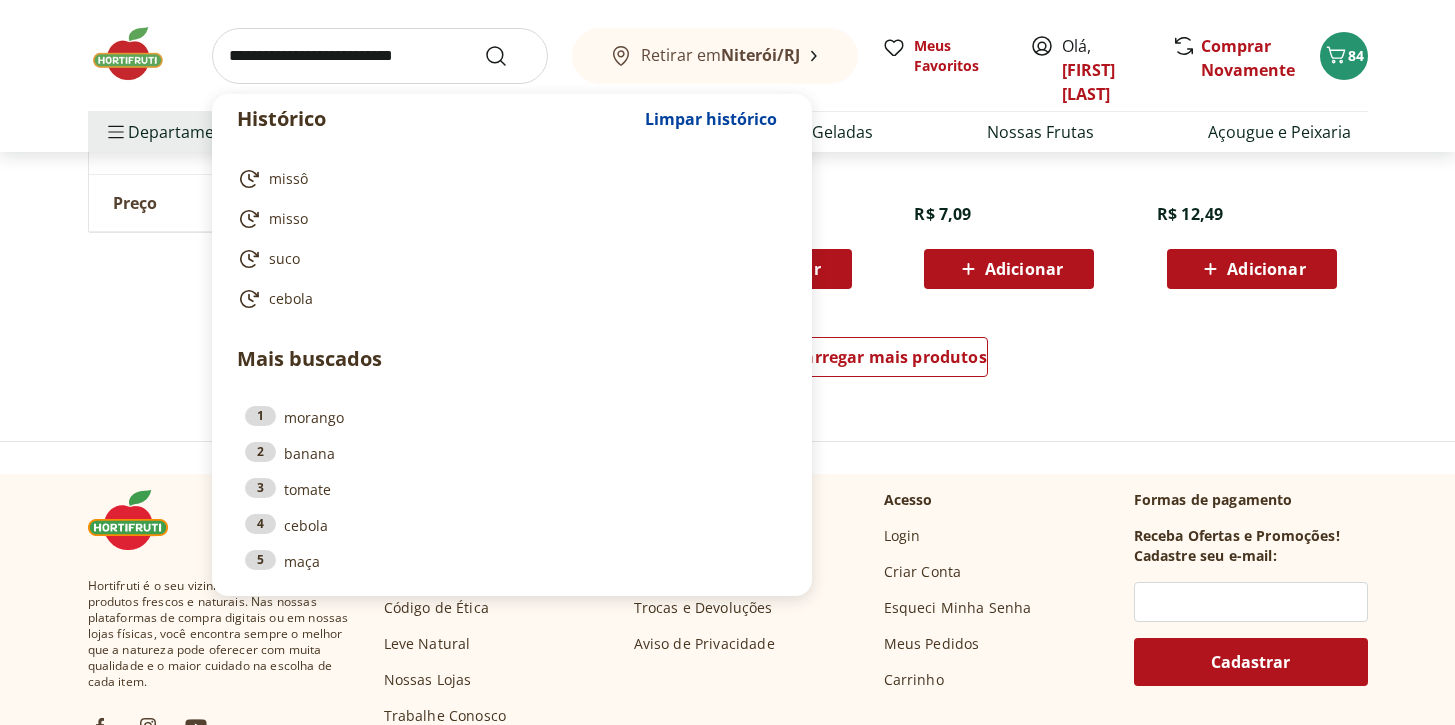 click at bounding box center (380, 56) 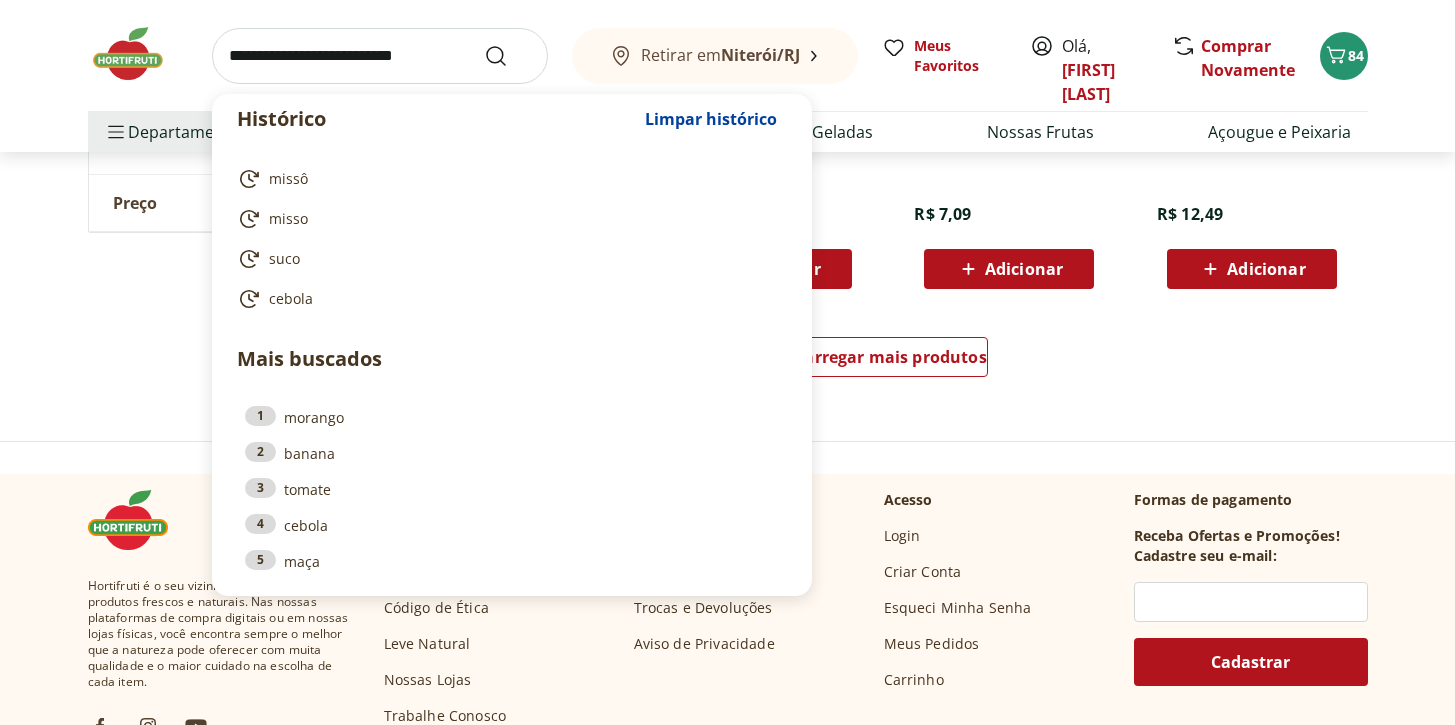 click on "**********" at bounding box center [728, -317] 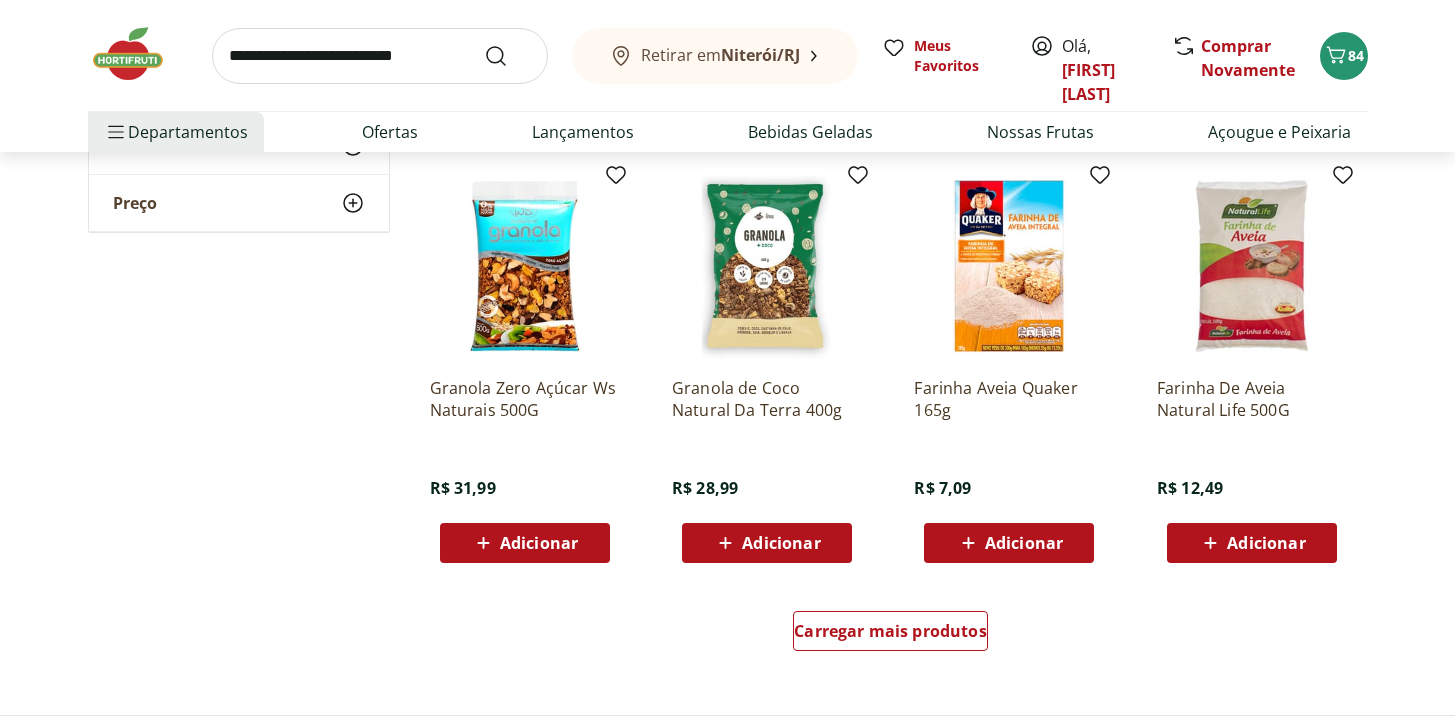 scroll, scrollTop: 0, scrollLeft: 0, axis: both 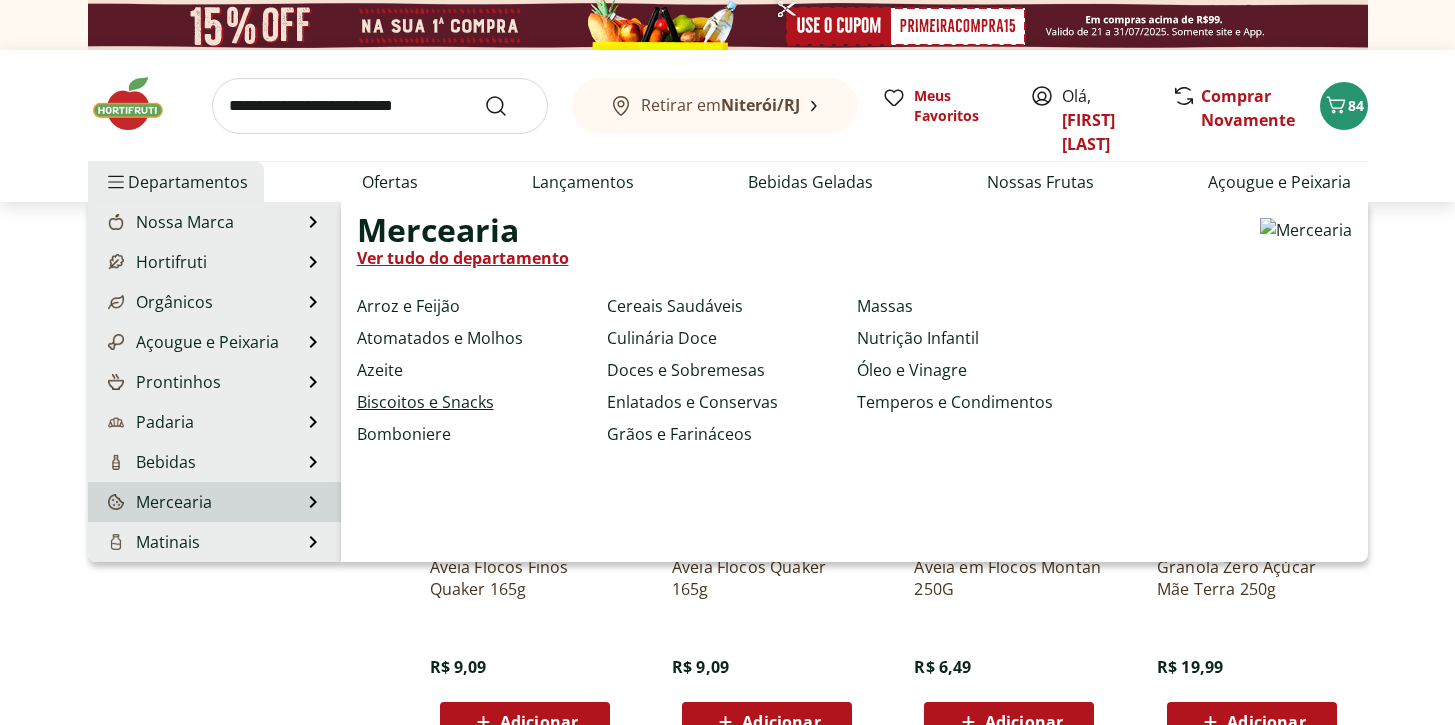 click on "Biscoitos e Snacks" at bounding box center [425, 402] 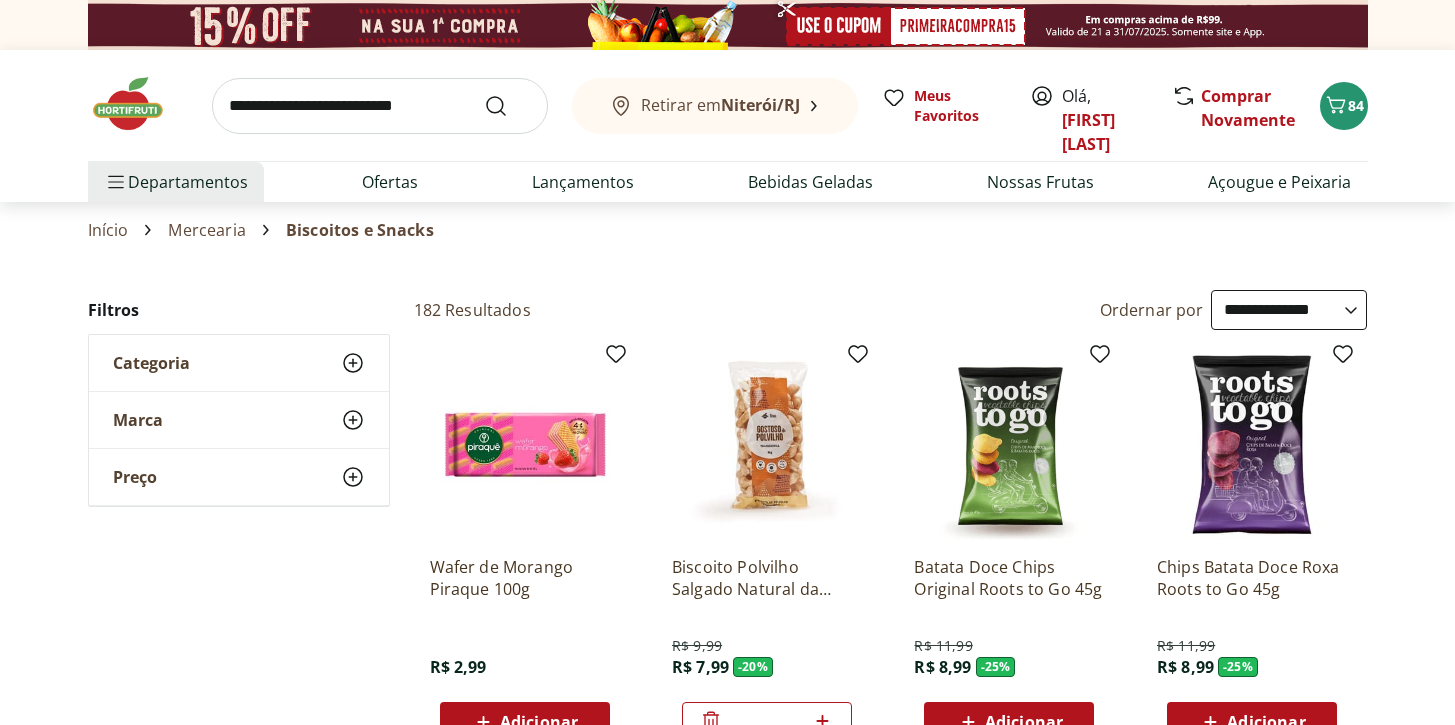 select on "**********" 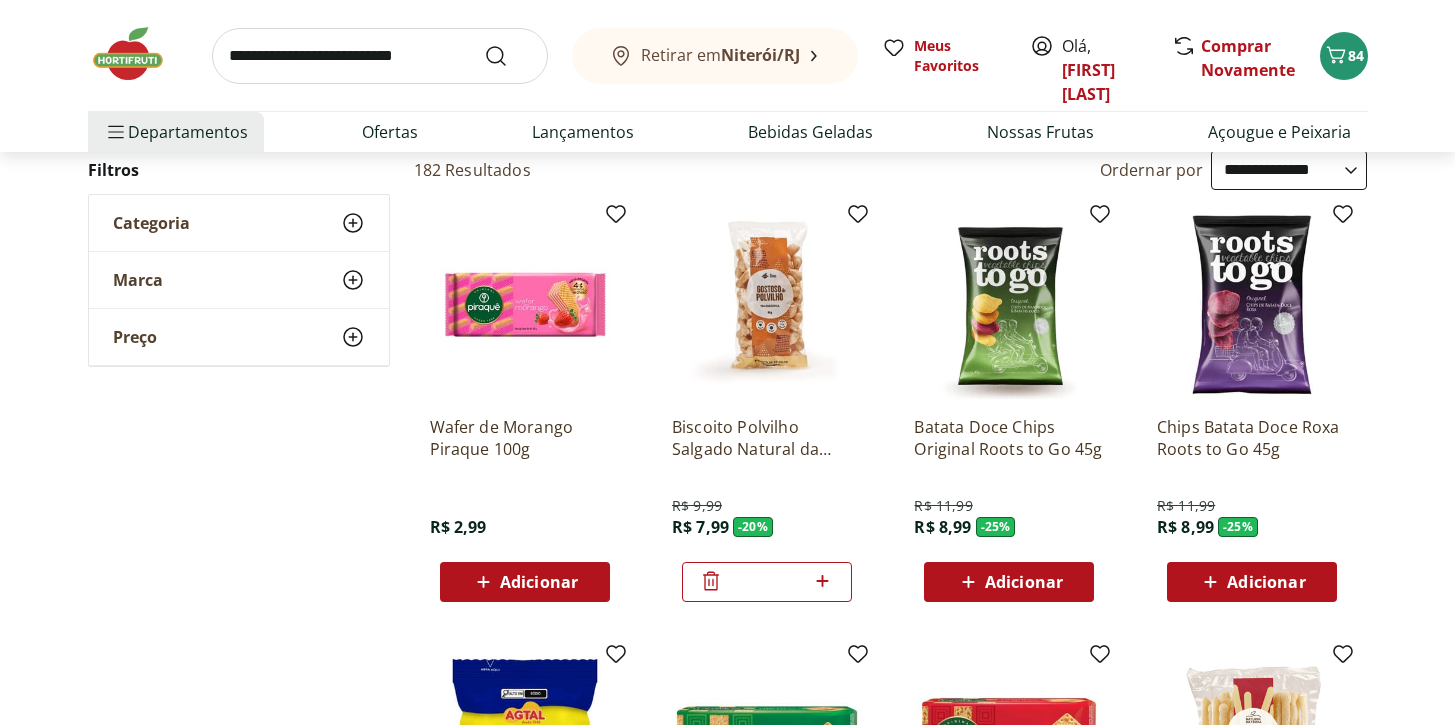 scroll, scrollTop: 0, scrollLeft: 0, axis: both 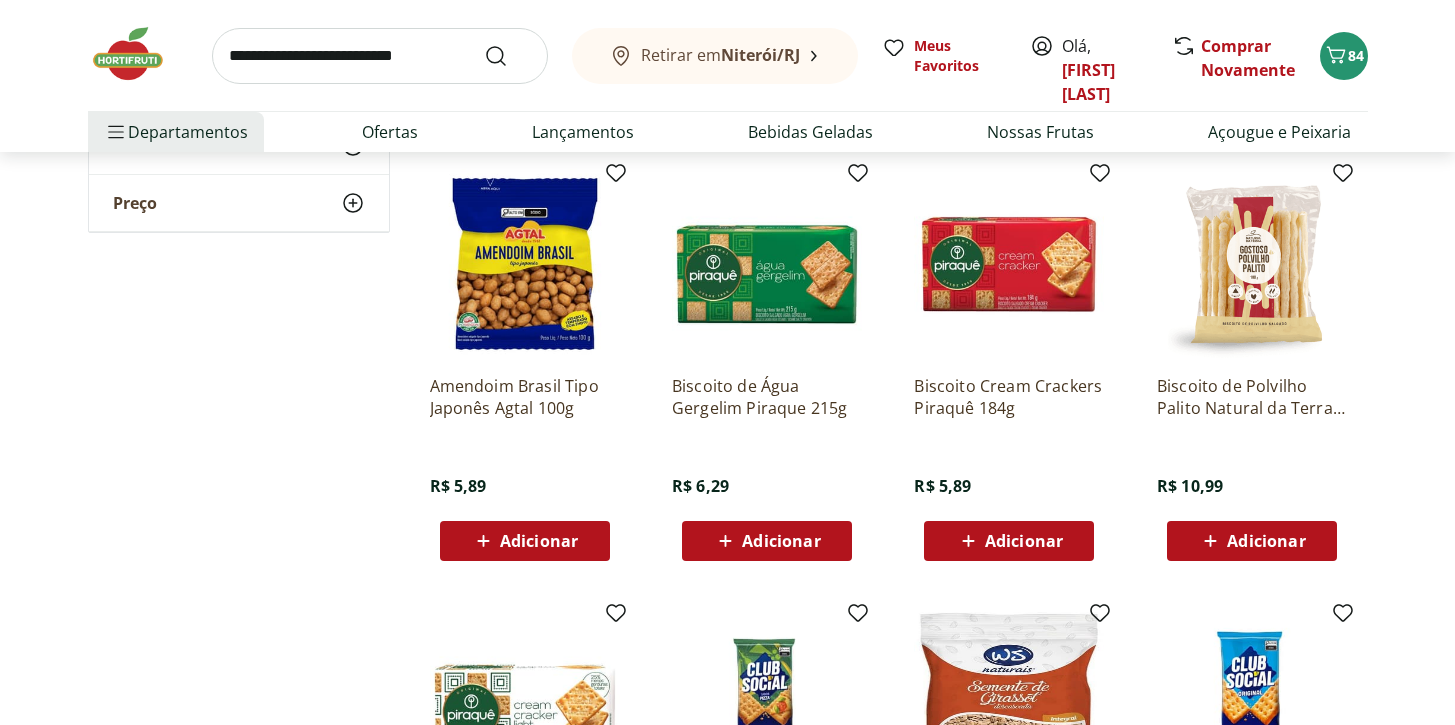 click on "Adicionar" at bounding box center [781, 541] 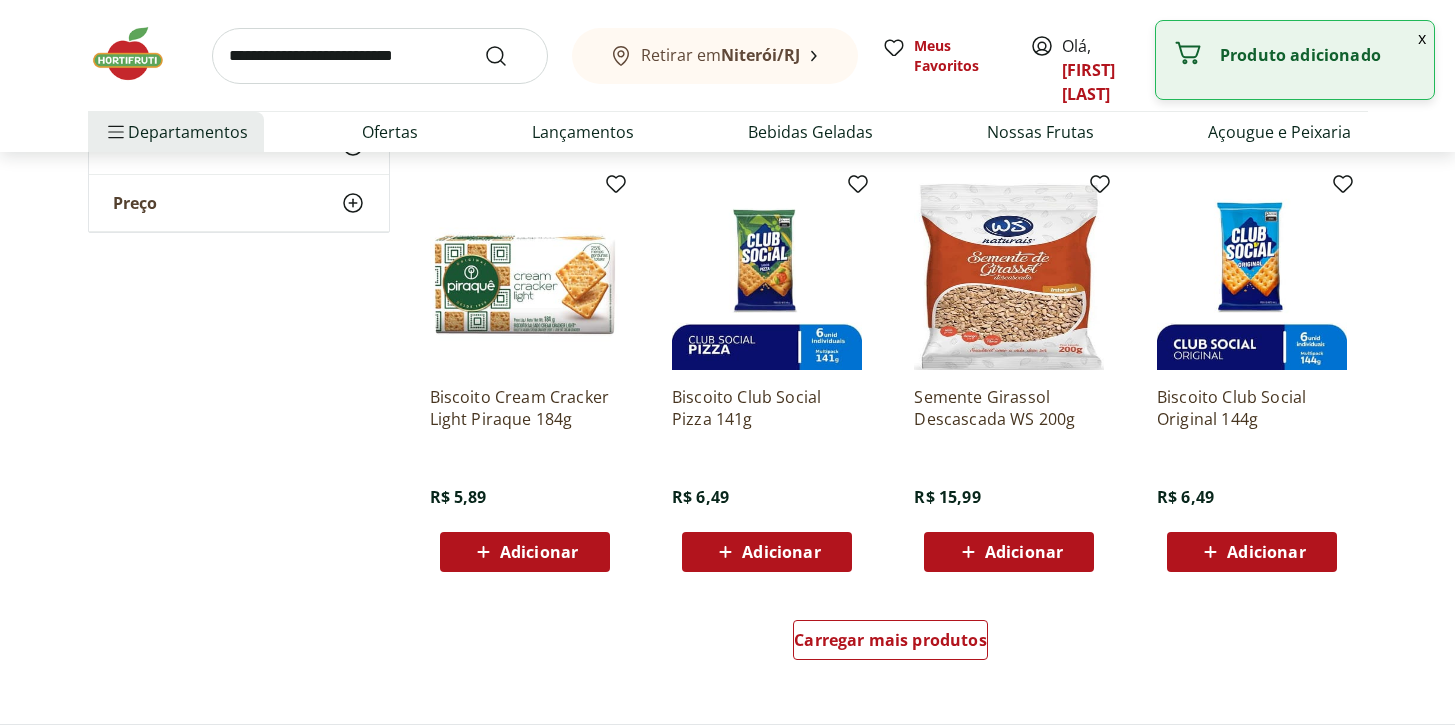 scroll, scrollTop: 1066, scrollLeft: 0, axis: vertical 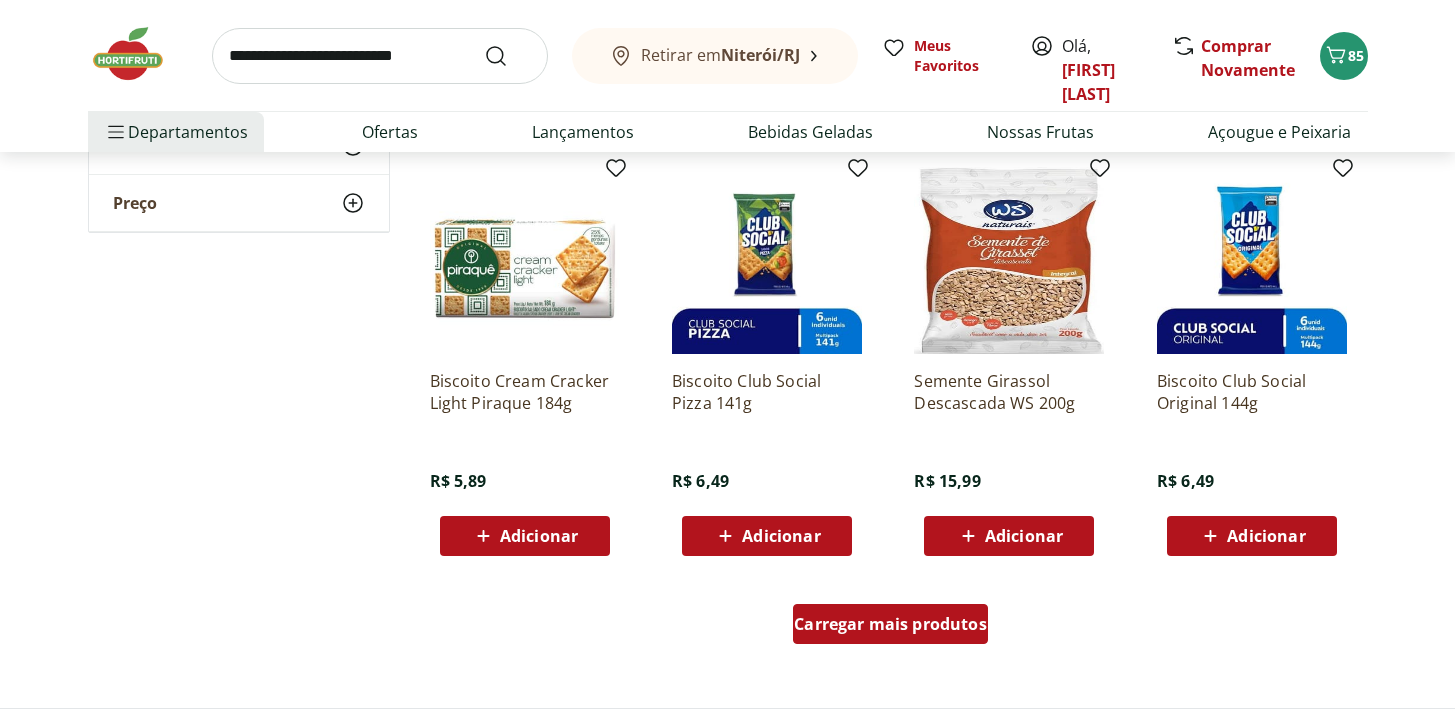 click on "Carregar mais produtos" at bounding box center (890, 624) 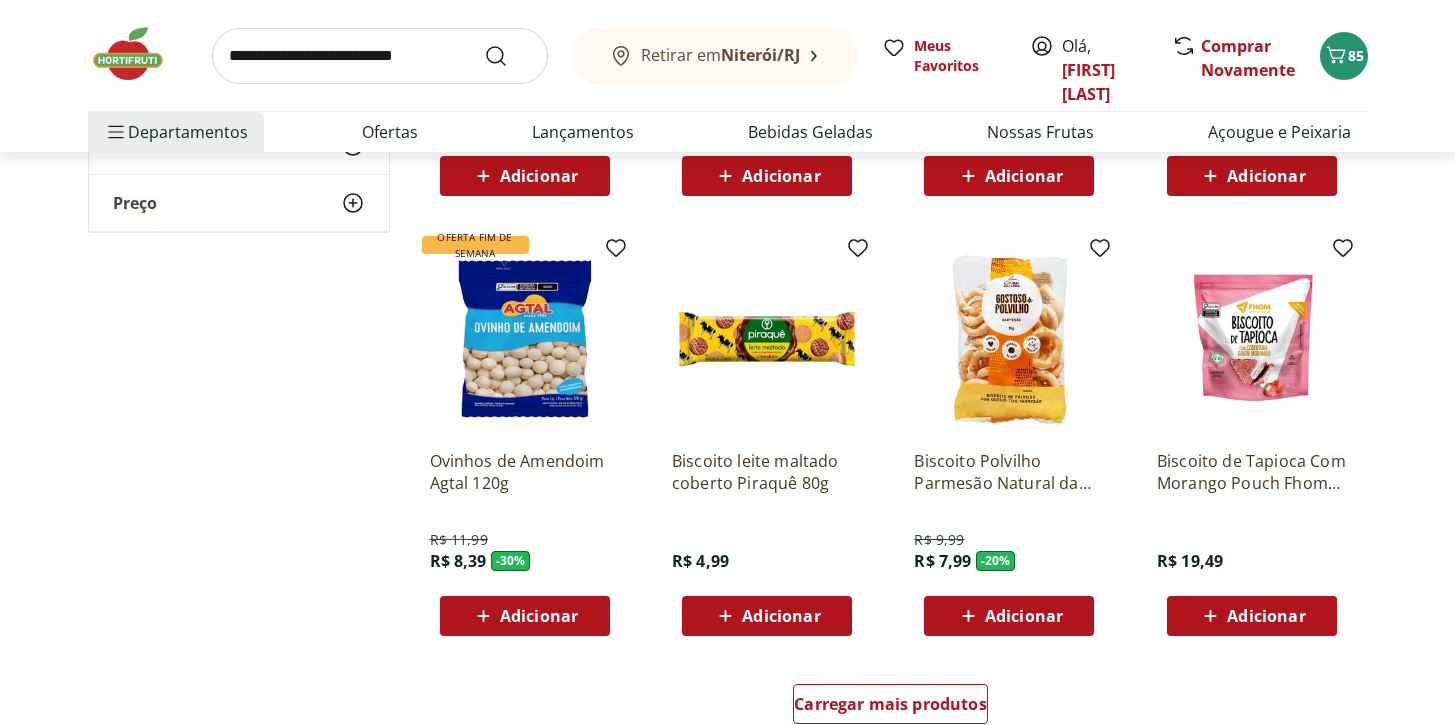 scroll, scrollTop: 2589, scrollLeft: 0, axis: vertical 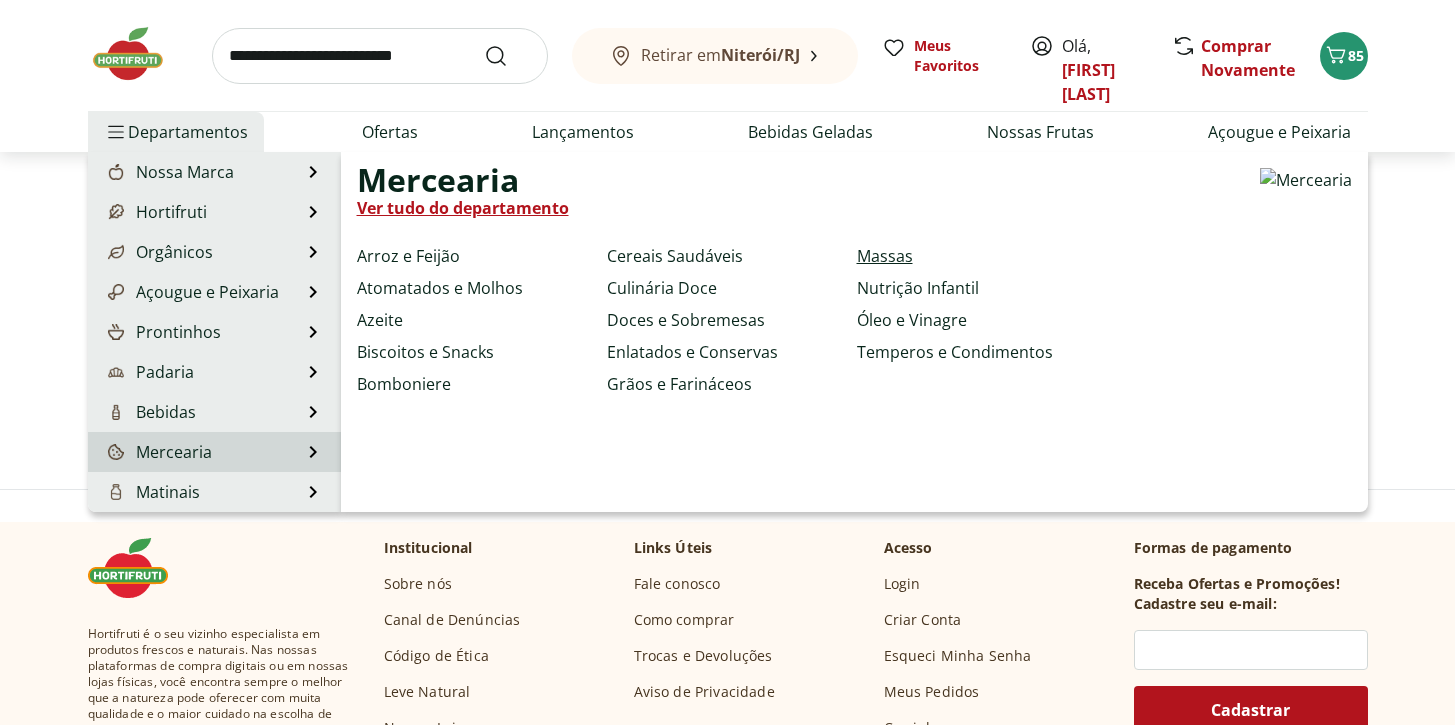 click on "Massas" at bounding box center (885, 256) 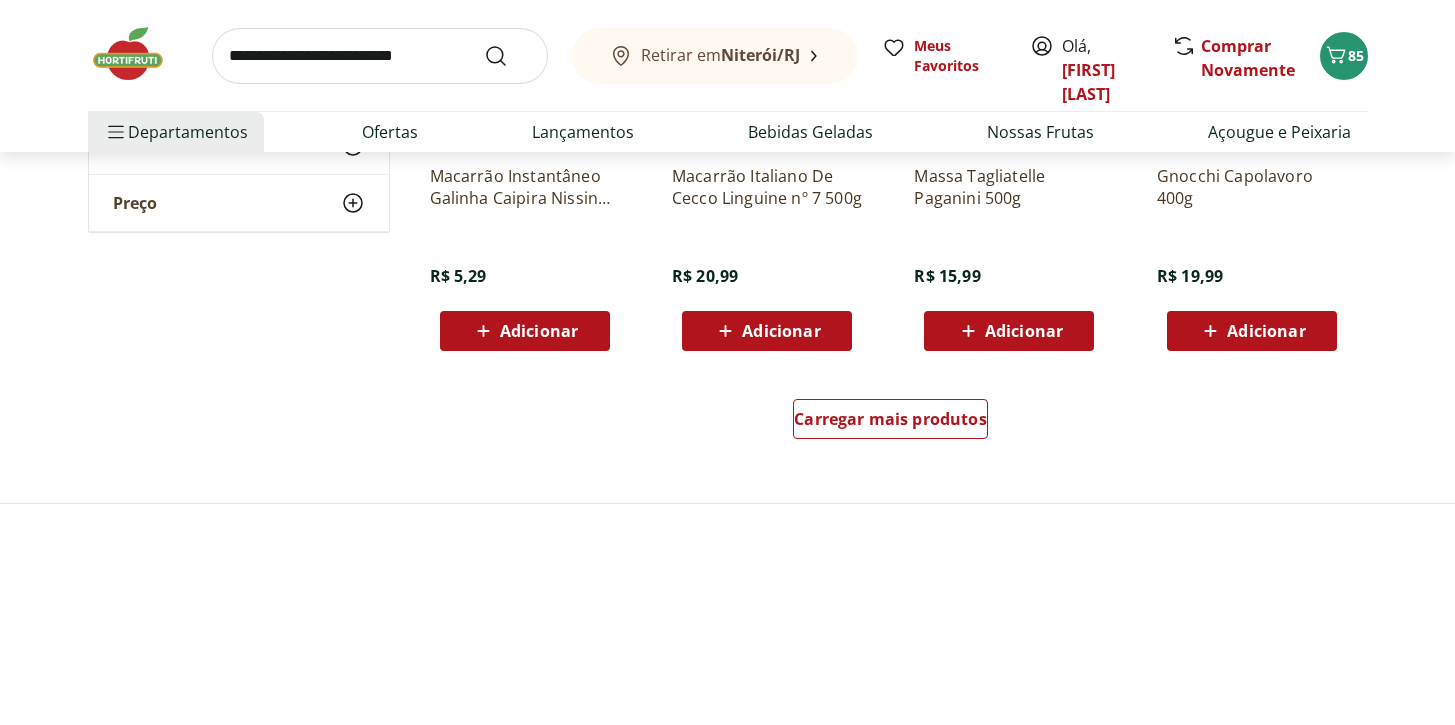 scroll, scrollTop: 1293, scrollLeft: 0, axis: vertical 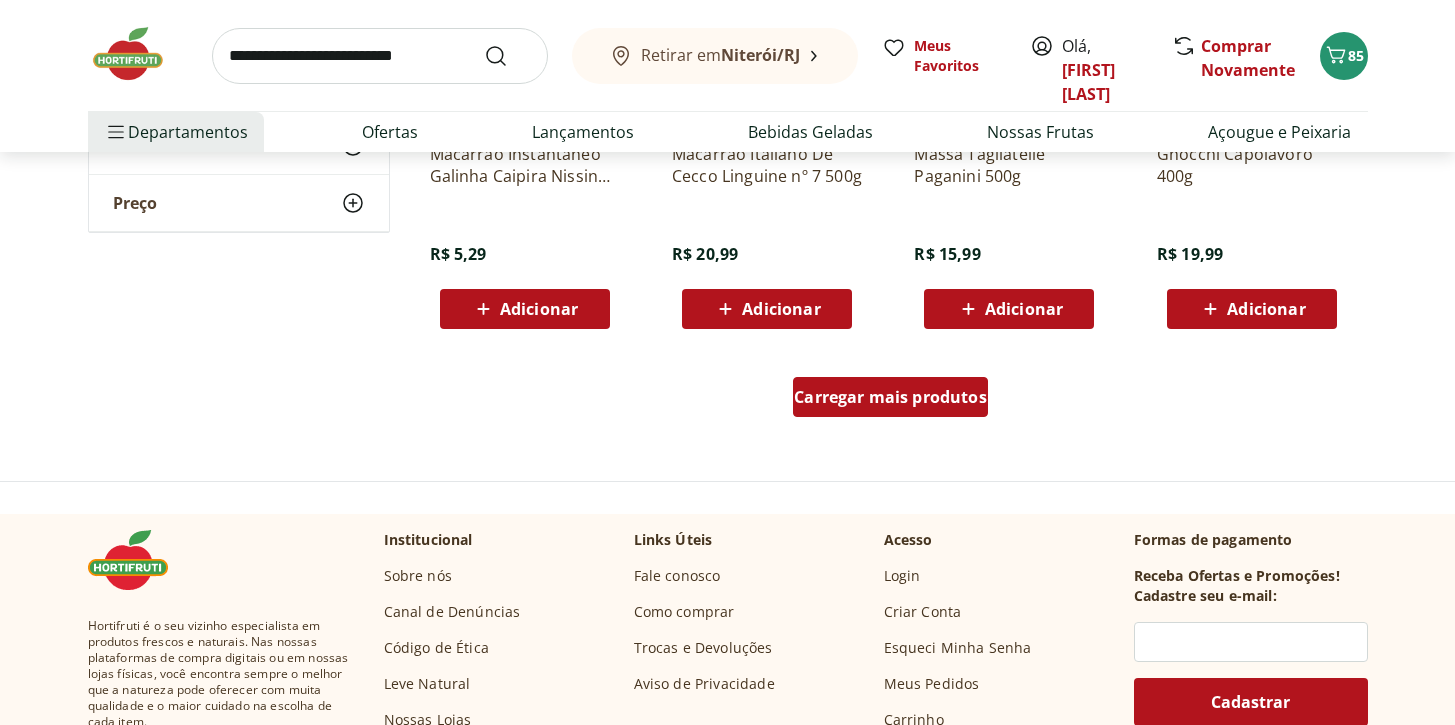 click on "Carregar mais produtos" at bounding box center (890, 397) 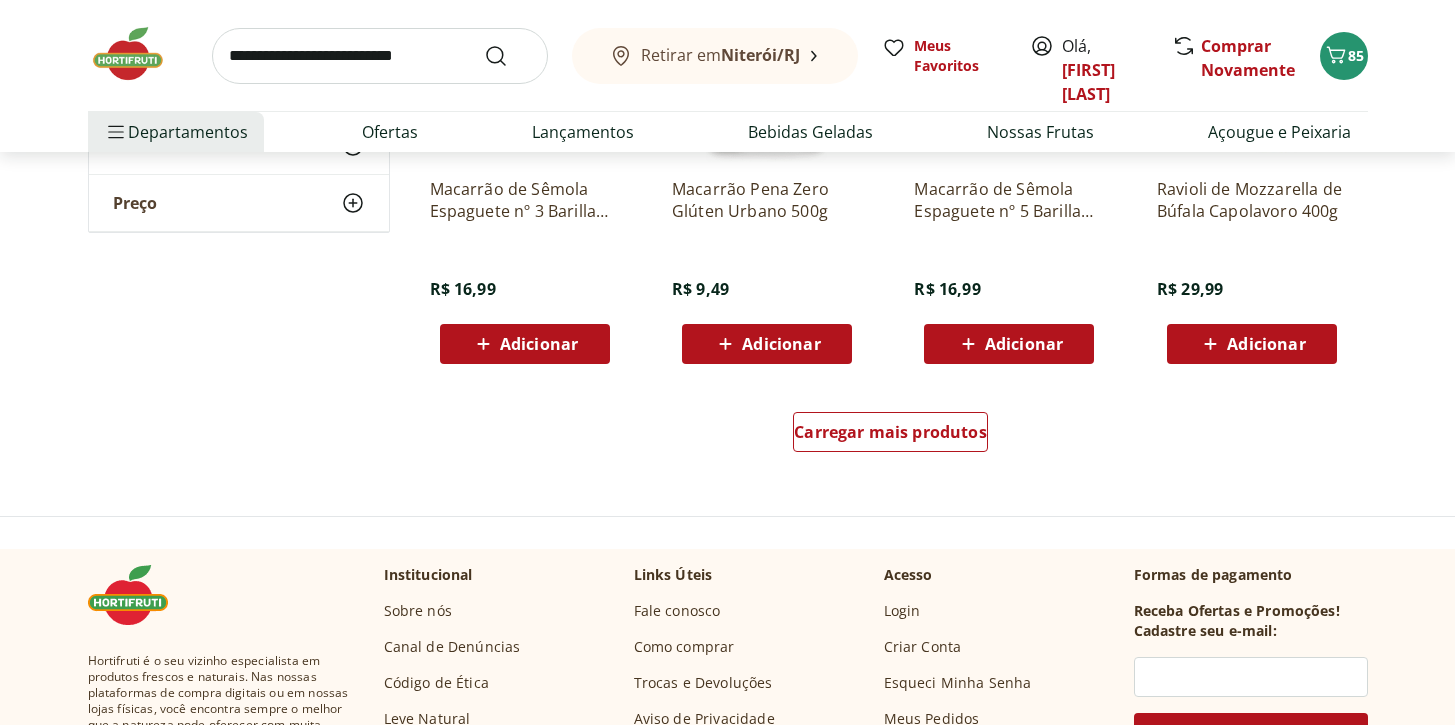 scroll, scrollTop: 2592, scrollLeft: 0, axis: vertical 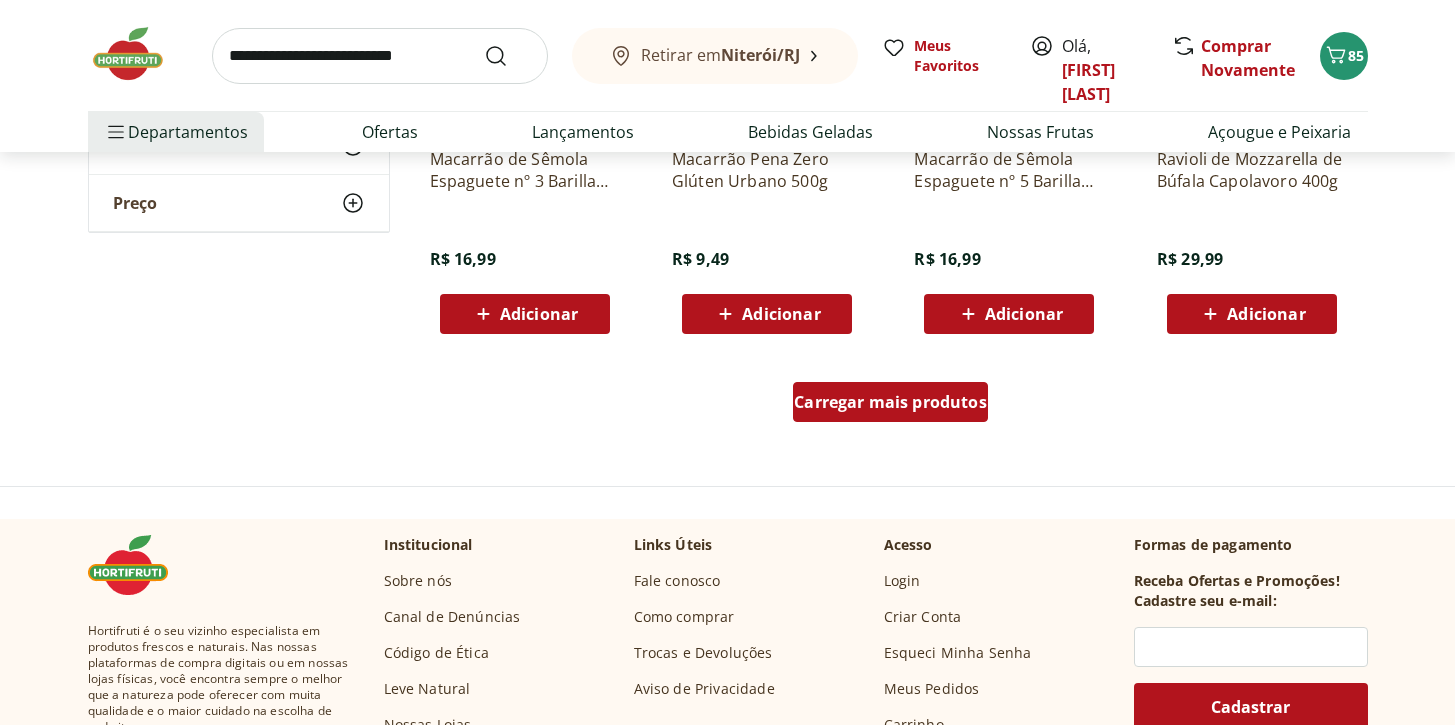 click on "Carregar mais produtos" at bounding box center (890, 402) 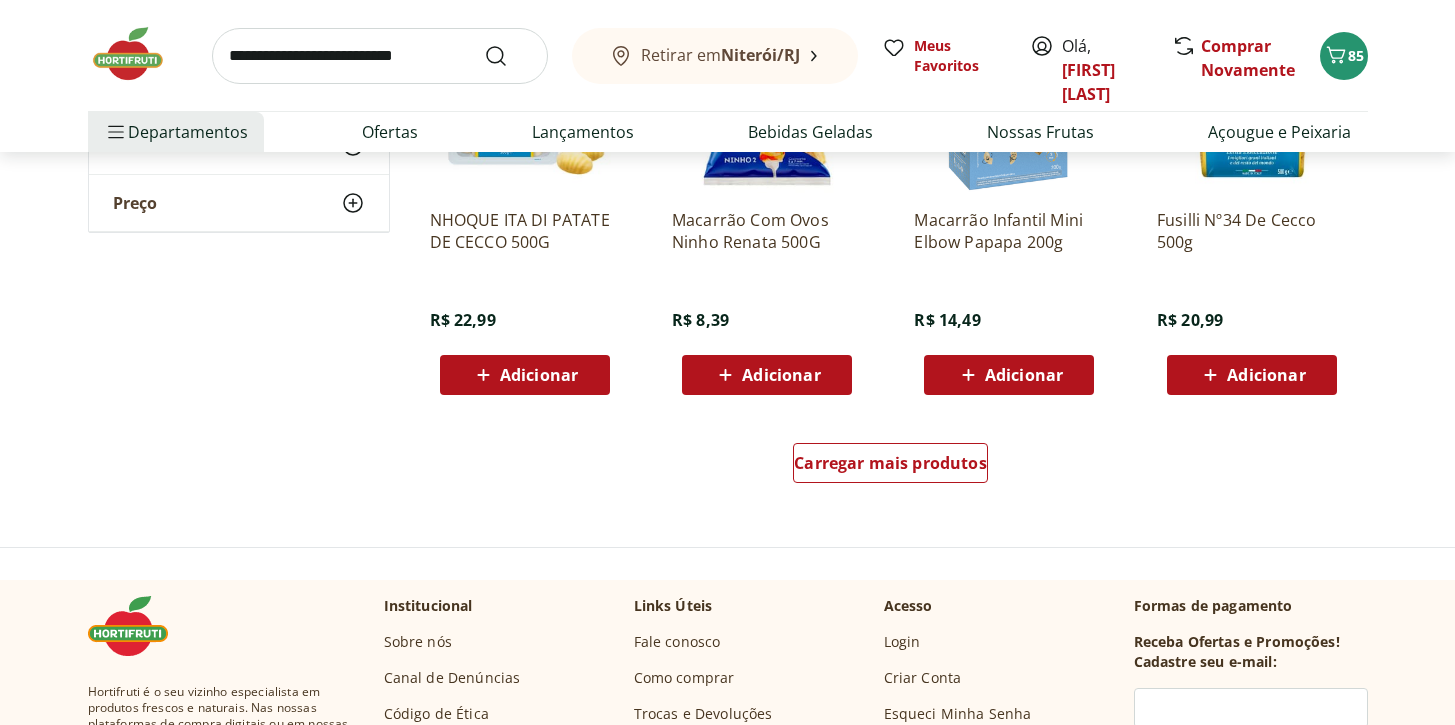 scroll, scrollTop: 3858, scrollLeft: 0, axis: vertical 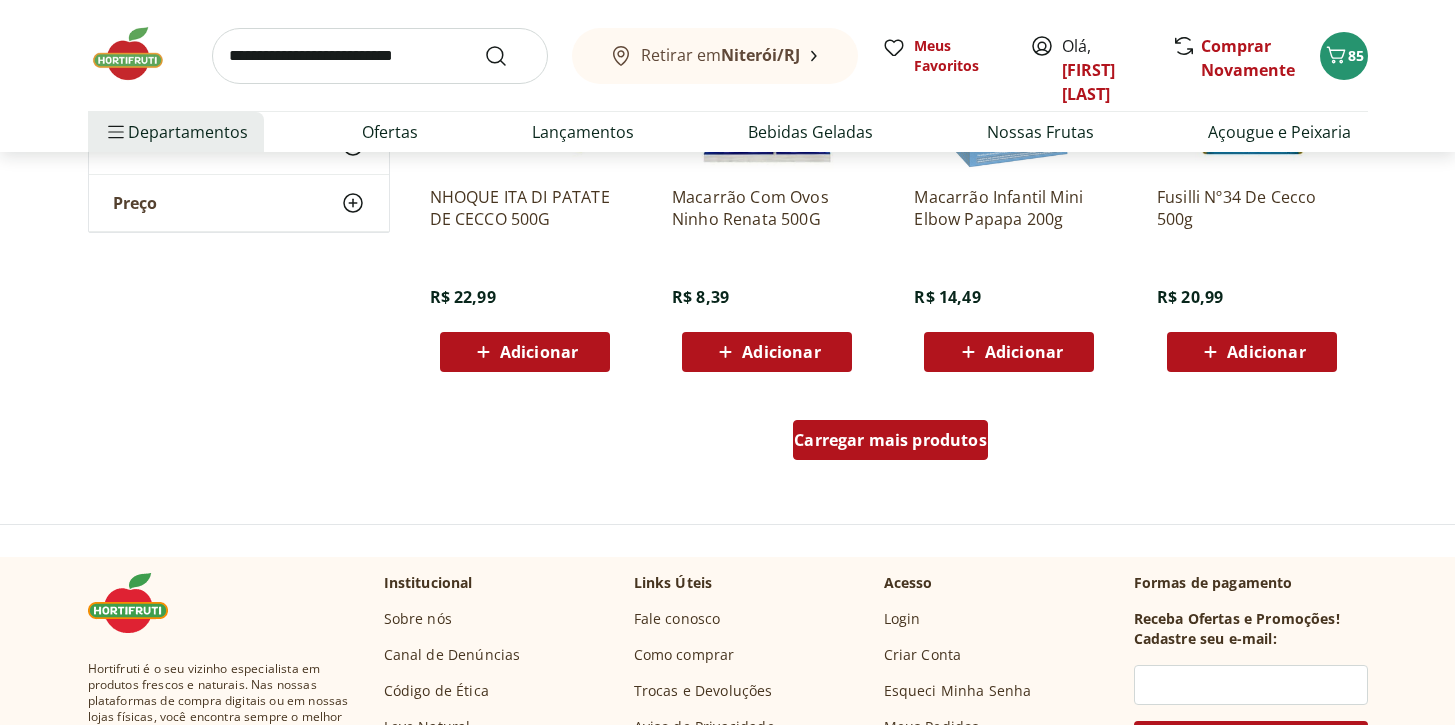 click on "Carregar mais produtos" at bounding box center [890, 440] 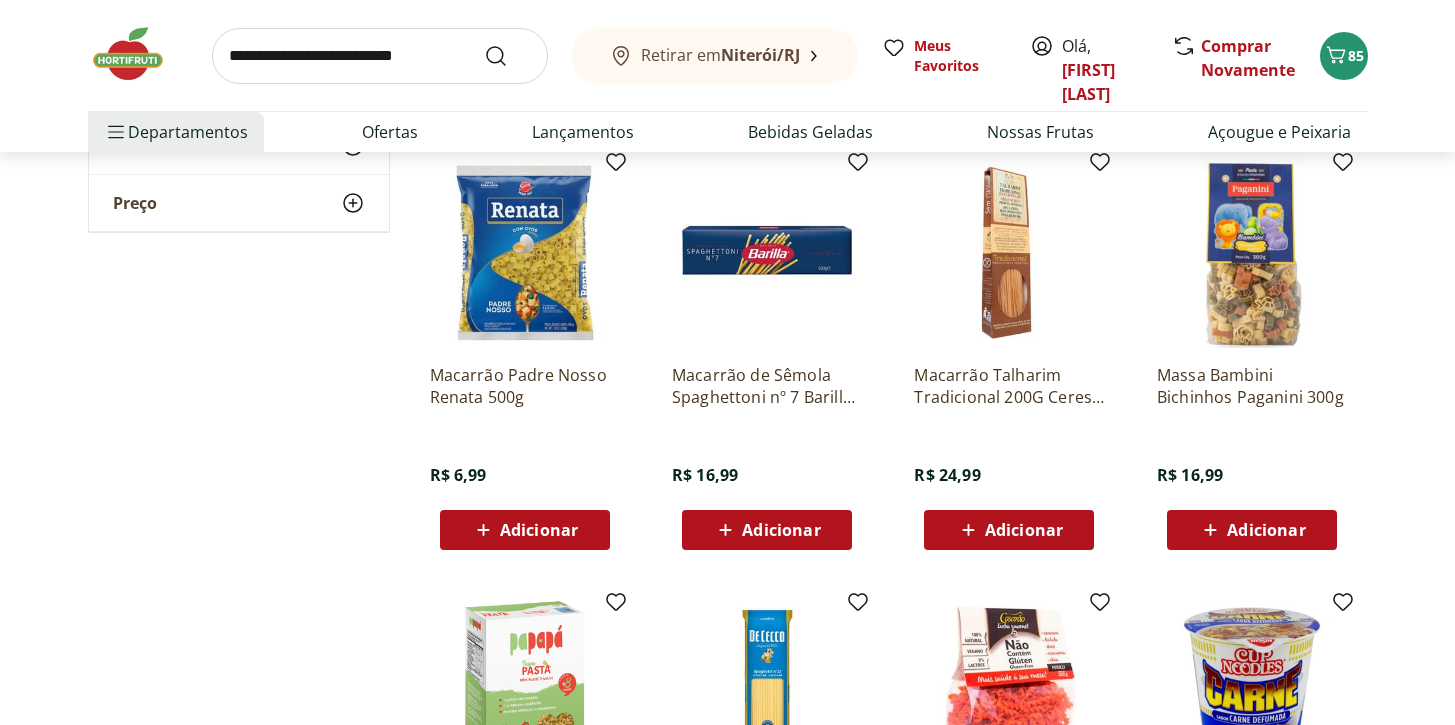 scroll, scrollTop: 4556, scrollLeft: 0, axis: vertical 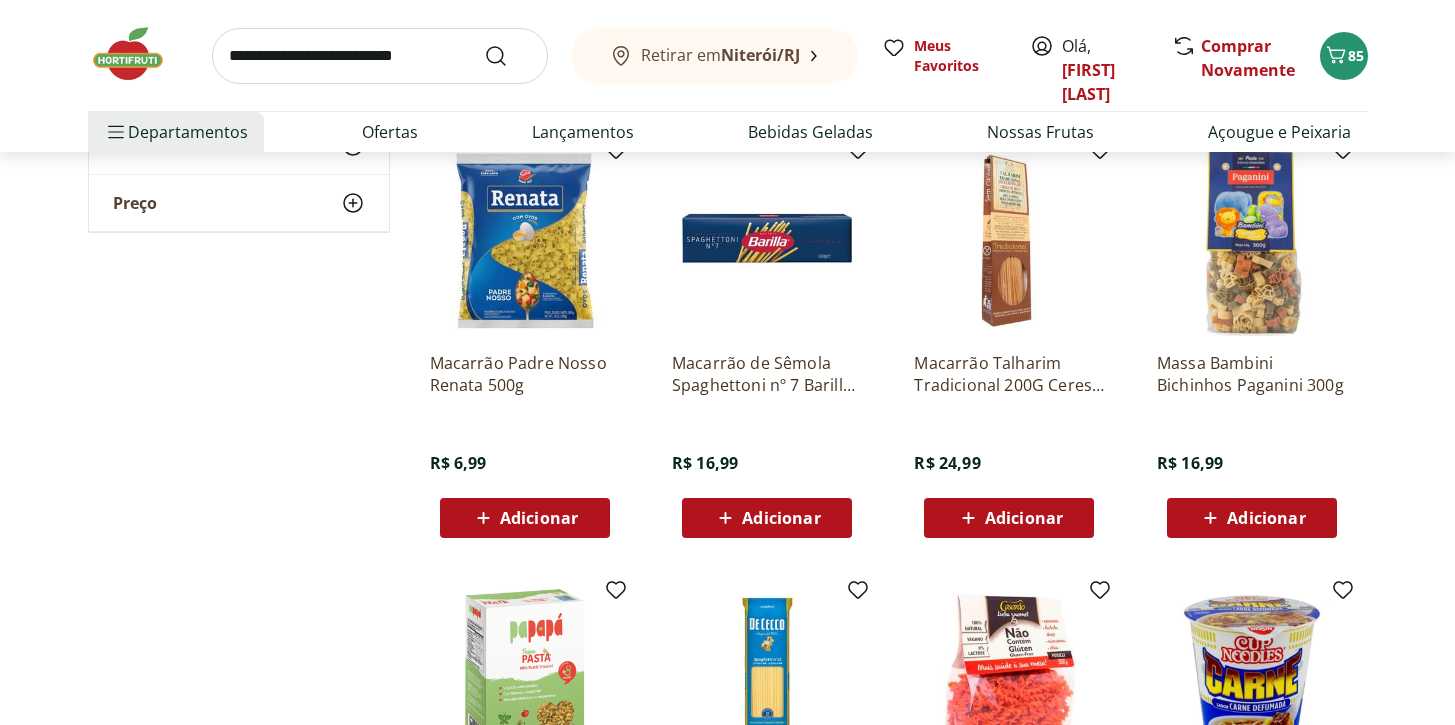 click on "Adicionar" at bounding box center (1266, 518) 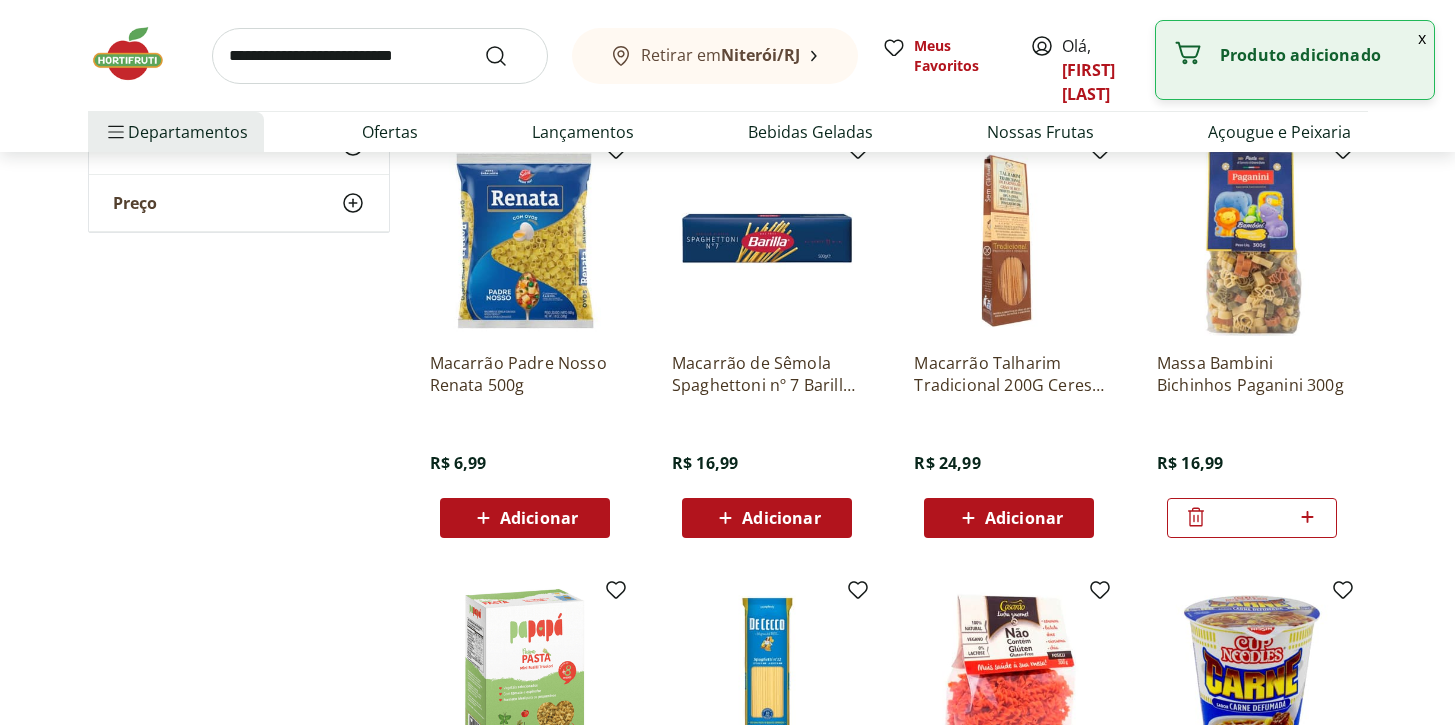 click 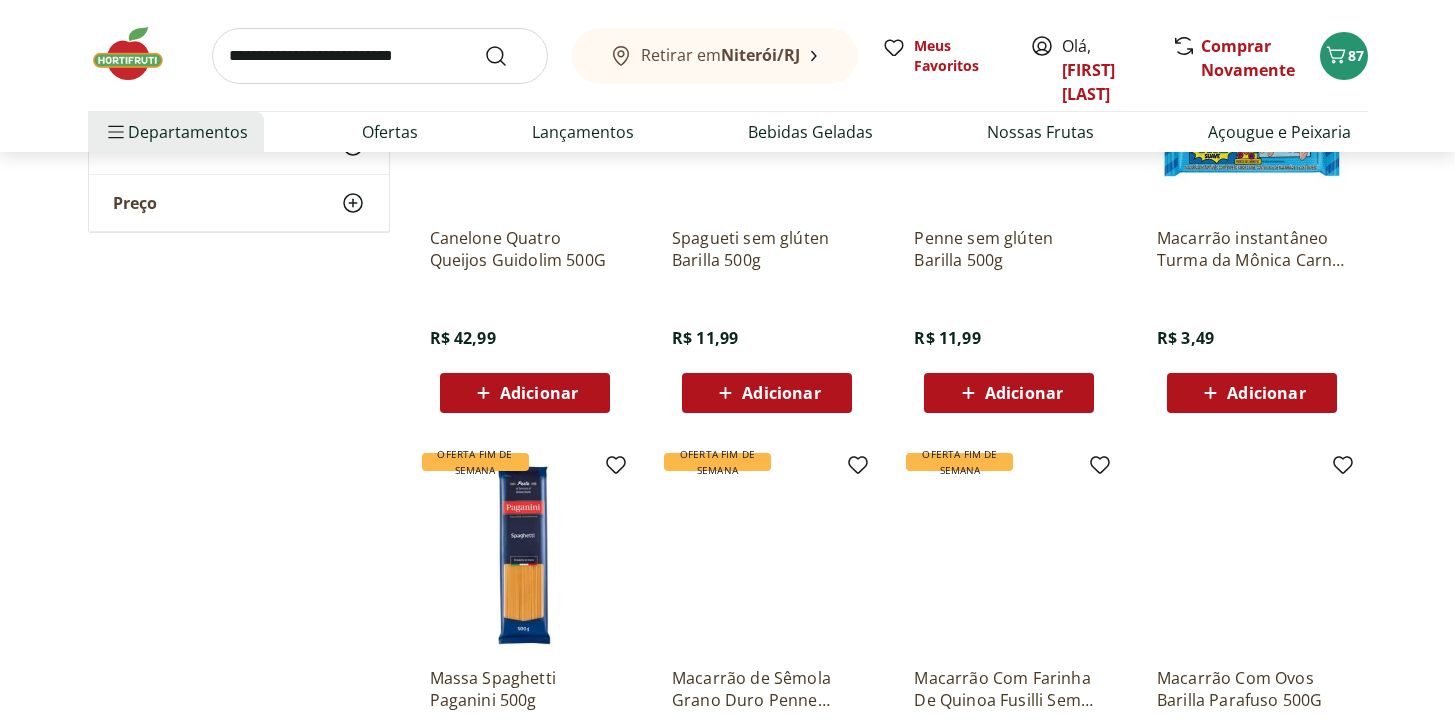 scroll, scrollTop: 1361, scrollLeft: 0, axis: vertical 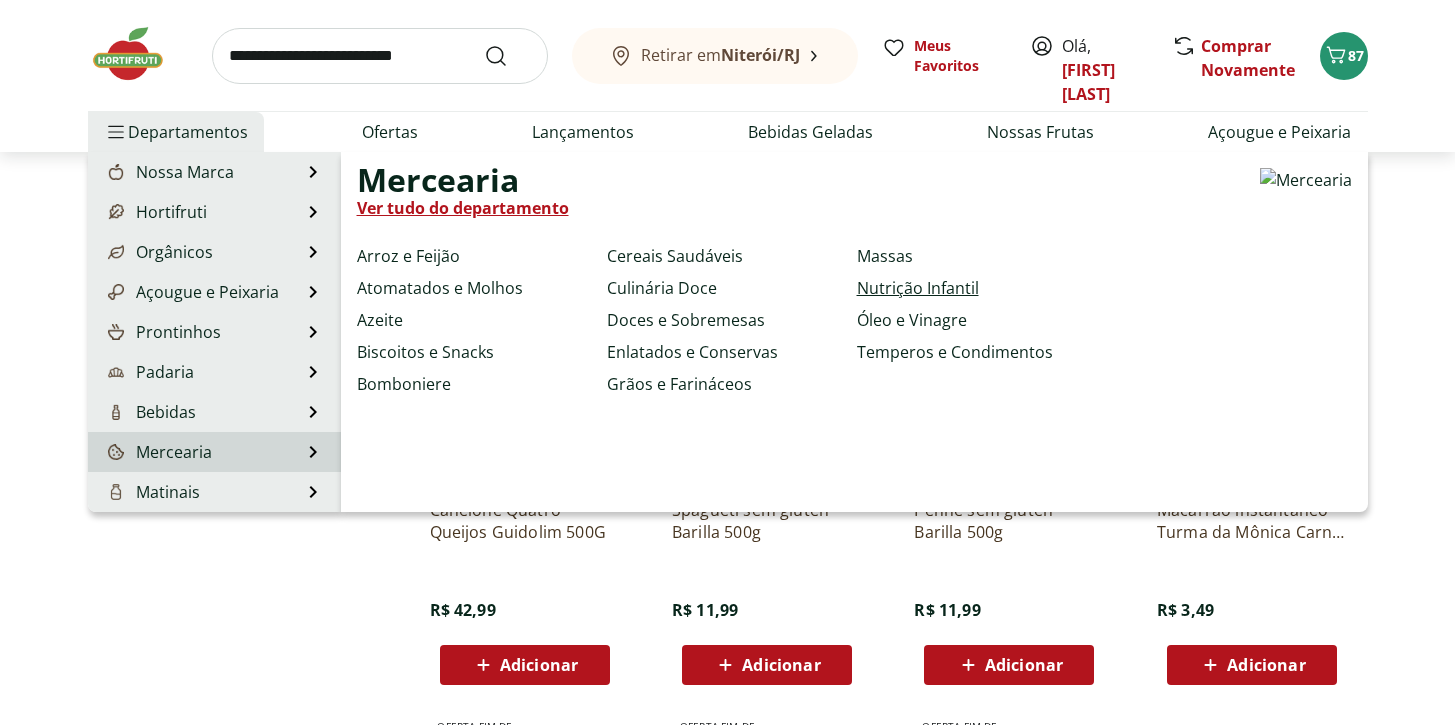 click on "Nutrição Infantil" at bounding box center (918, 288) 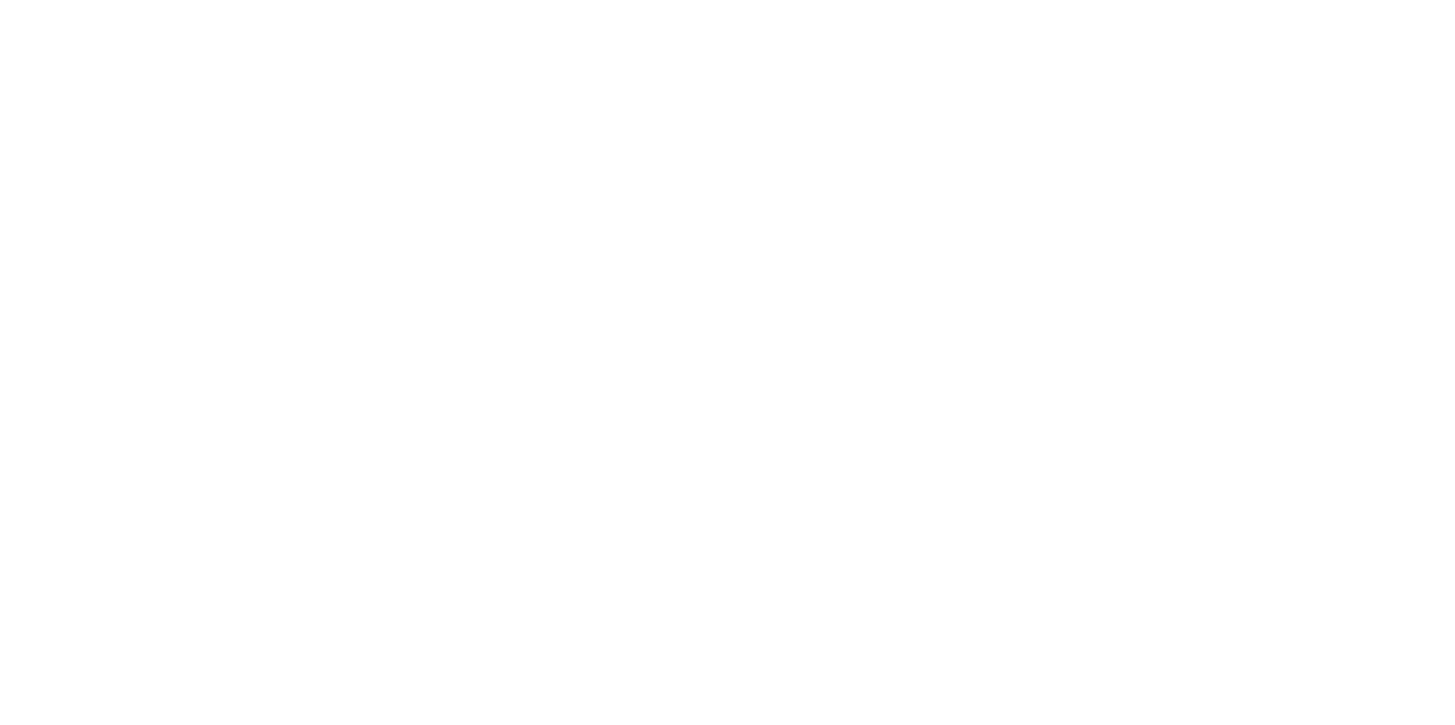 scroll, scrollTop: 0, scrollLeft: 0, axis: both 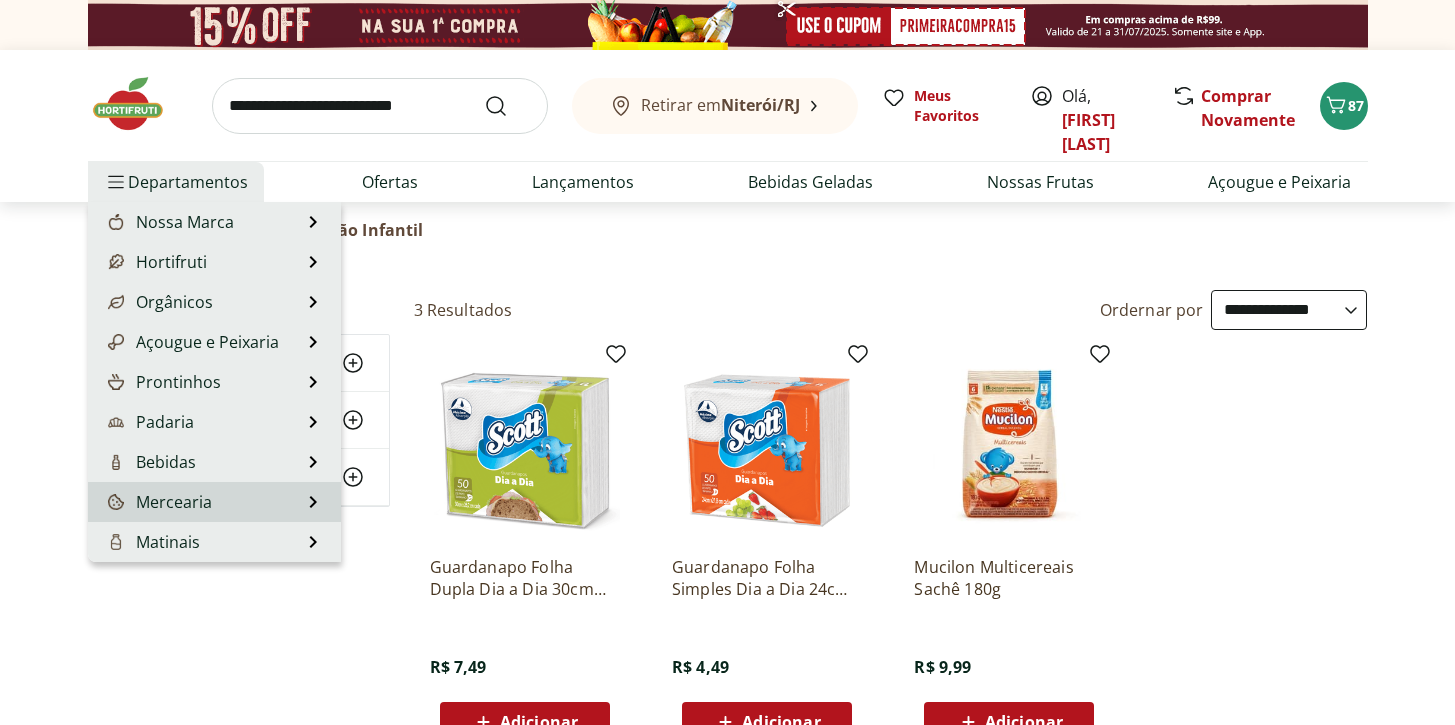click on "Mercearia Mercearia Ver tudo do departamento Arroz e Feijão Atomatados e Molhos Azeite Biscoitos e Snacks Bomboniere Cereais Saudáveis Culinária Doce Doces e Sobremesas Enlatados e Conservas Grãos e Farináceos Massas Nutrição Infantil Óleo e Vinagre Temperos e Condimentos" at bounding box center (214, 502) 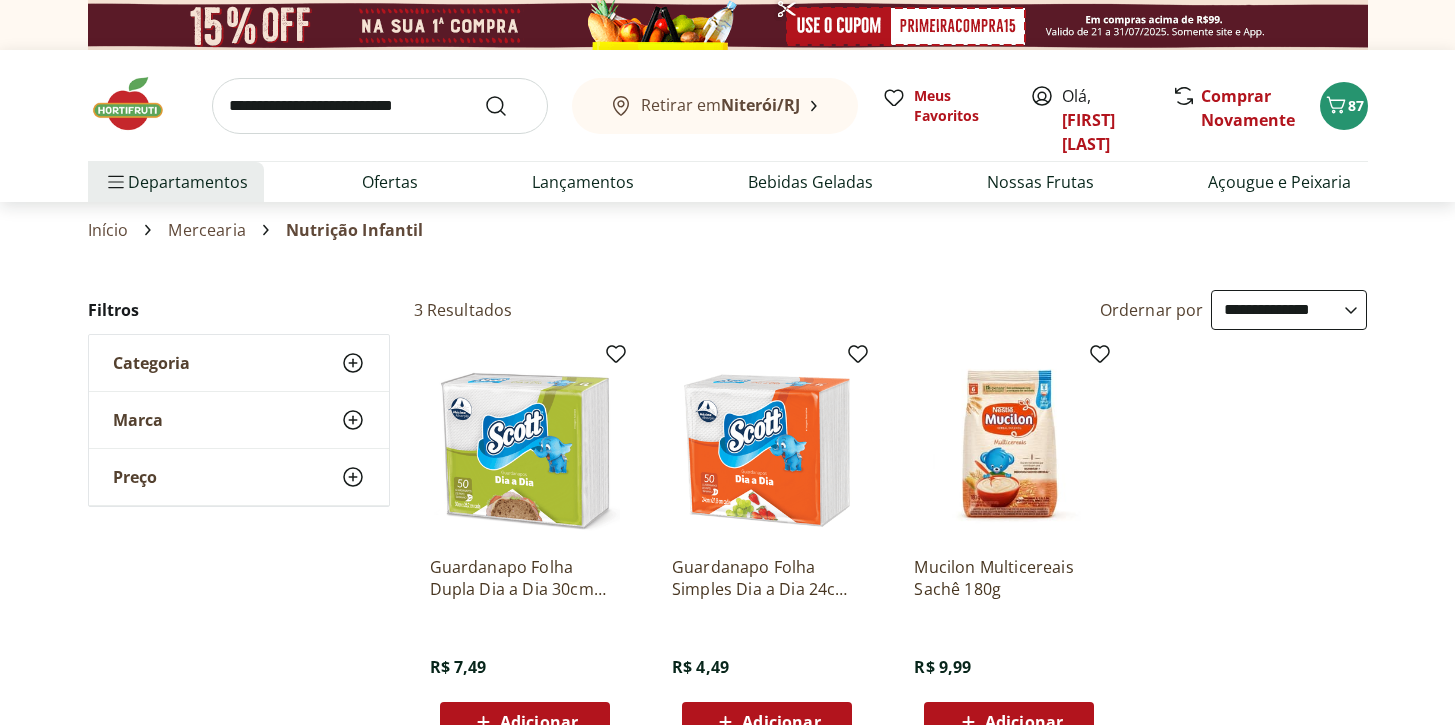 click on "**********" at bounding box center (728, 524) 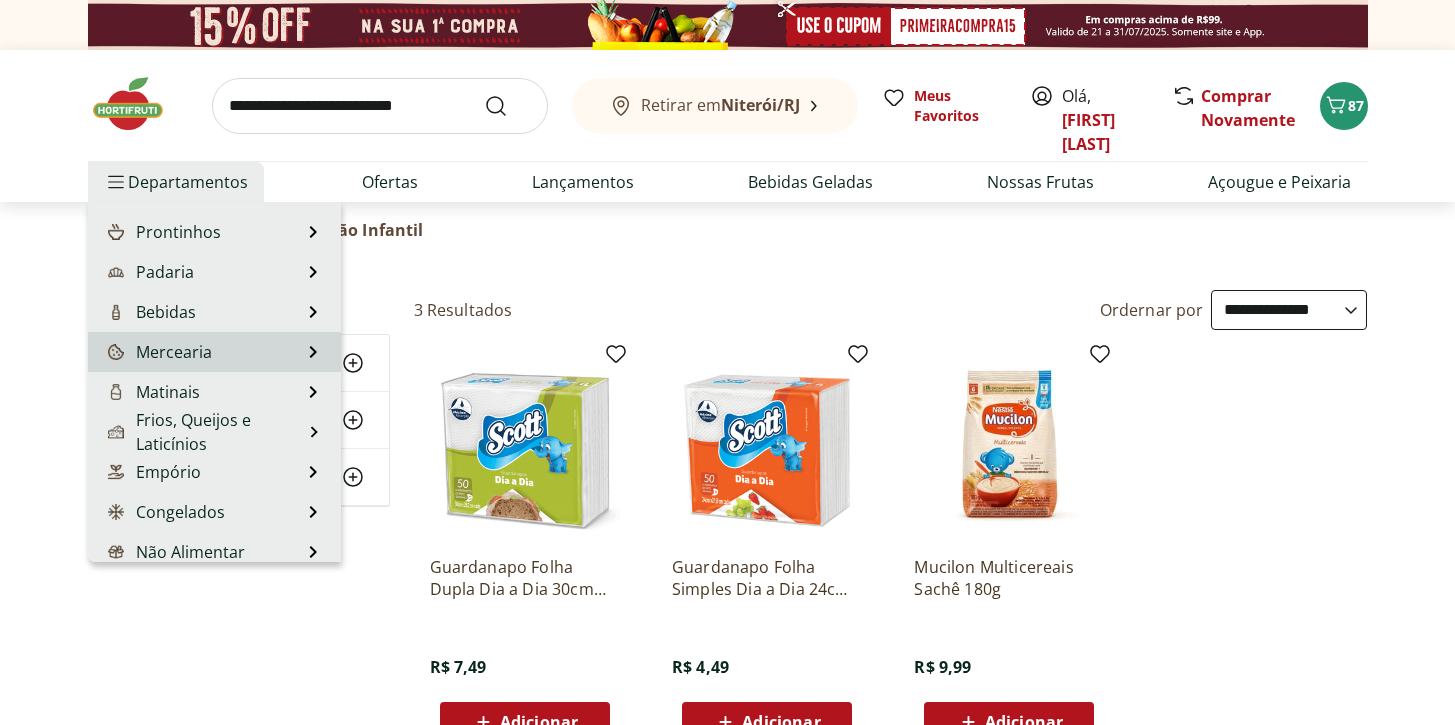 scroll, scrollTop: 153, scrollLeft: 0, axis: vertical 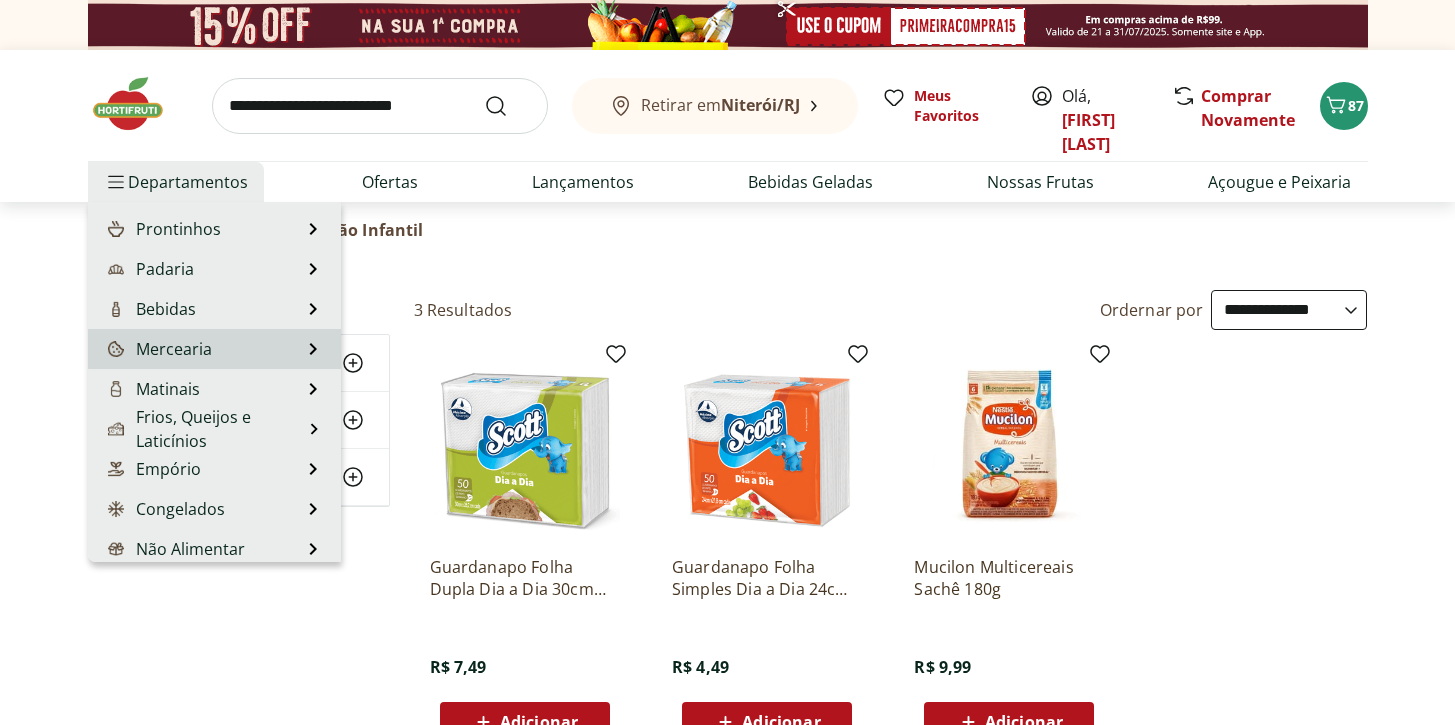click on "Mercearia" at bounding box center [158, 349] 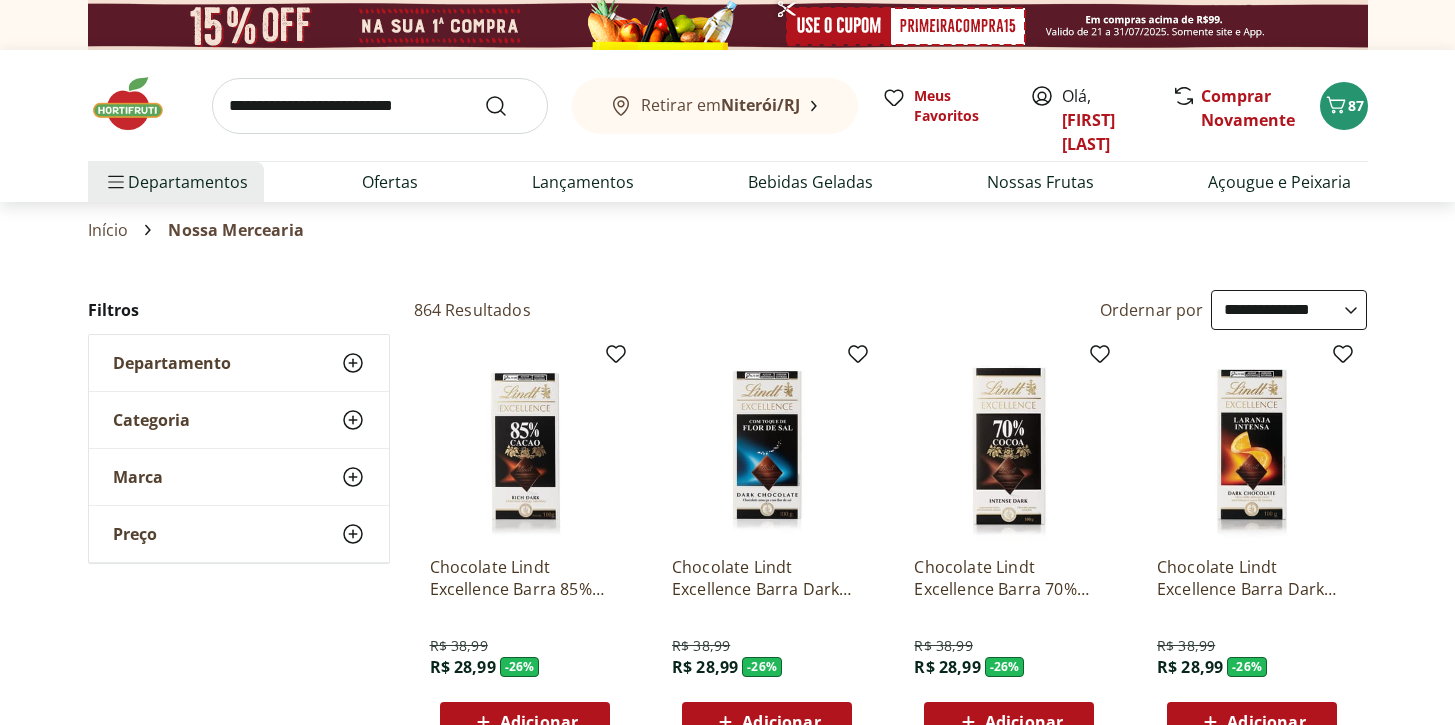 click 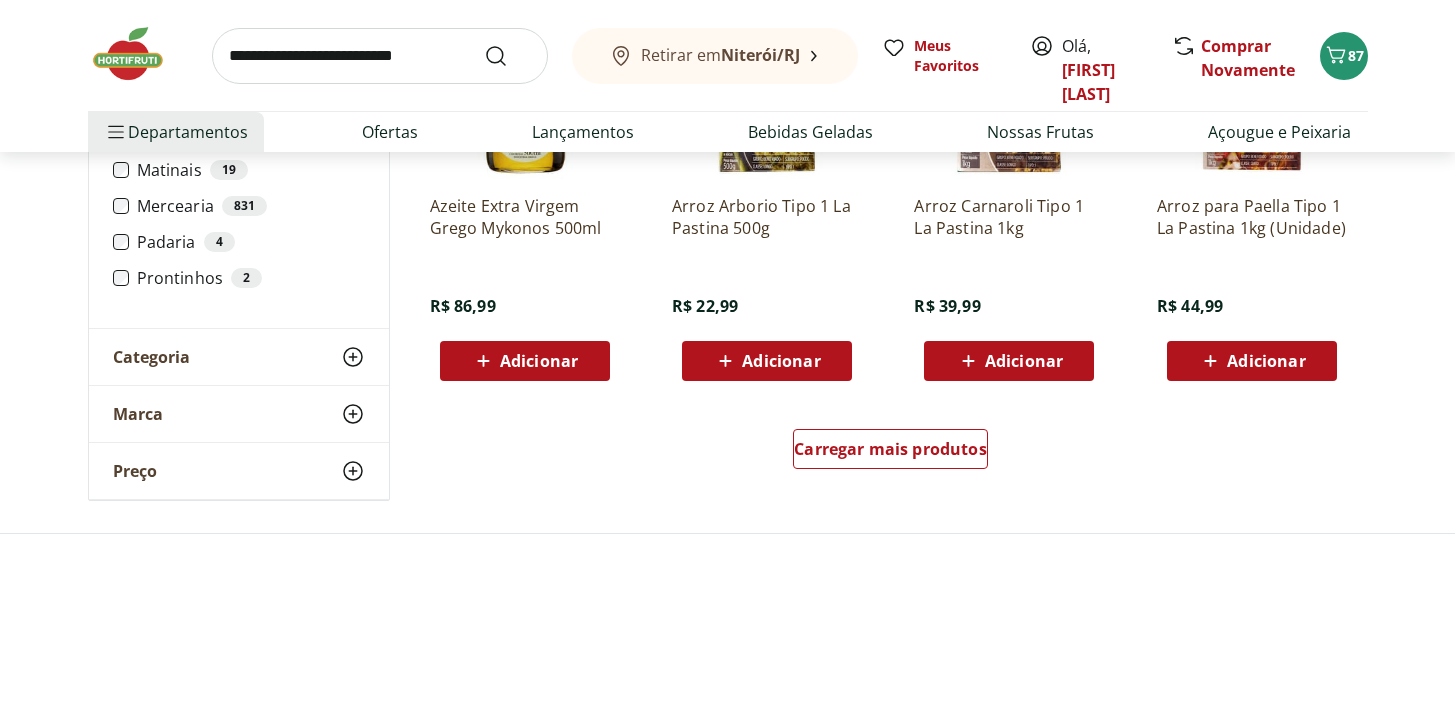 scroll, scrollTop: 1262, scrollLeft: 0, axis: vertical 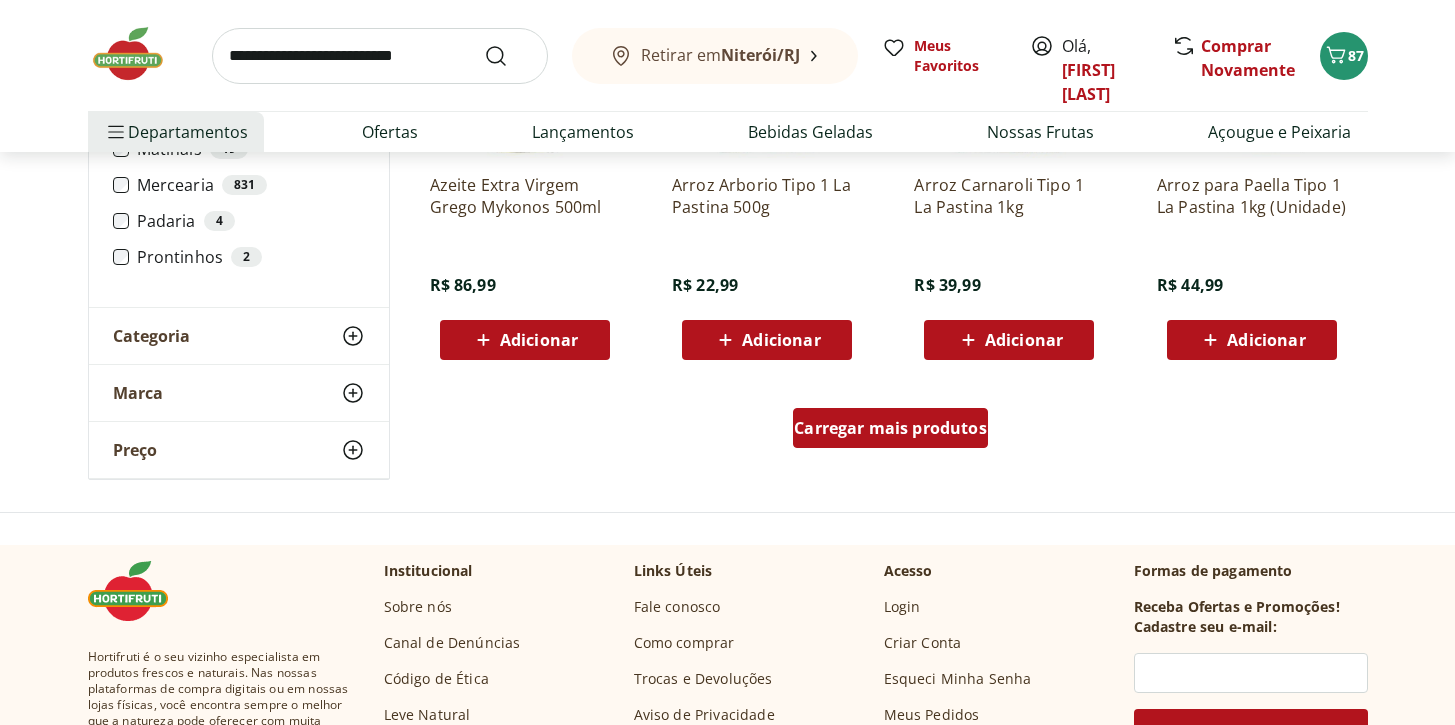 click on "Carregar mais produtos" at bounding box center [890, 428] 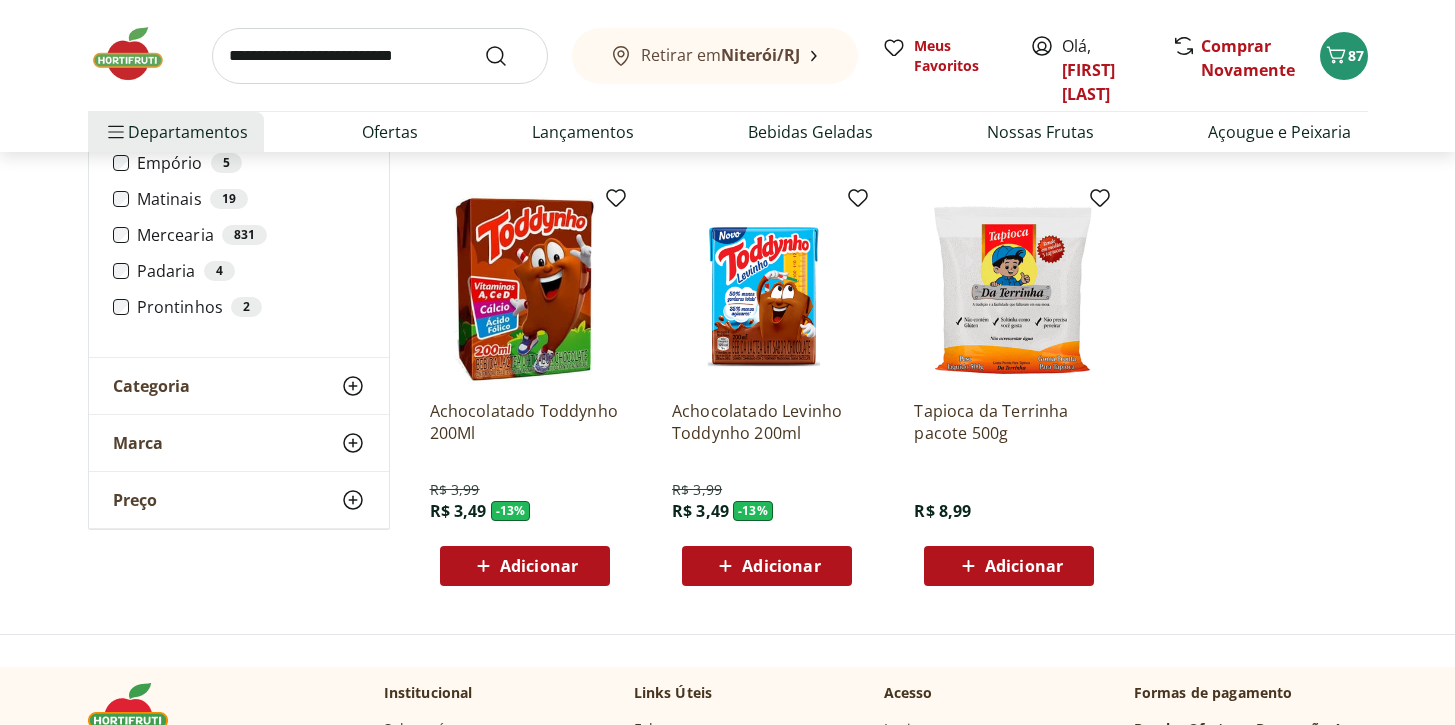 scroll, scrollTop: 1967, scrollLeft: 0, axis: vertical 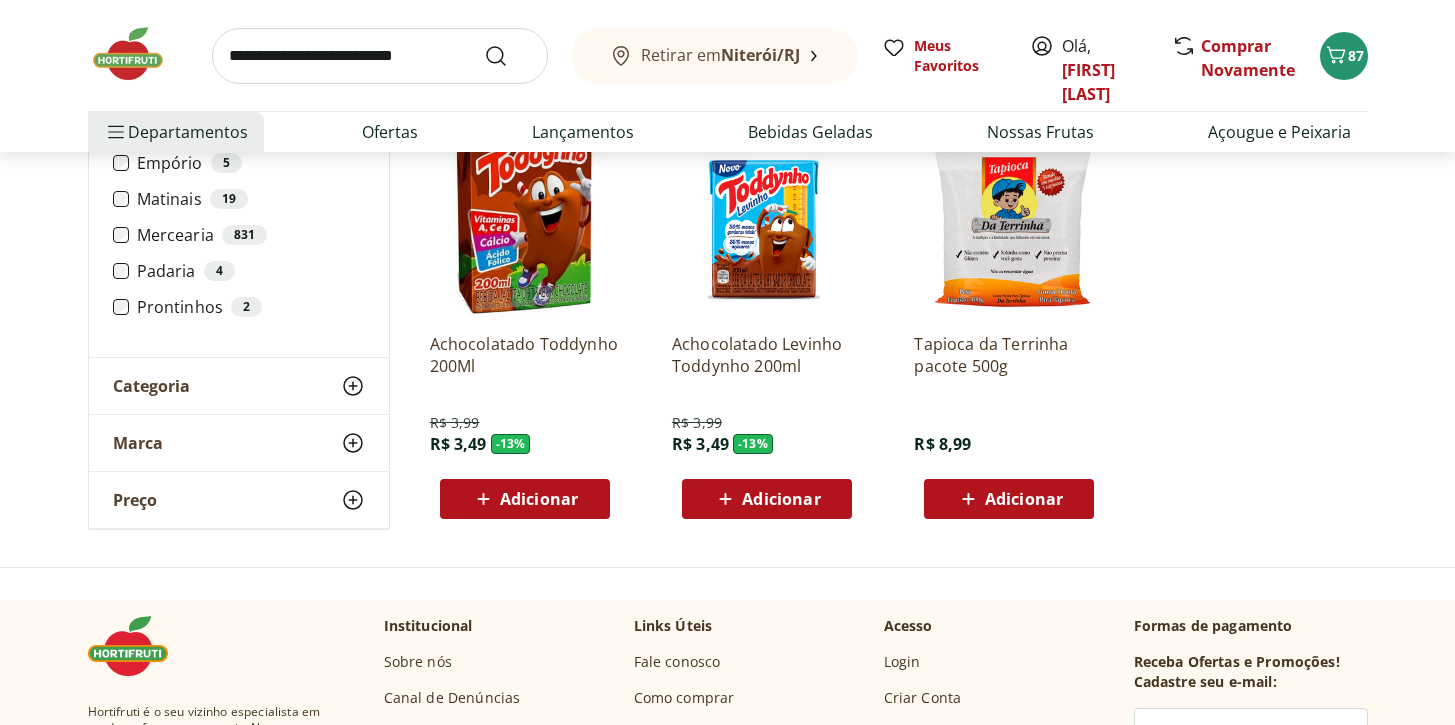 click at bounding box center [380, 56] 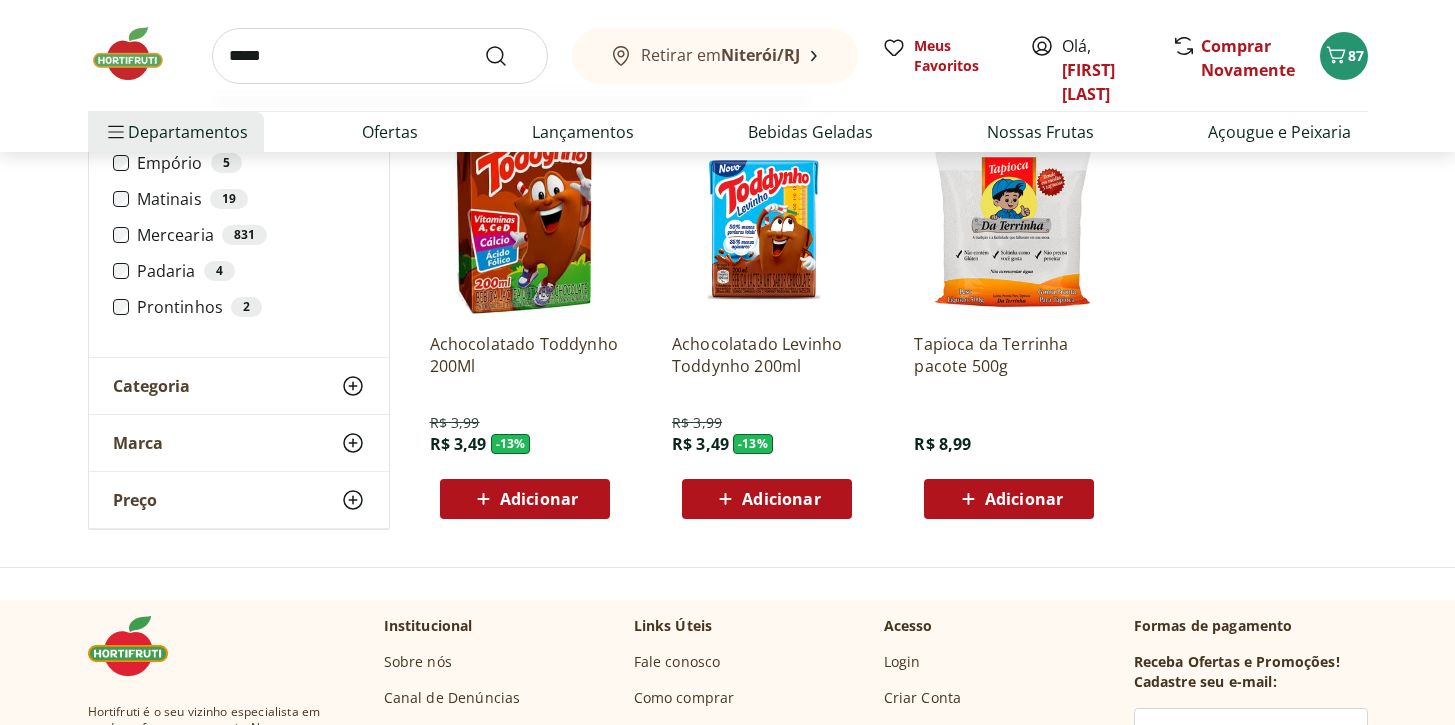 type on "*****" 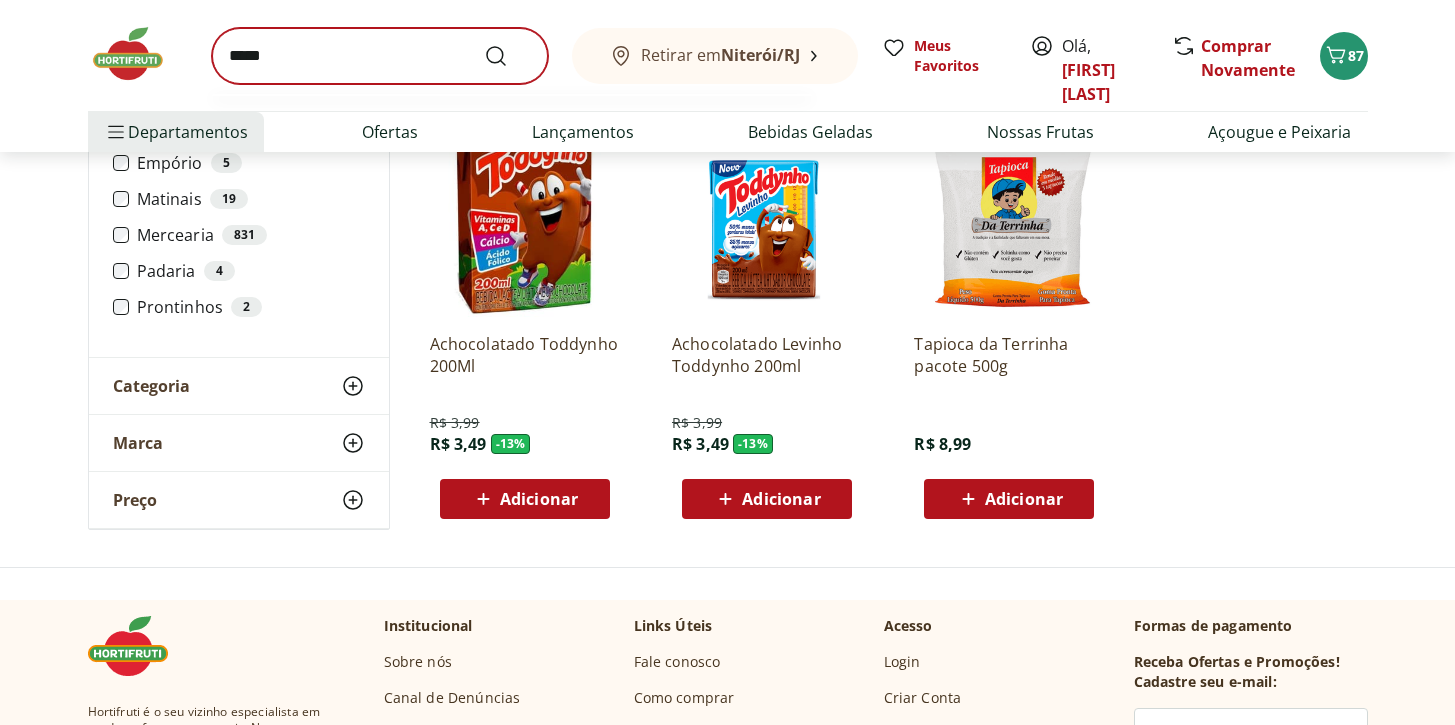scroll, scrollTop: 0, scrollLeft: 0, axis: both 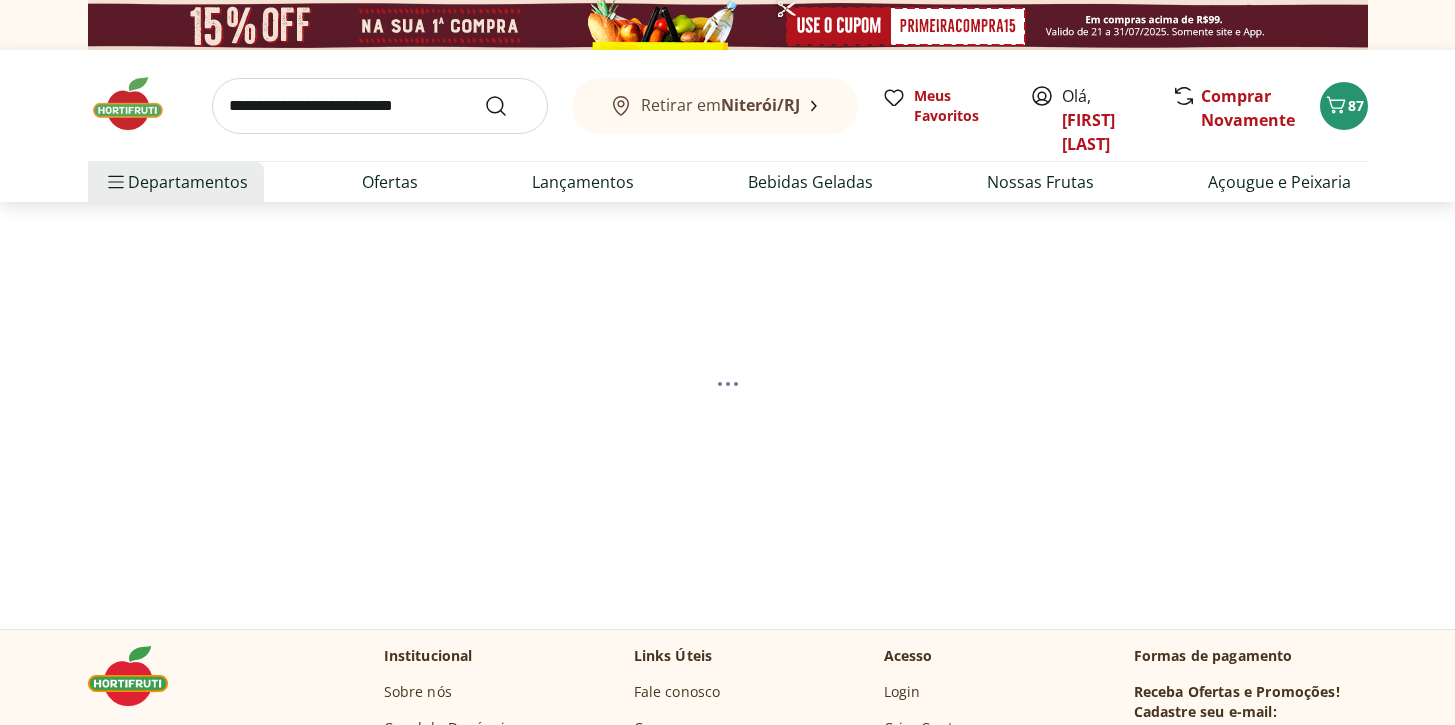 select on "**********" 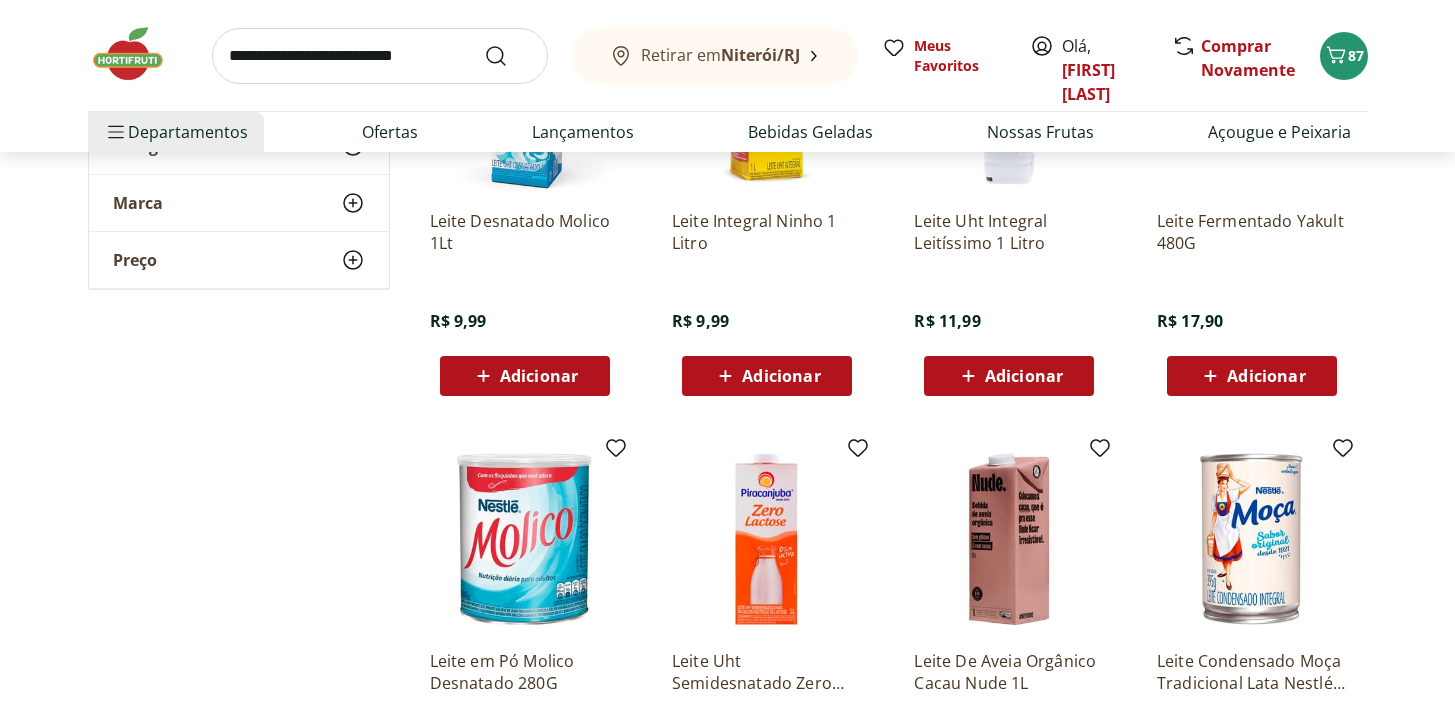 scroll, scrollTop: 440, scrollLeft: 0, axis: vertical 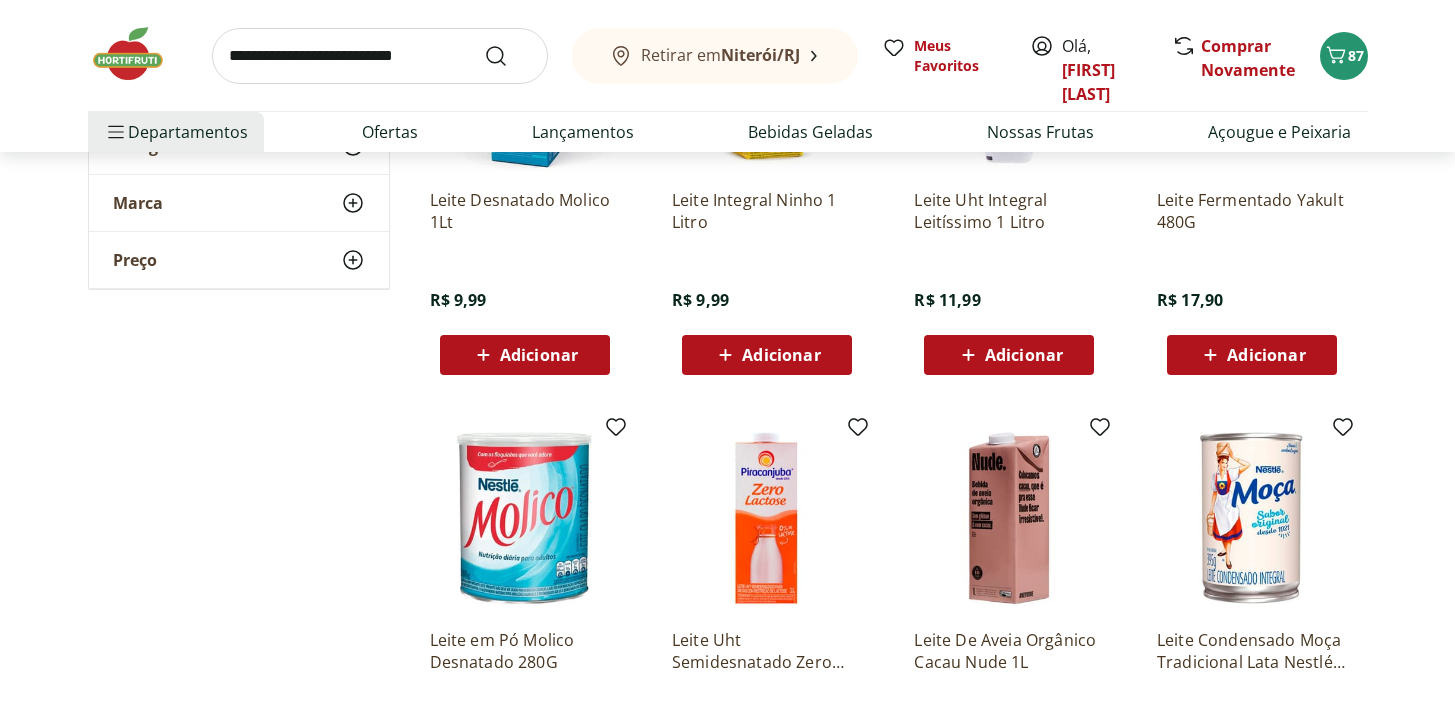 click 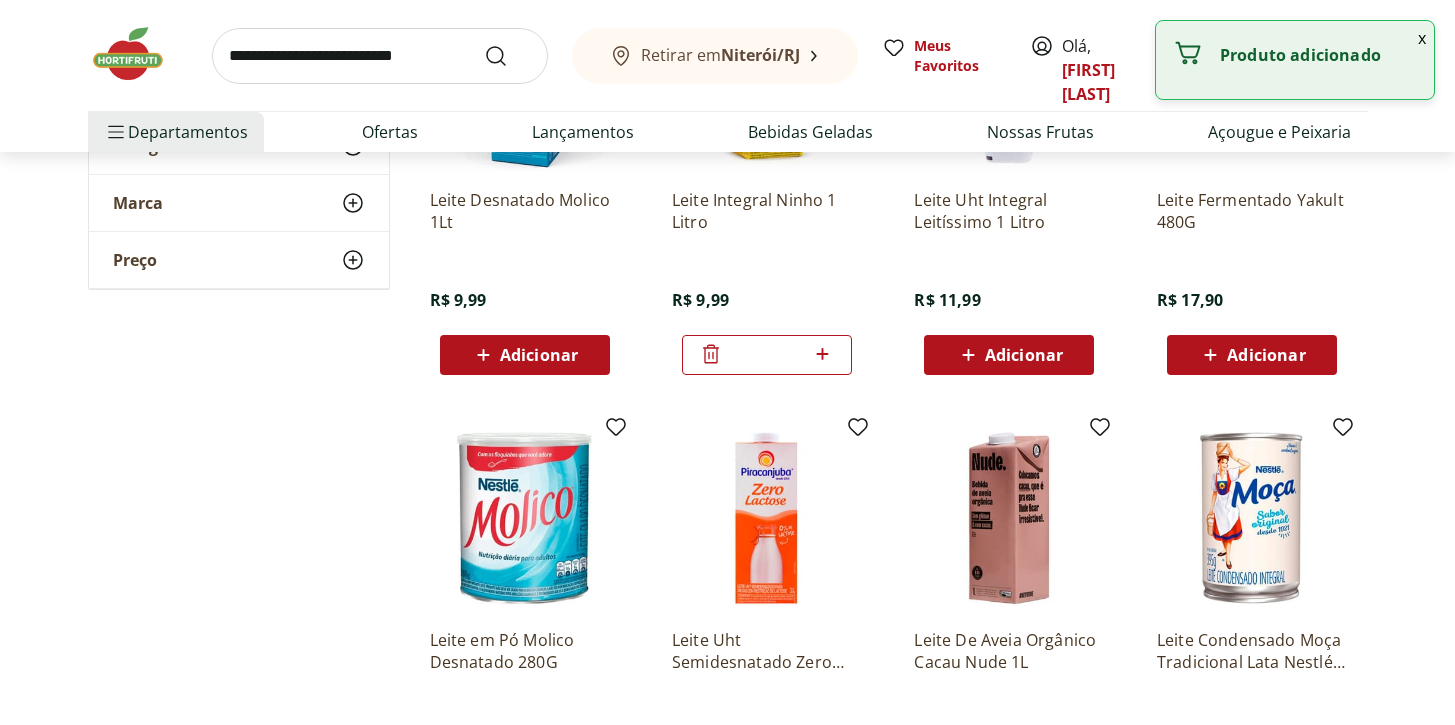click 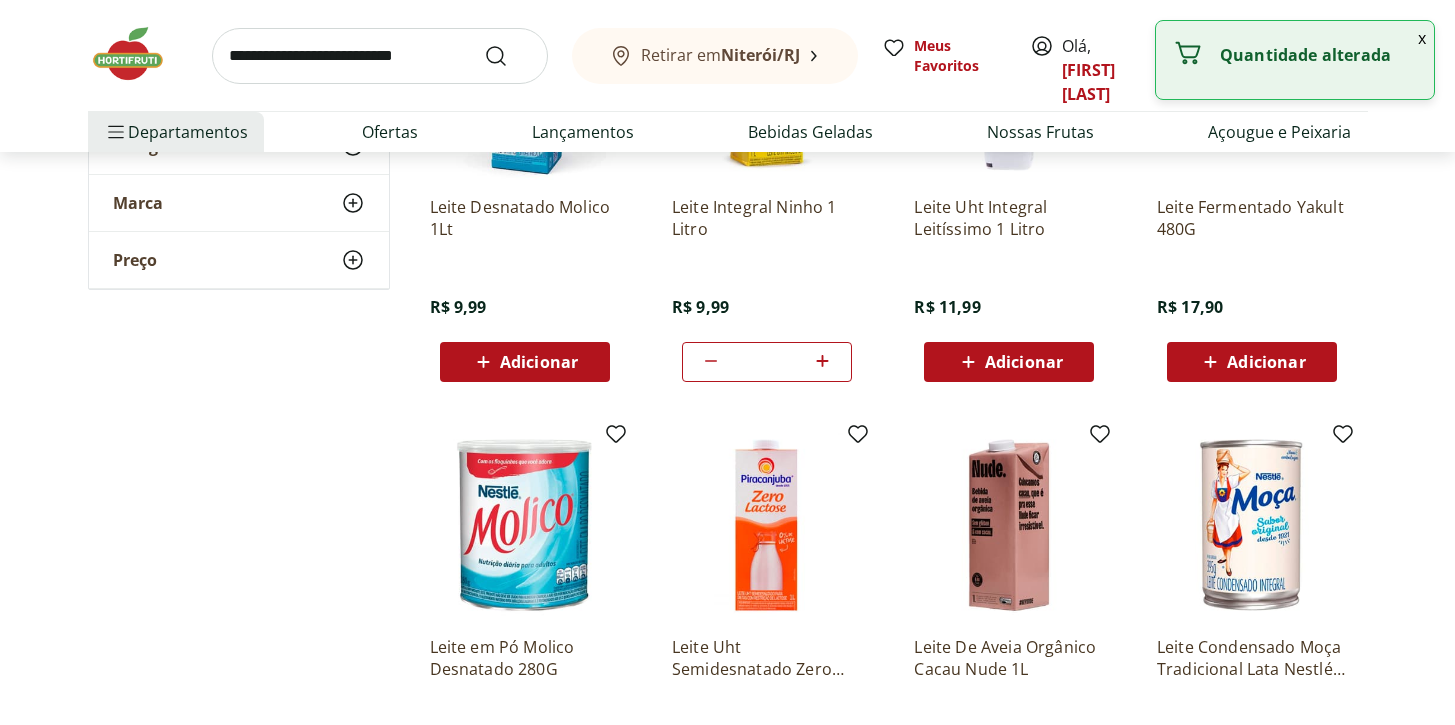 scroll, scrollTop: 432, scrollLeft: 0, axis: vertical 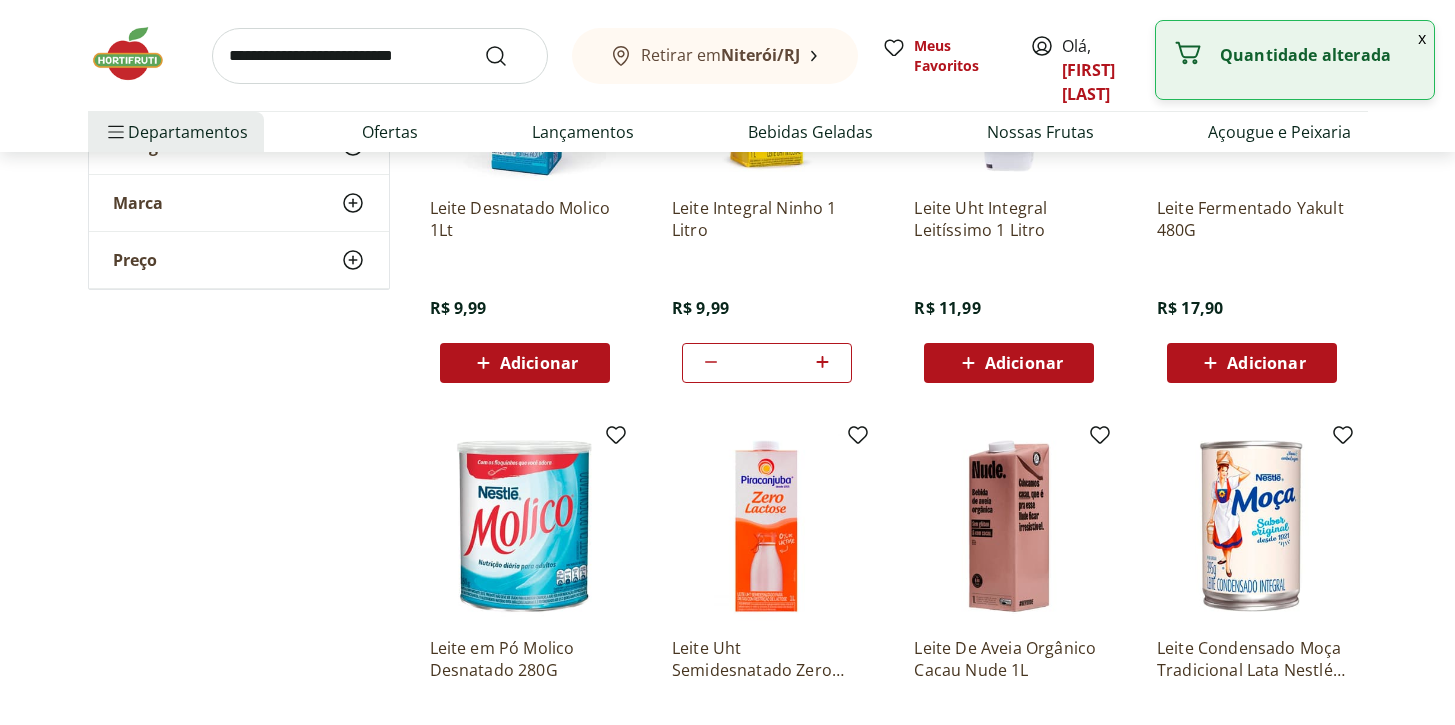 click on "Adicionar" at bounding box center (1266, 363) 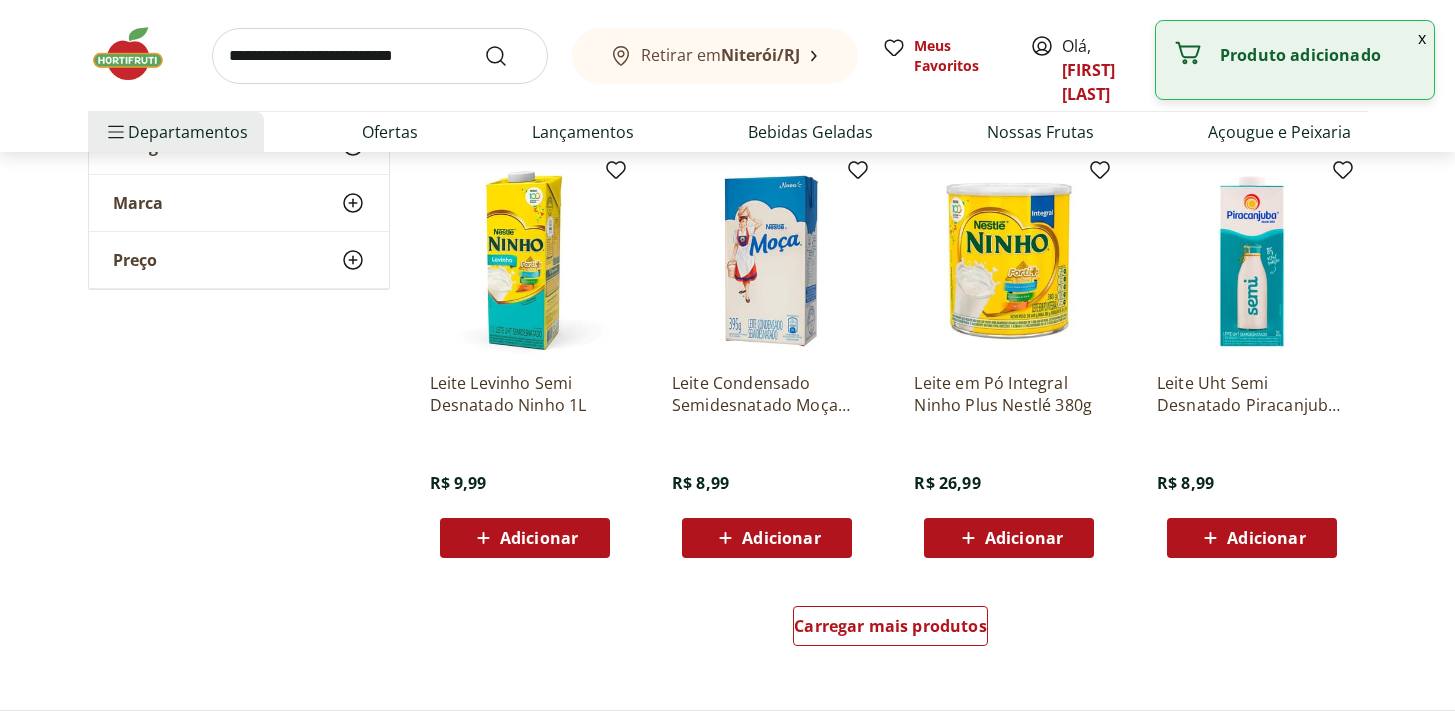 scroll, scrollTop: 1135, scrollLeft: 0, axis: vertical 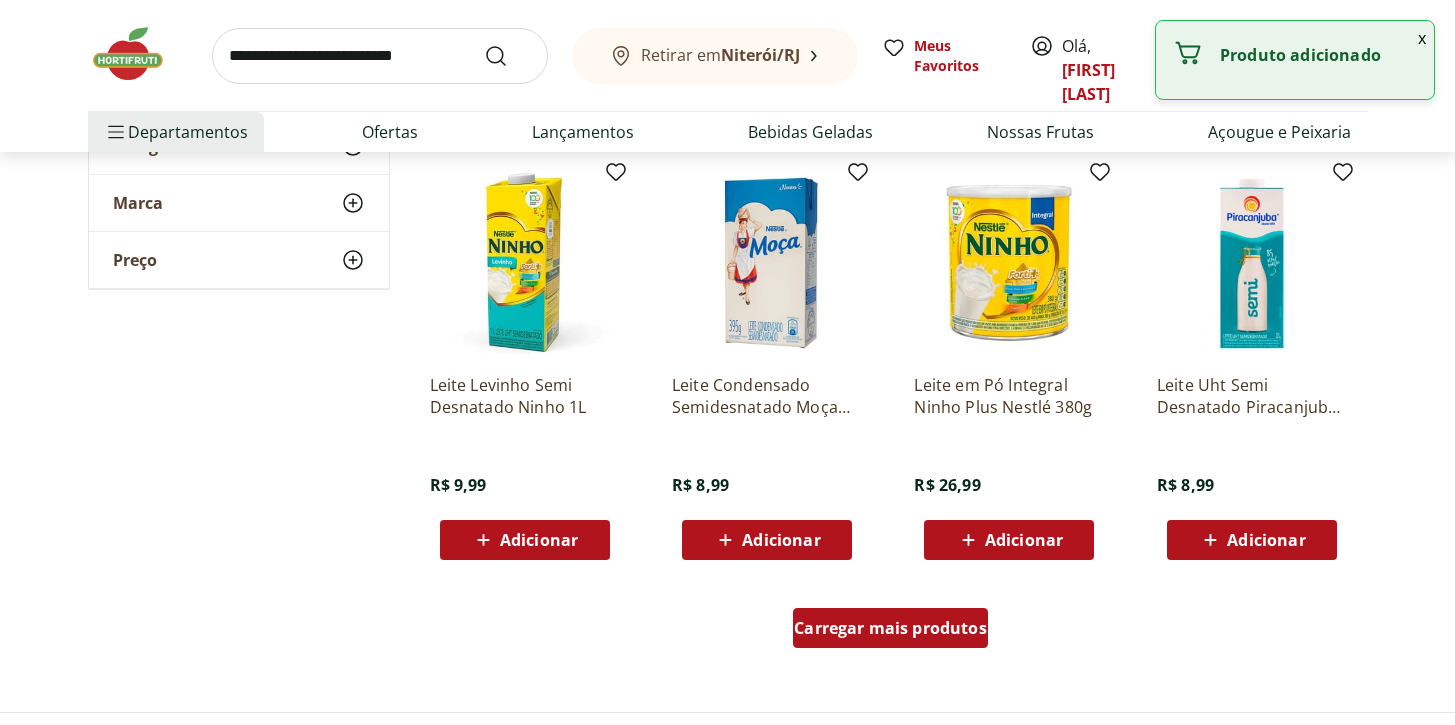click on "Carregar mais produtos" at bounding box center (890, 628) 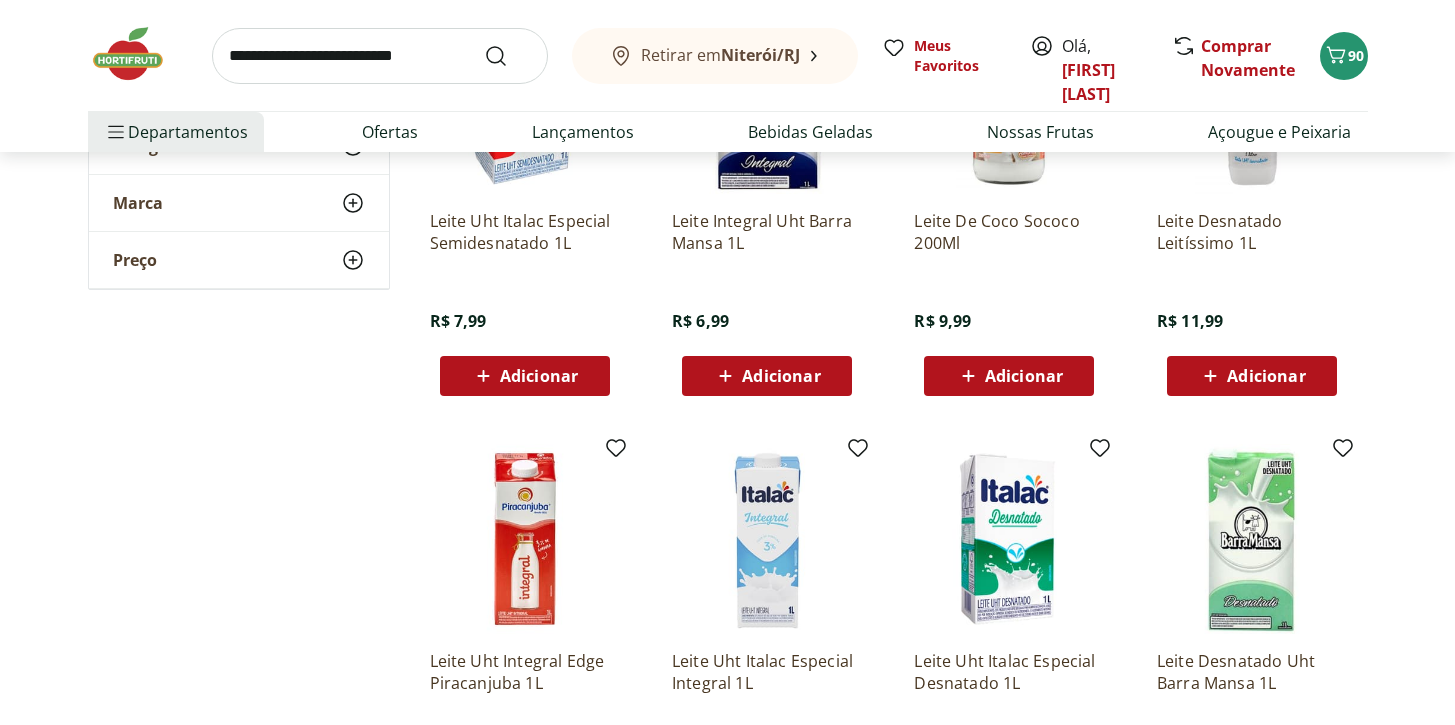 scroll, scrollTop: 2161, scrollLeft: 0, axis: vertical 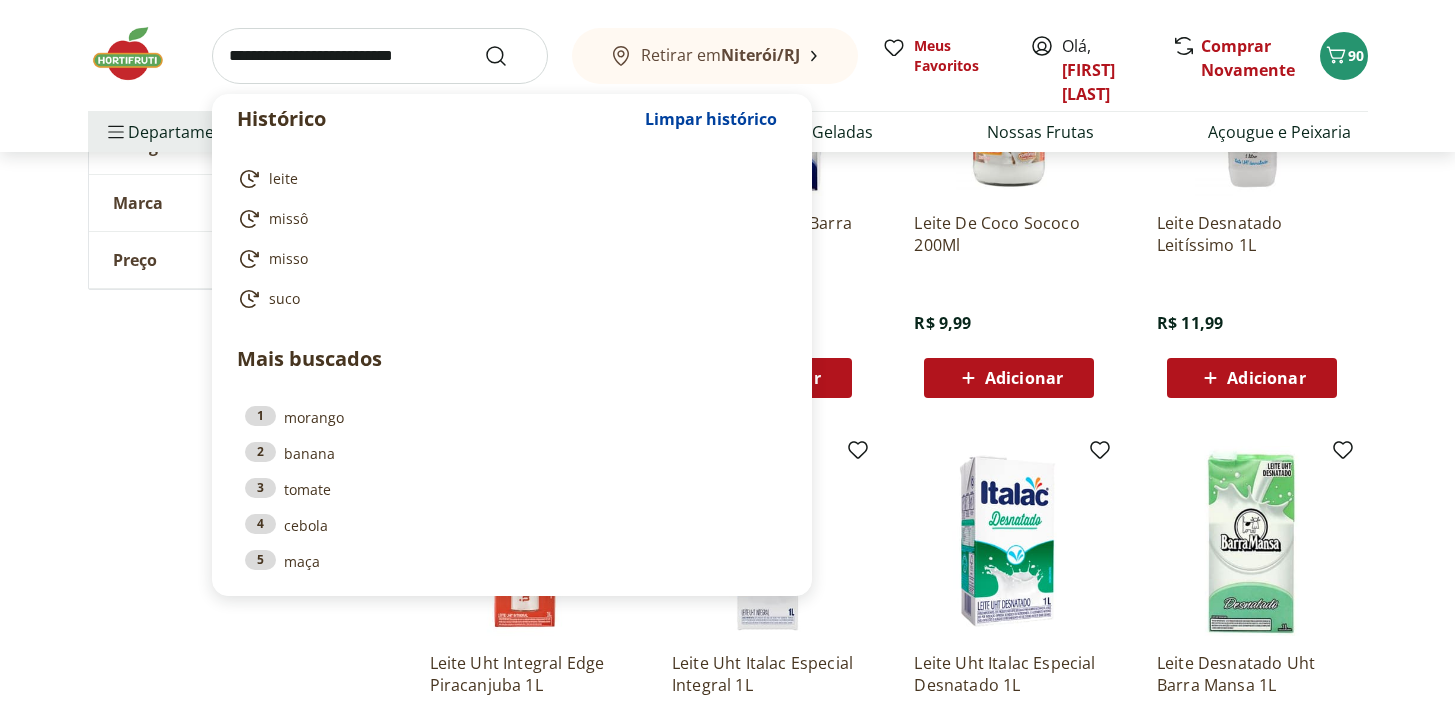 click at bounding box center [380, 56] 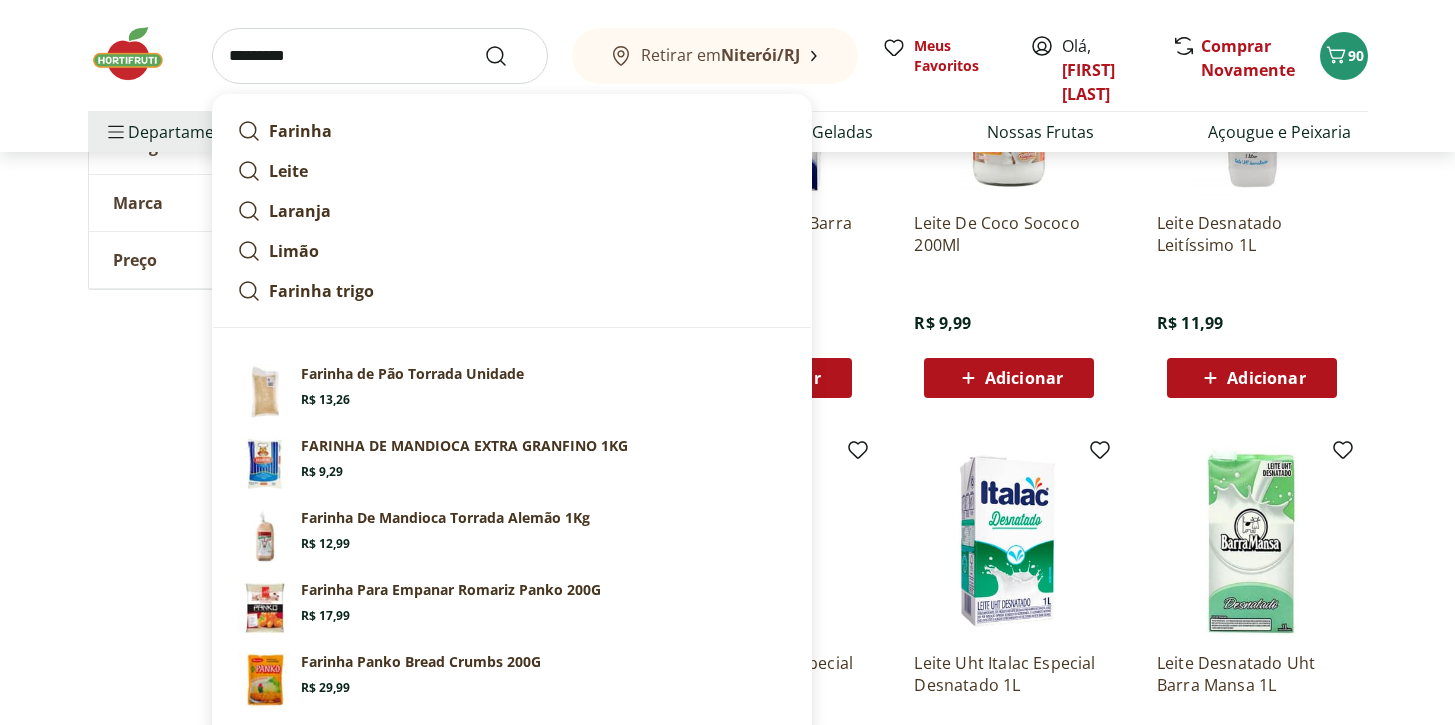 type on "*******" 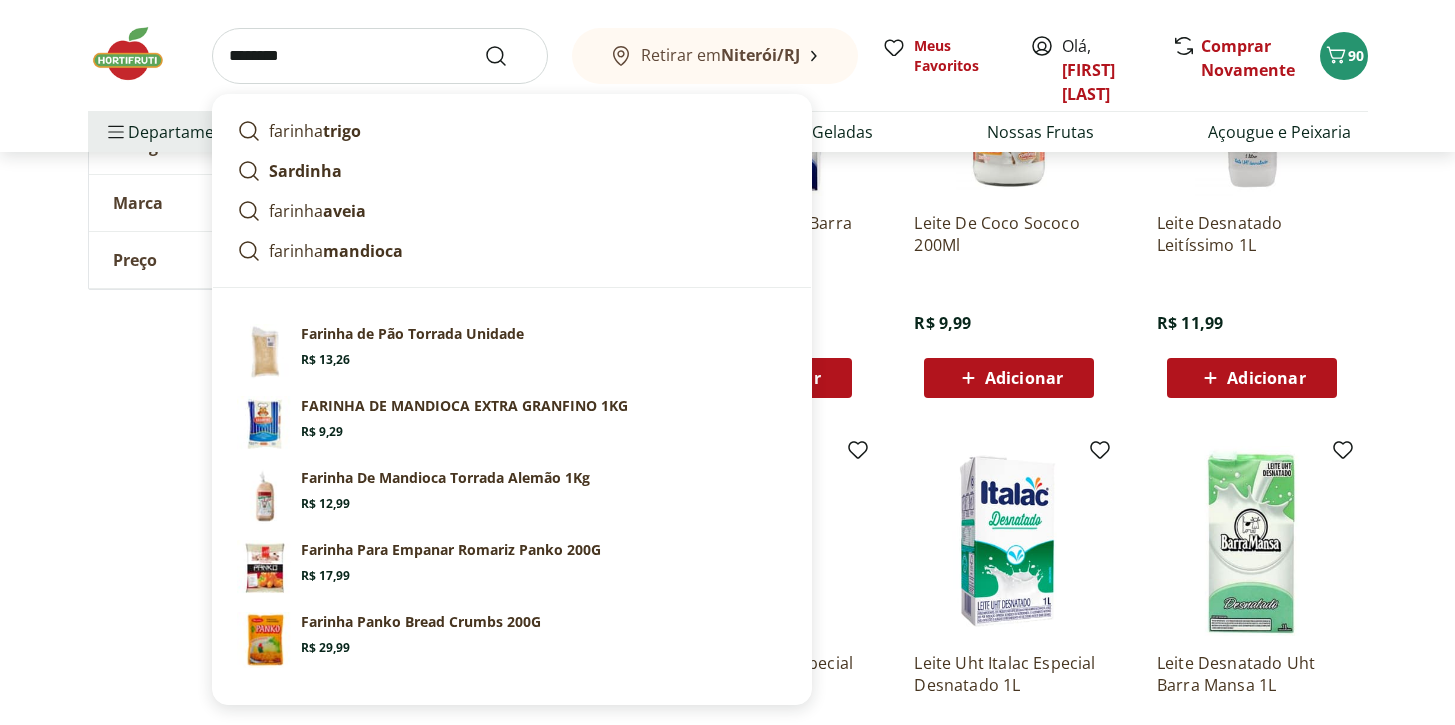 click at bounding box center (508, 56) 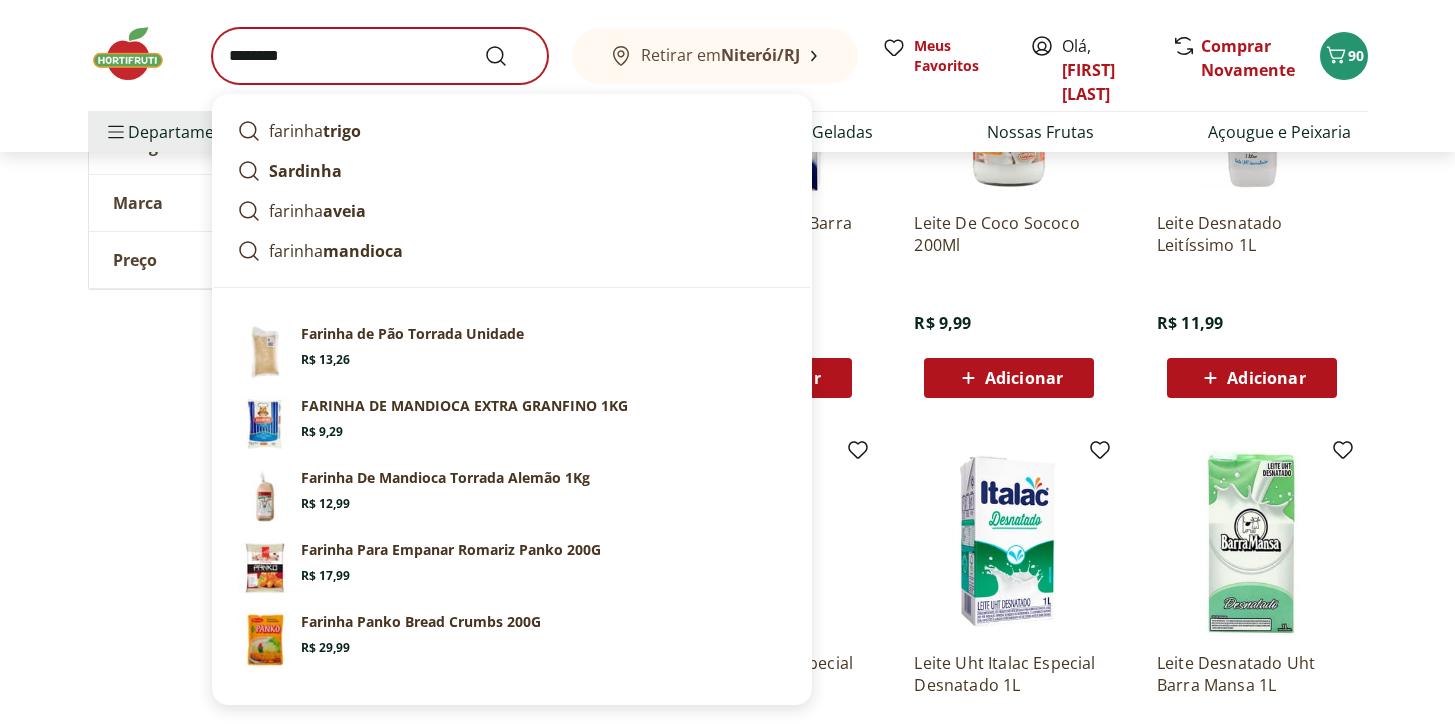 scroll, scrollTop: 0, scrollLeft: 0, axis: both 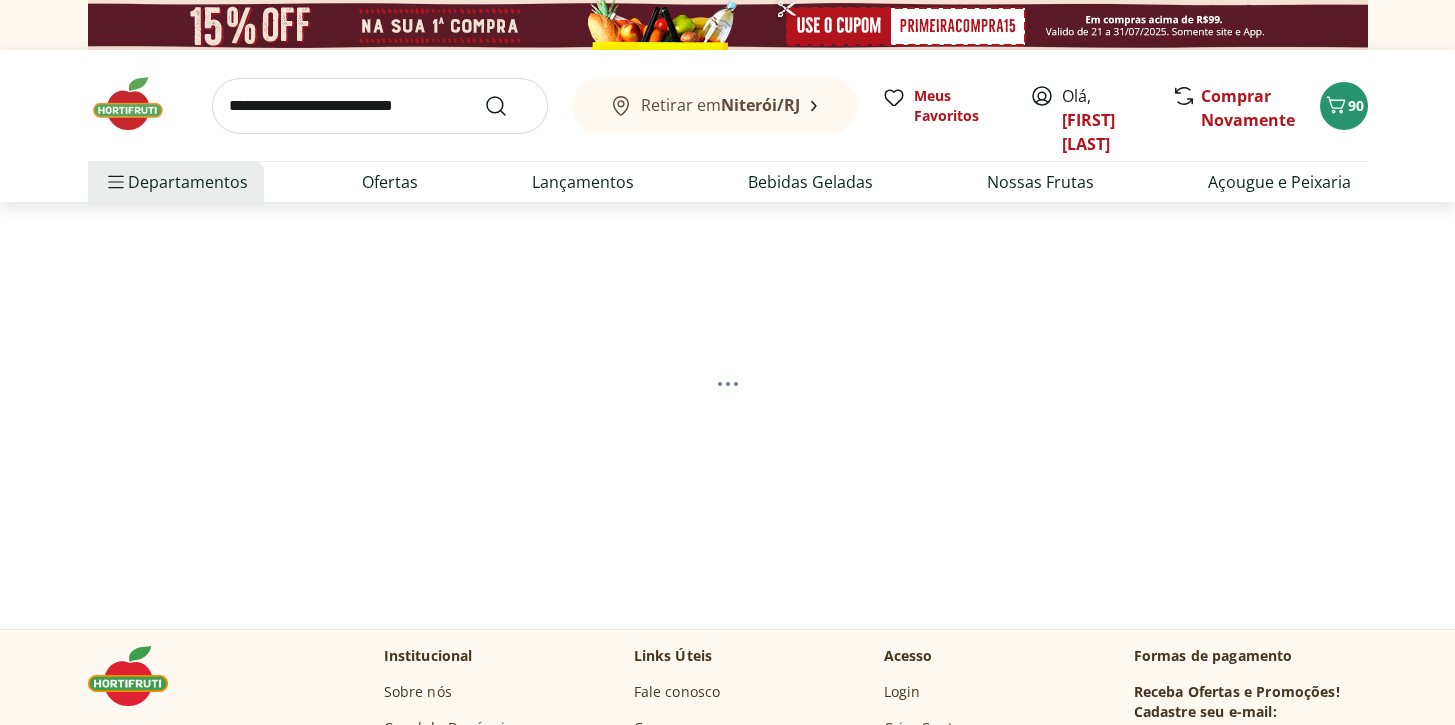 select on "**********" 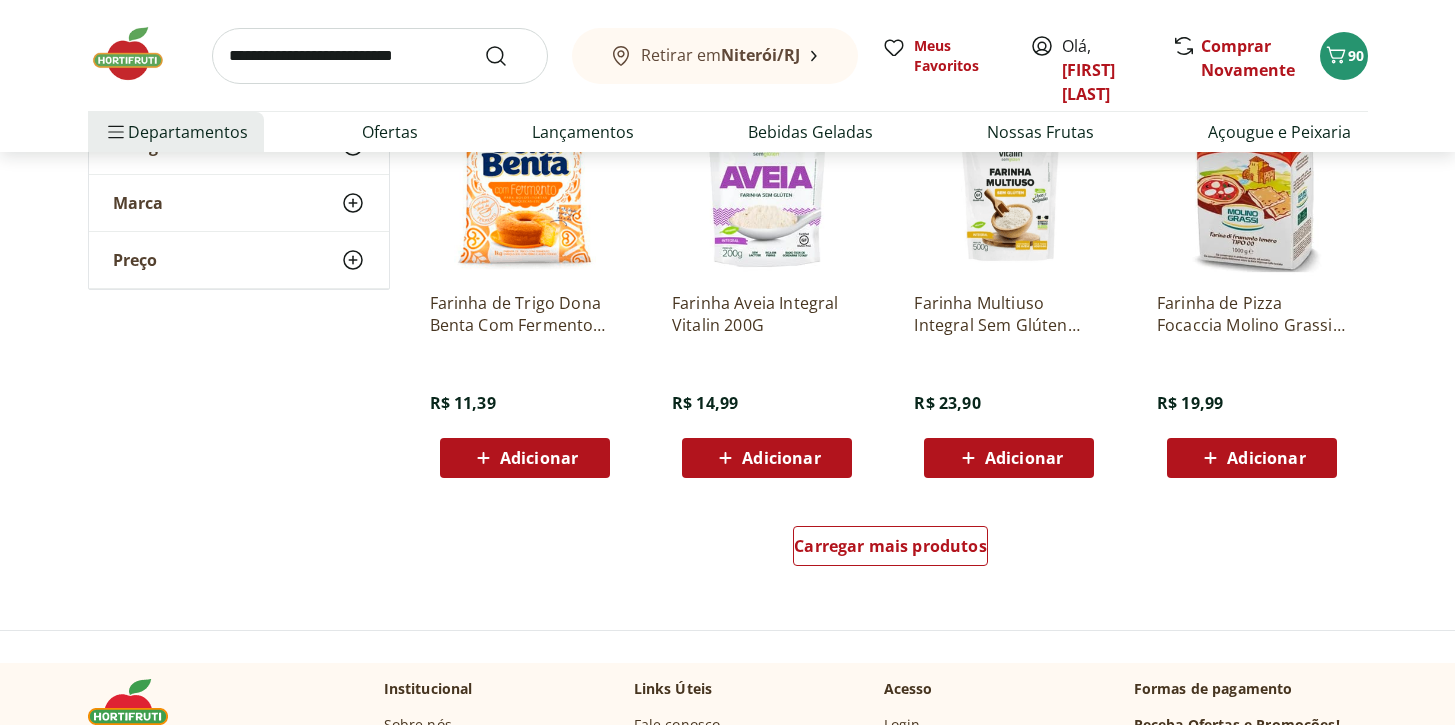 scroll, scrollTop: 2528, scrollLeft: 0, axis: vertical 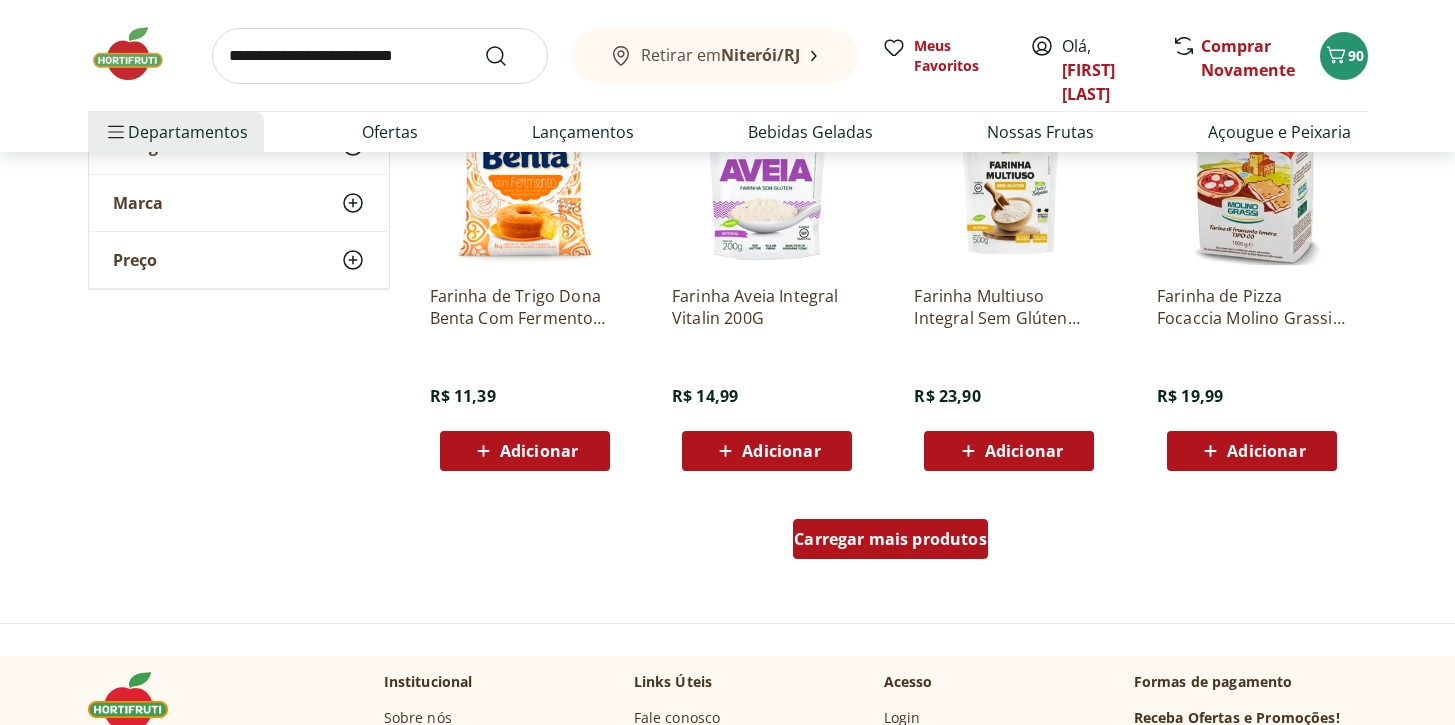 click on "Carregar mais produtos" at bounding box center (890, 539) 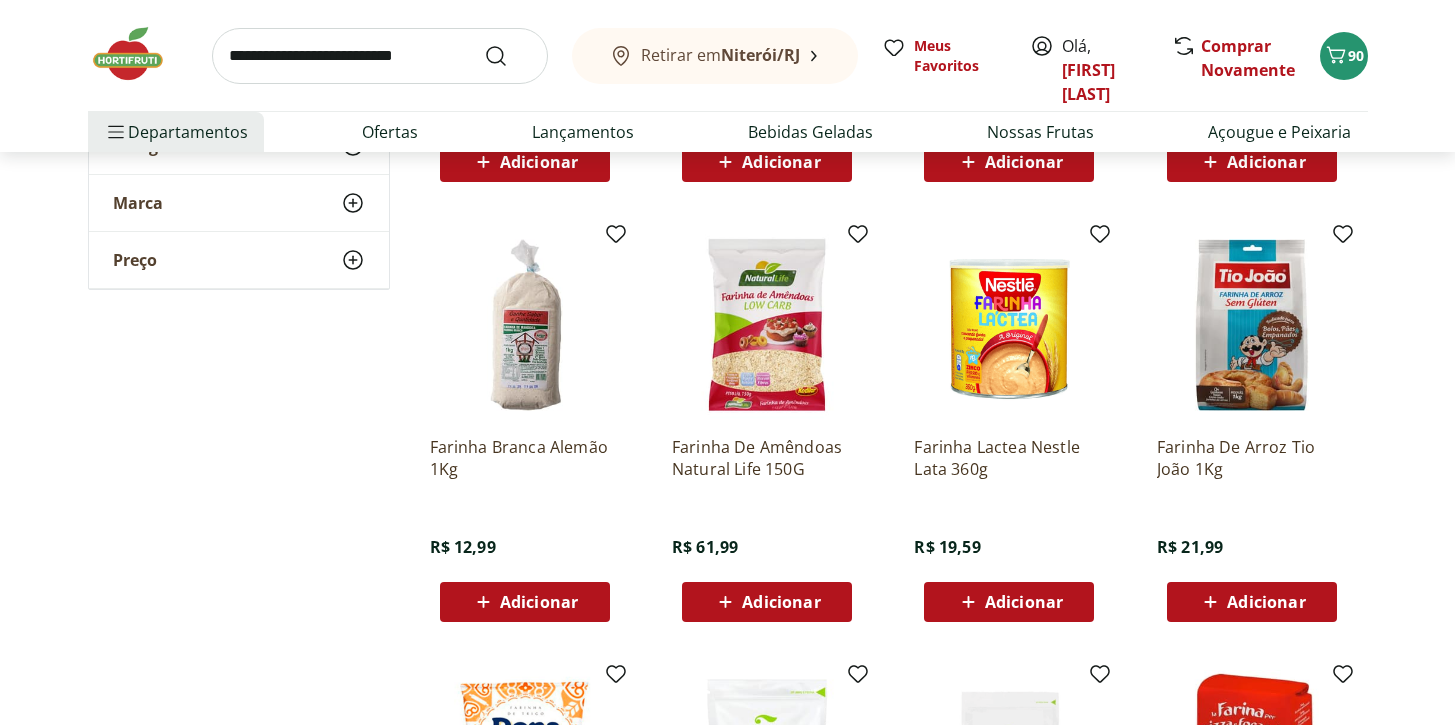 scroll, scrollTop: 1934, scrollLeft: 0, axis: vertical 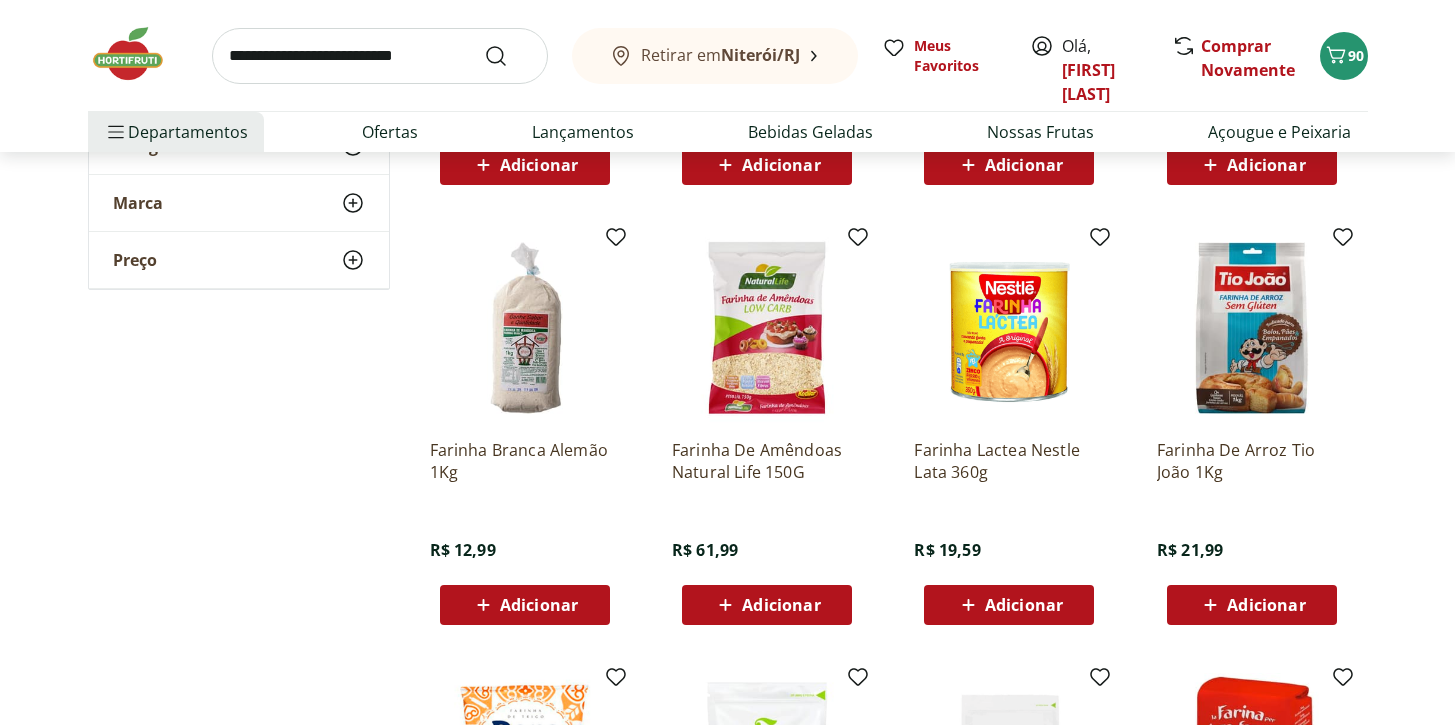 click on "Adicionar" at bounding box center (1024, 605) 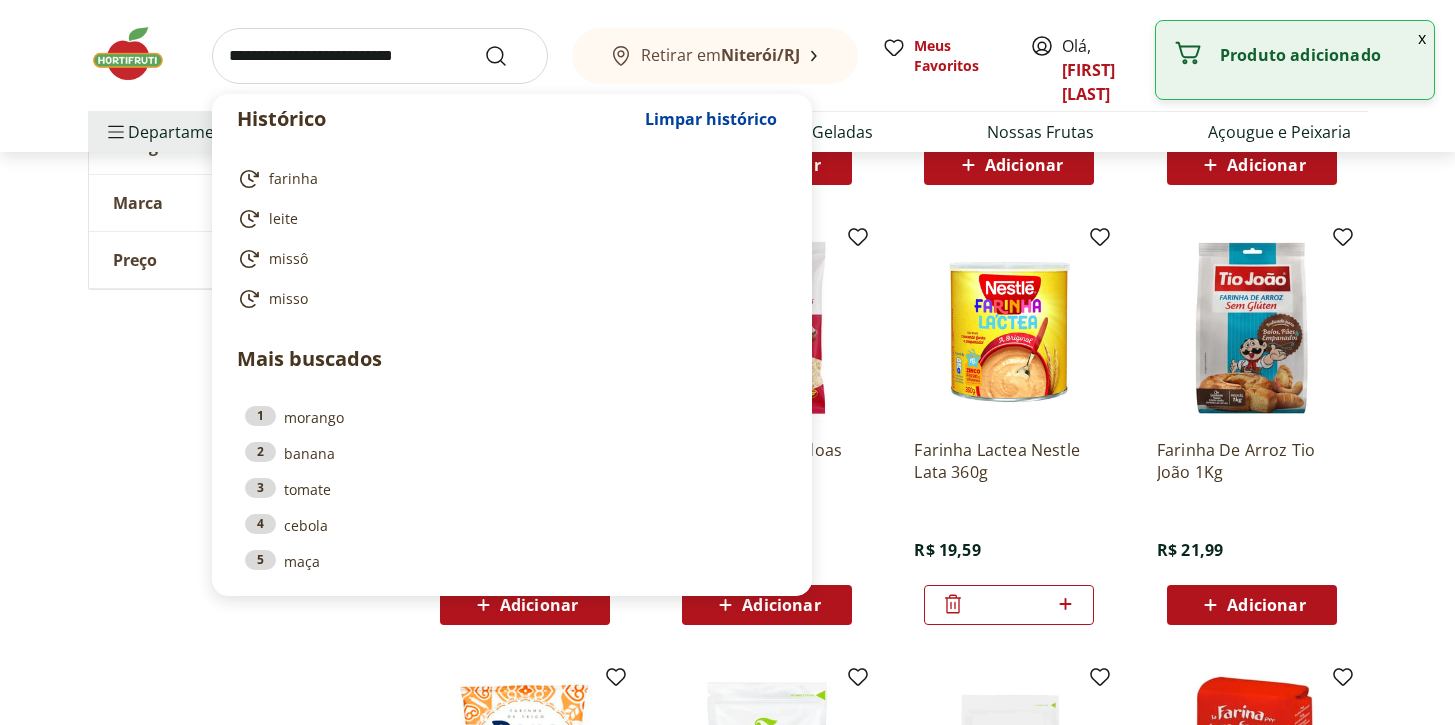 click at bounding box center (380, 56) 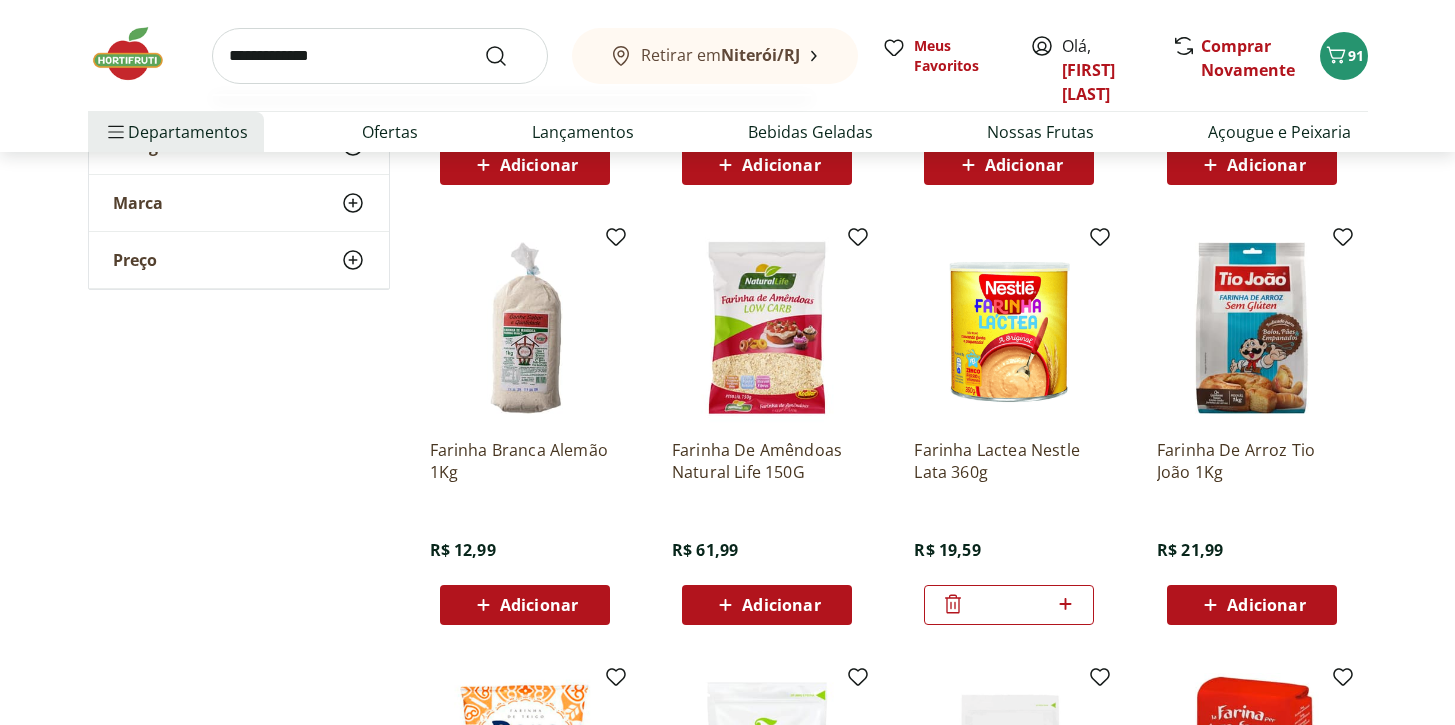 type on "**********" 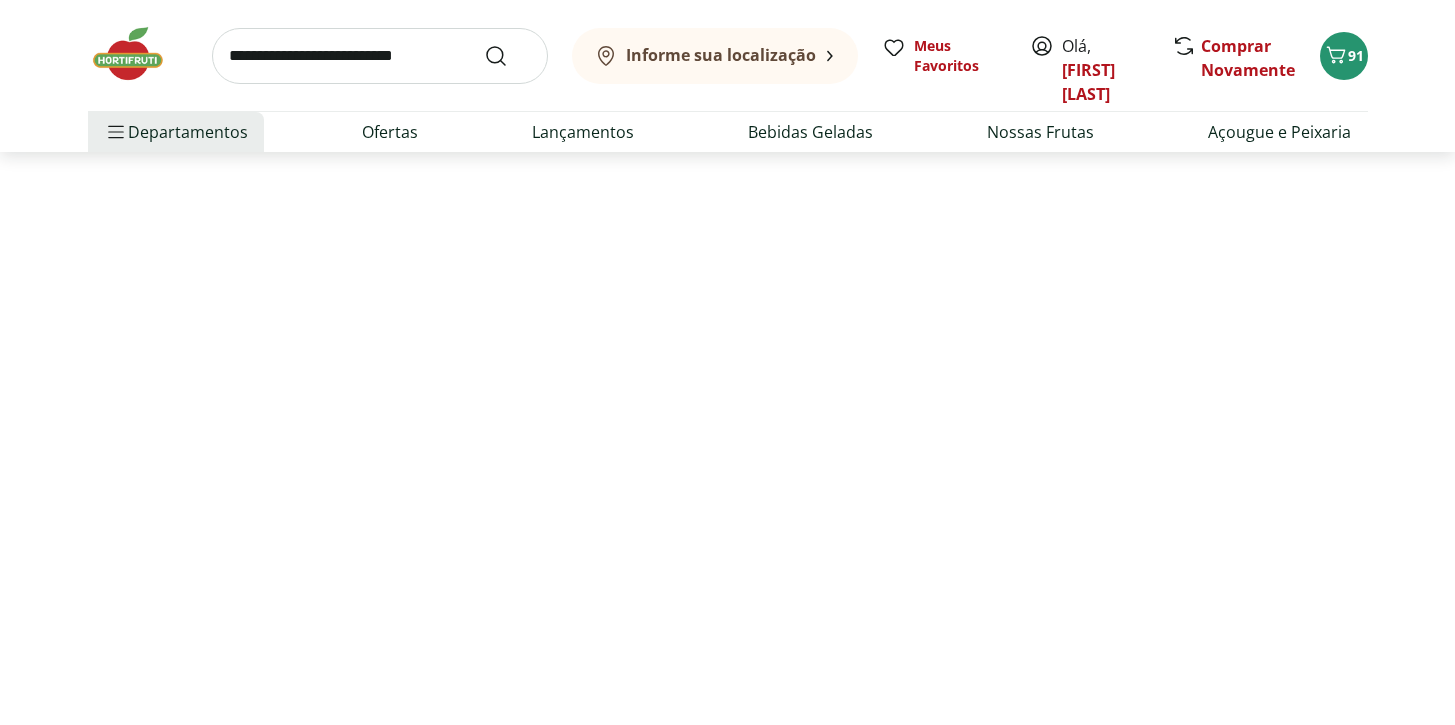 scroll, scrollTop: 0, scrollLeft: 0, axis: both 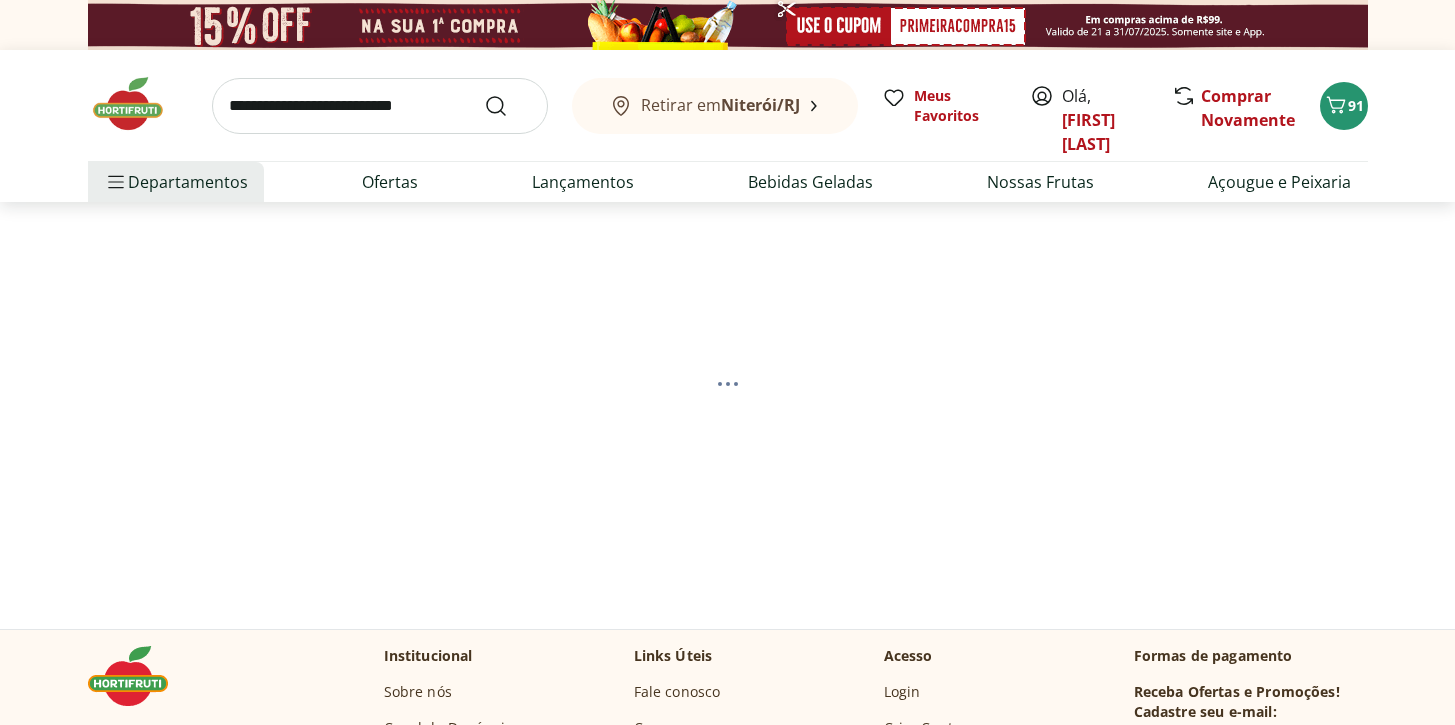 select on "**********" 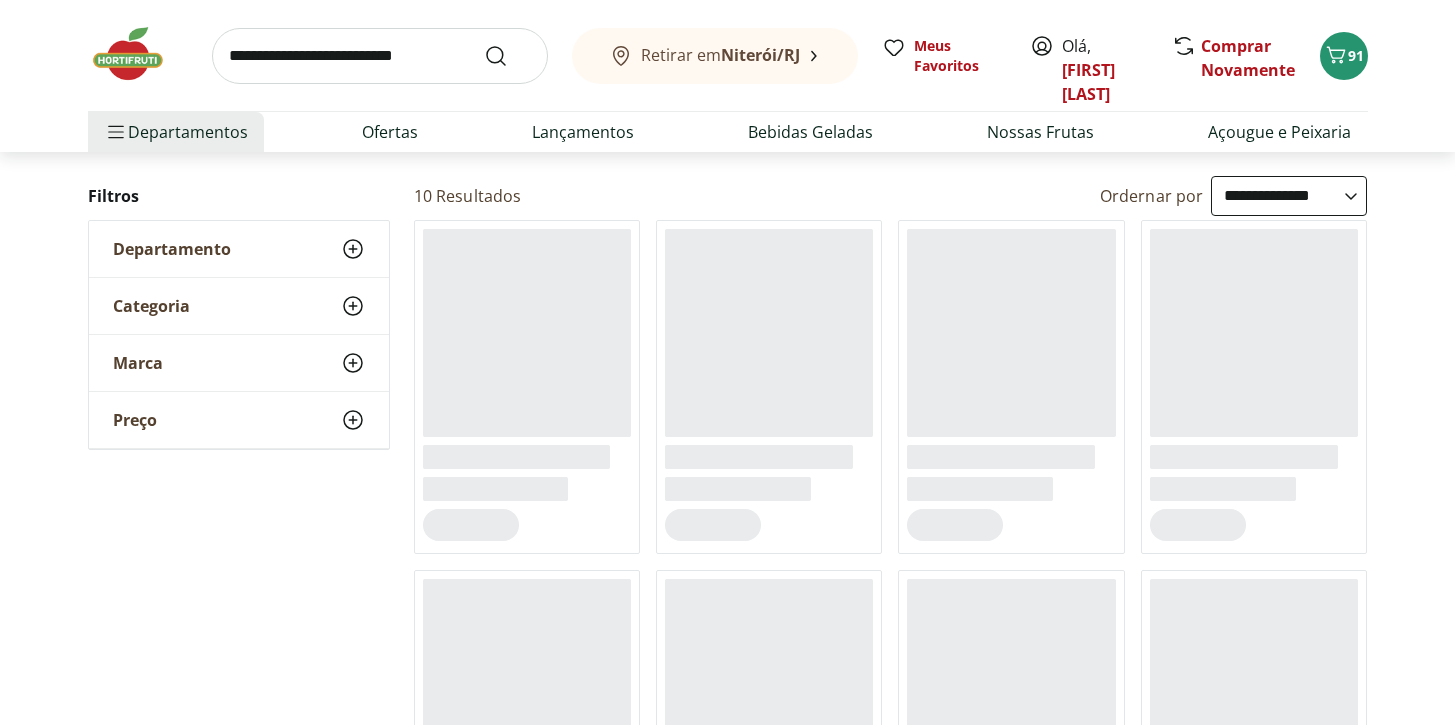 scroll, scrollTop: 222, scrollLeft: 0, axis: vertical 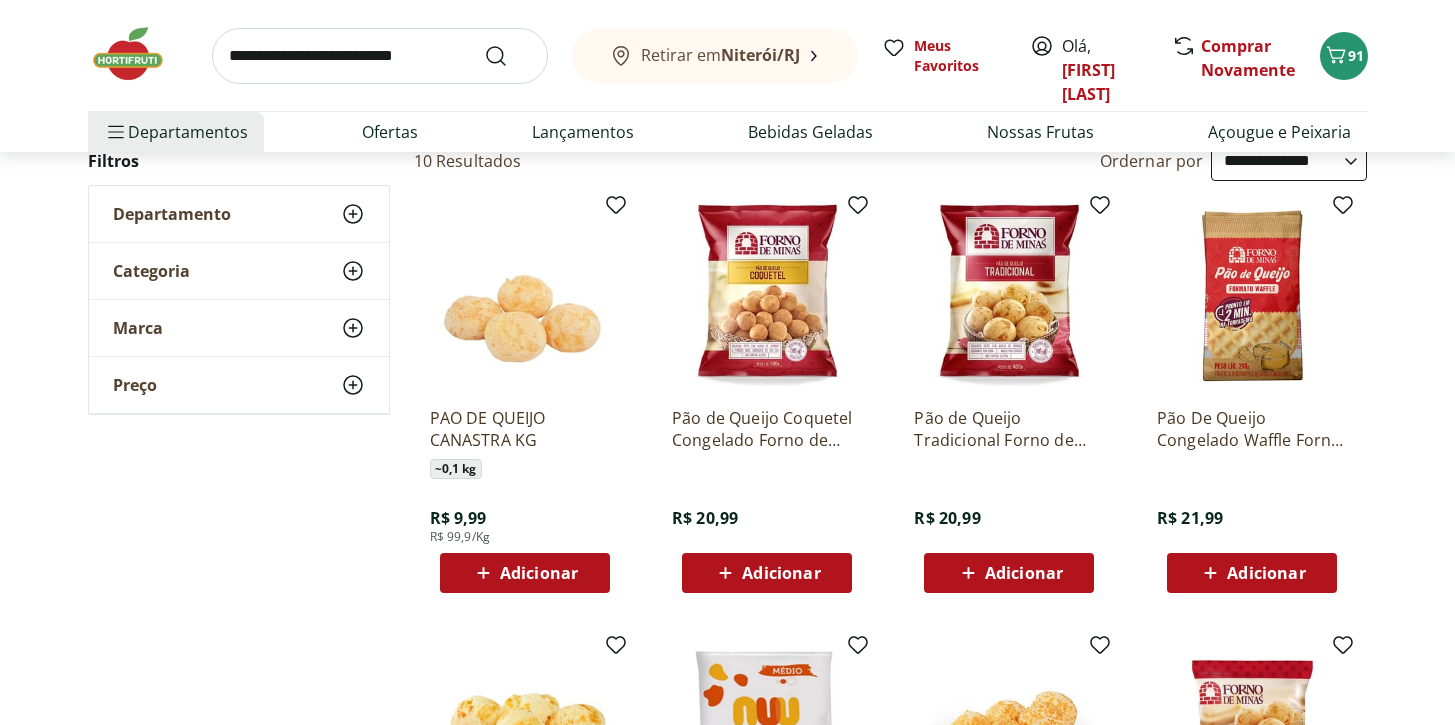 click at bounding box center (767, 296) 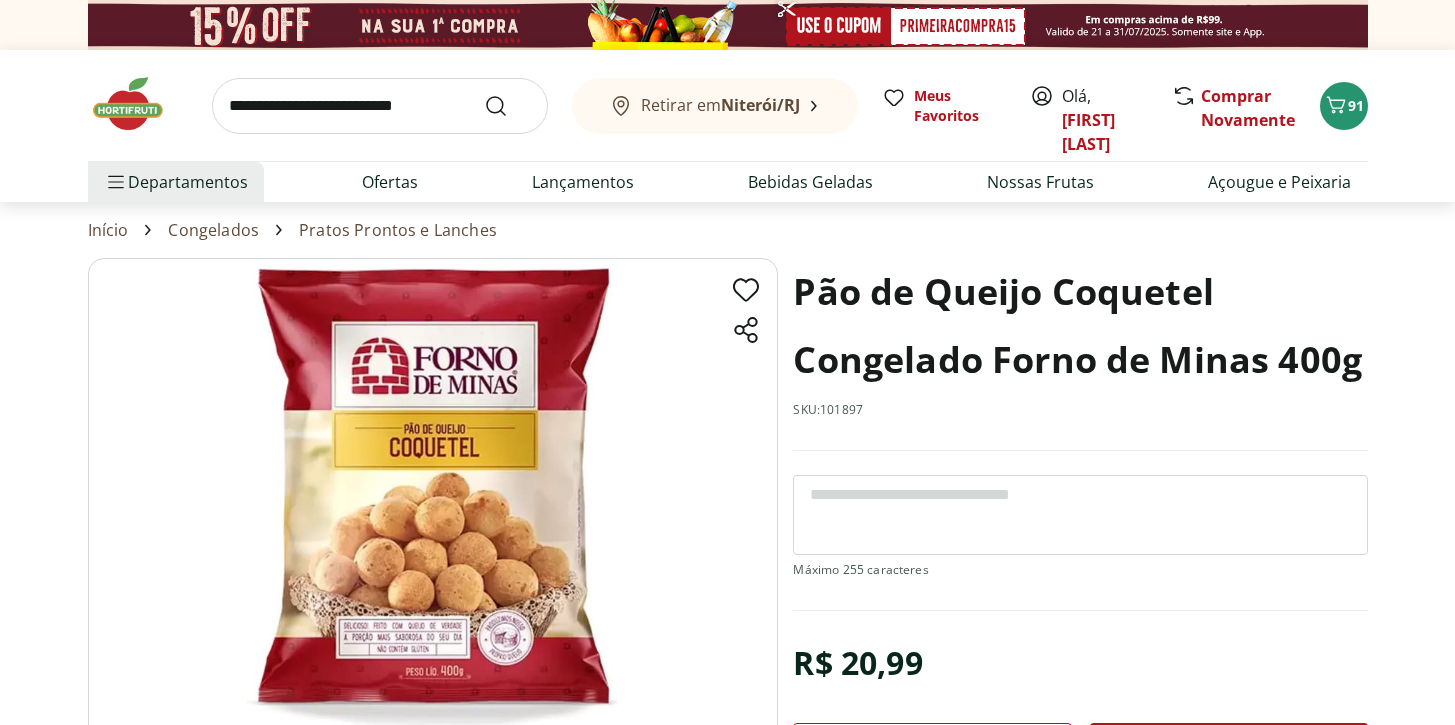 scroll, scrollTop: 222, scrollLeft: 0, axis: vertical 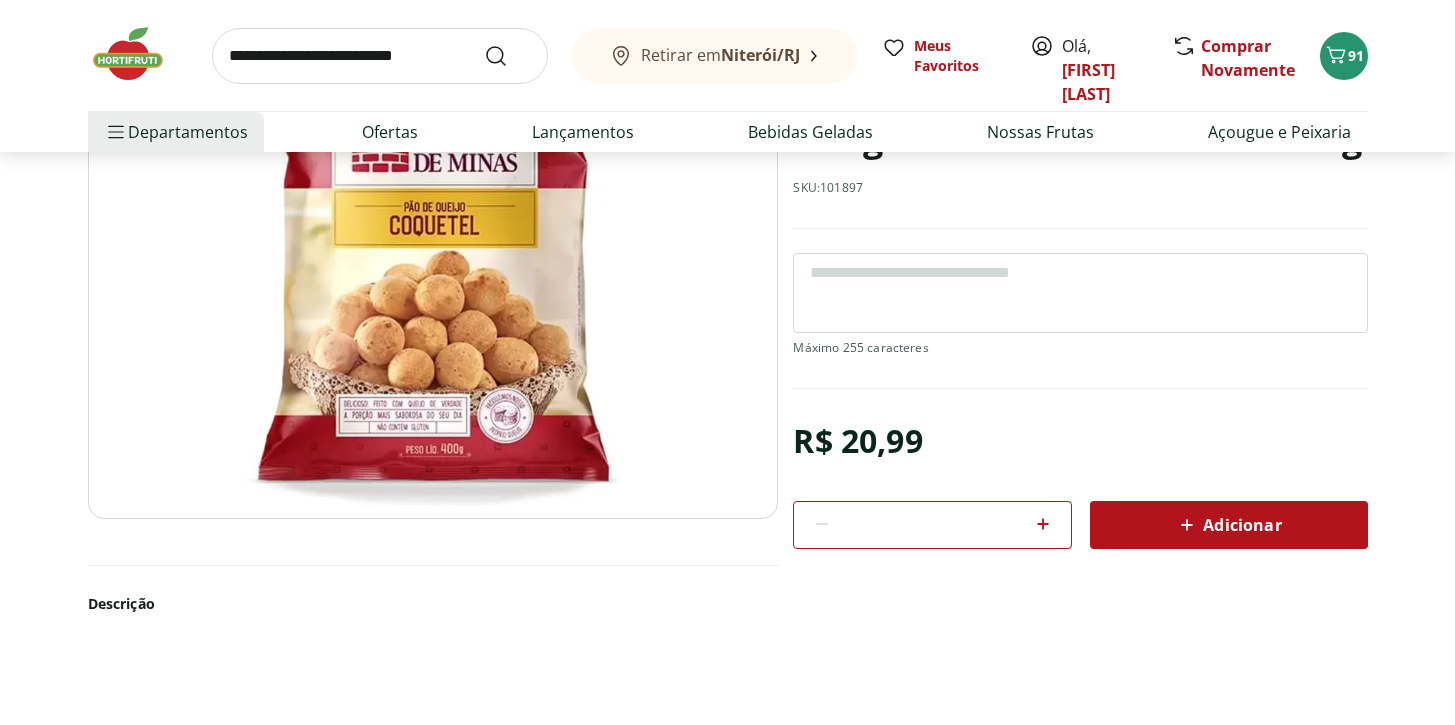 select on "**********" 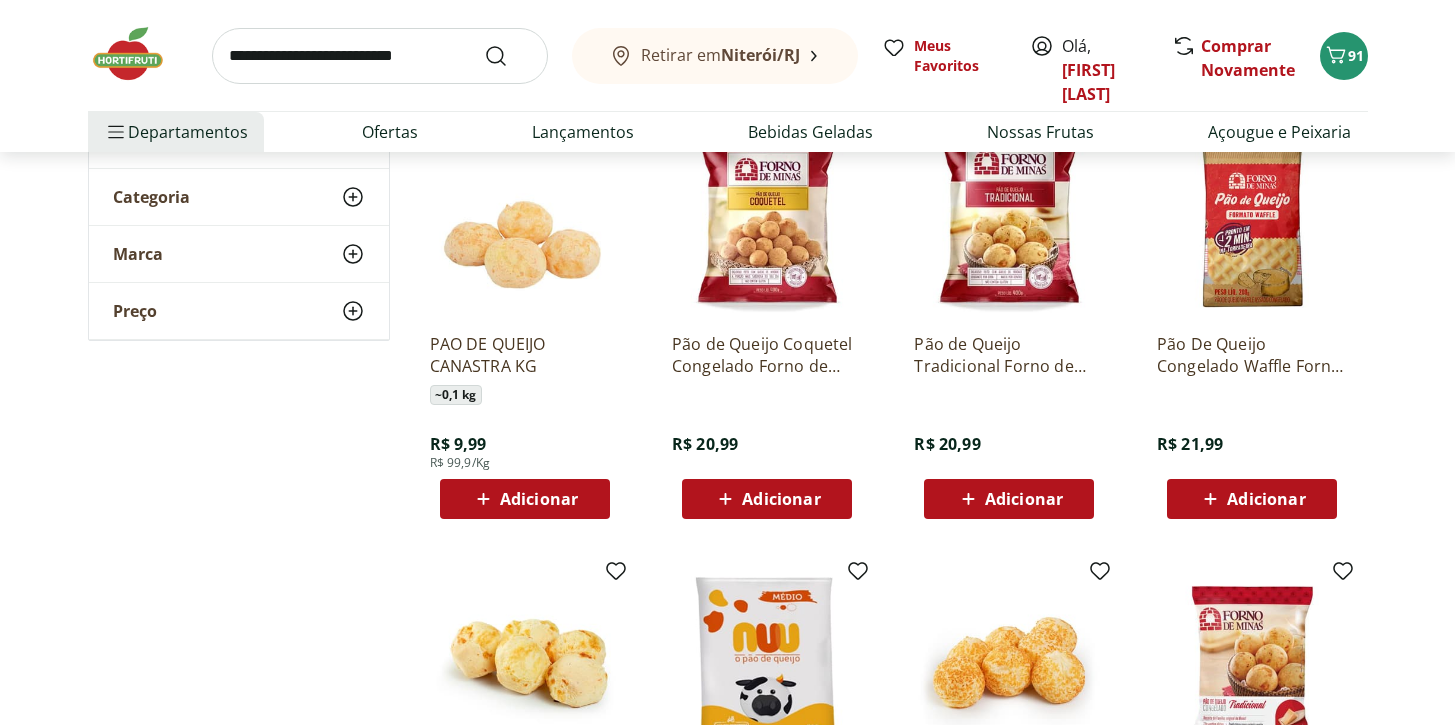 scroll, scrollTop: 253, scrollLeft: 0, axis: vertical 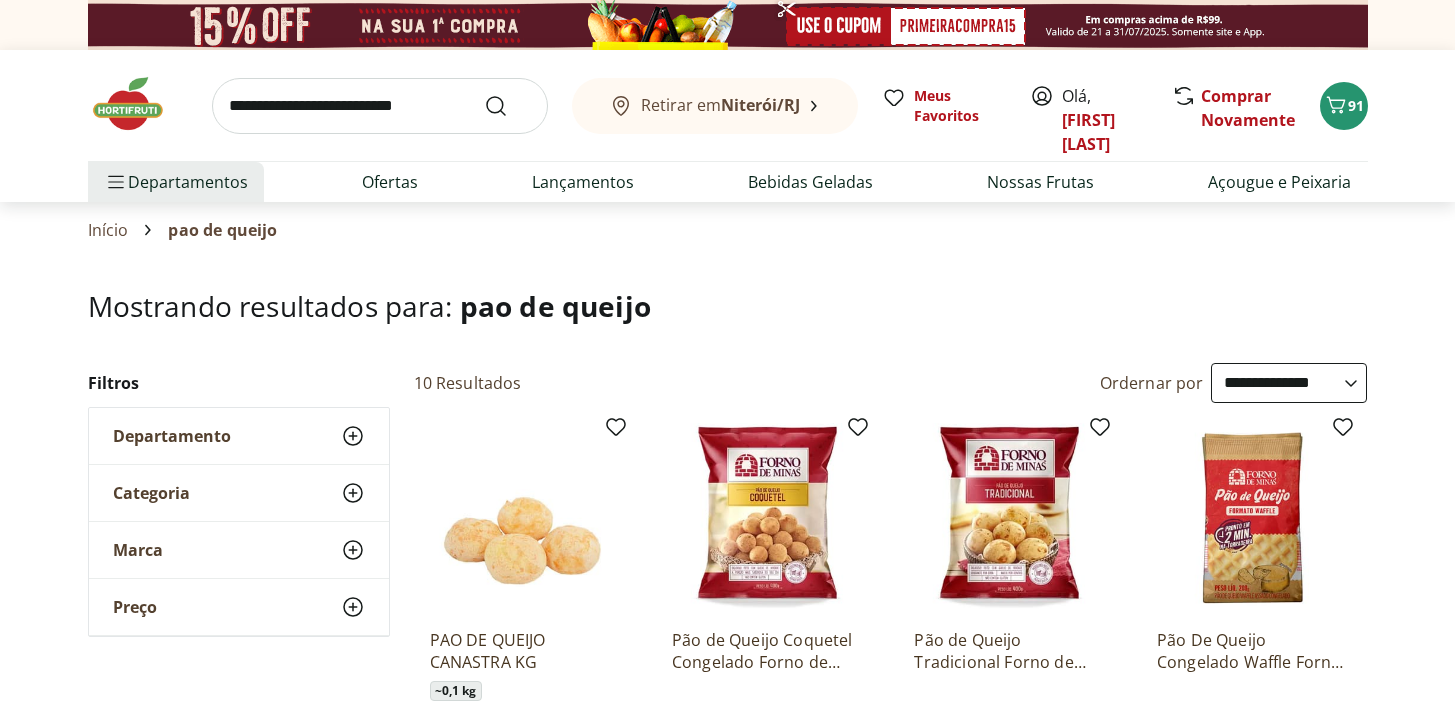 select on "**********" 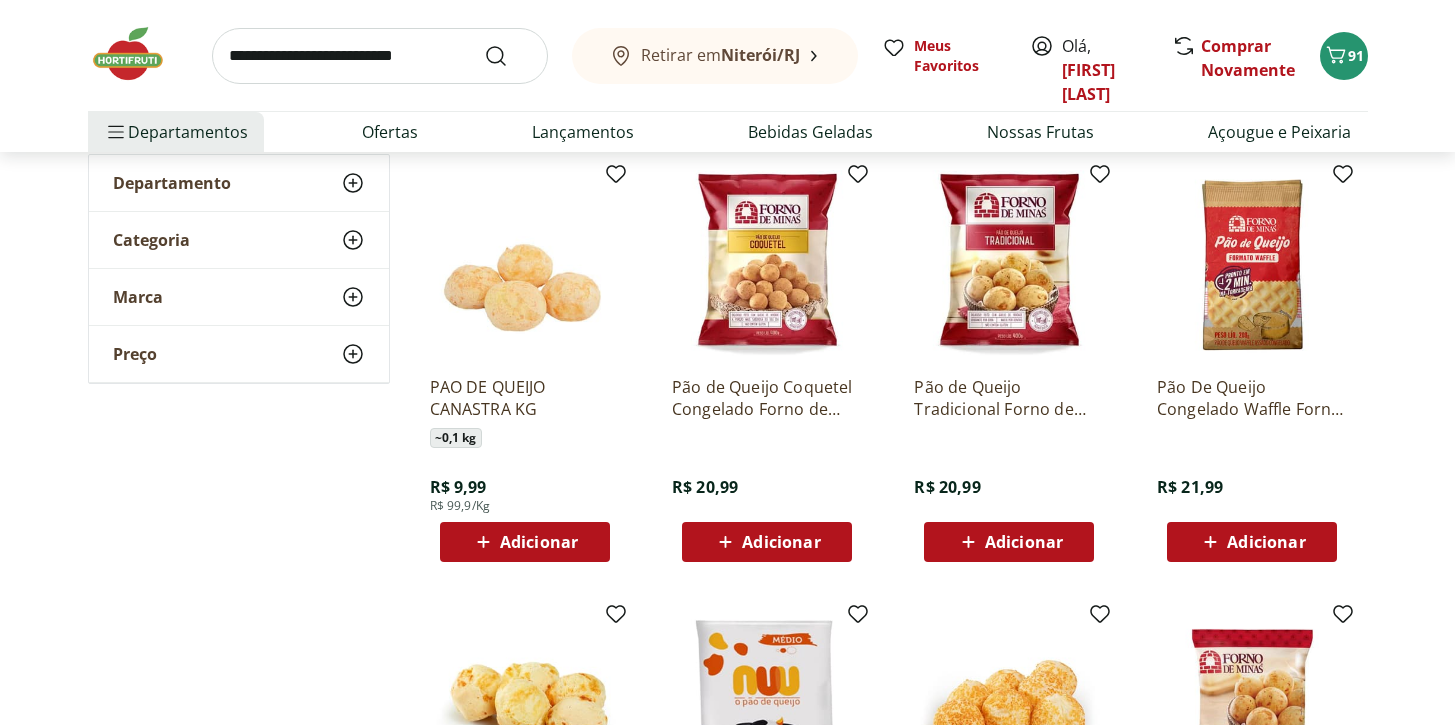 scroll, scrollTop: 0, scrollLeft: 0, axis: both 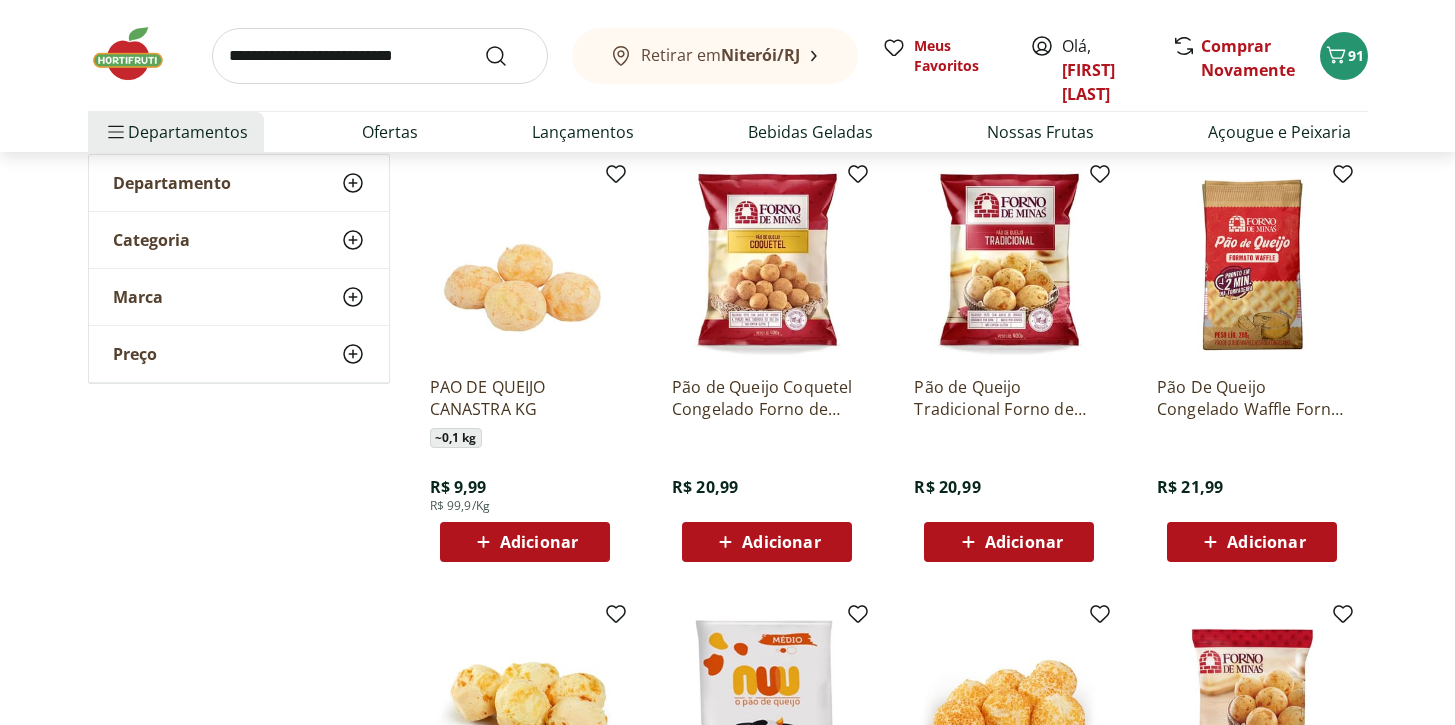 click on "Adicionar" at bounding box center (781, 542) 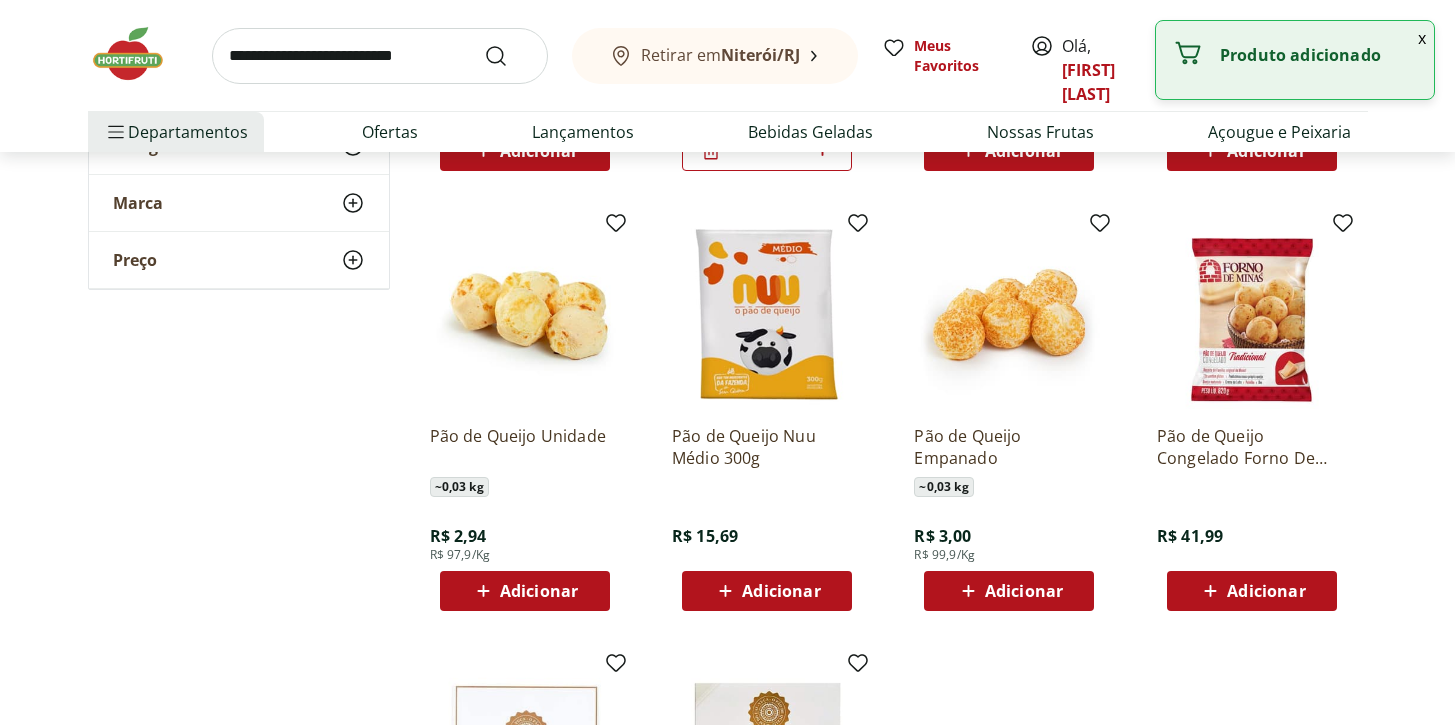 scroll, scrollTop: 722, scrollLeft: 0, axis: vertical 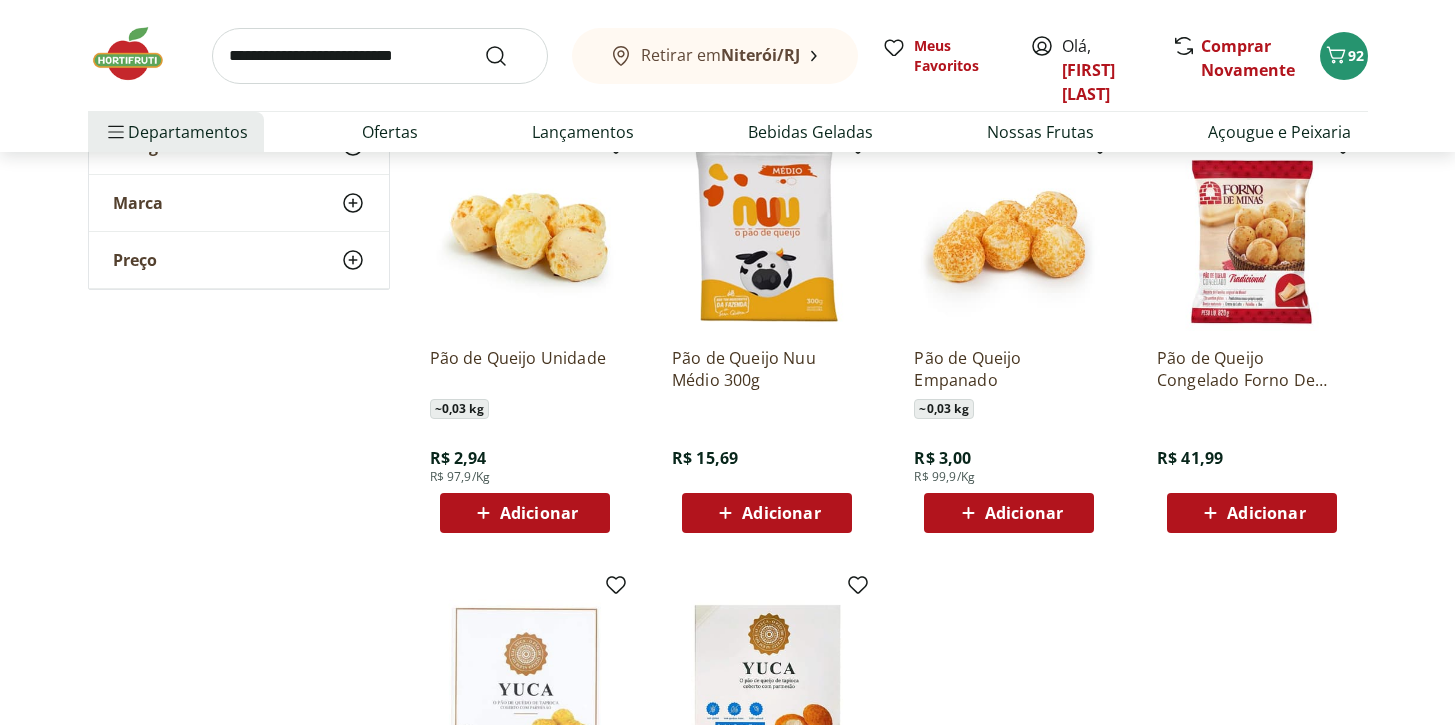 click at bounding box center (1252, 236) 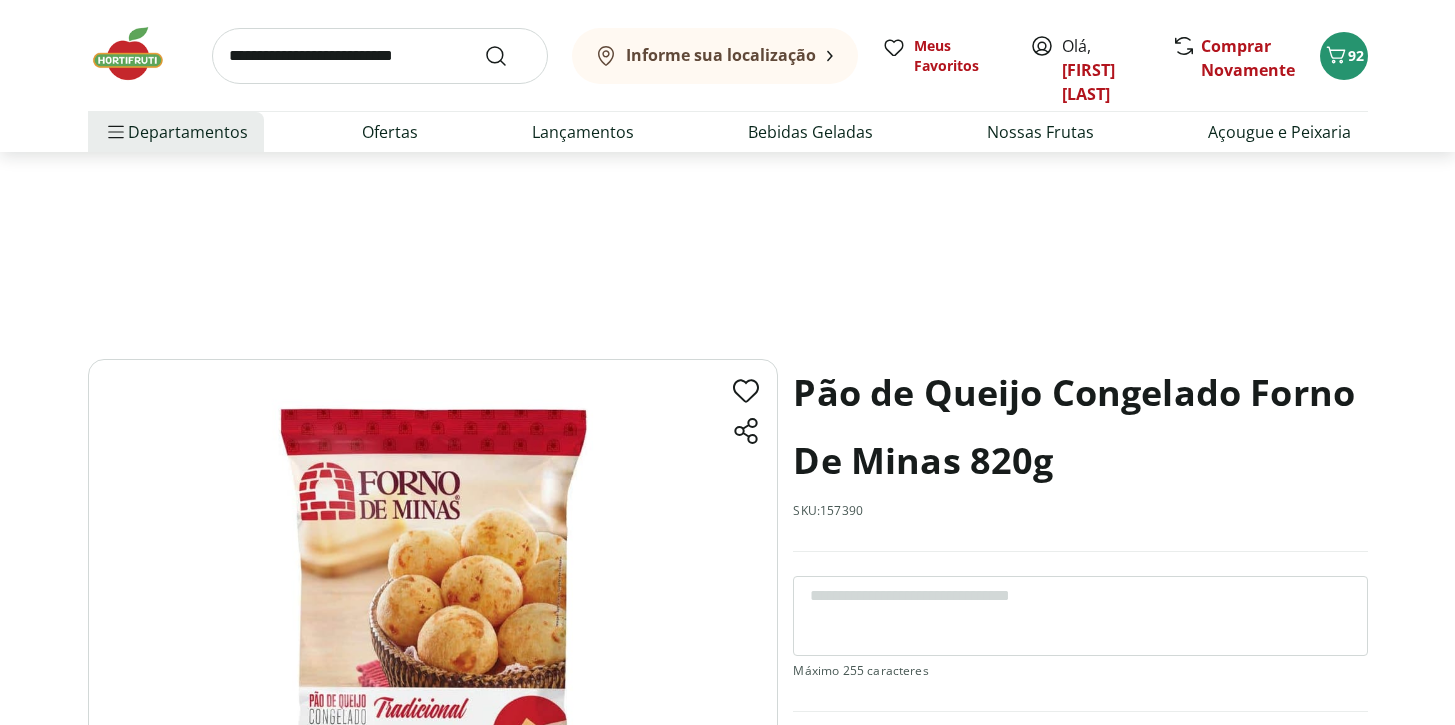 scroll, scrollTop: 0, scrollLeft: 0, axis: both 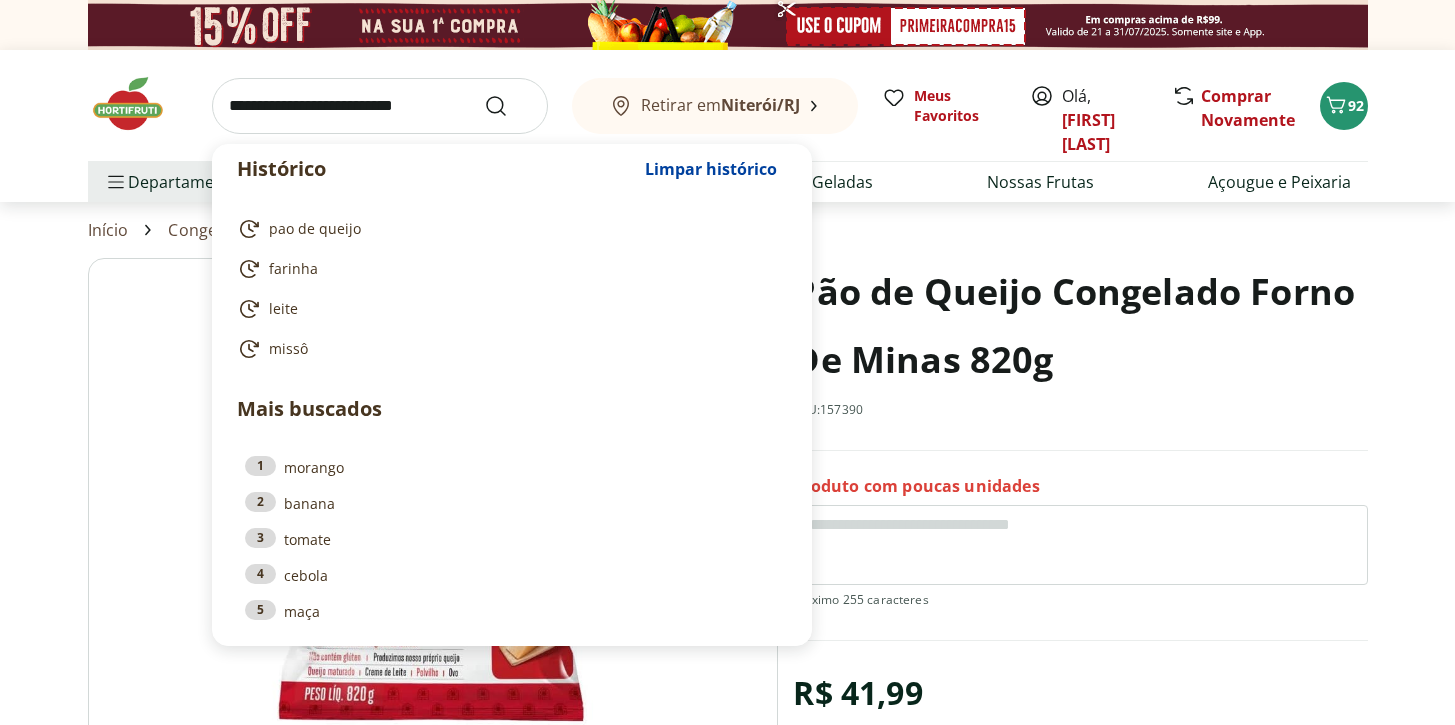 click at bounding box center (380, 106) 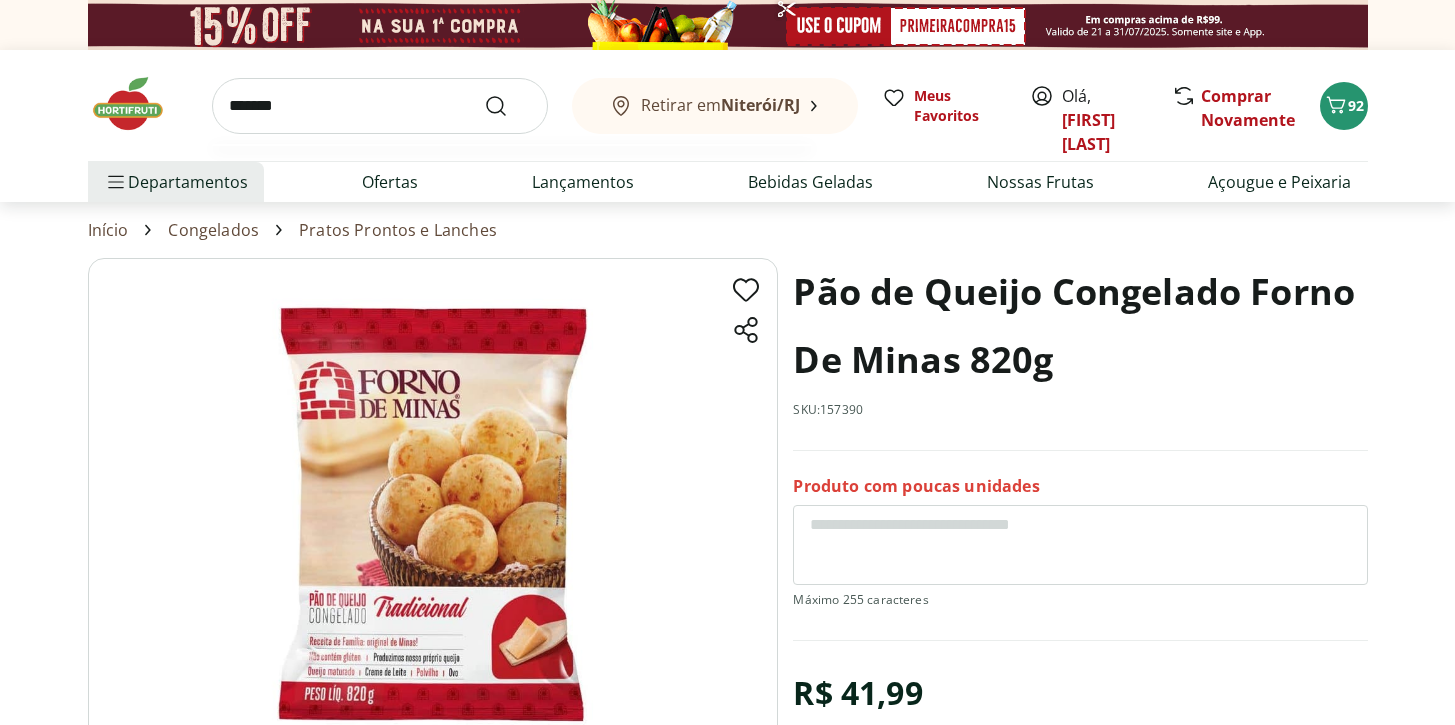 type on "********" 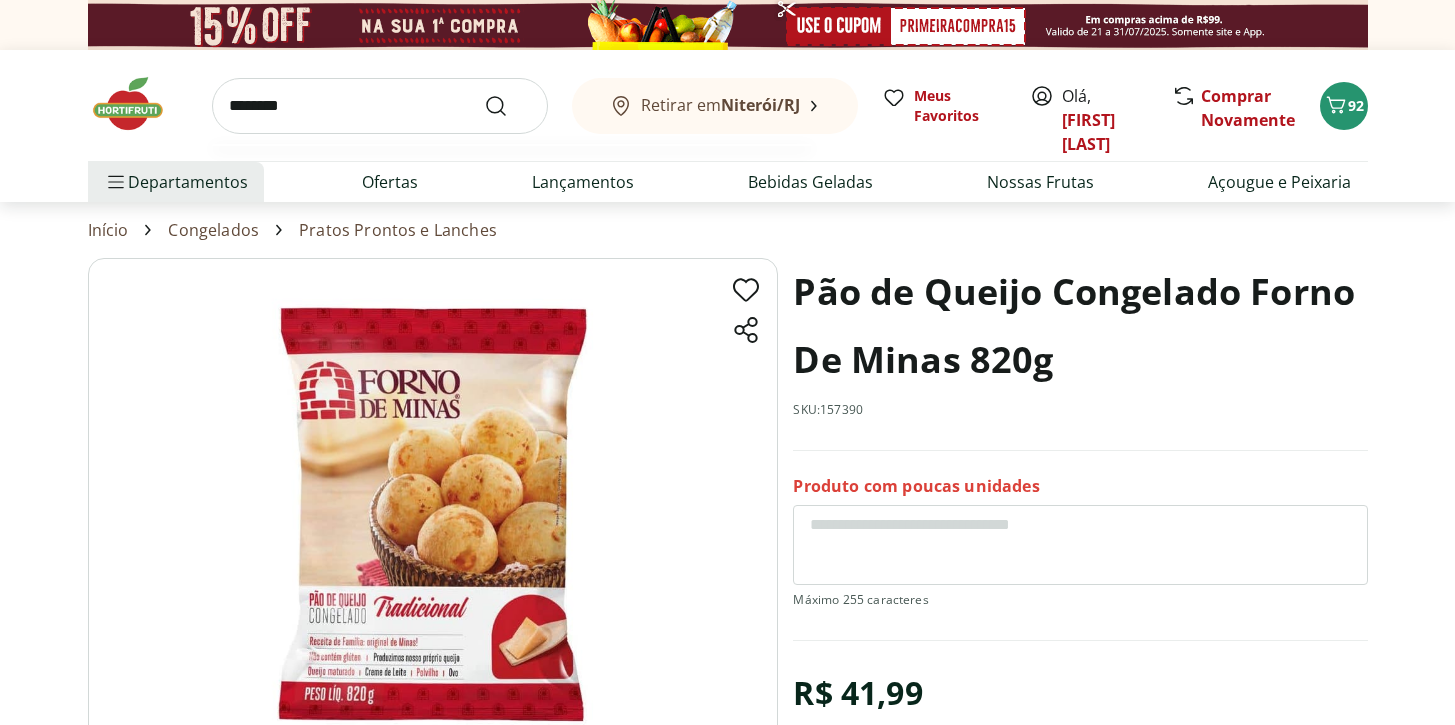 click at bounding box center (508, 106) 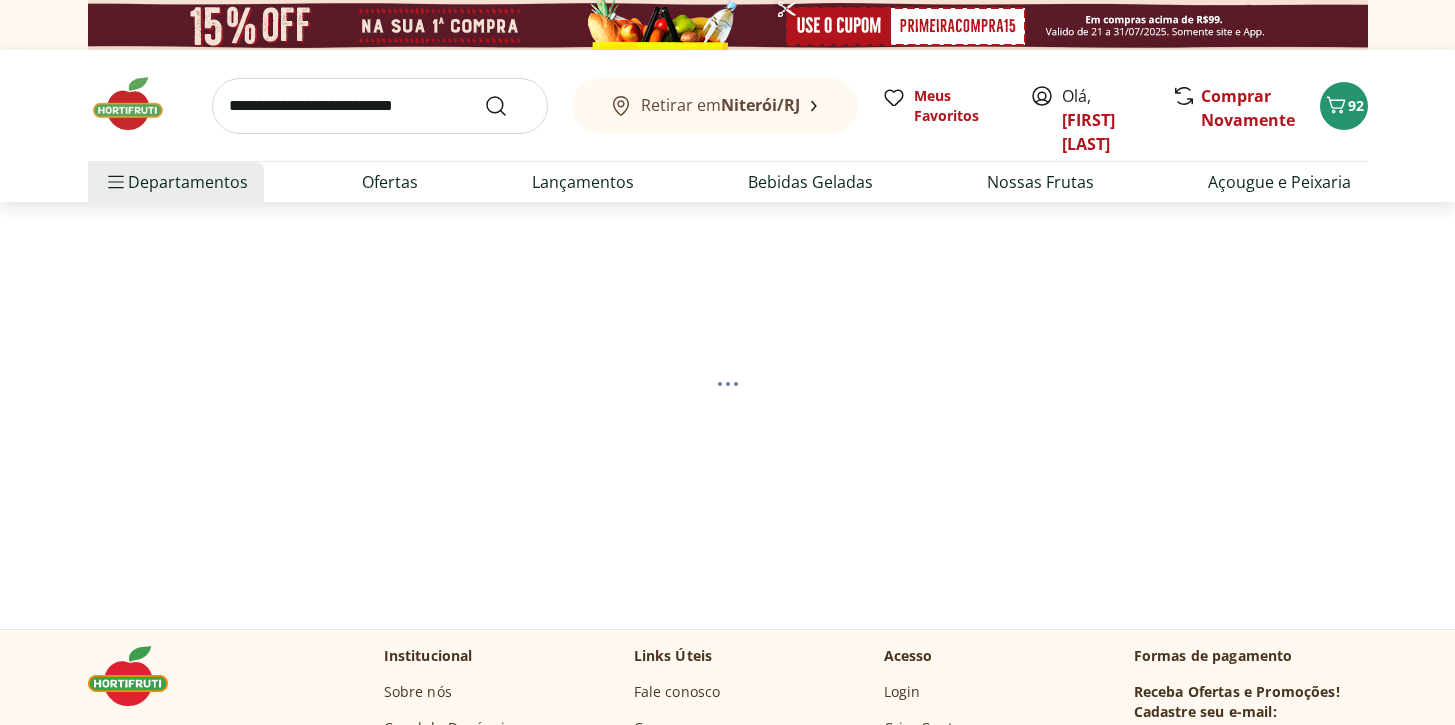 select on "**********" 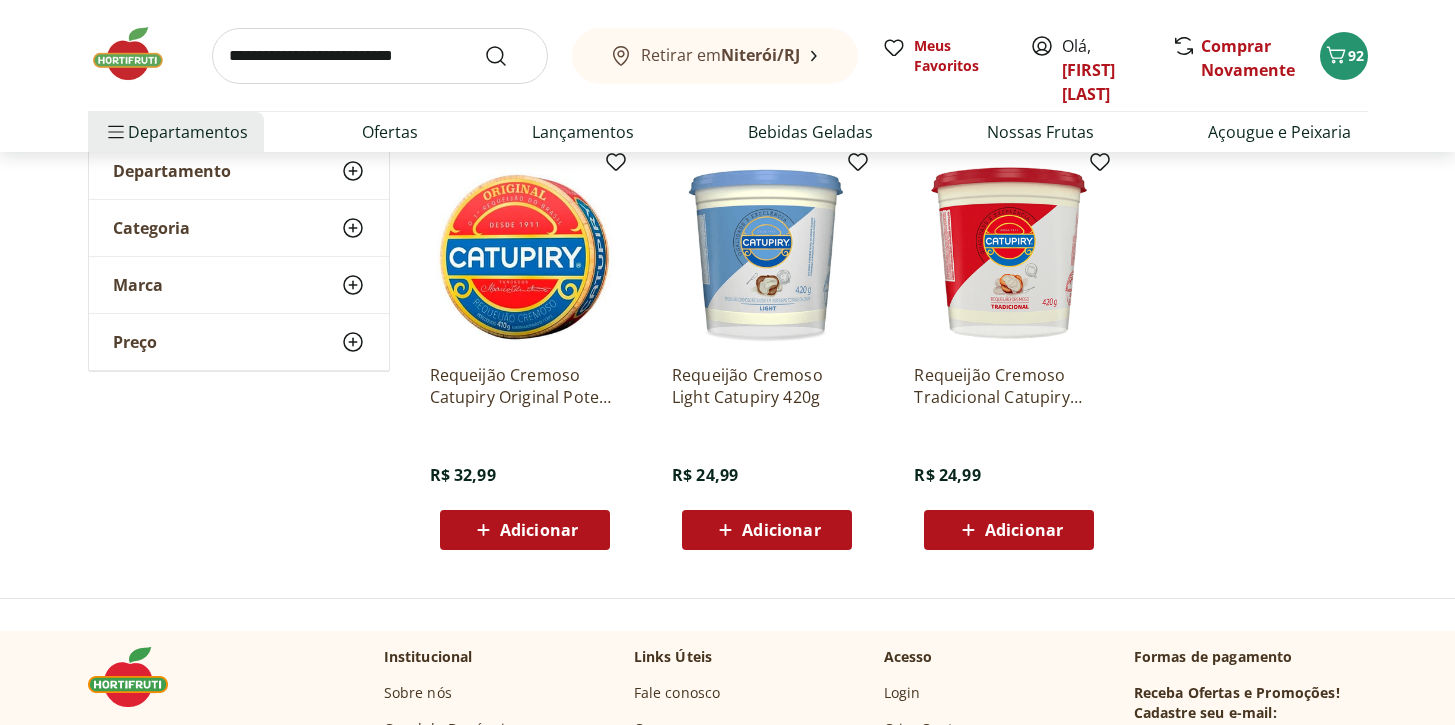 scroll, scrollTop: 0, scrollLeft: 0, axis: both 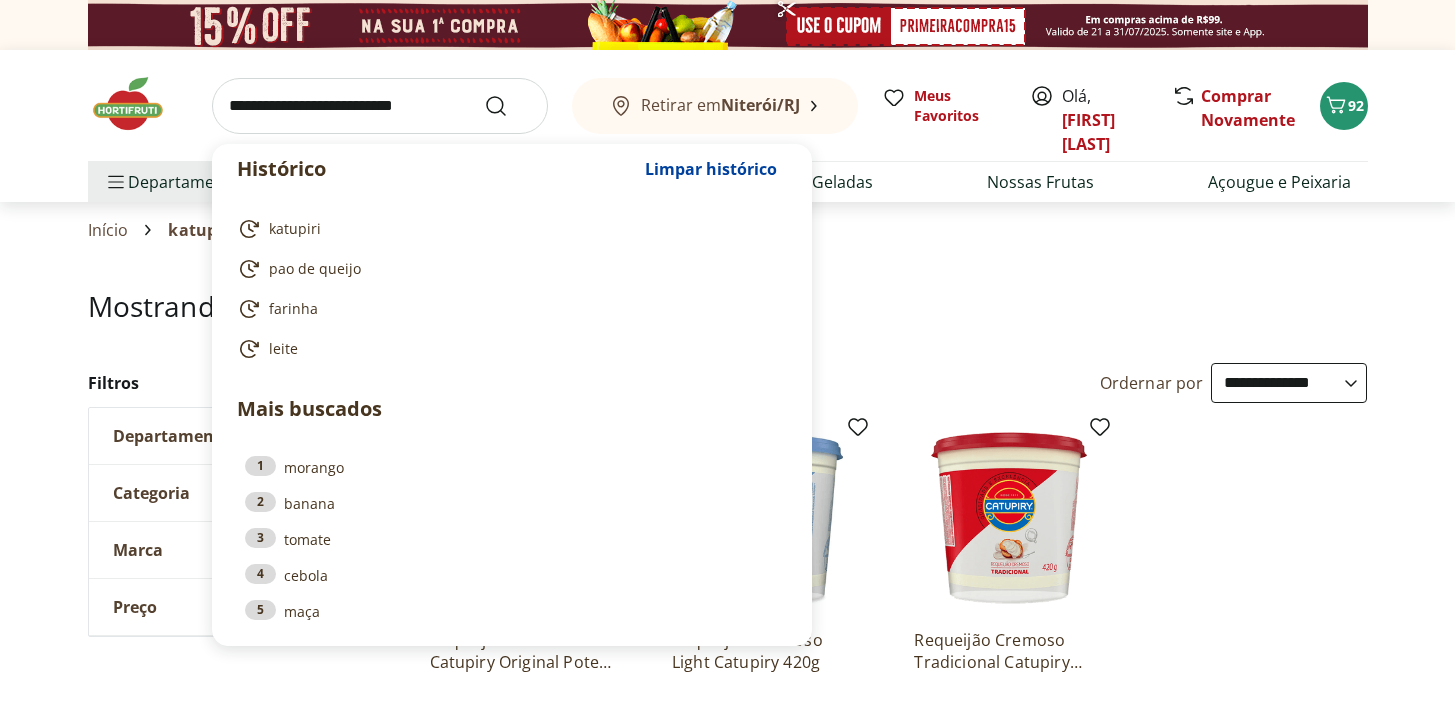 click at bounding box center [380, 106] 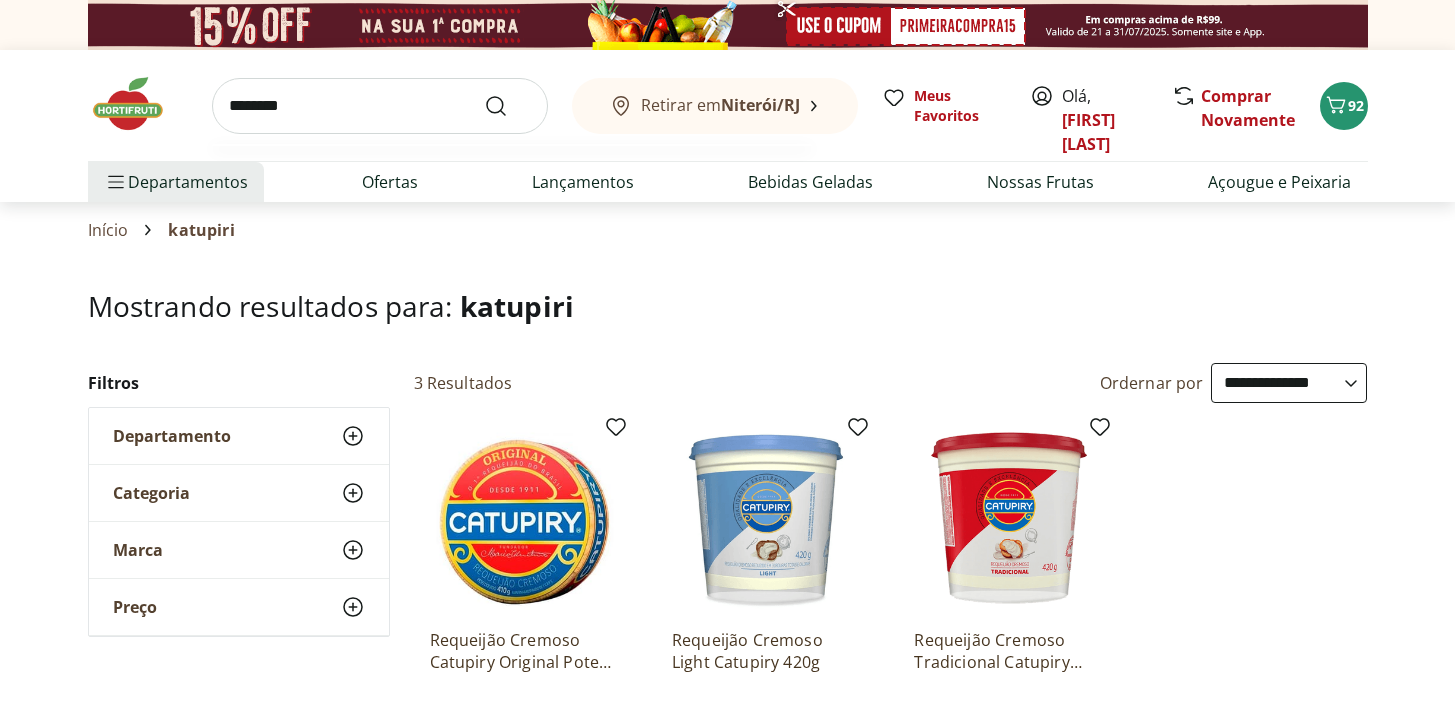 type on "********" 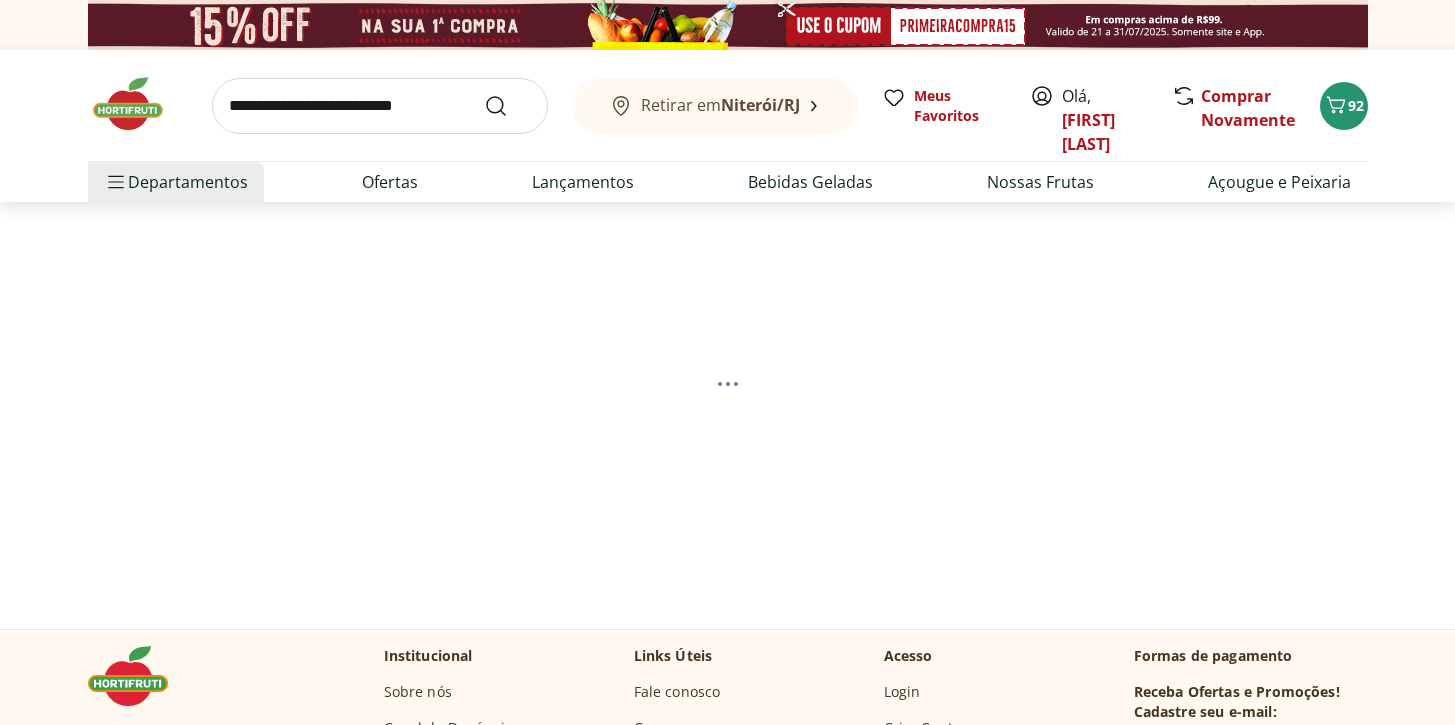 select on "**********" 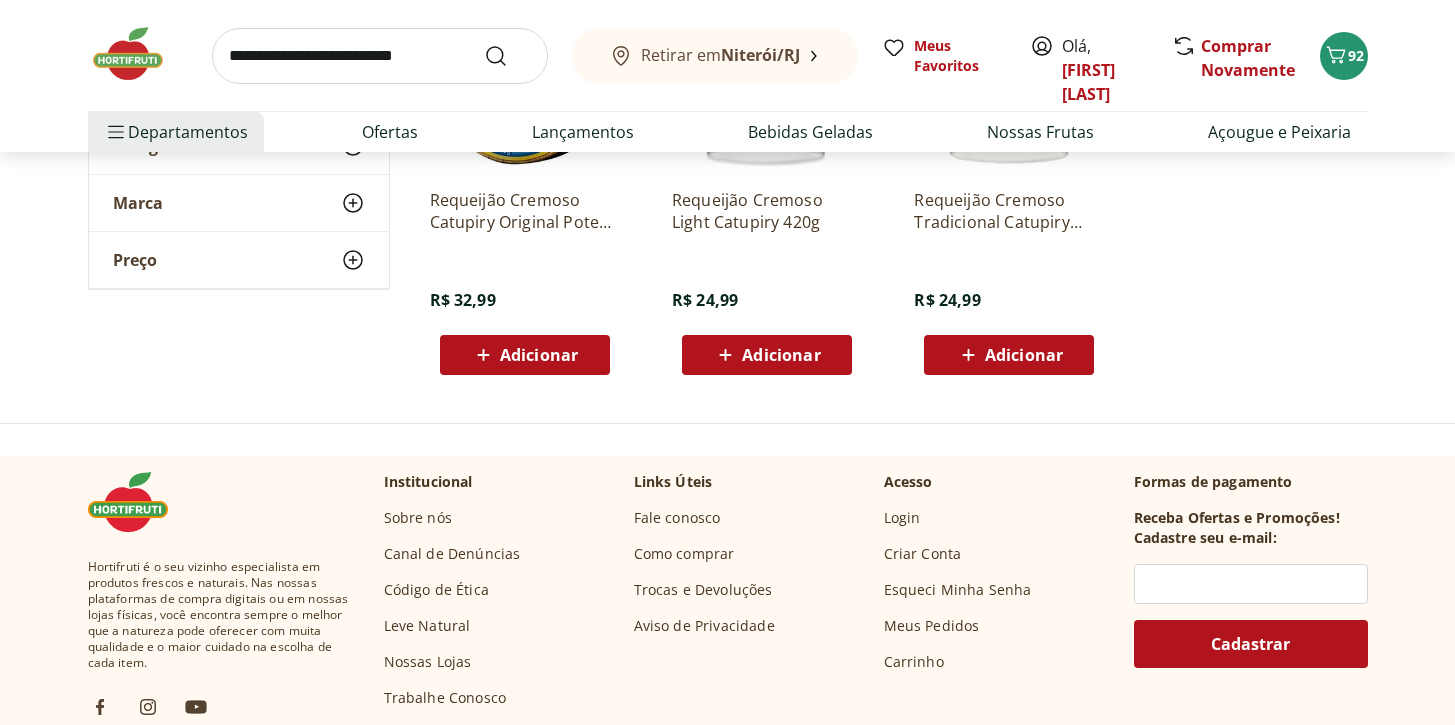 scroll, scrollTop: 0, scrollLeft: 0, axis: both 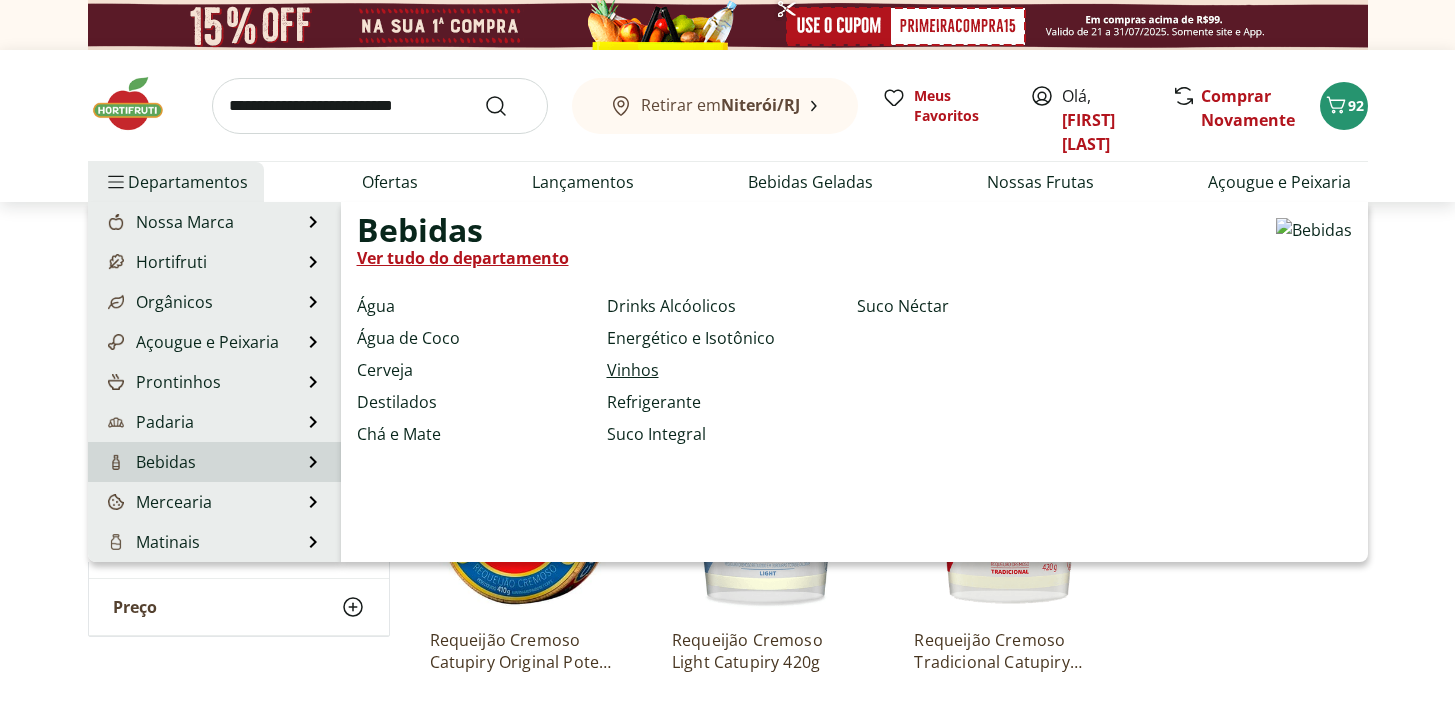 click on "Vinhos" at bounding box center (633, 370) 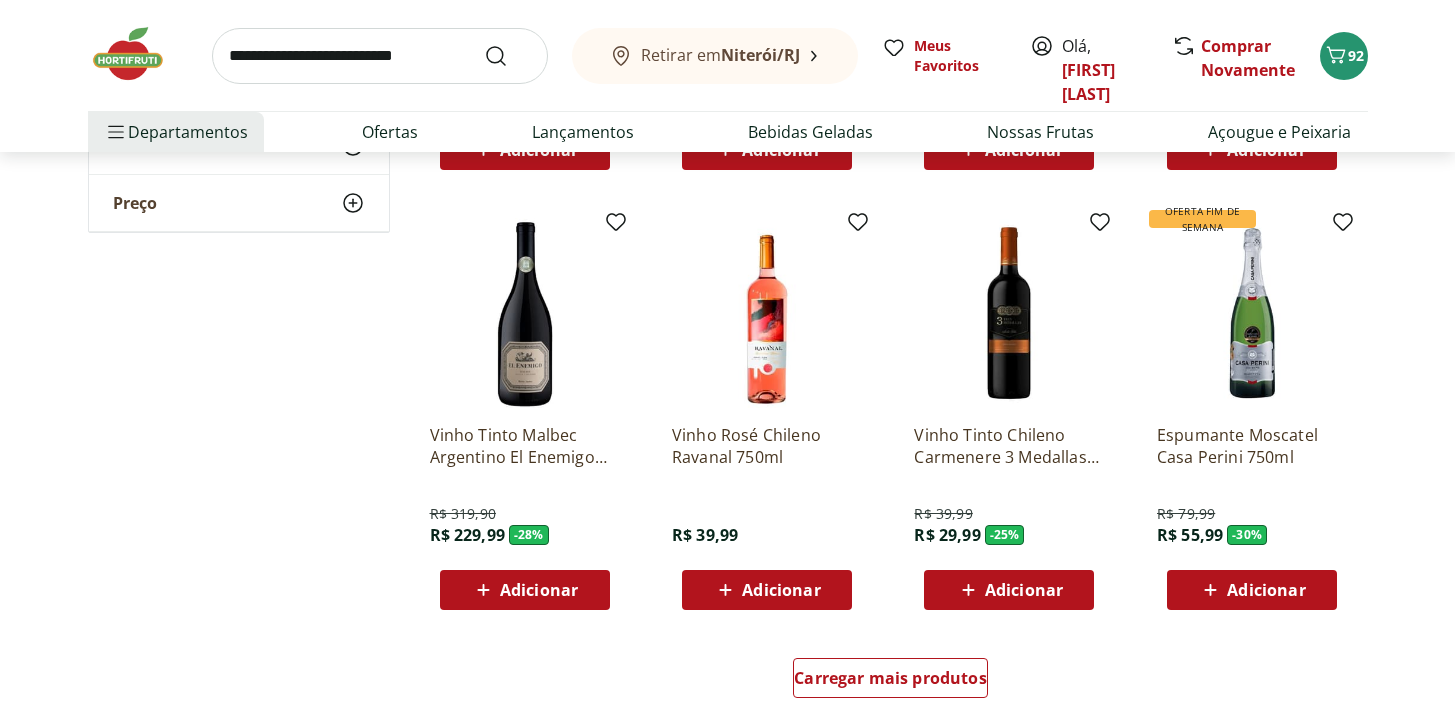 scroll, scrollTop: 1048, scrollLeft: 0, axis: vertical 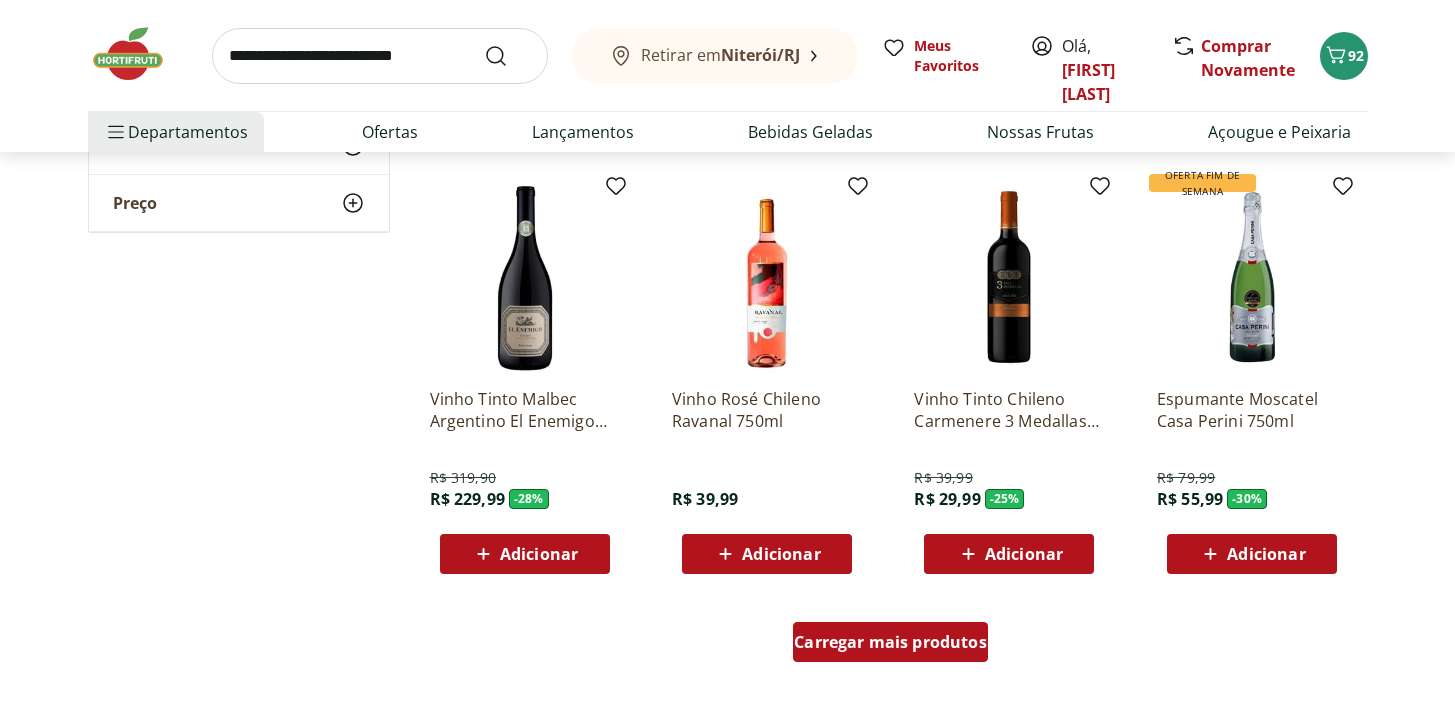 click on "Carregar mais produtos" at bounding box center (890, 642) 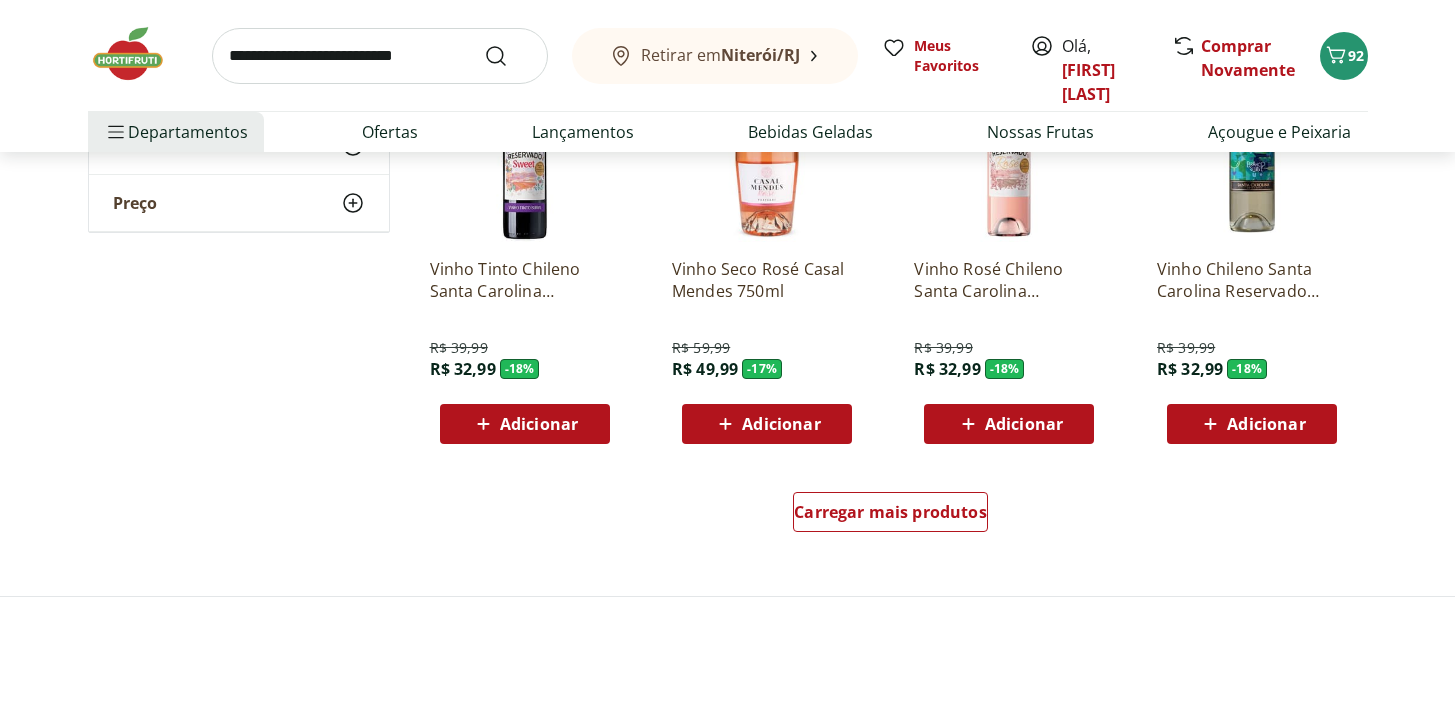 scroll, scrollTop: 2481, scrollLeft: 0, axis: vertical 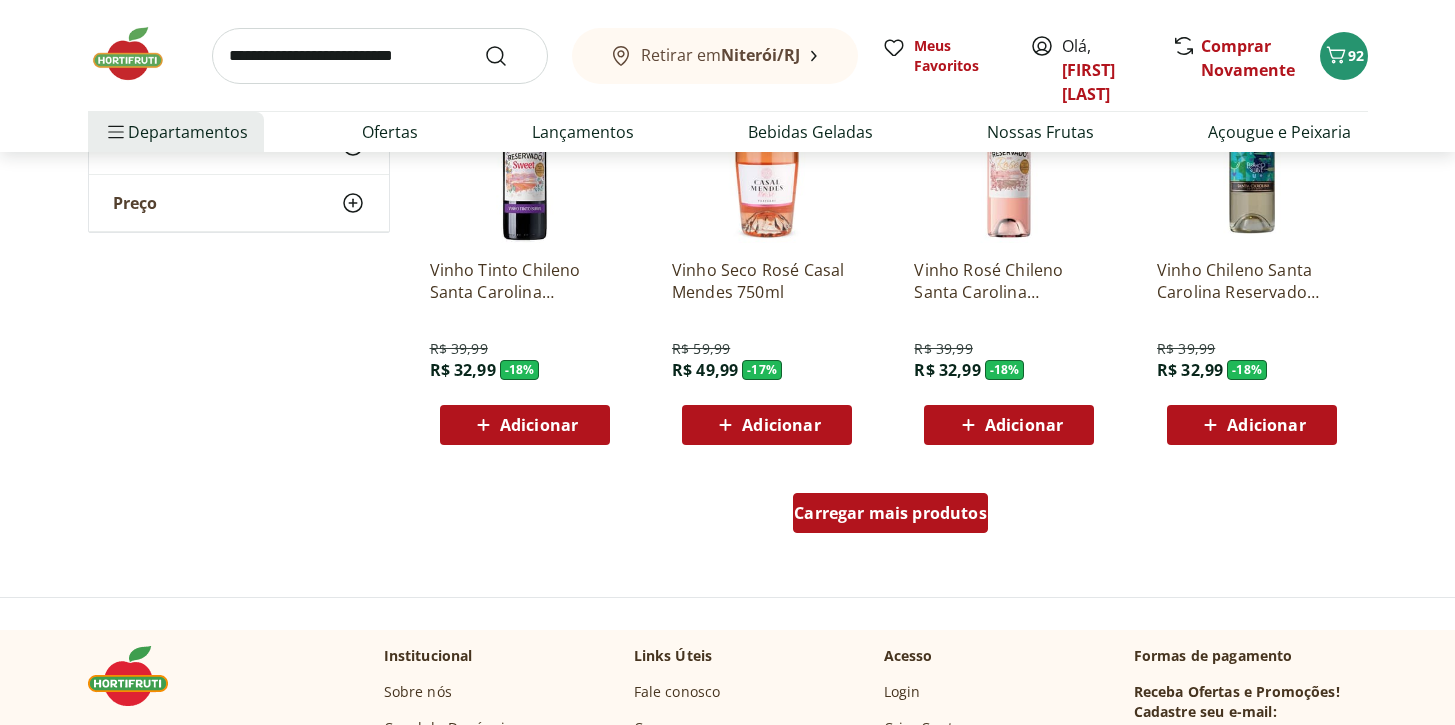 click on "Carregar mais produtos" at bounding box center [890, 513] 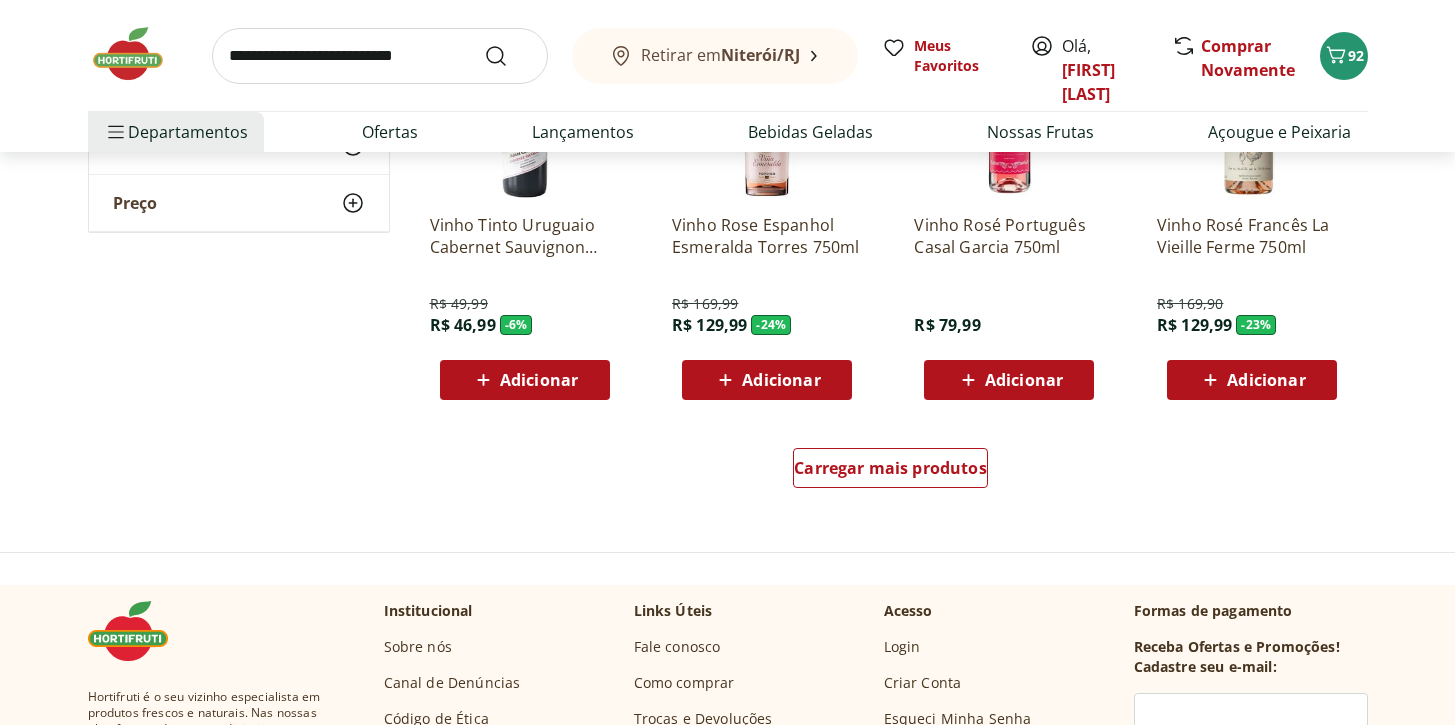scroll, scrollTop: 3848, scrollLeft: 0, axis: vertical 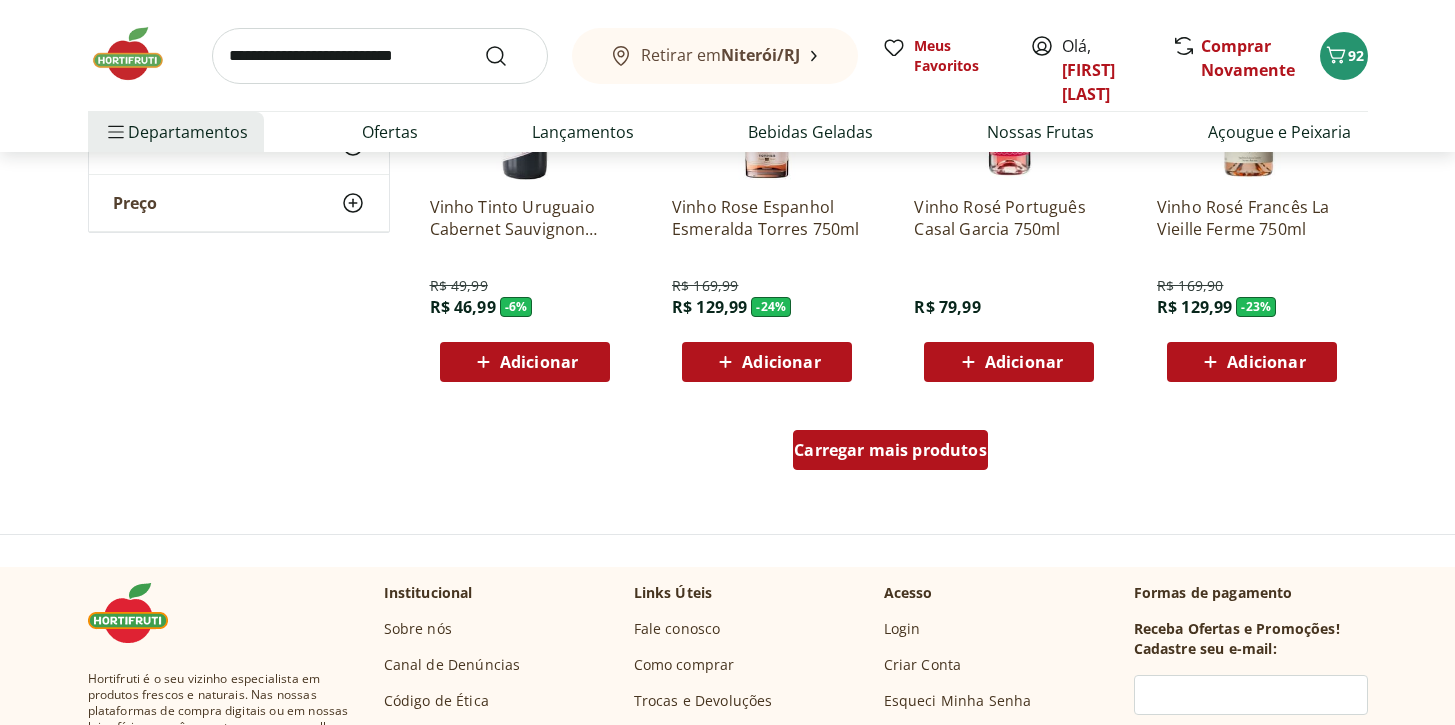 click on "Carregar mais produtos" at bounding box center (890, 450) 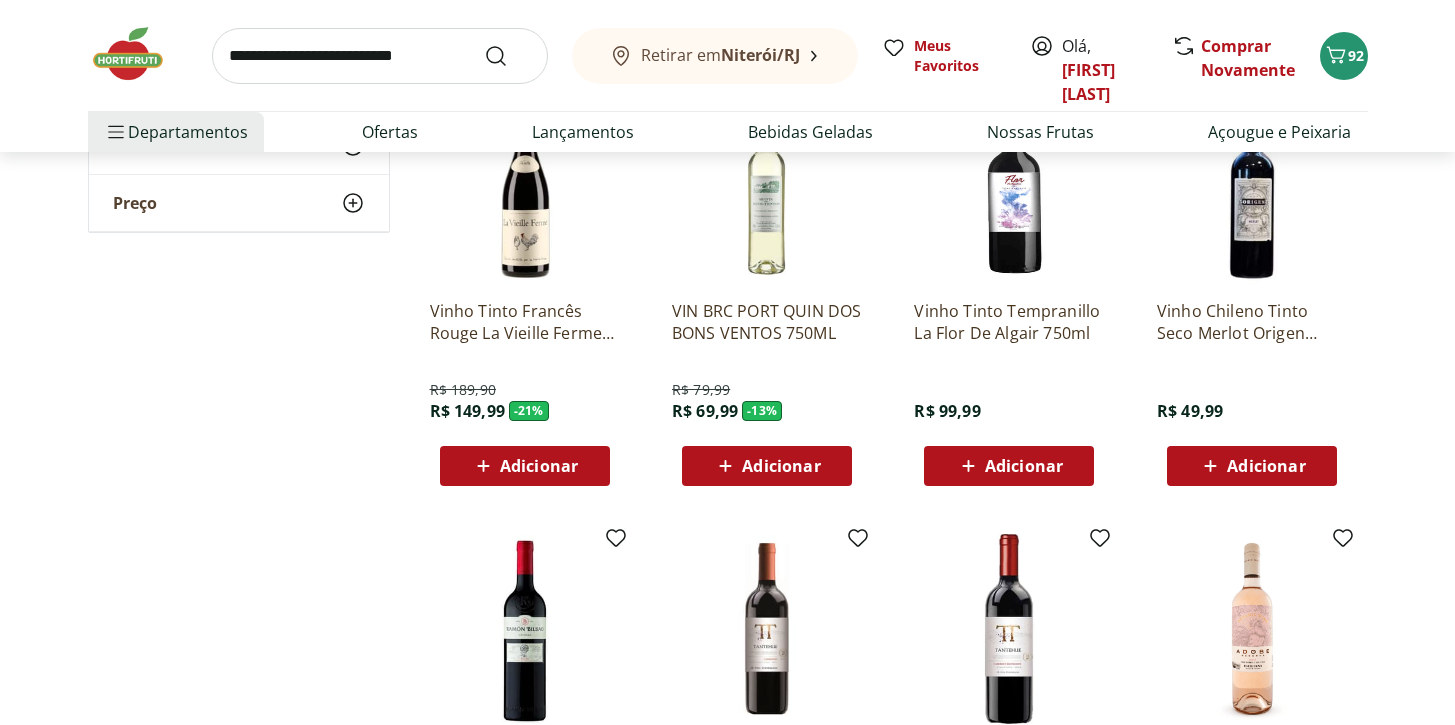 scroll, scrollTop: 4167, scrollLeft: 0, axis: vertical 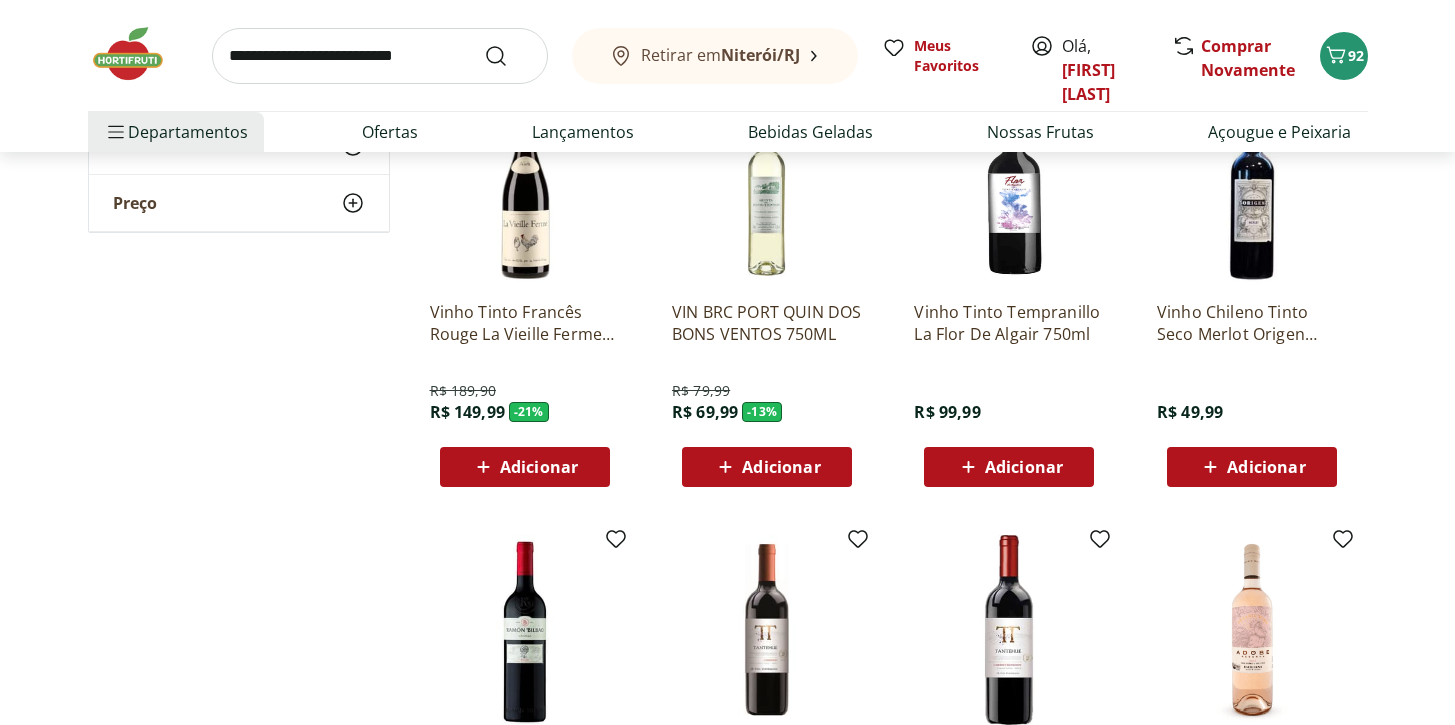 click at bounding box center (1252, 190) 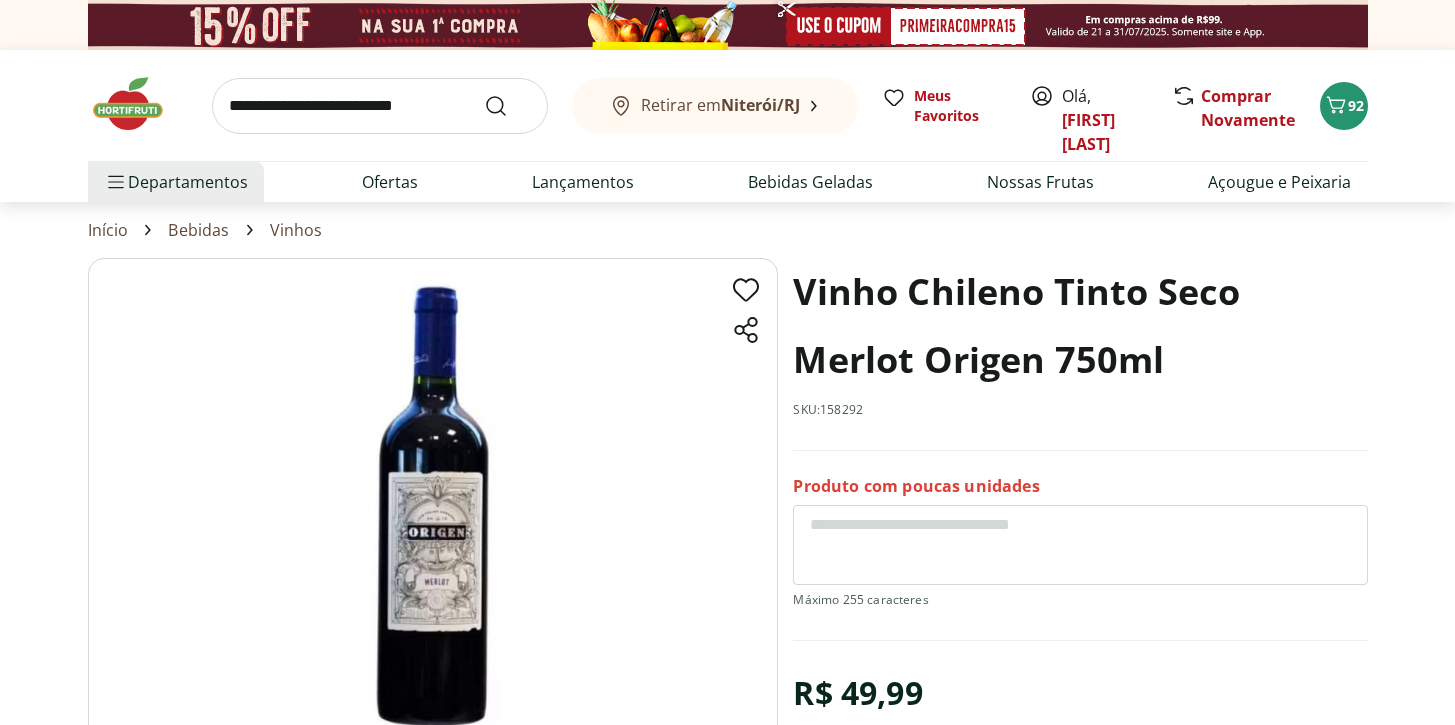 select on "**********" 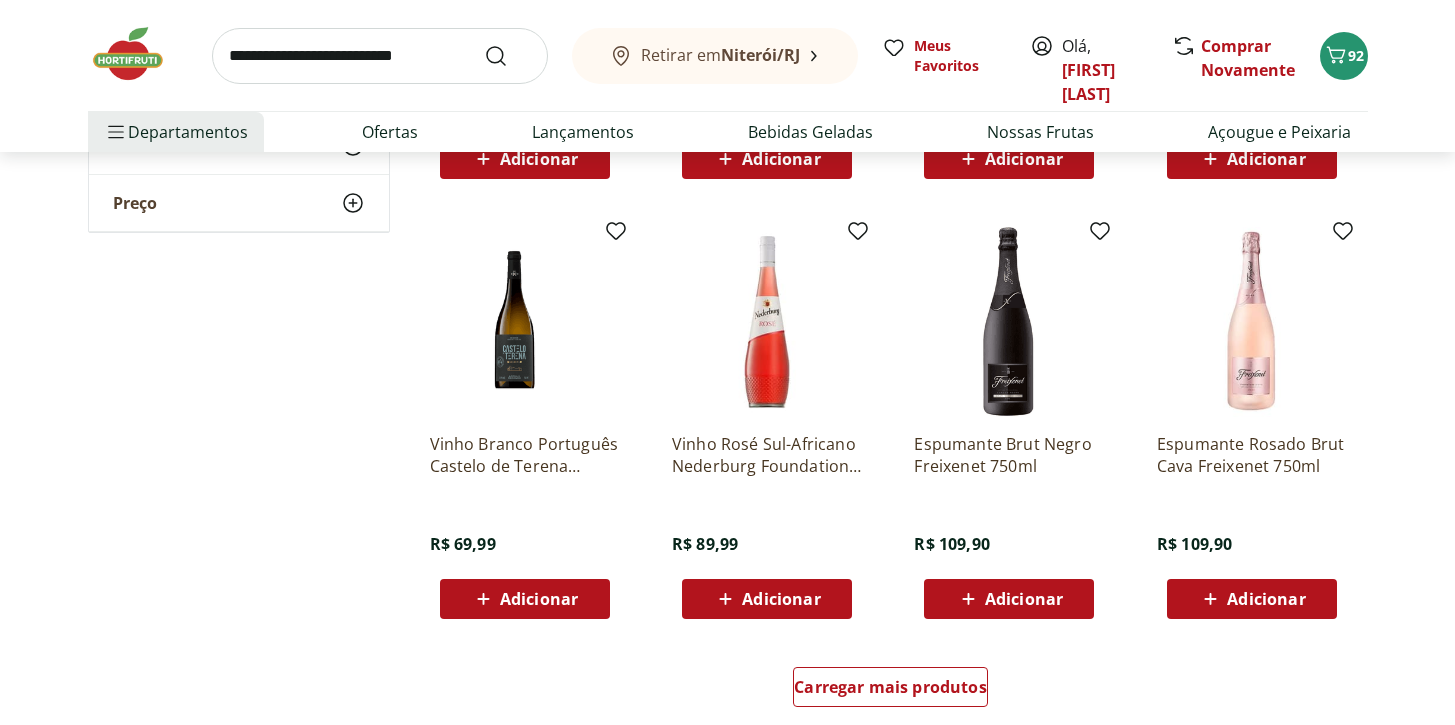scroll, scrollTop: 4905, scrollLeft: 0, axis: vertical 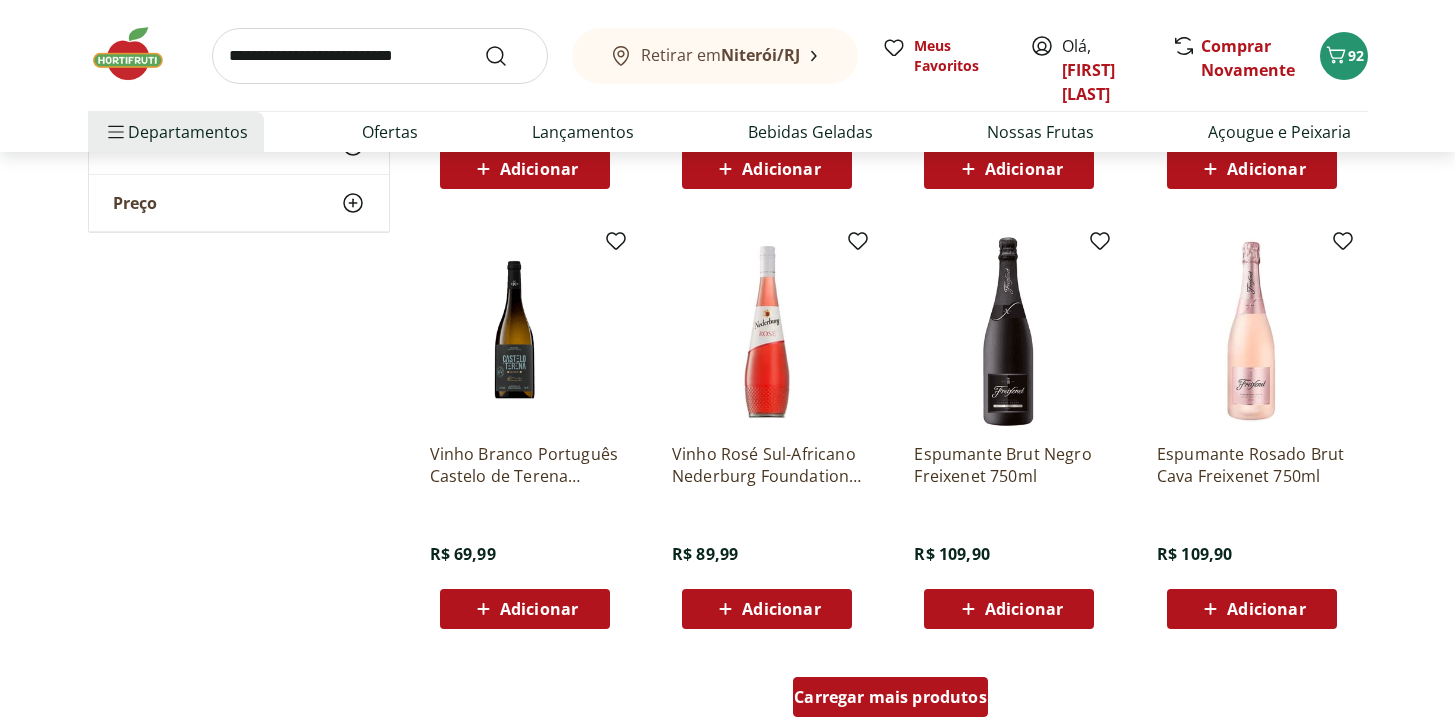 click on "Carregar mais produtos" at bounding box center (890, 697) 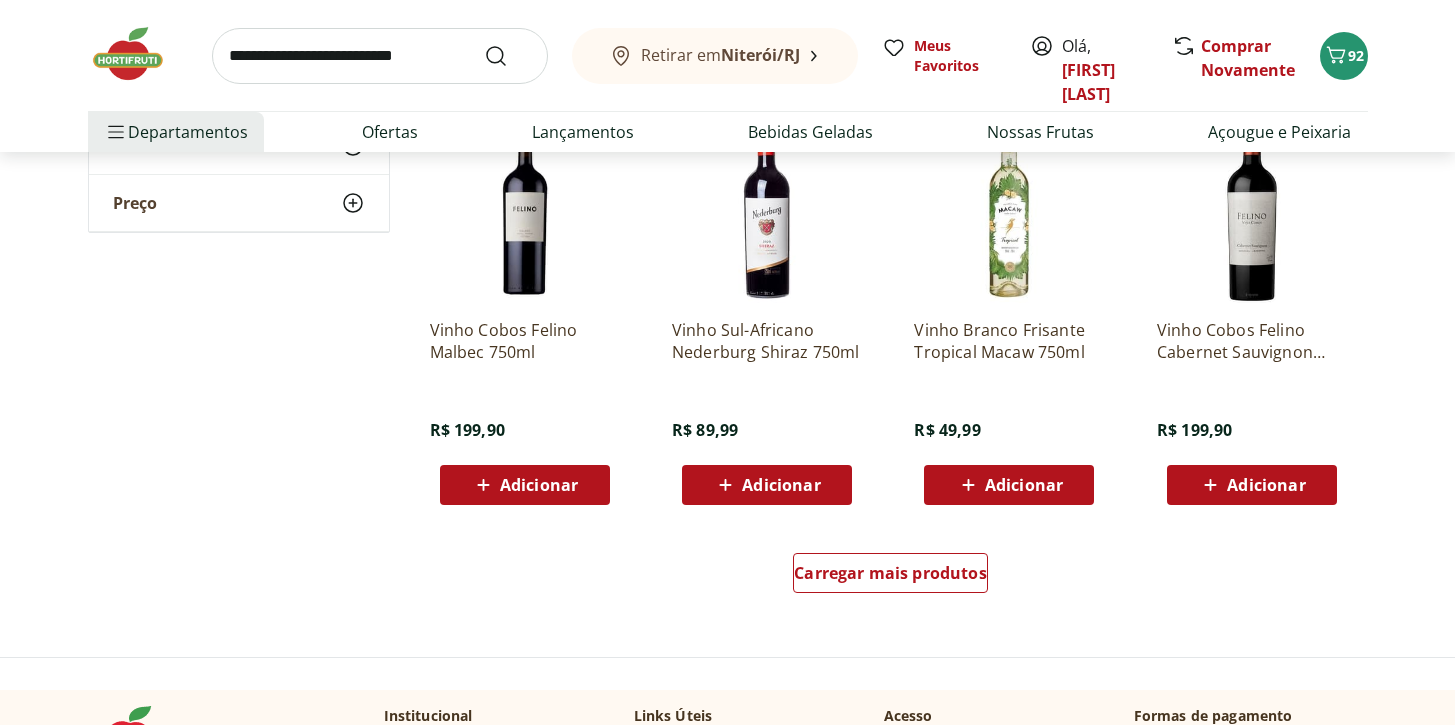 scroll, scrollTop: 6357, scrollLeft: 0, axis: vertical 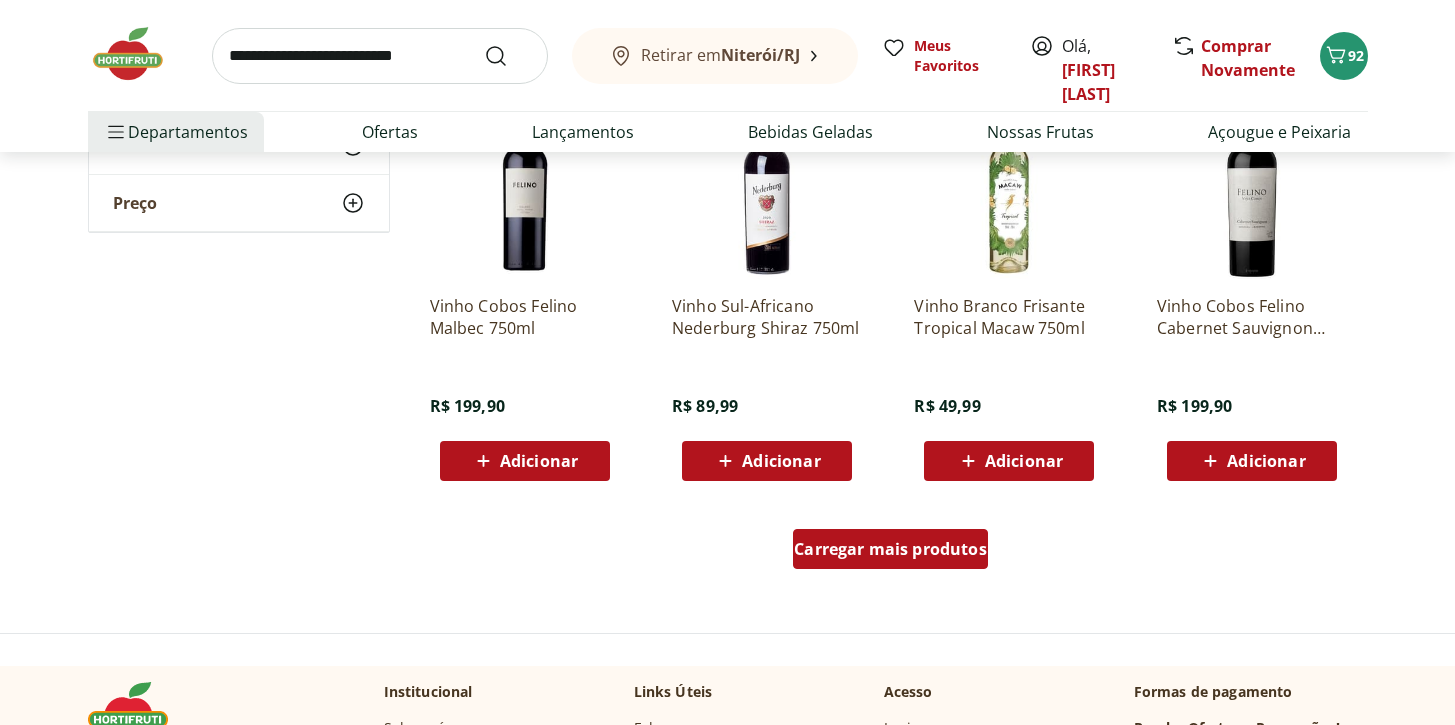click on "Carregar mais produtos" at bounding box center (890, 549) 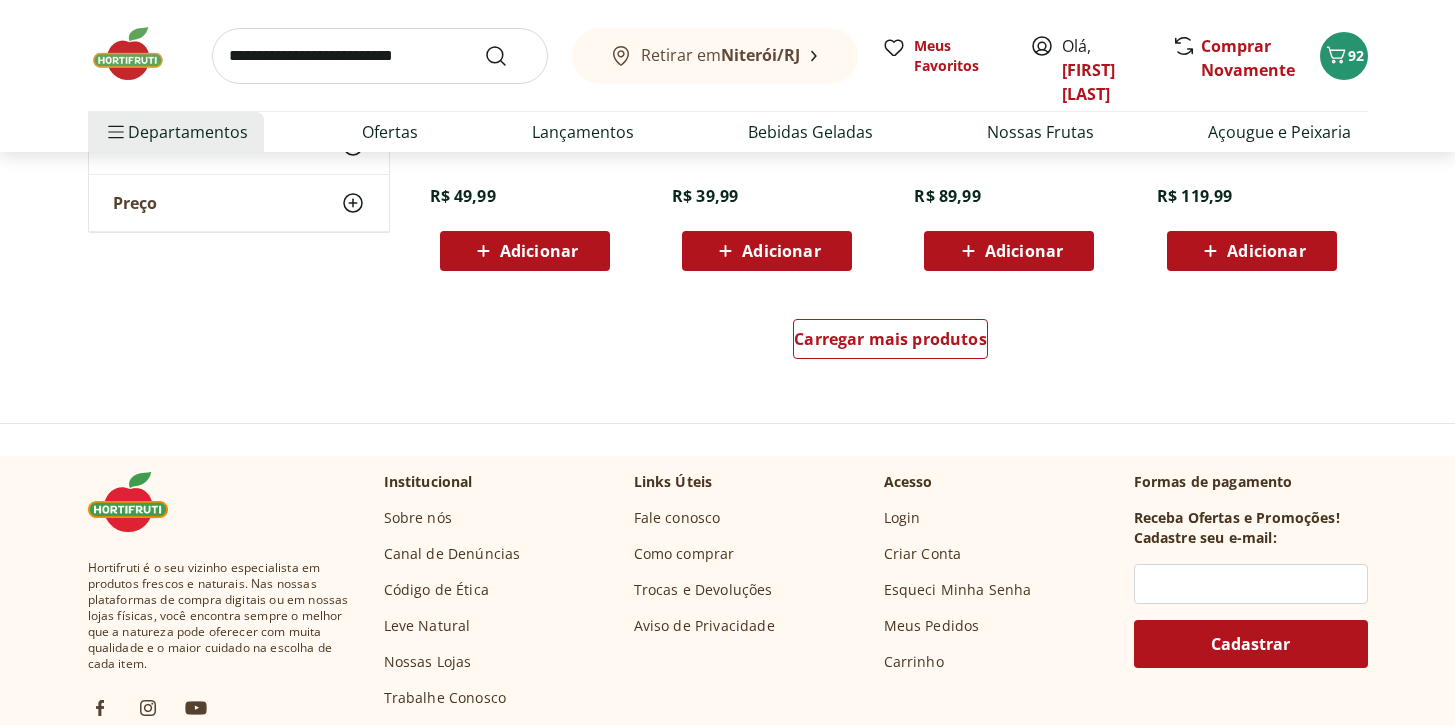 scroll, scrollTop: 7868, scrollLeft: 0, axis: vertical 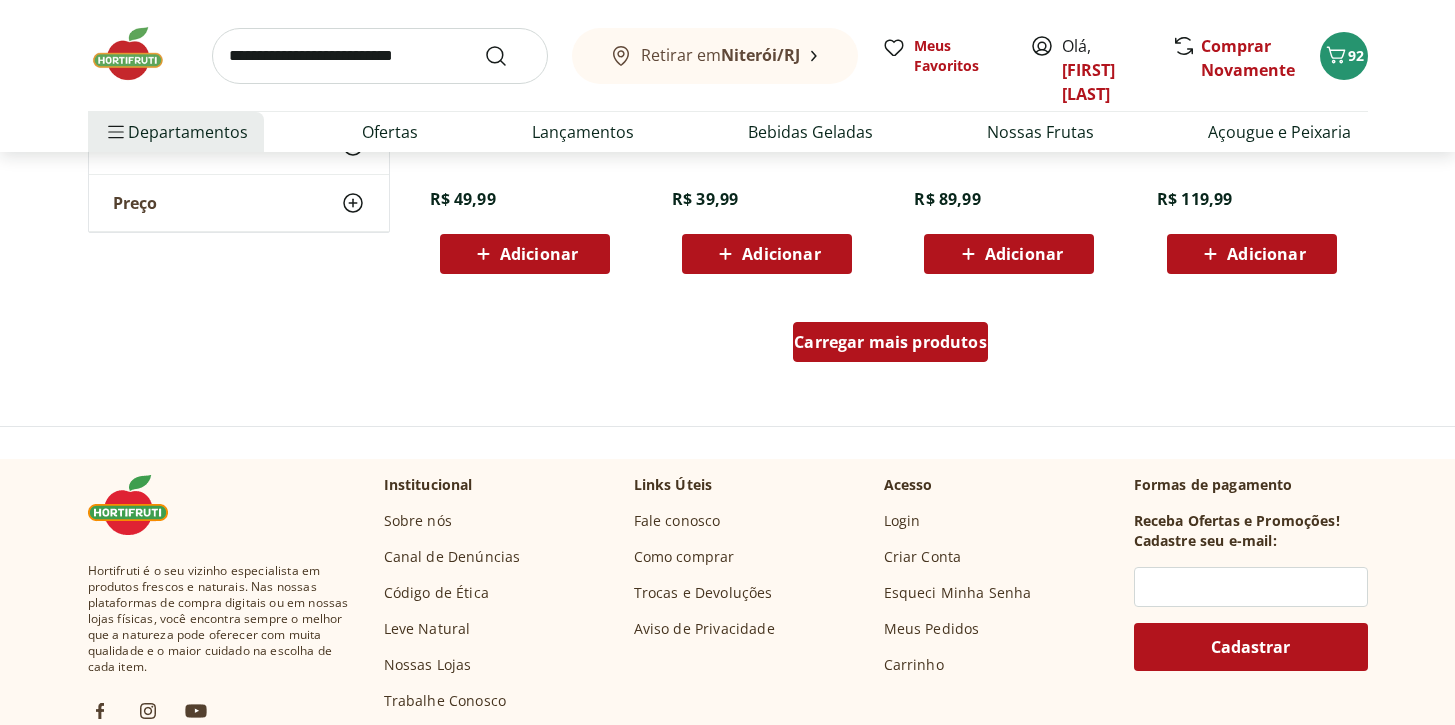 click on "Carregar mais produtos" at bounding box center (890, 342) 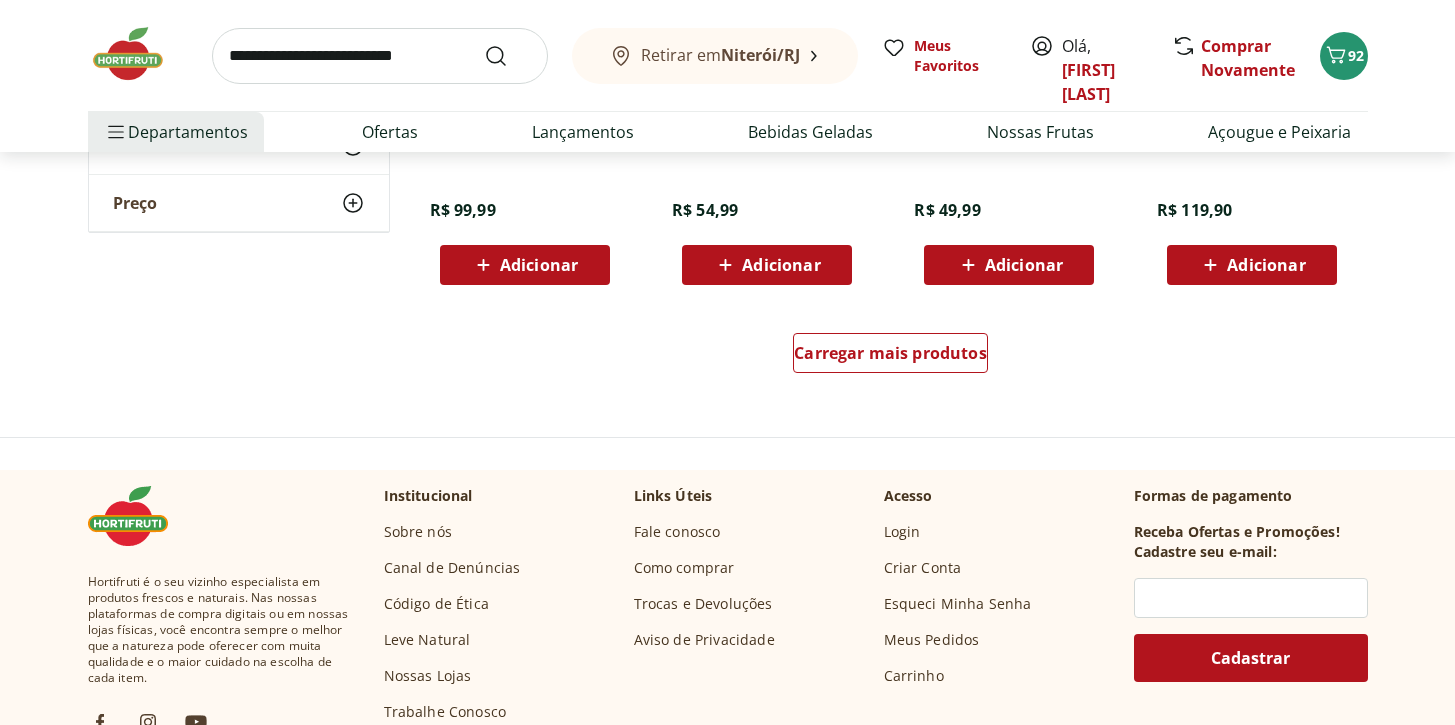 scroll, scrollTop: 9152, scrollLeft: 0, axis: vertical 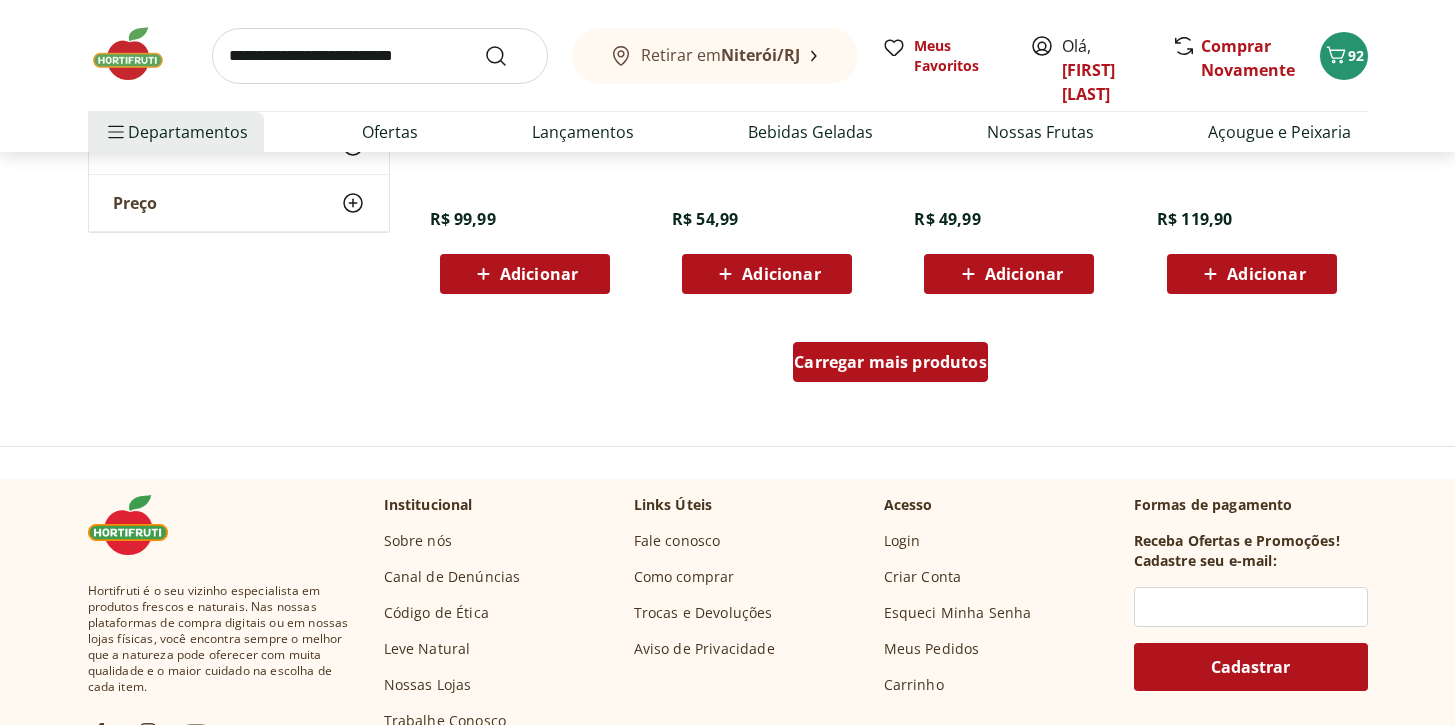 click on "Carregar mais produtos" at bounding box center [890, 362] 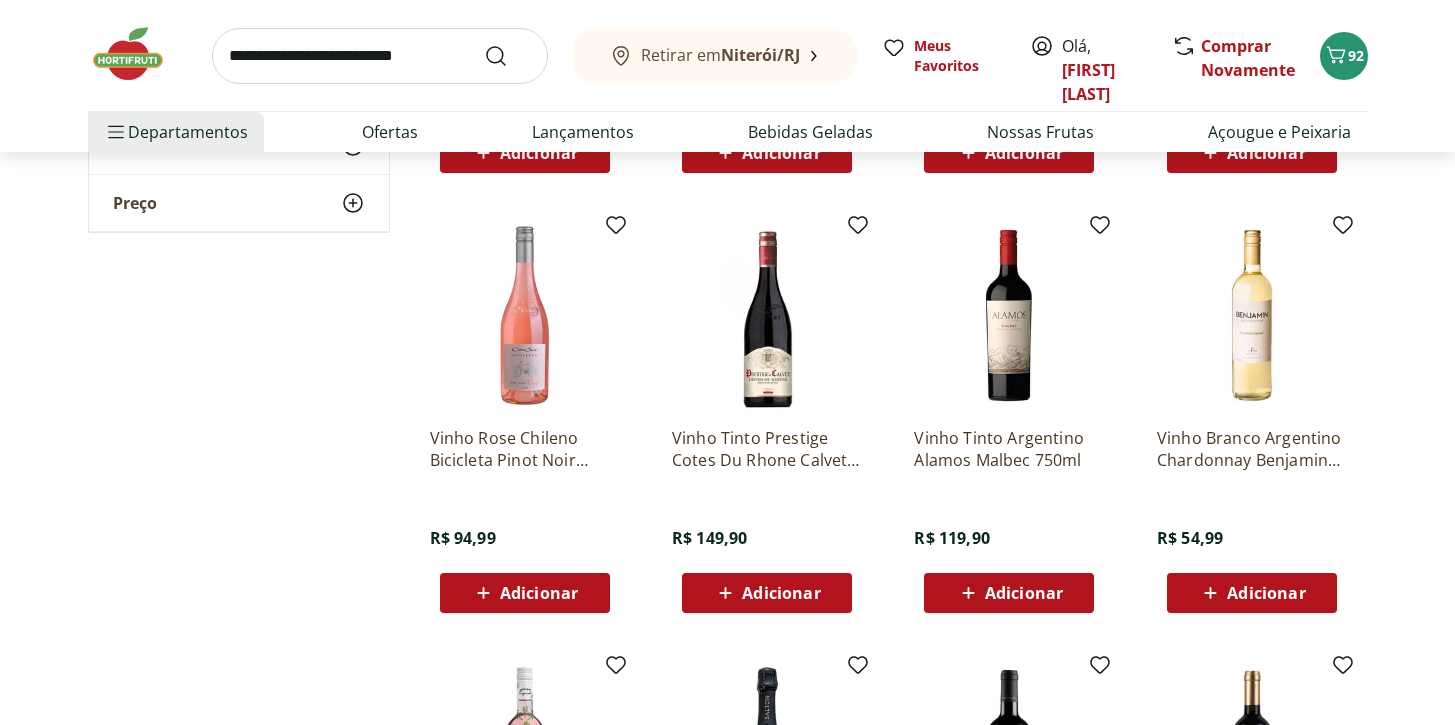 scroll, scrollTop: 9706, scrollLeft: 0, axis: vertical 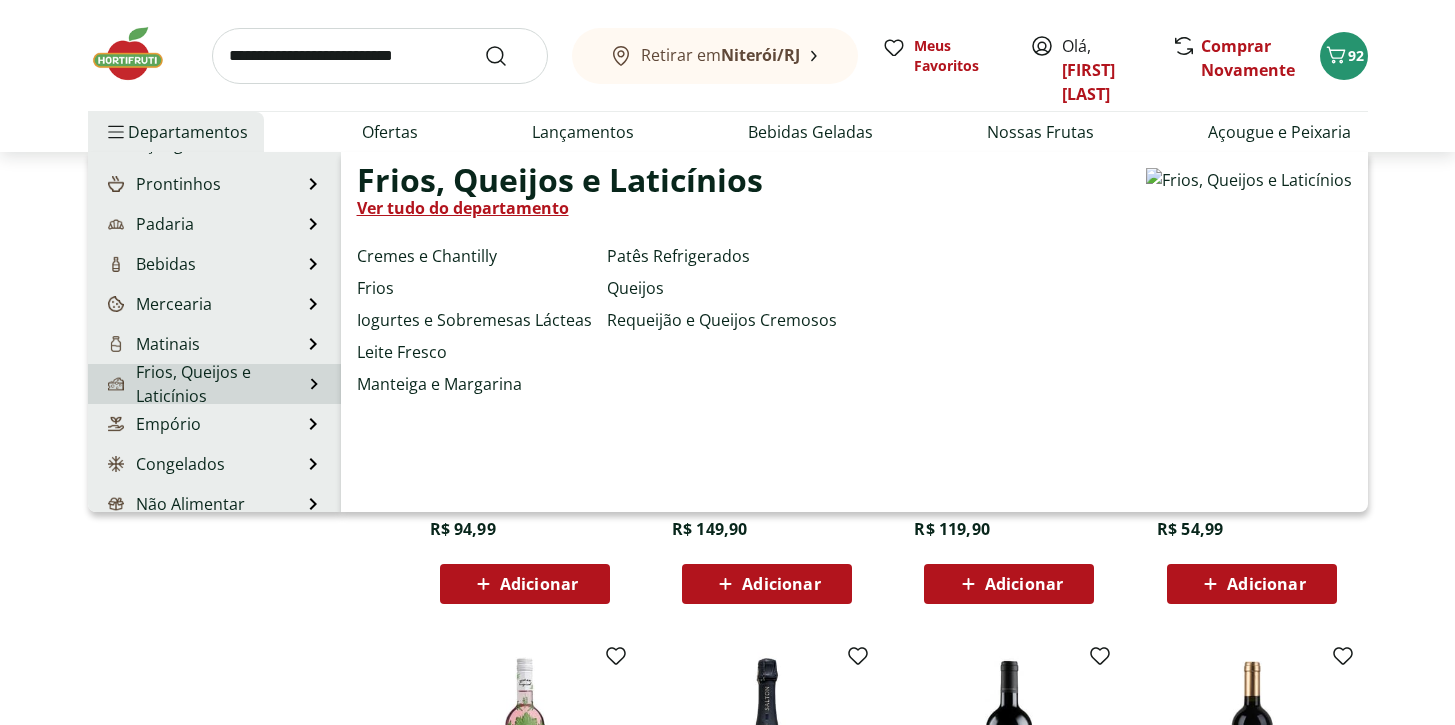 click on "Frios, Queijos e Laticínios" at bounding box center (203, 384) 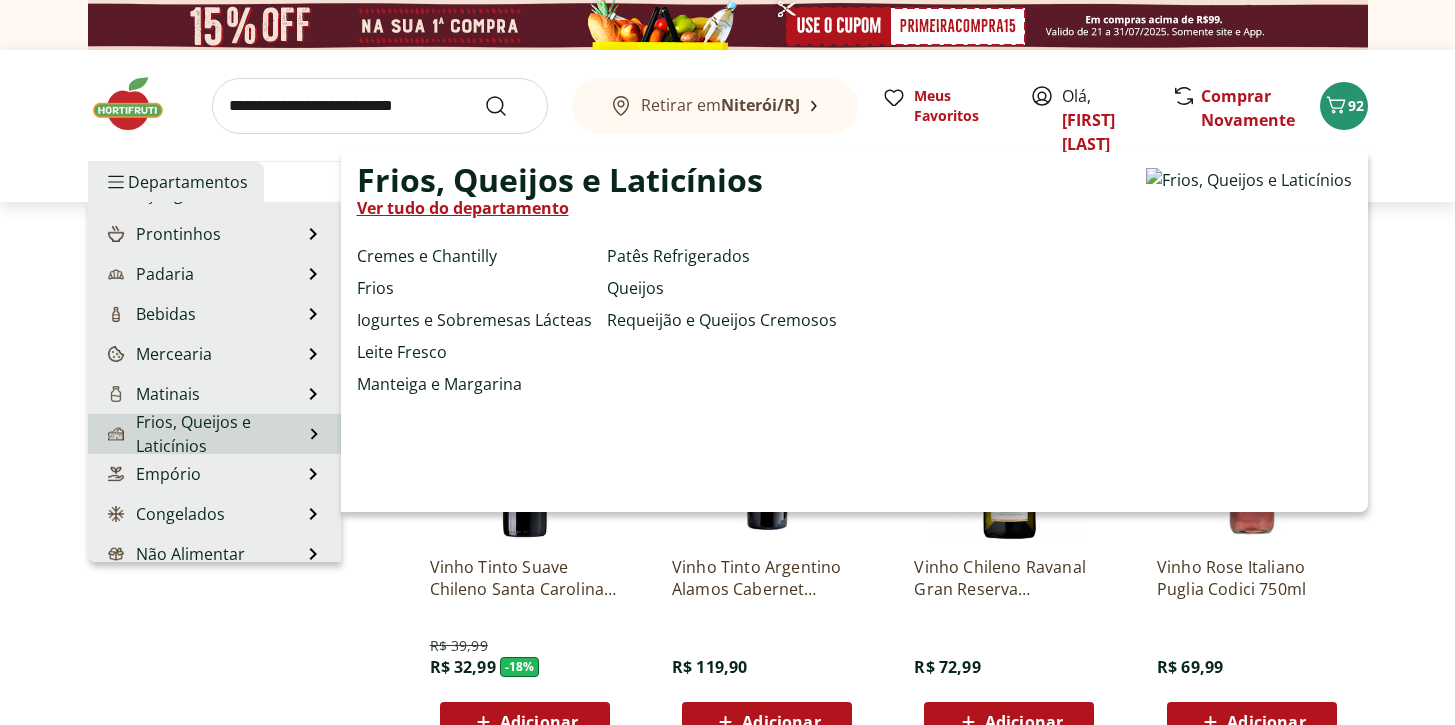 select on "**********" 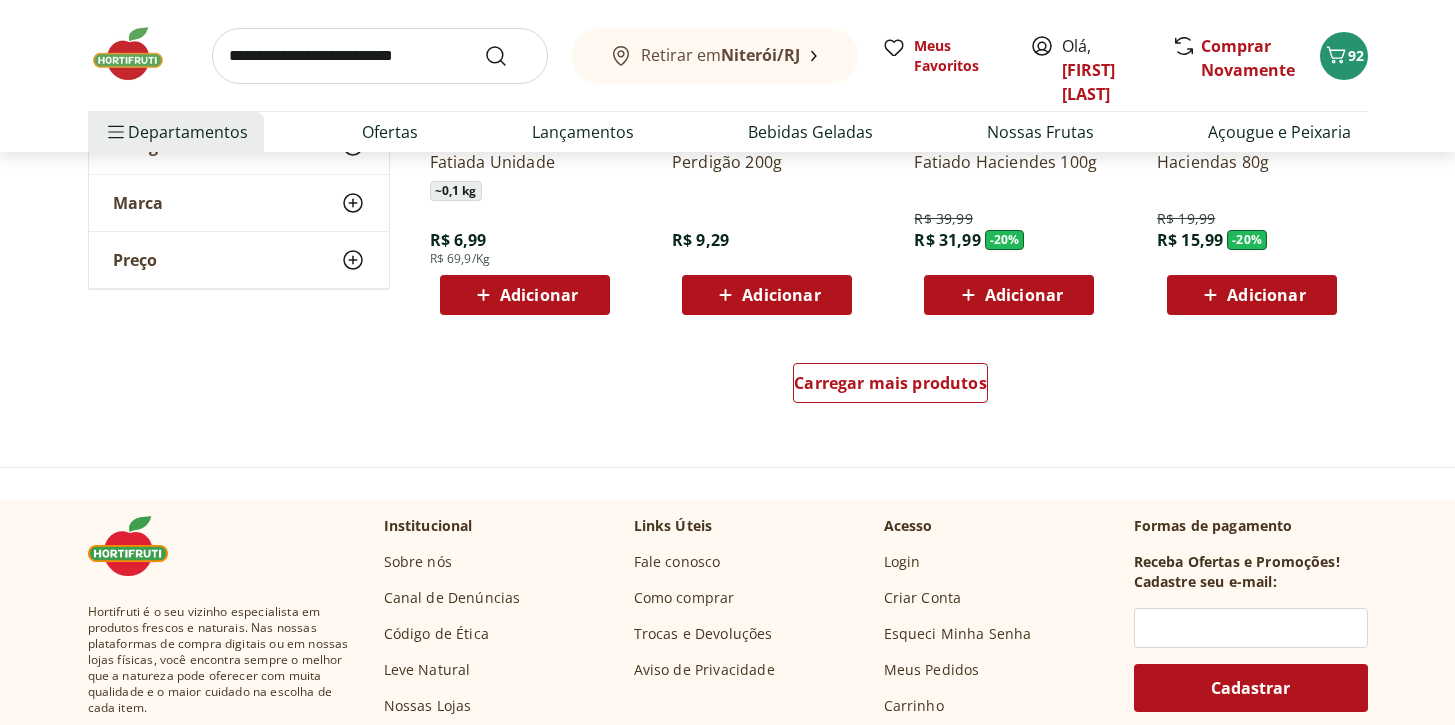 scroll, scrollTop: 1319, scrollLeft: 0, axis: vertical 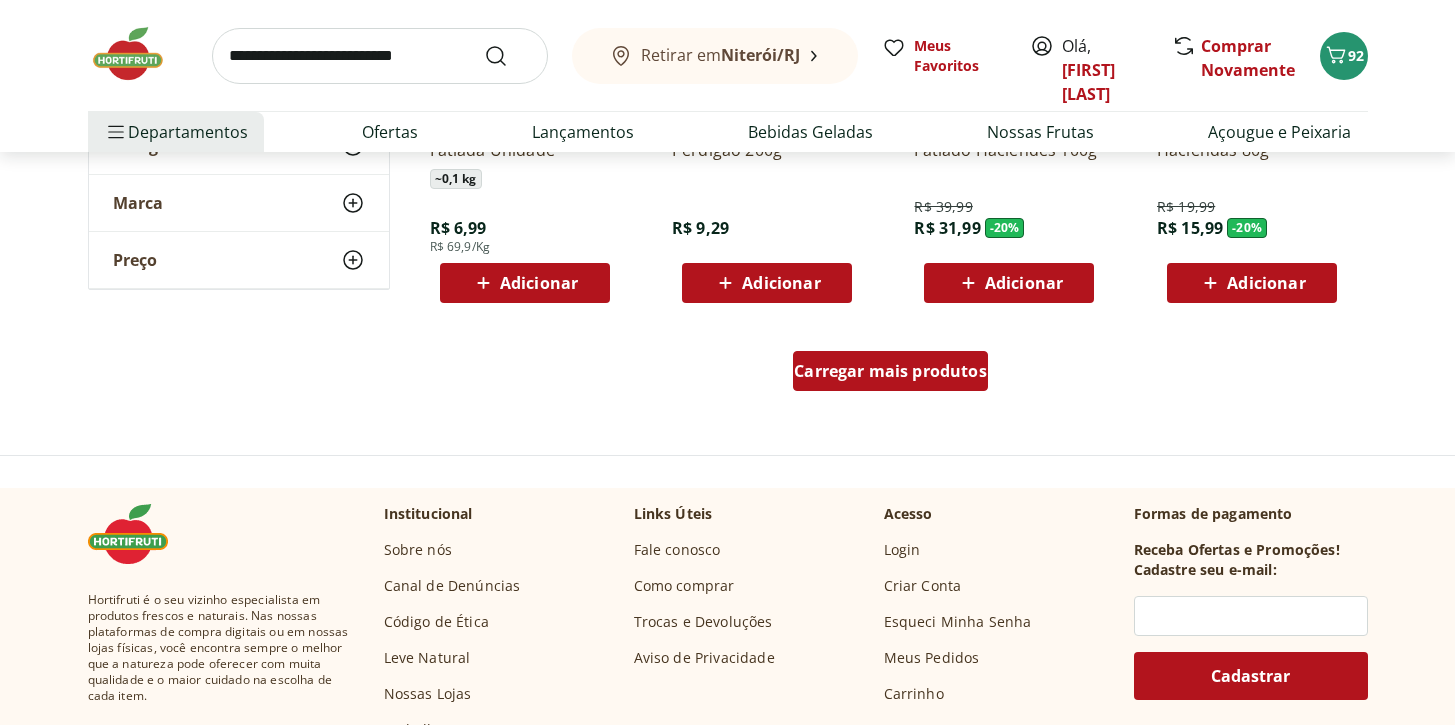 click on "Carregar mais produtos" at bounding box center (890, 371) 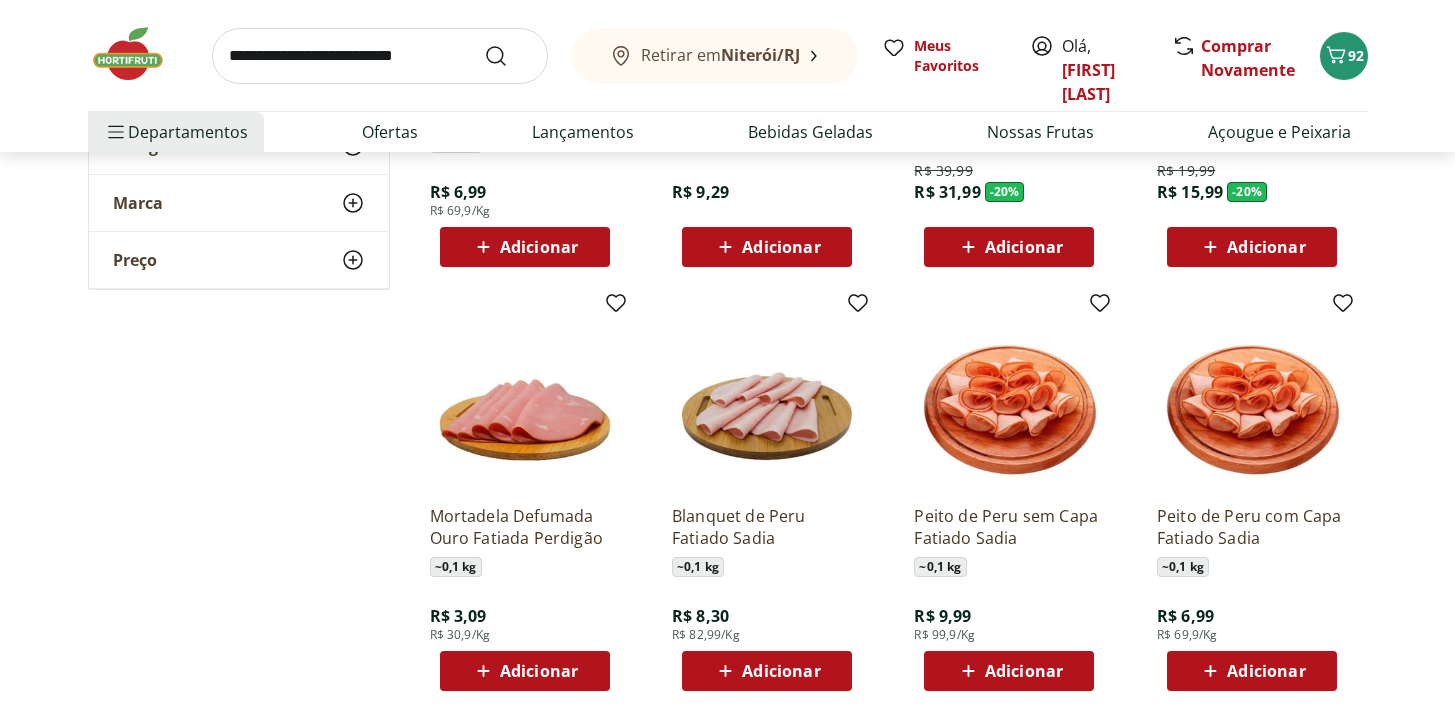 scroll, scrollTop: 1650, scrollLeft: 0, axis: vertical 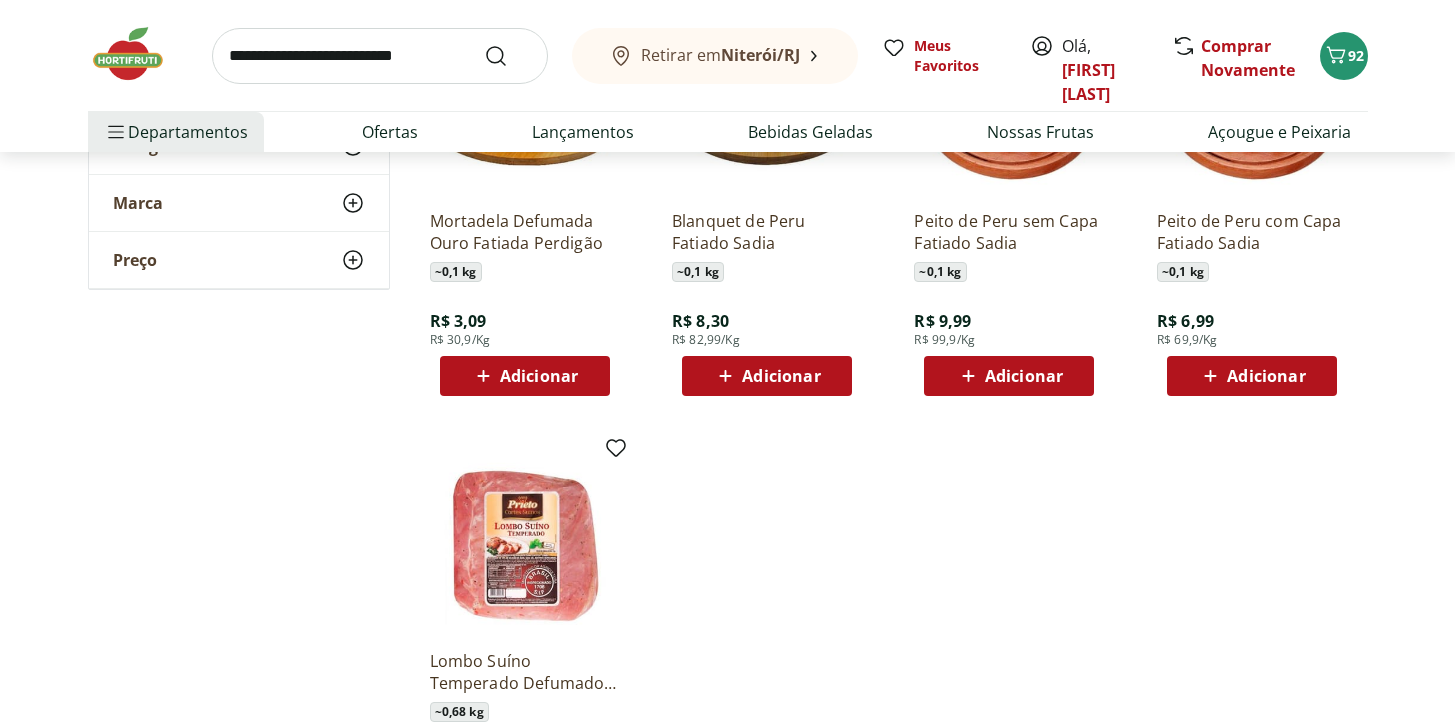 click on "Adicionar" at bounding box center [1009, 376] 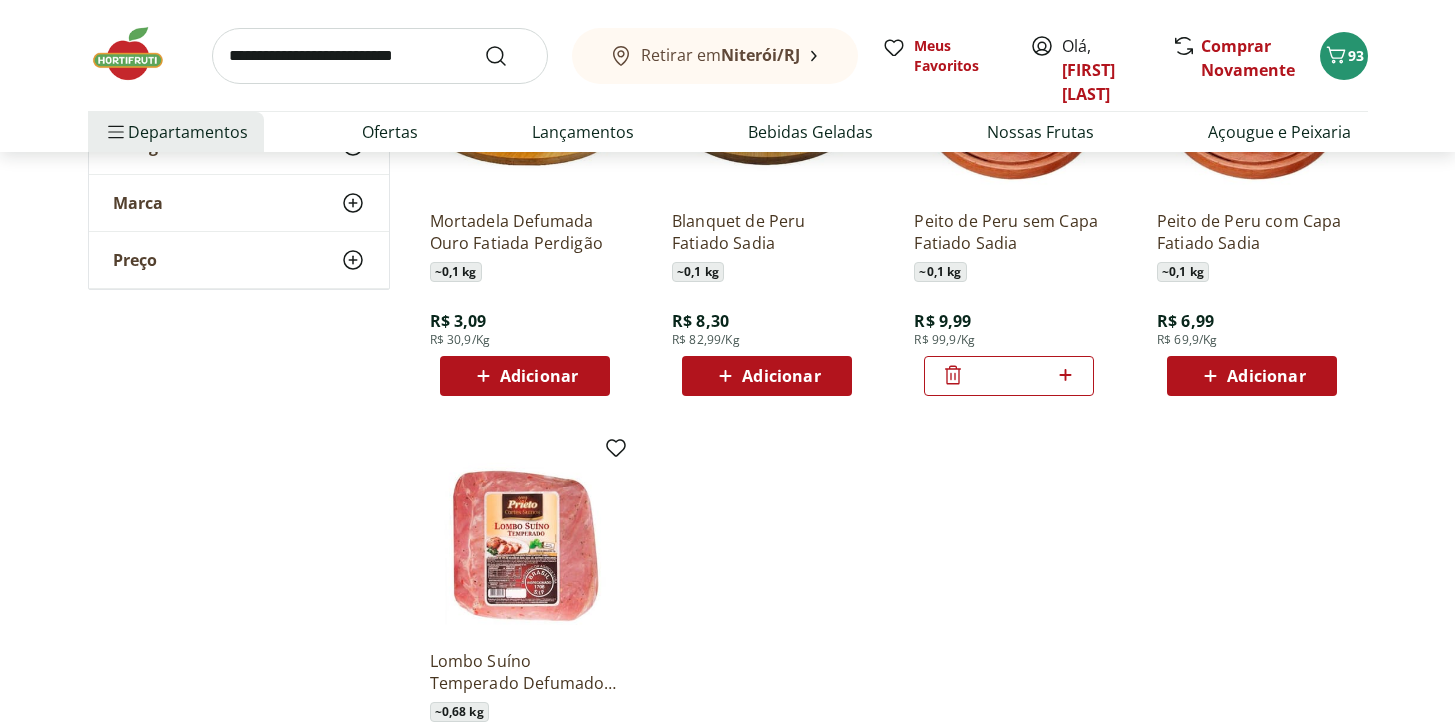 click 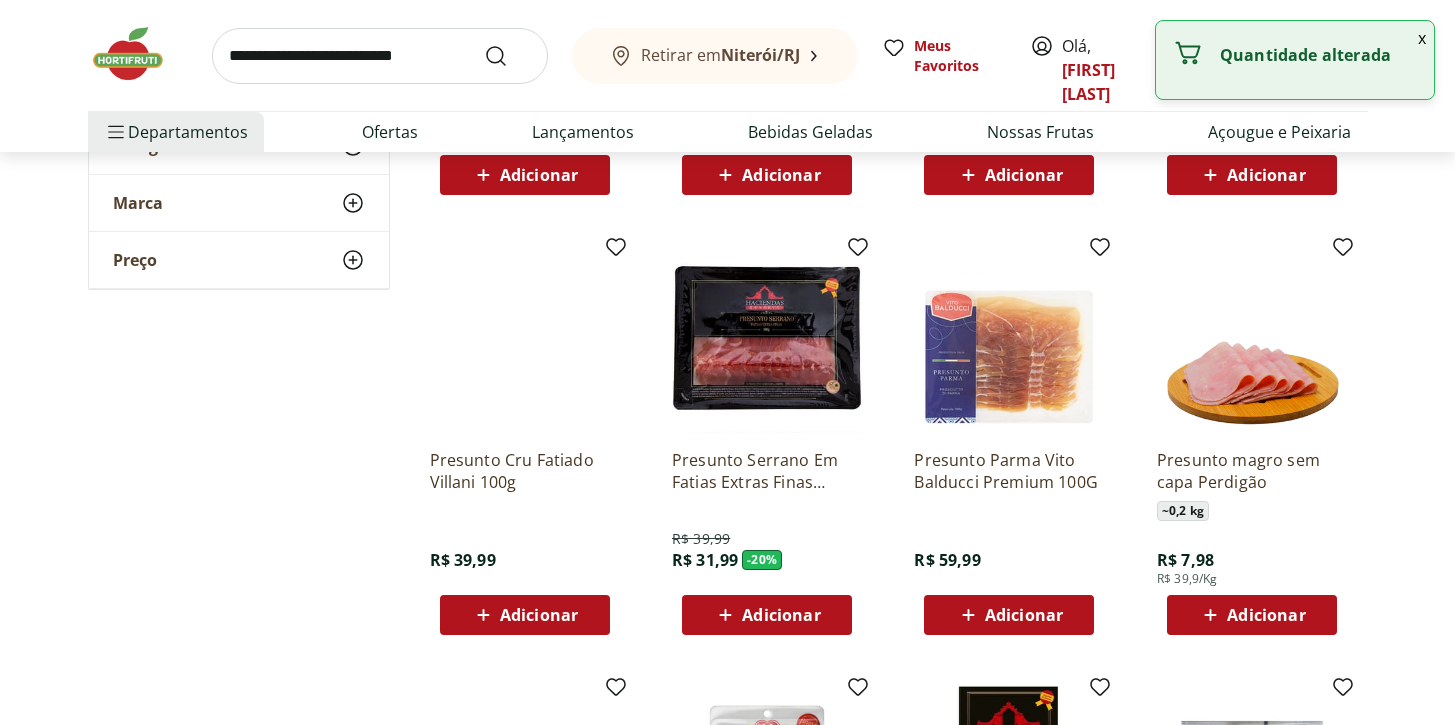 scroll, scrollTop: 0, scrollLeft: 0, axis: both 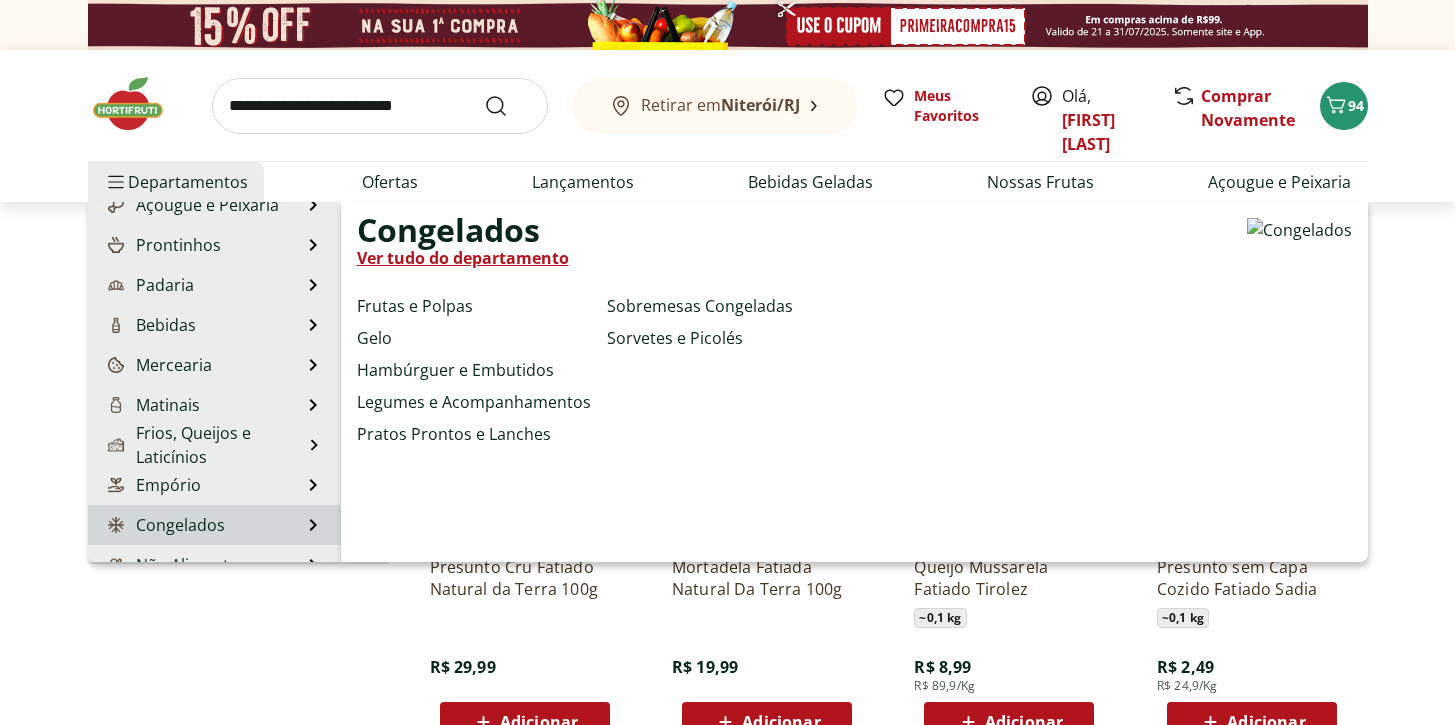 click on "Congelados" at bounding box center (164, 525) 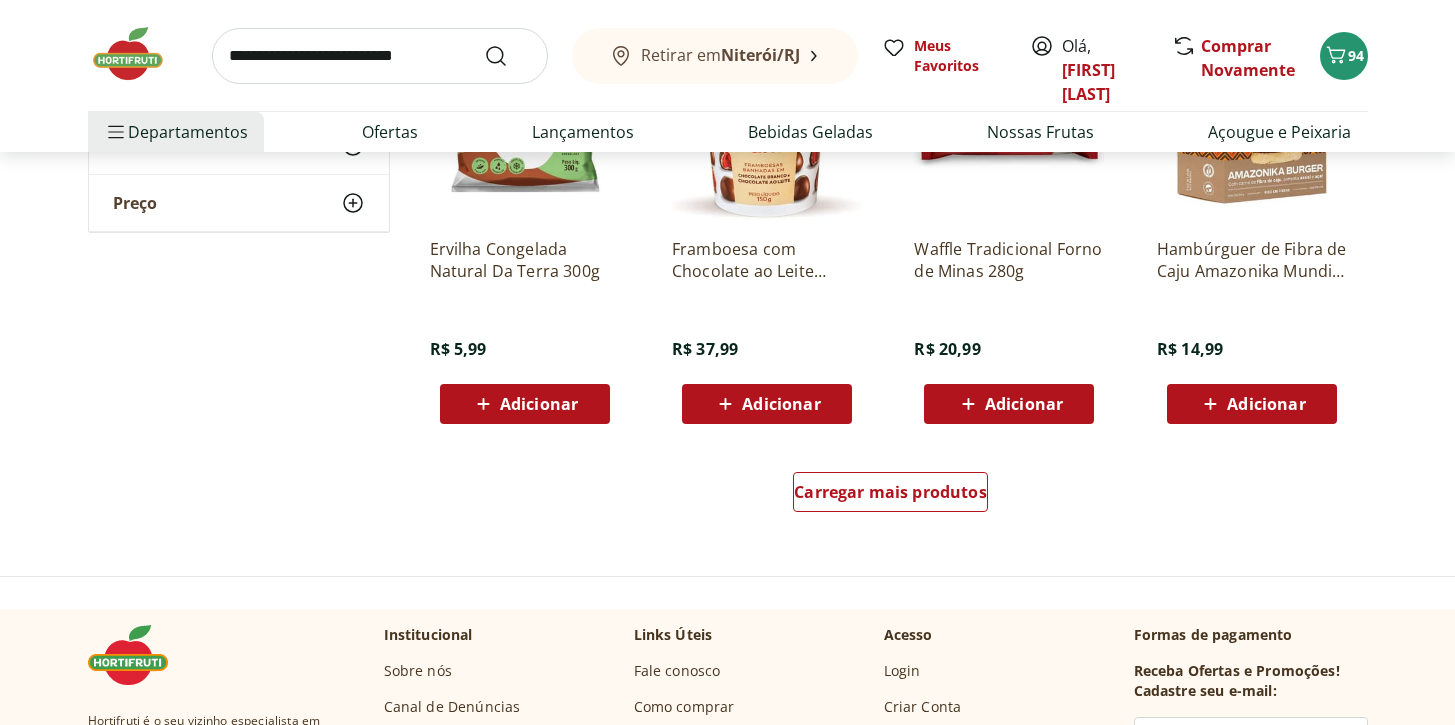 scroll, scrollTop: 1214, scrollLeft: 0, axis: vertical 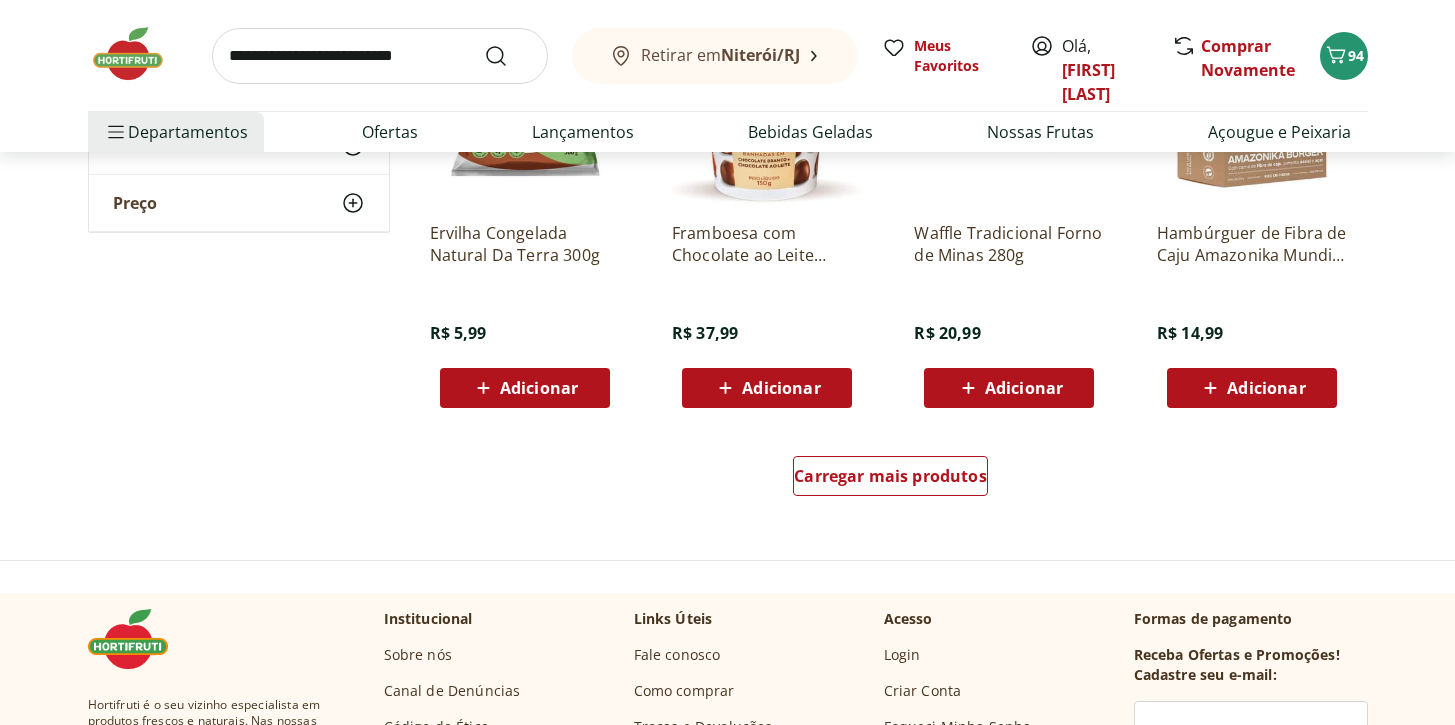 click on "Adicionar" at bounding box center (1024, 388) 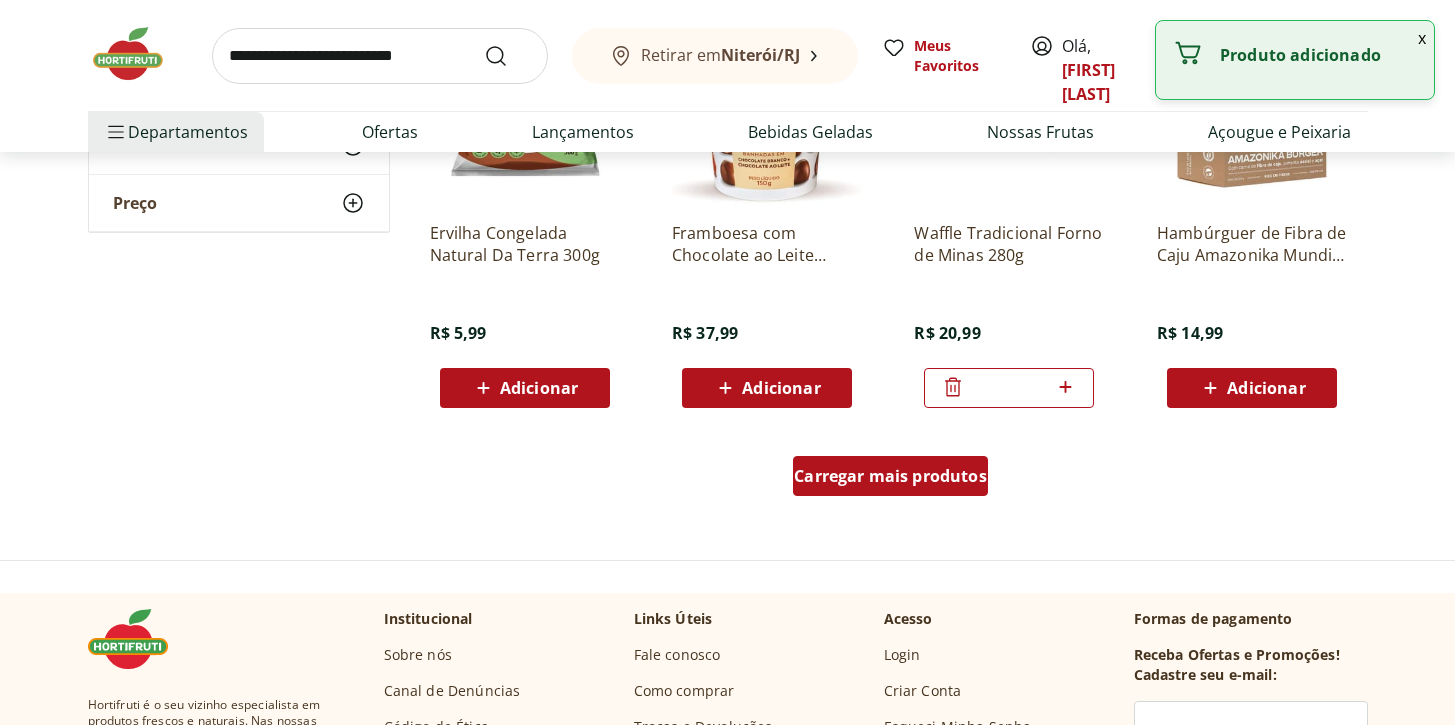 click on "Carregar mais produtos" at bounding box center (890, 476) 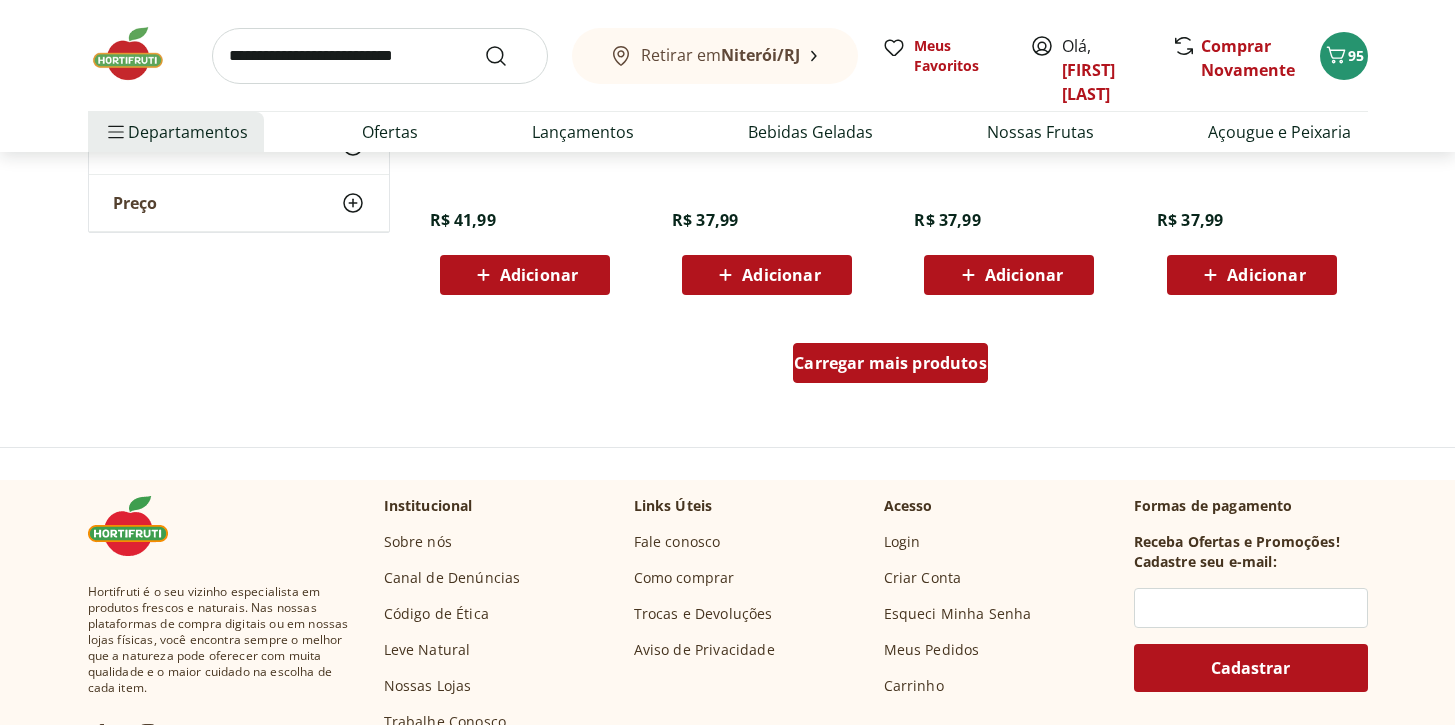scroll, scrollTop: 2657, scrollLeft: 0, axis: vertical 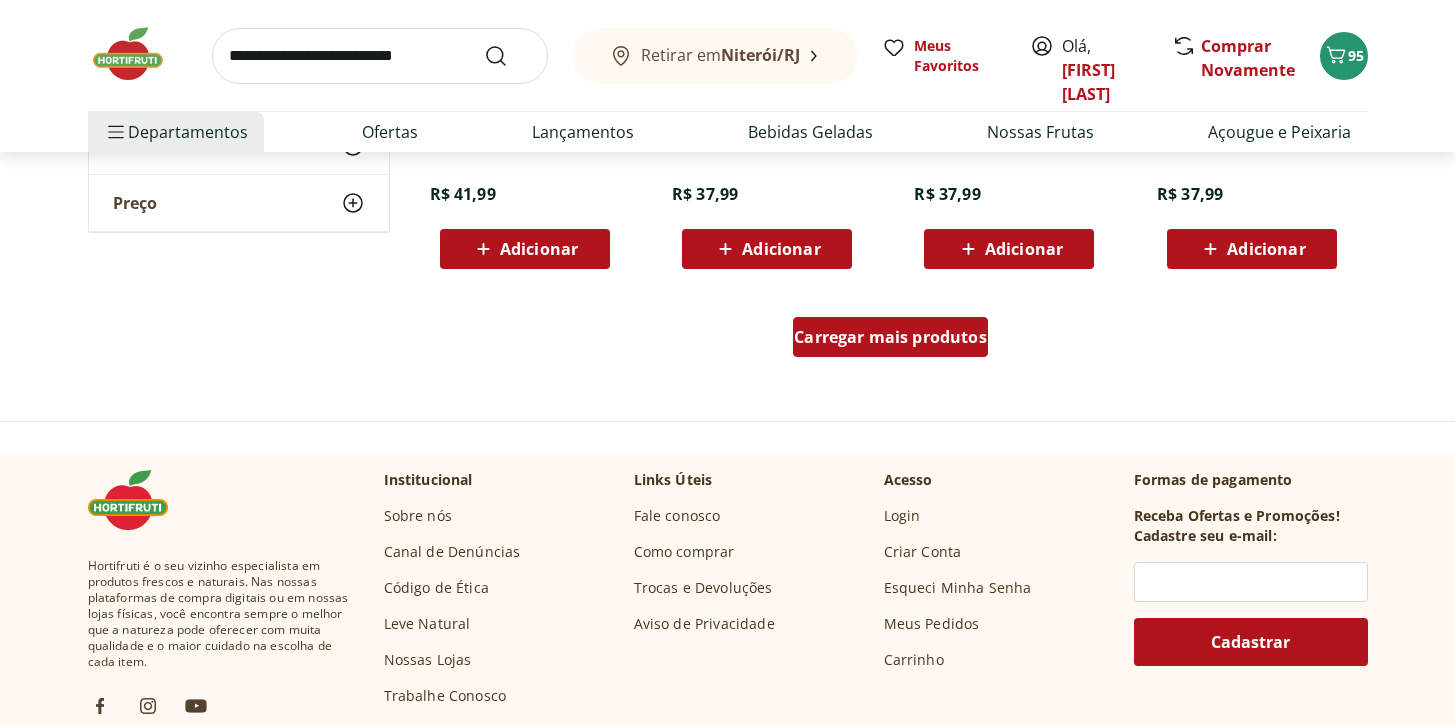 click on "Carregar mais produtos" at bounding box center [890, 337] 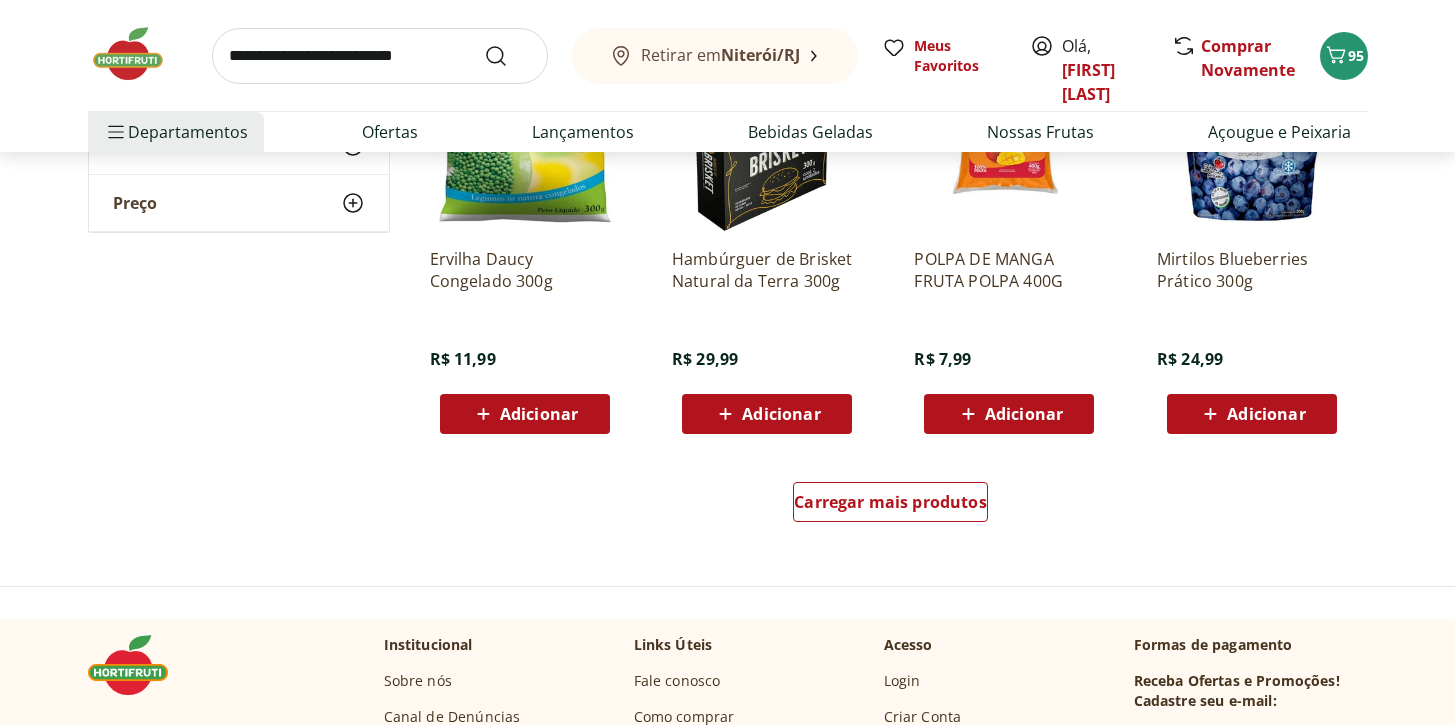 scroll, scrollTop: 3812, scrollLeft: 0, axis: vertical 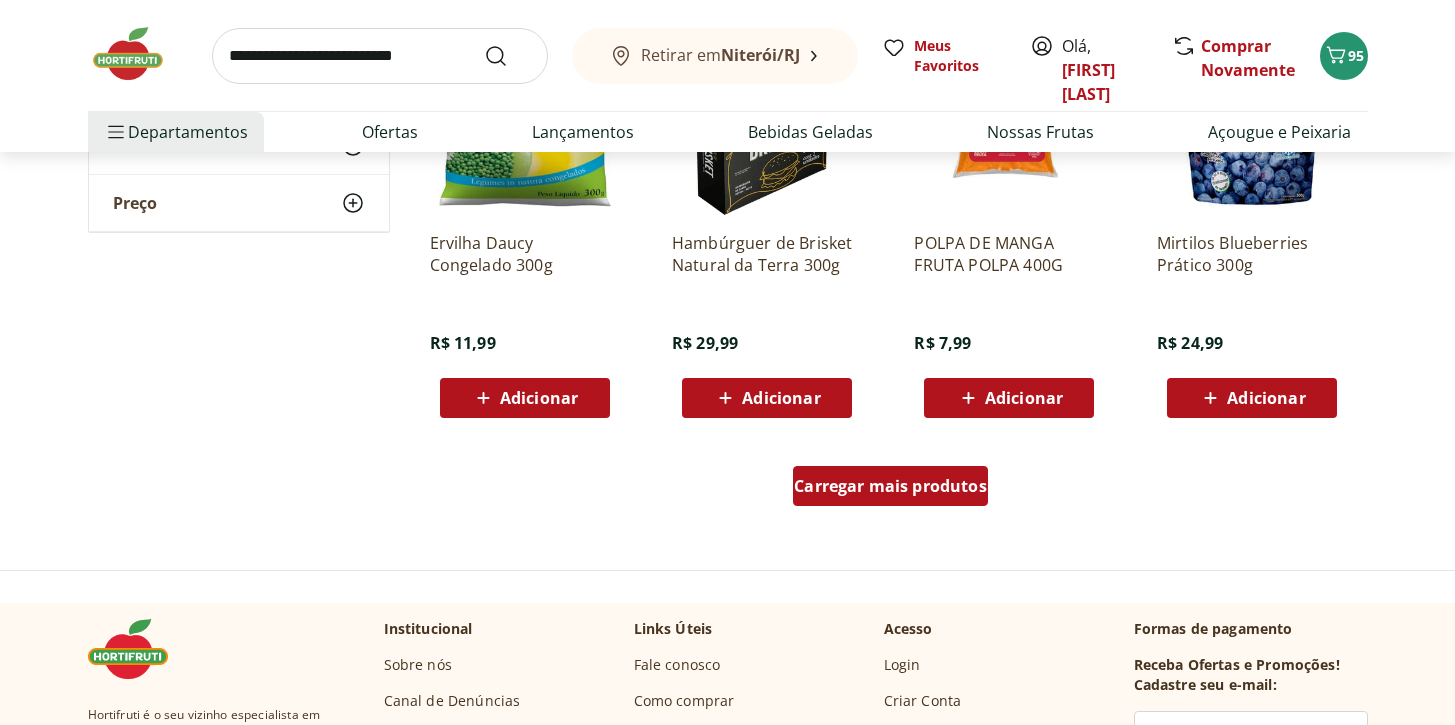click on "Carregar mais produtos" at bounding box center (890, 486) 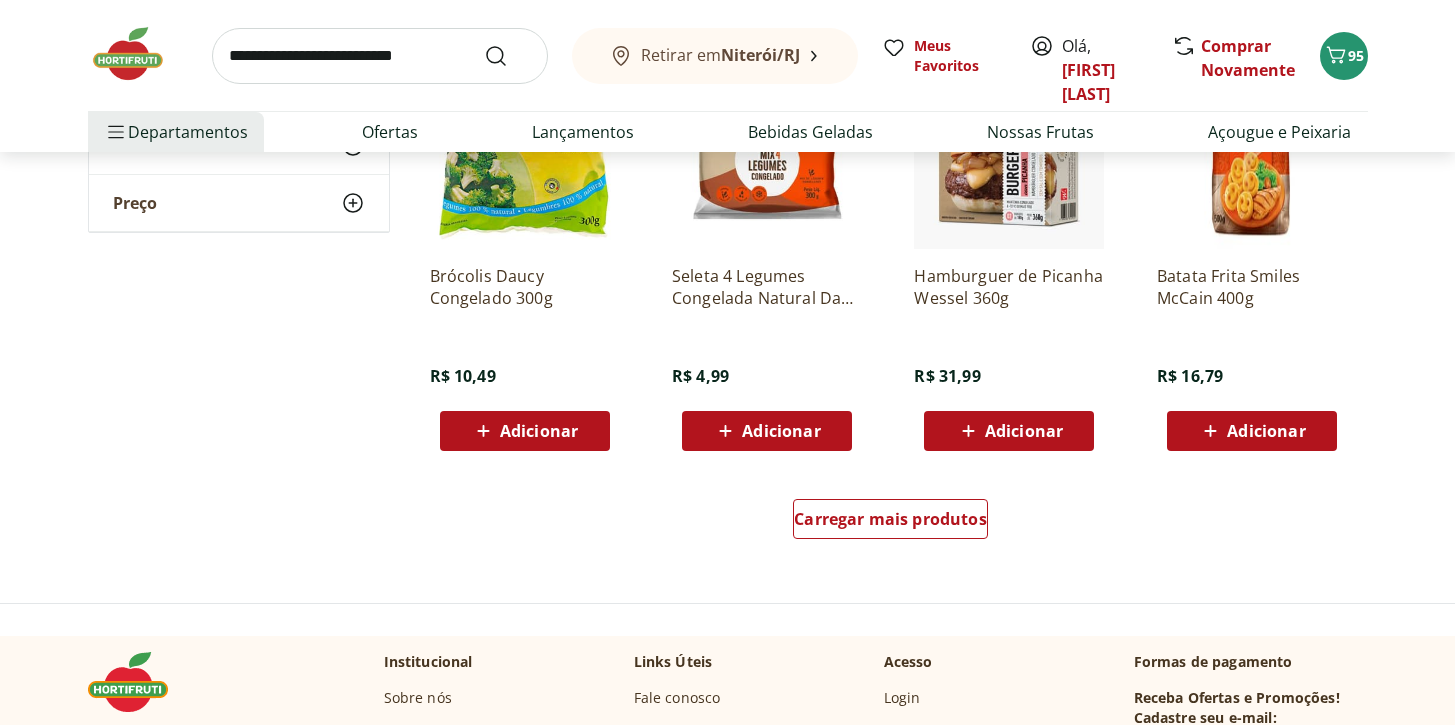 scroll, scrollTop: 5127, scrollLeft: 0, axis: vertical 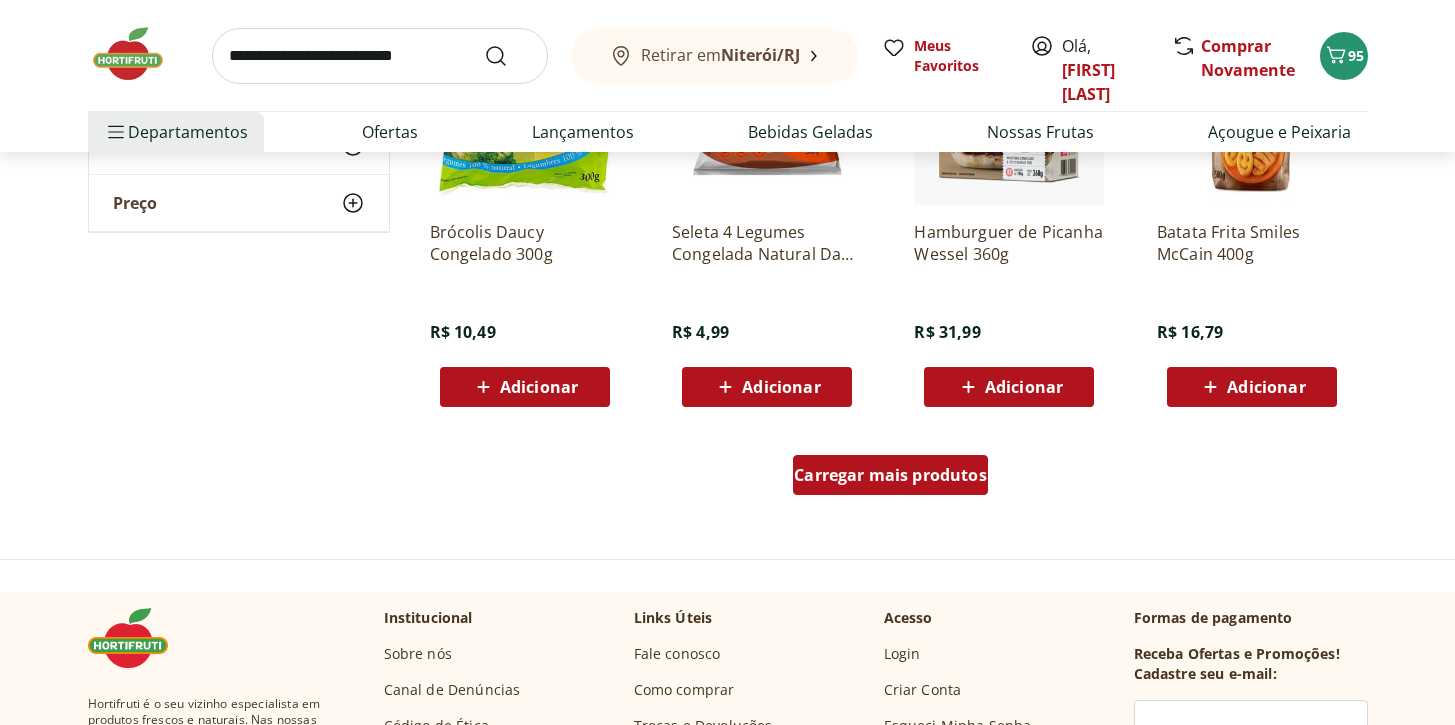click on "Carregar mais produtos" at bounding box center (890, 475) 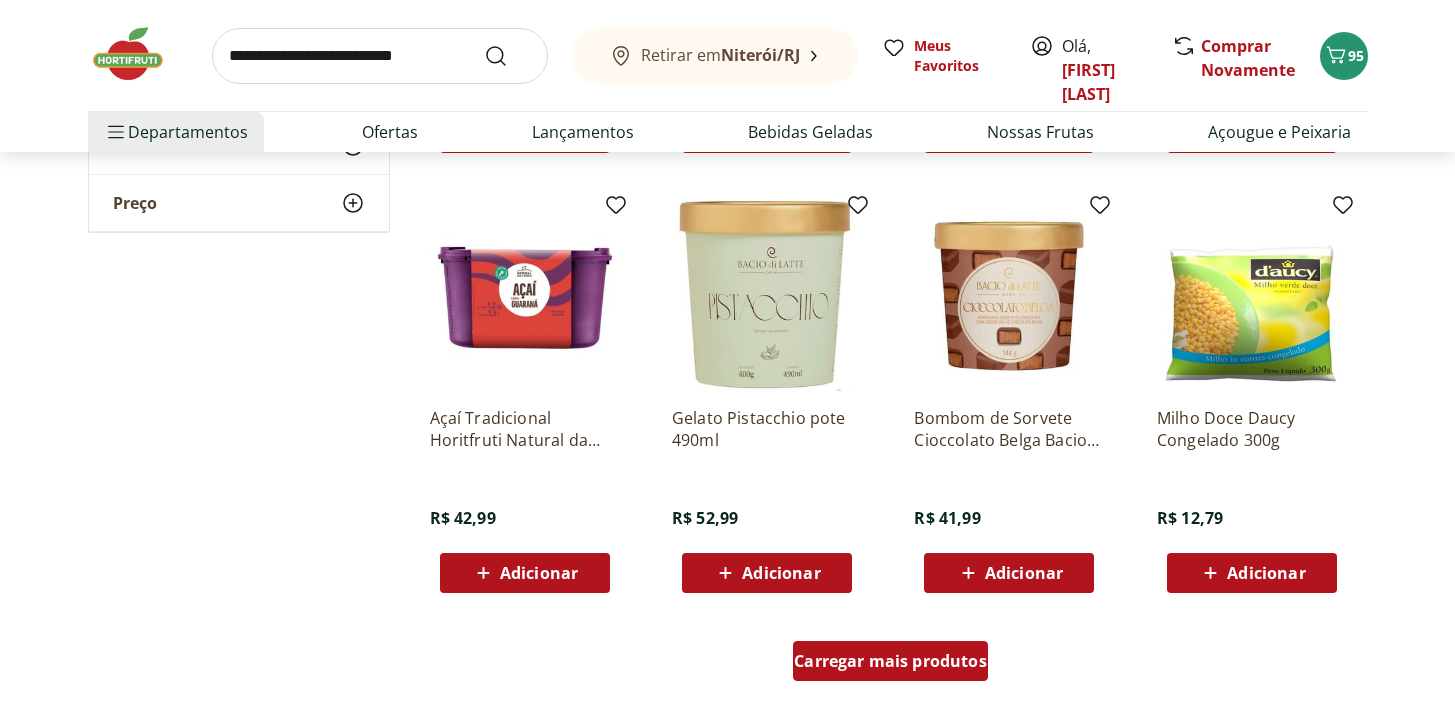 scroll, scrollTop: 6257, scrollLeft: 0, axis: vertical 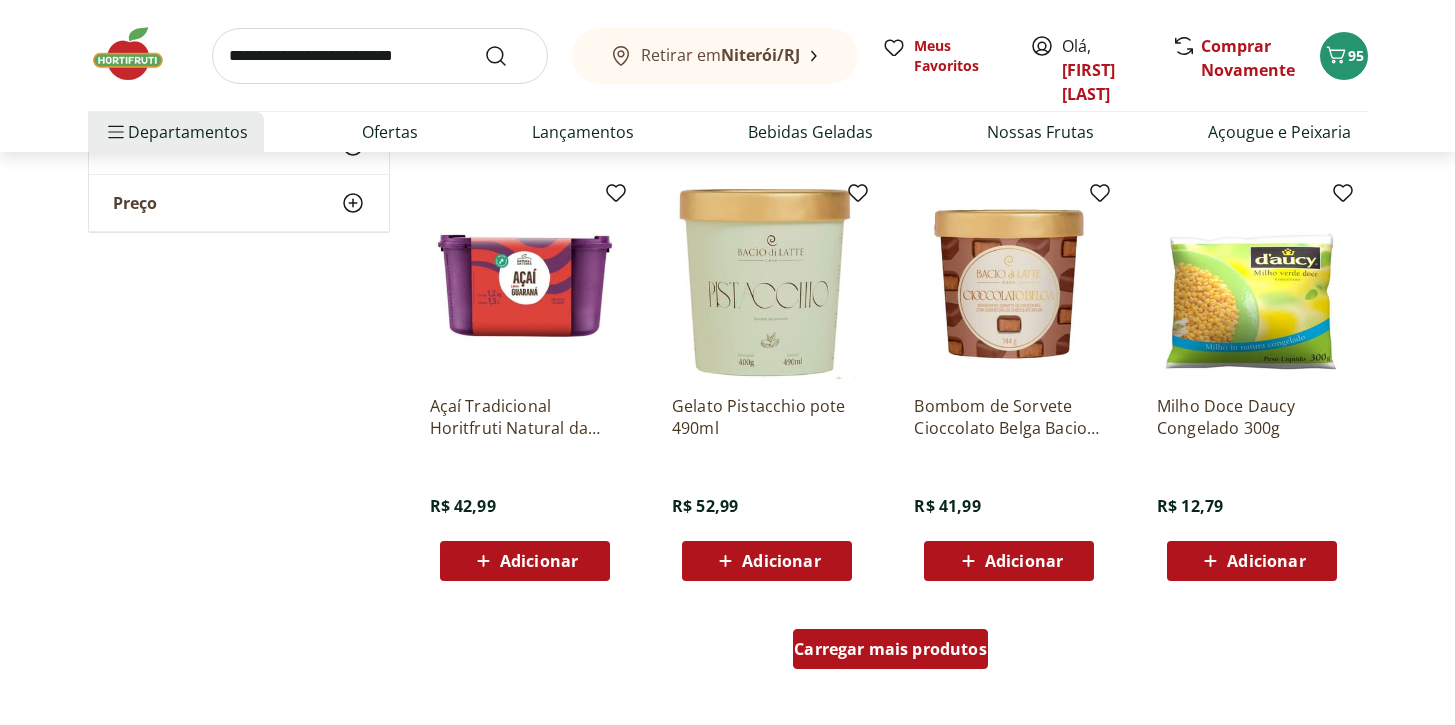 click on "Carregar mais produtos" at bounding box center (890, 649) 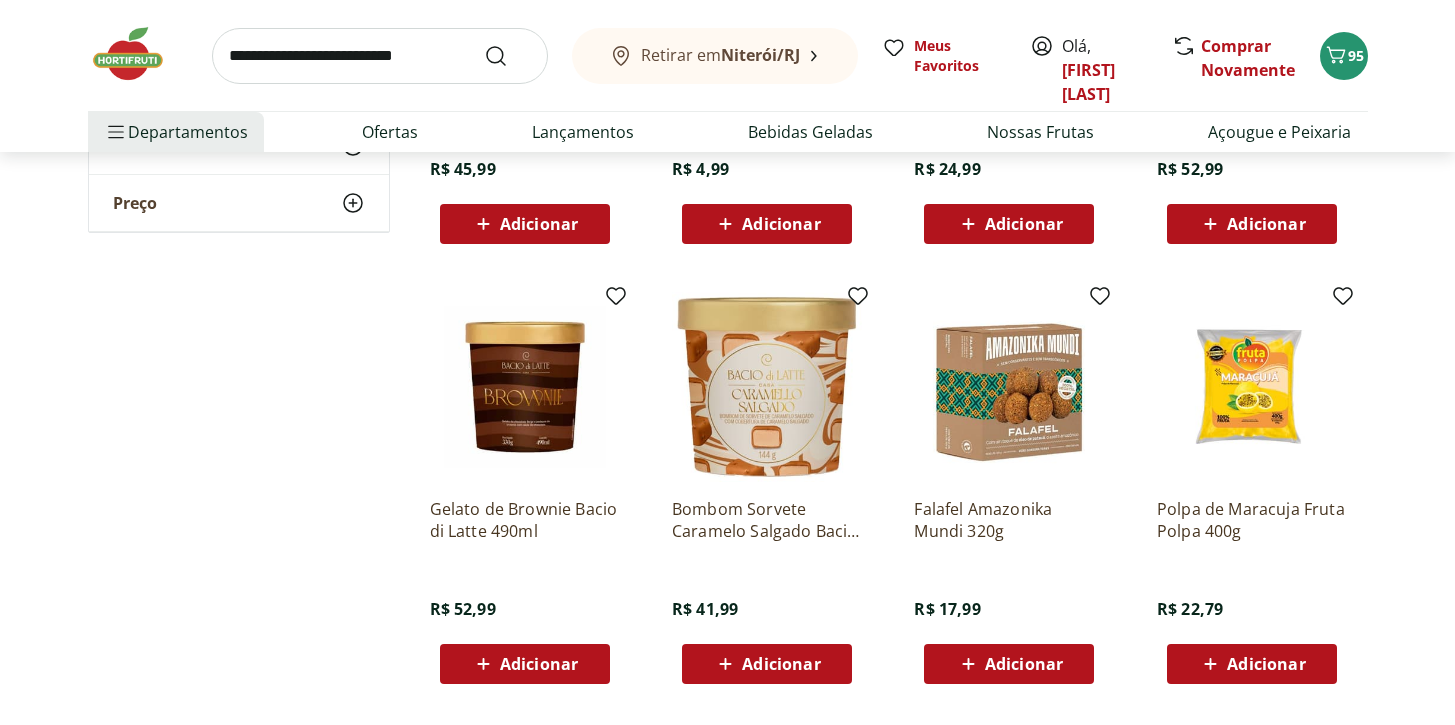 scroll, scrollTop: 7556, scrollLeft: 0, axis: vertical 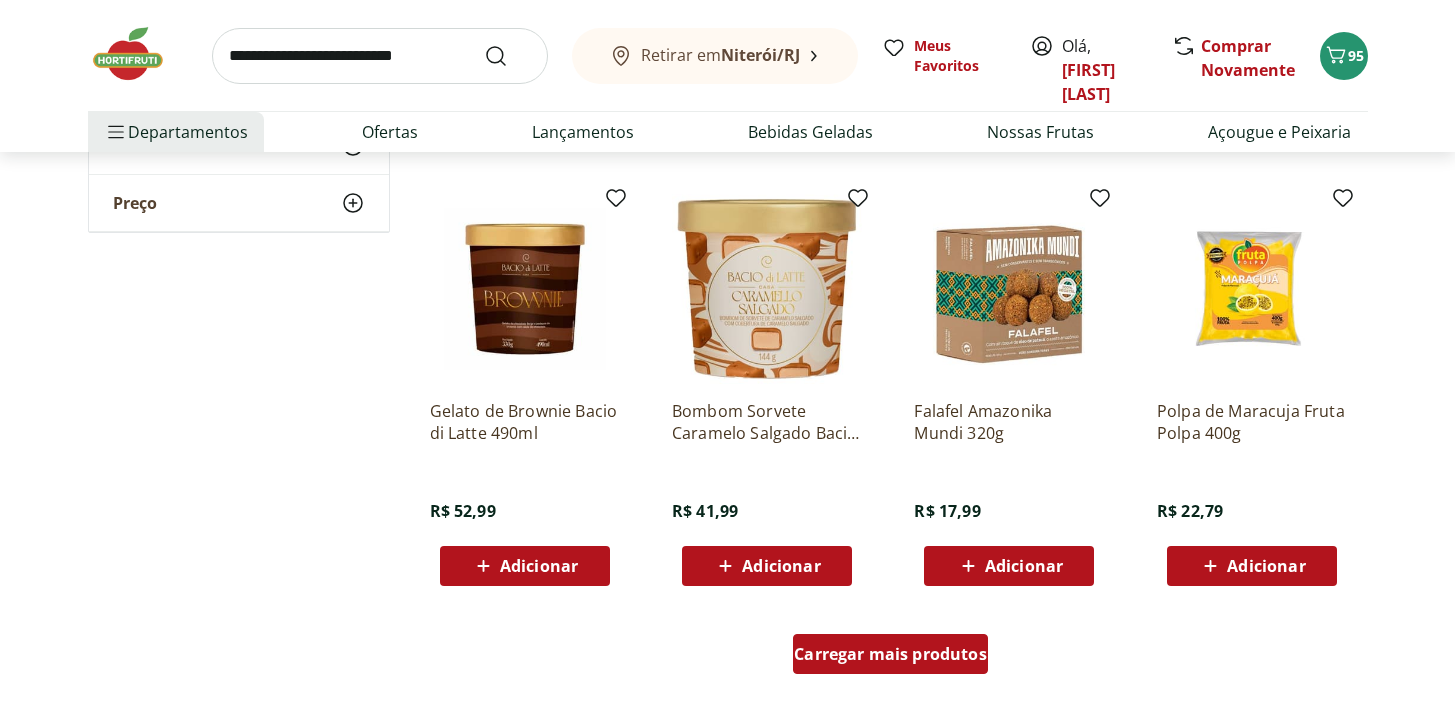 click on "Carregar mais produtos" at bounding box center [890, 654] 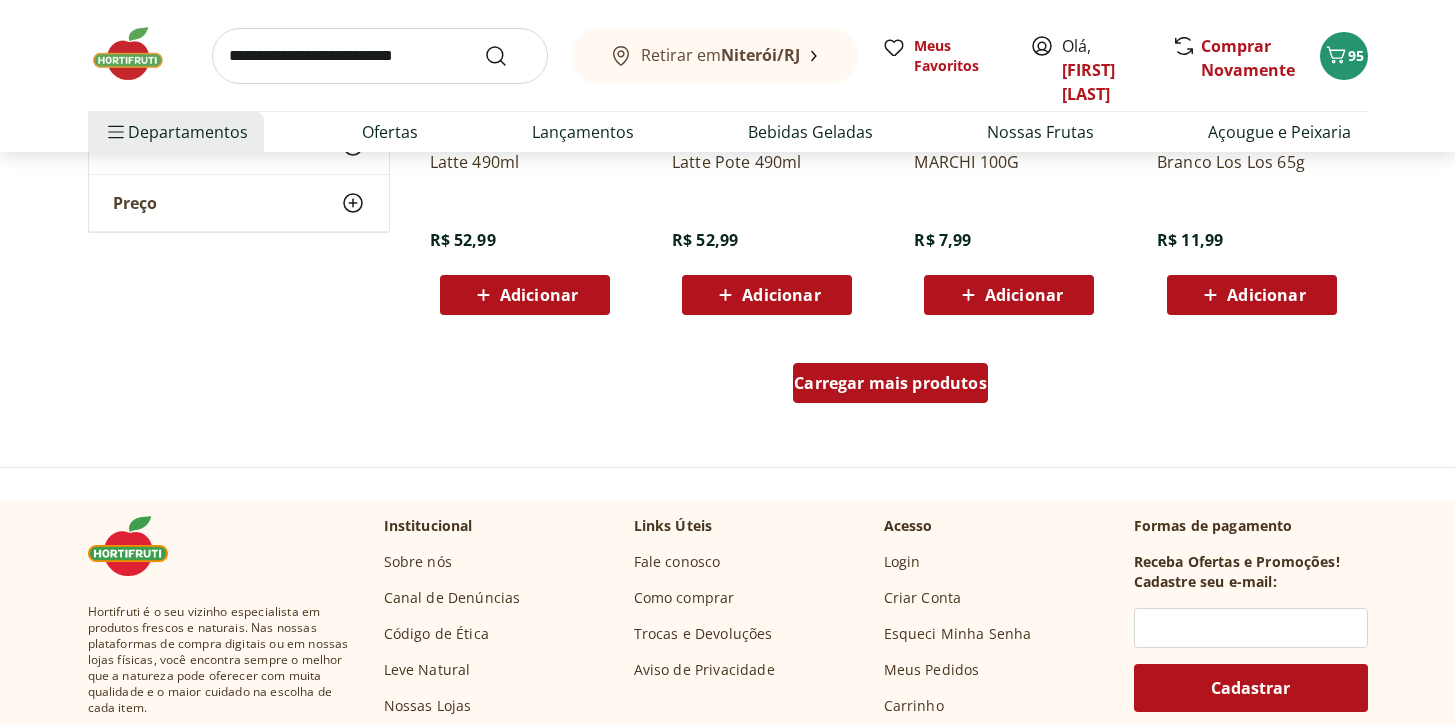 scroll, scrollTop: 9134, scrollLeft: 0, axis: vertical 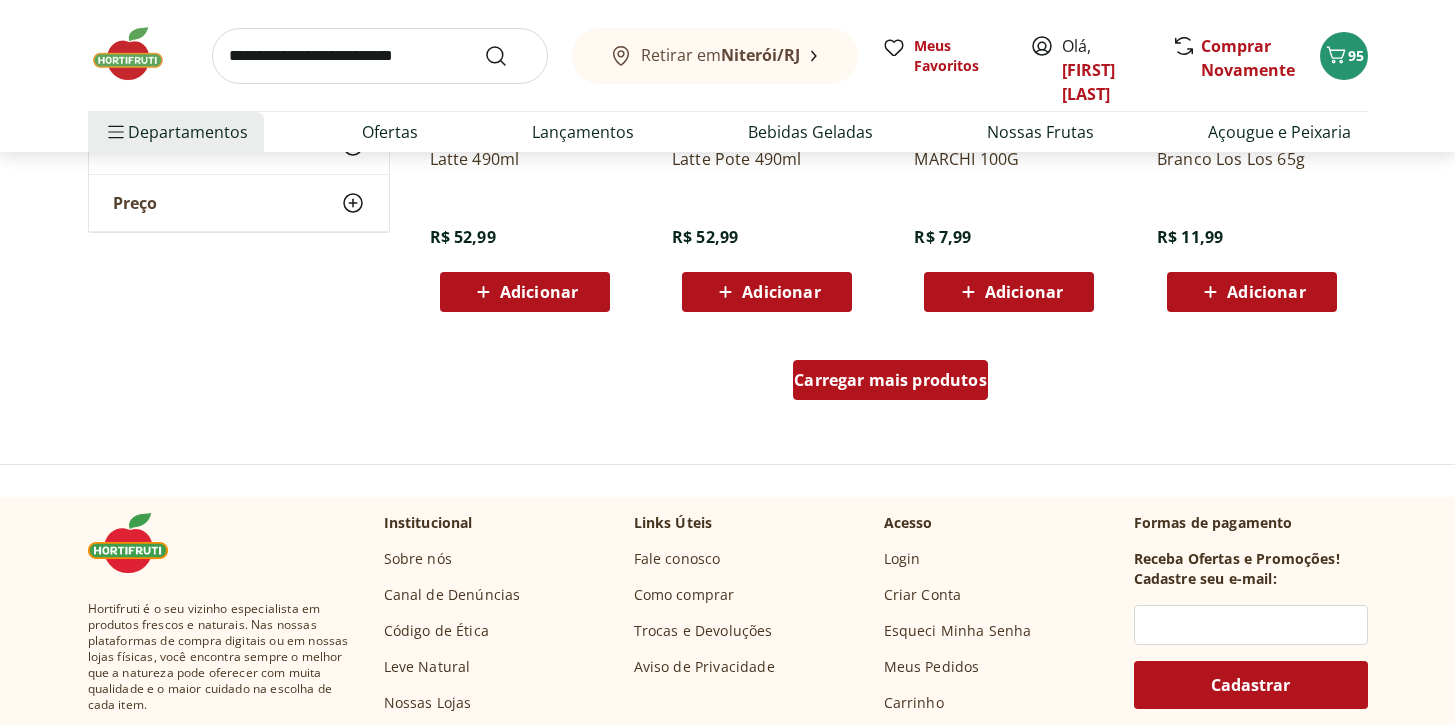 click on "Carregar mais produtos" at bounding box center (890, 380) 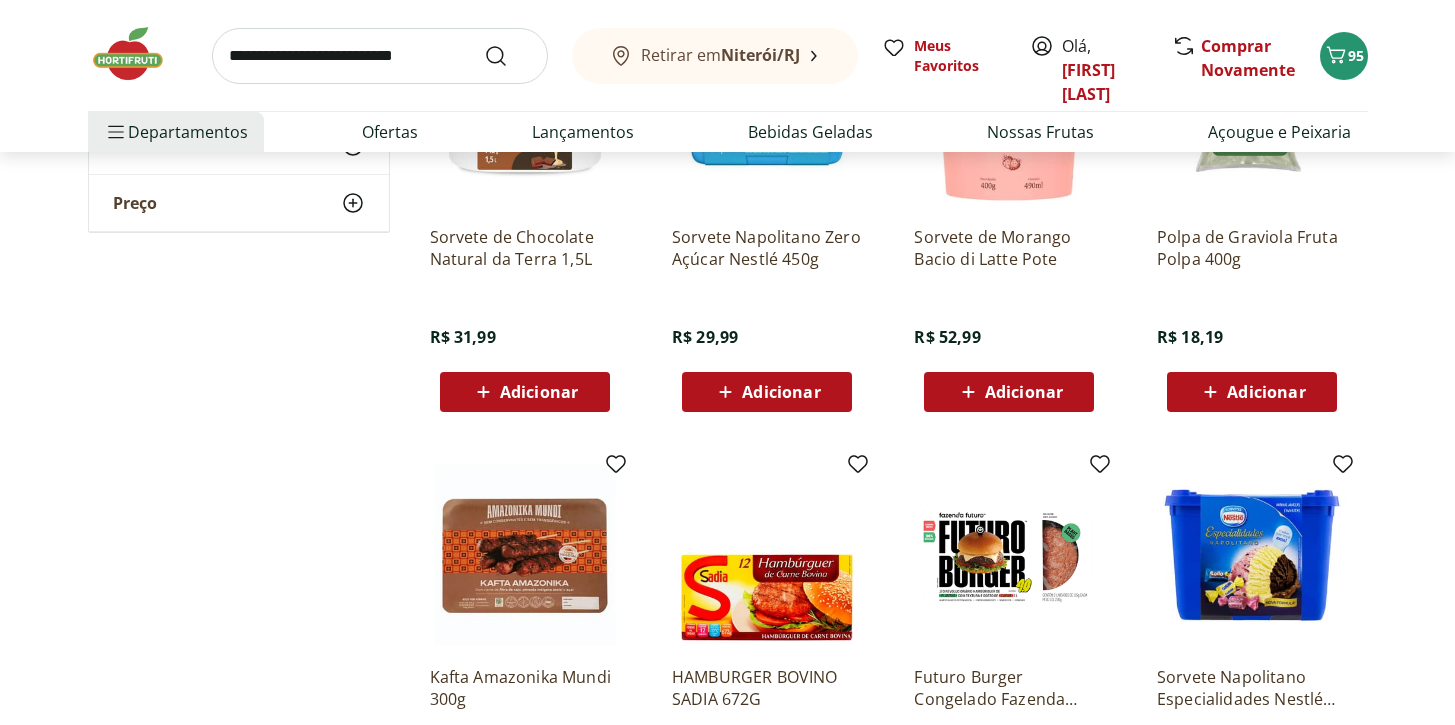 scroll, scrollTop: 9968, scrollLeft: 0, axis: vertical 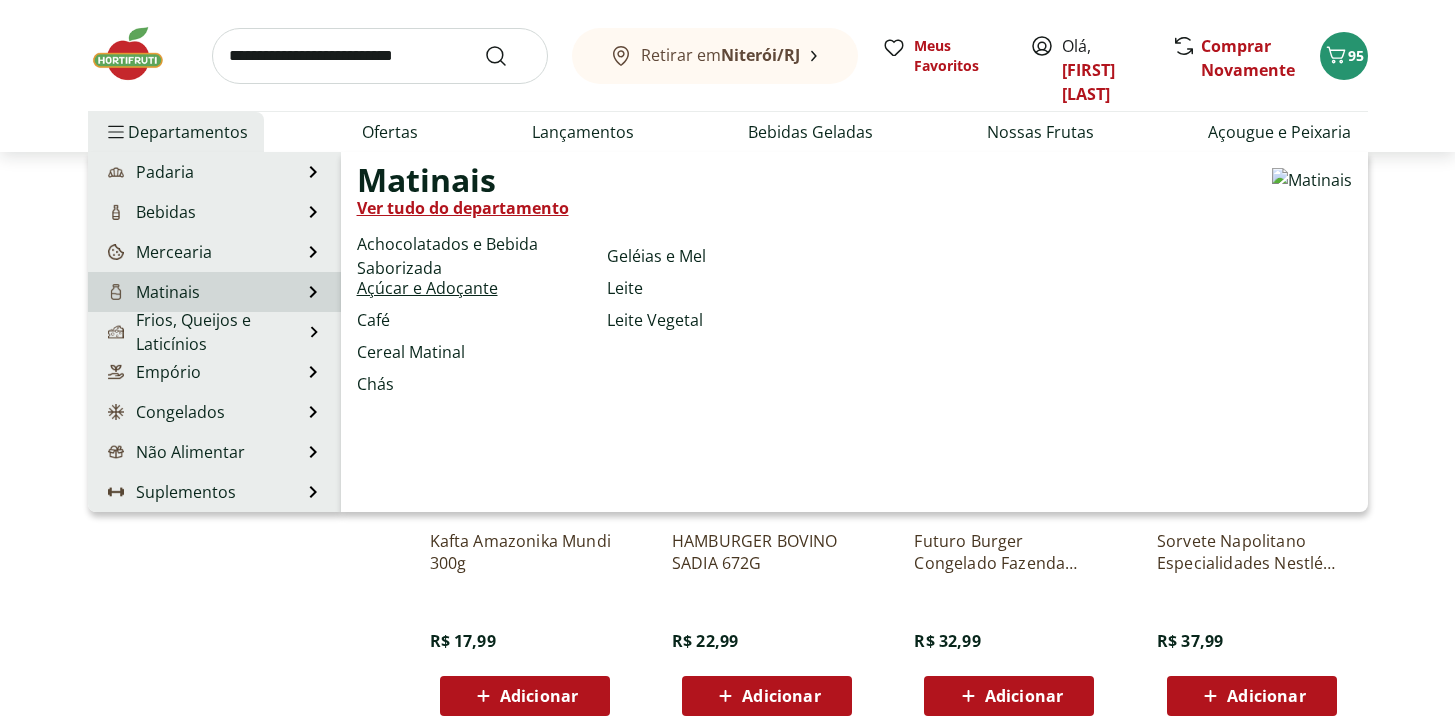 click on "Açúcar e Adoçante" at bounding box center [427, 288] 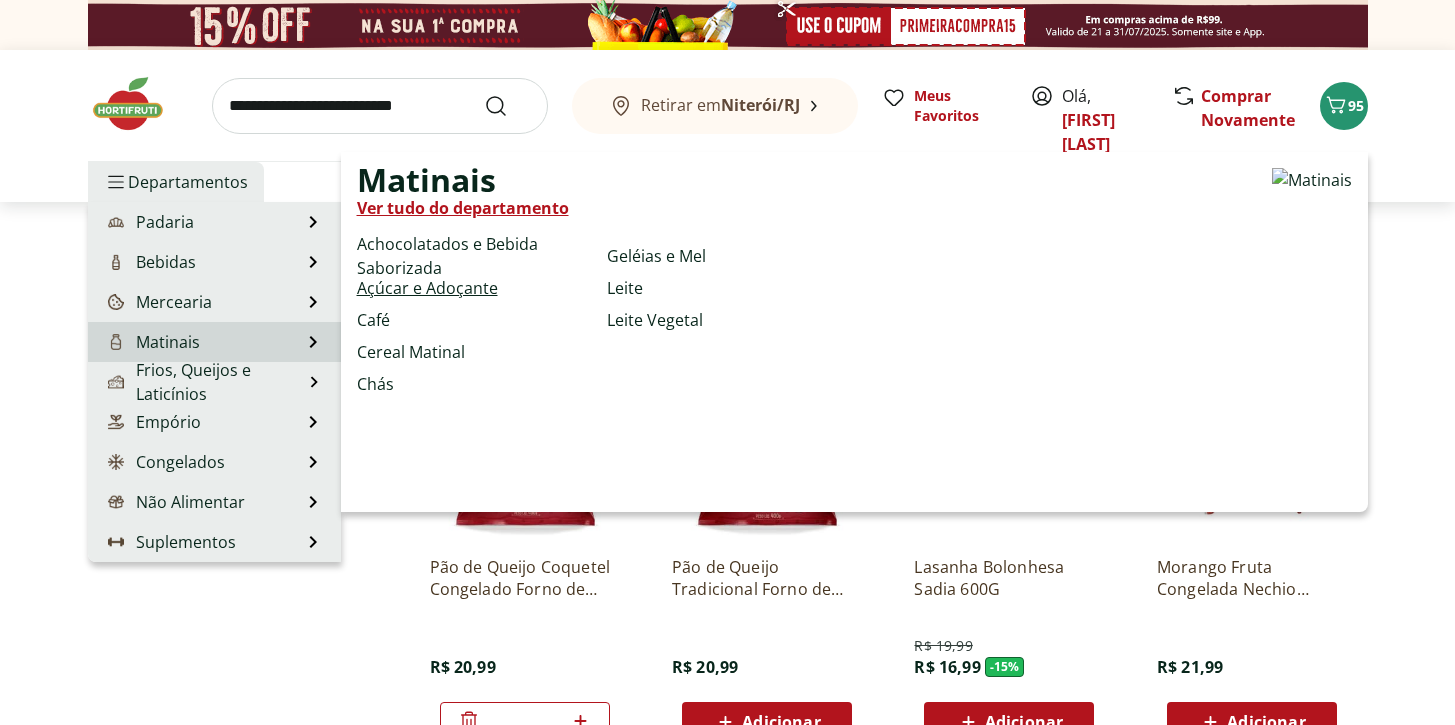 select on "**********" 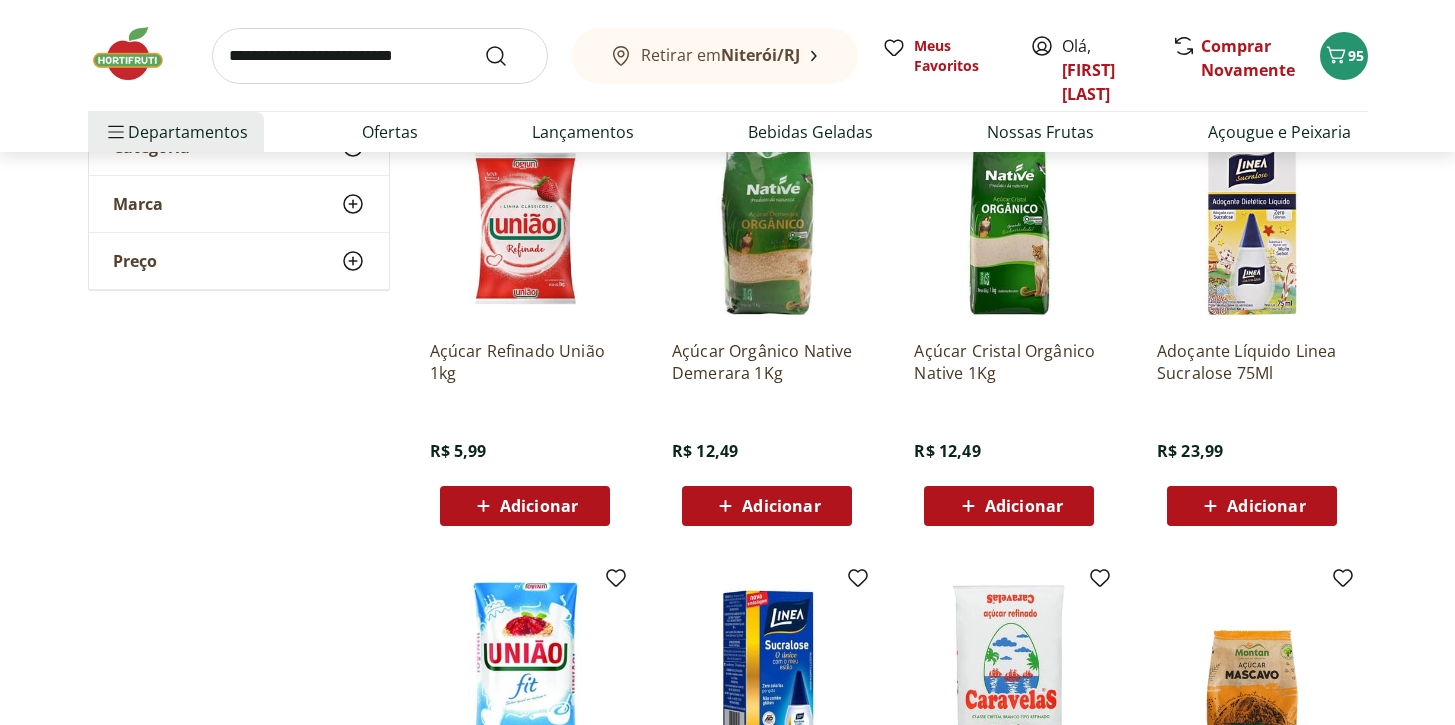 scroll, scrollTop: 255, scrollLeft: 0, axis: vertical 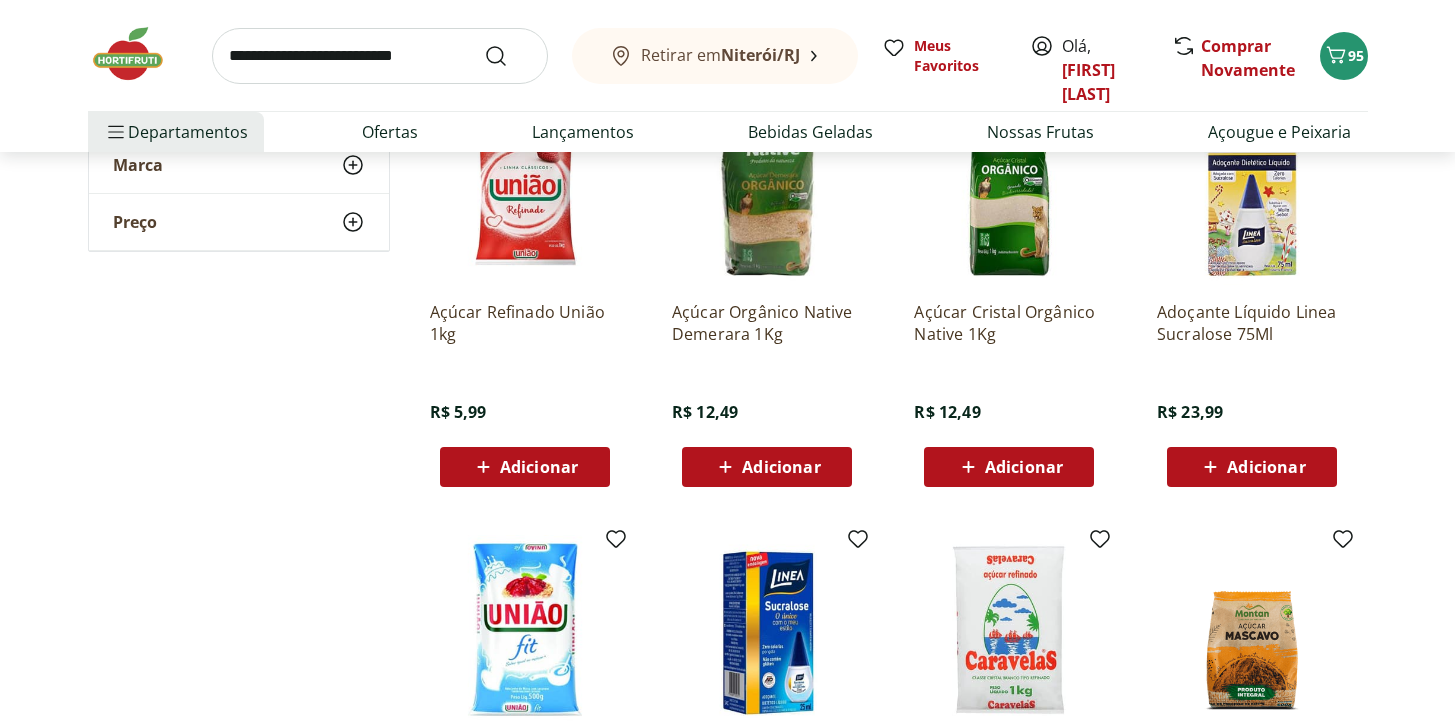 click on "Adicionar" at bounding box center (1266, 467) 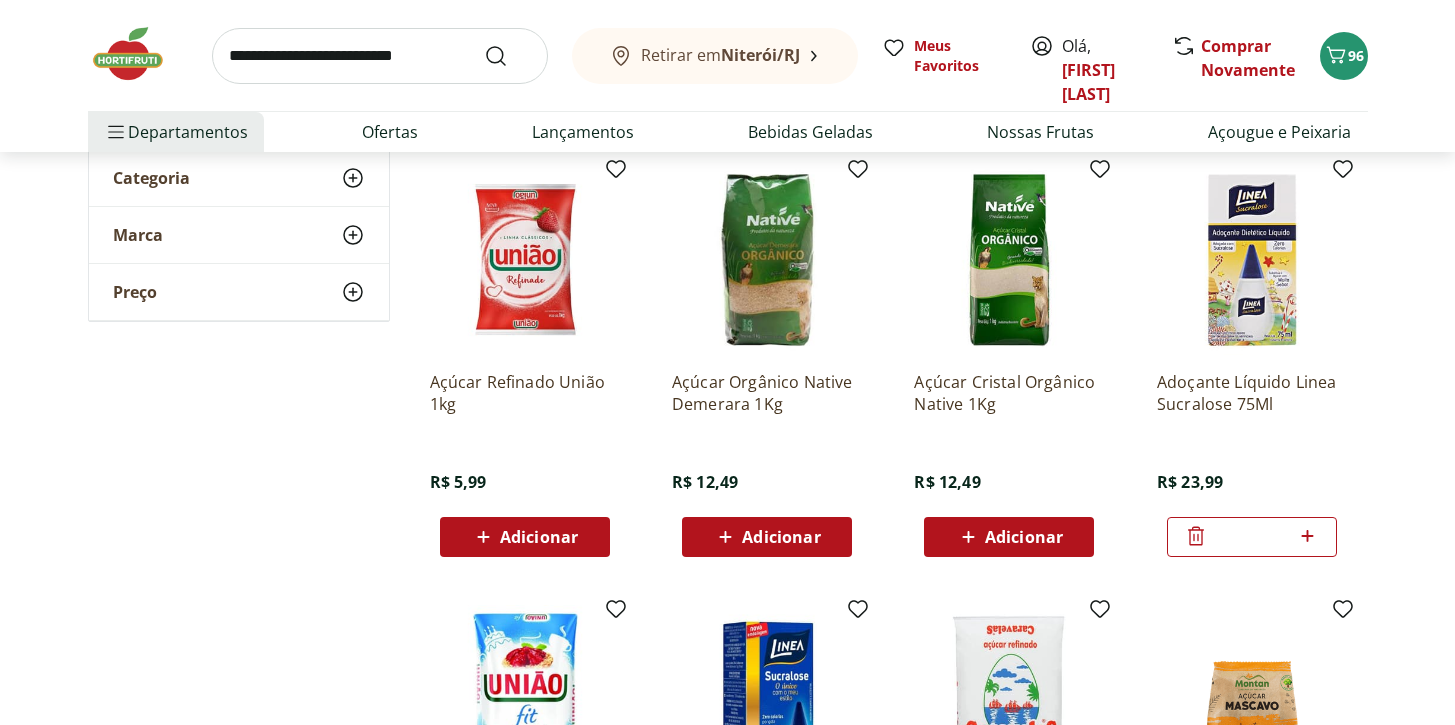 scroll, scrollTop: 180, scrollLeft: 0, axis: vertical 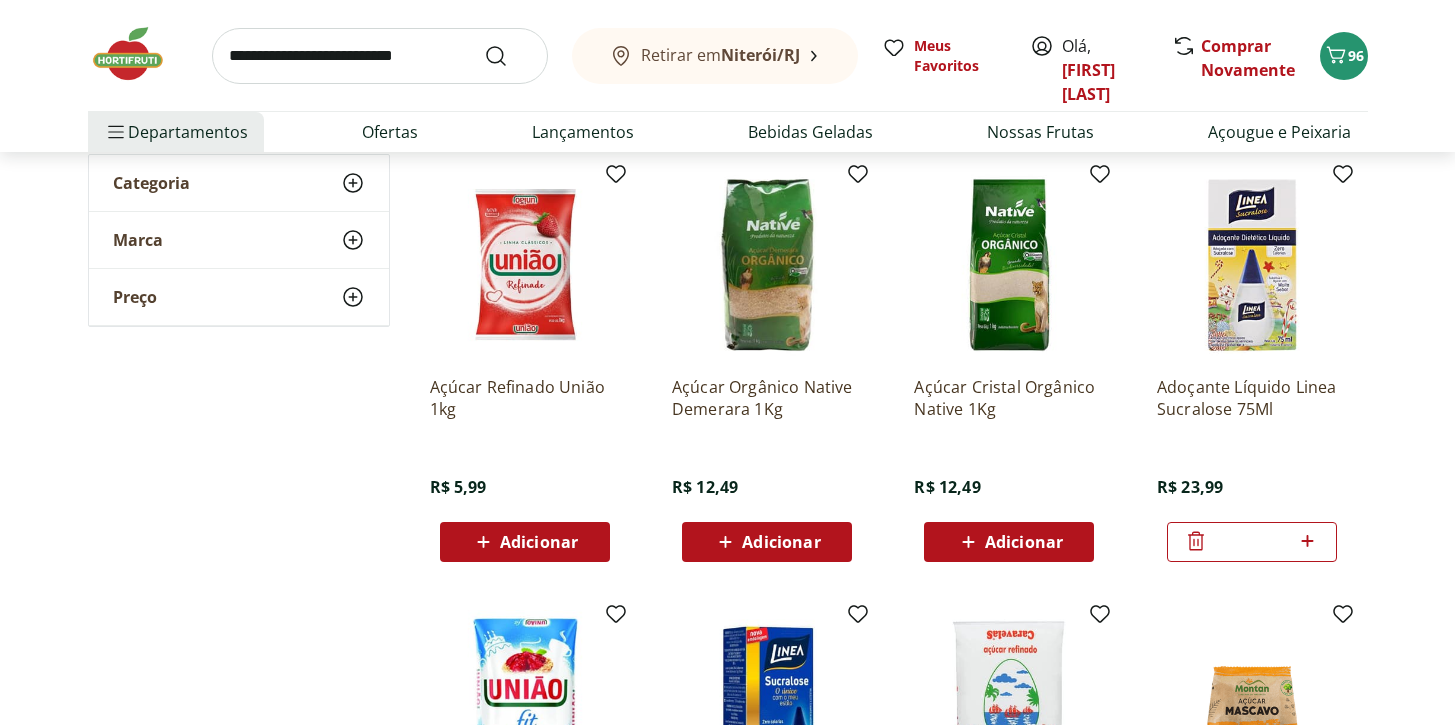 click on "Adicionar" at bounding box center (539, 542) 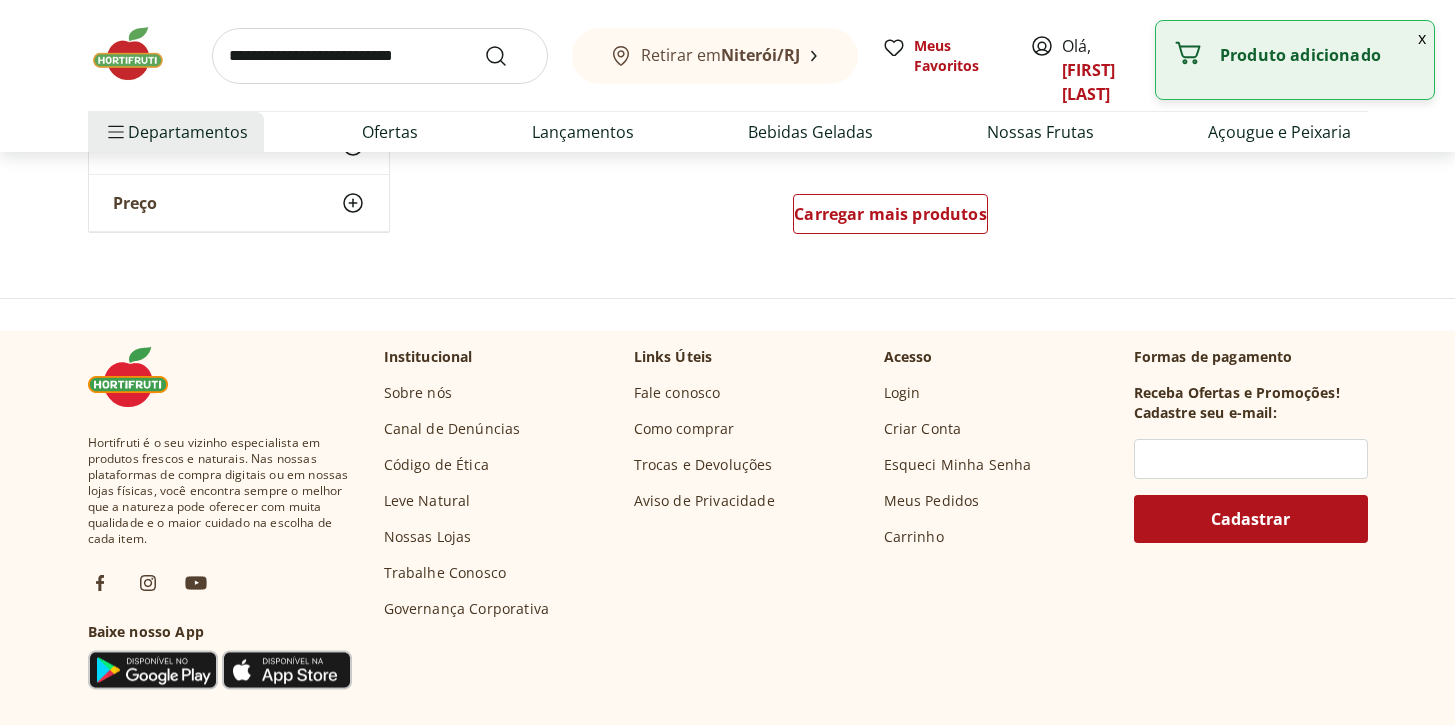 scroll, scrollTop: 1481, scrollLeft: 0, axis: vertical 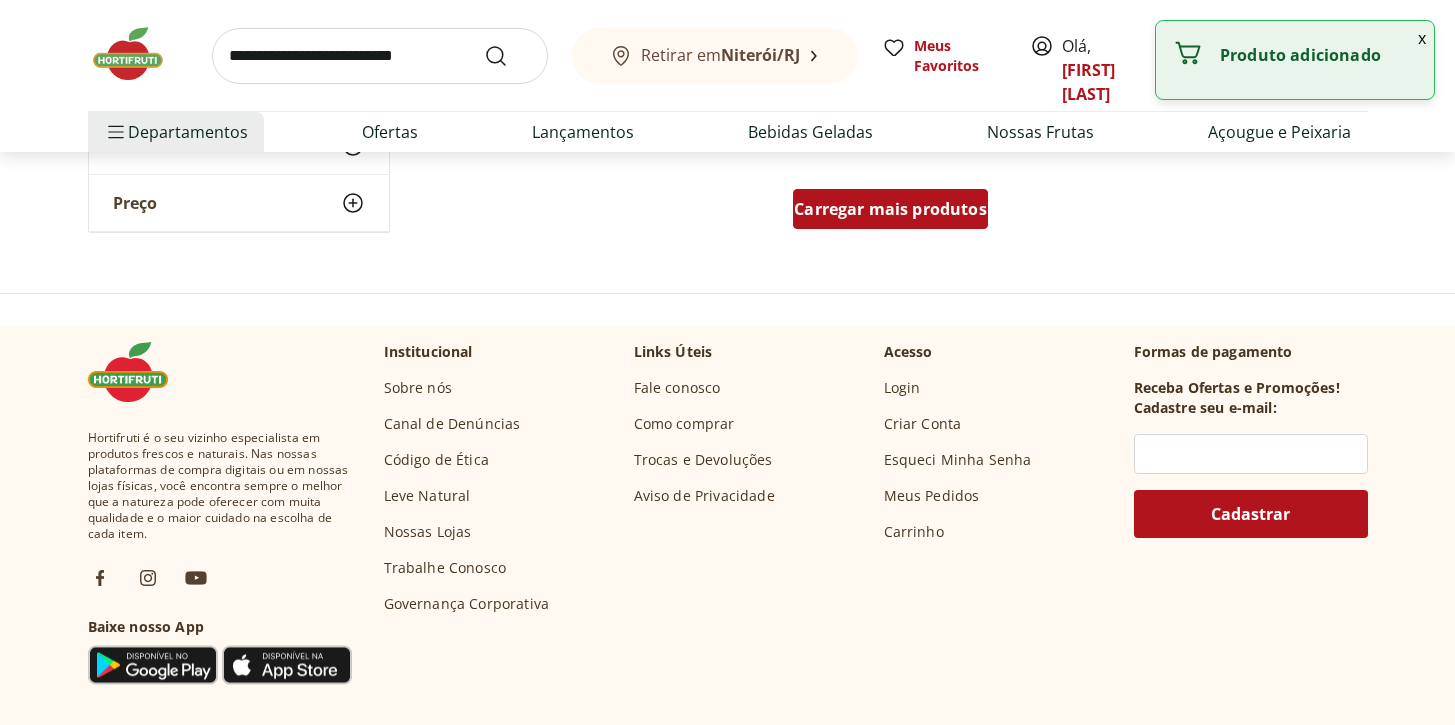 click on "Carregar mais produtos" at bounding box center [890, 209] 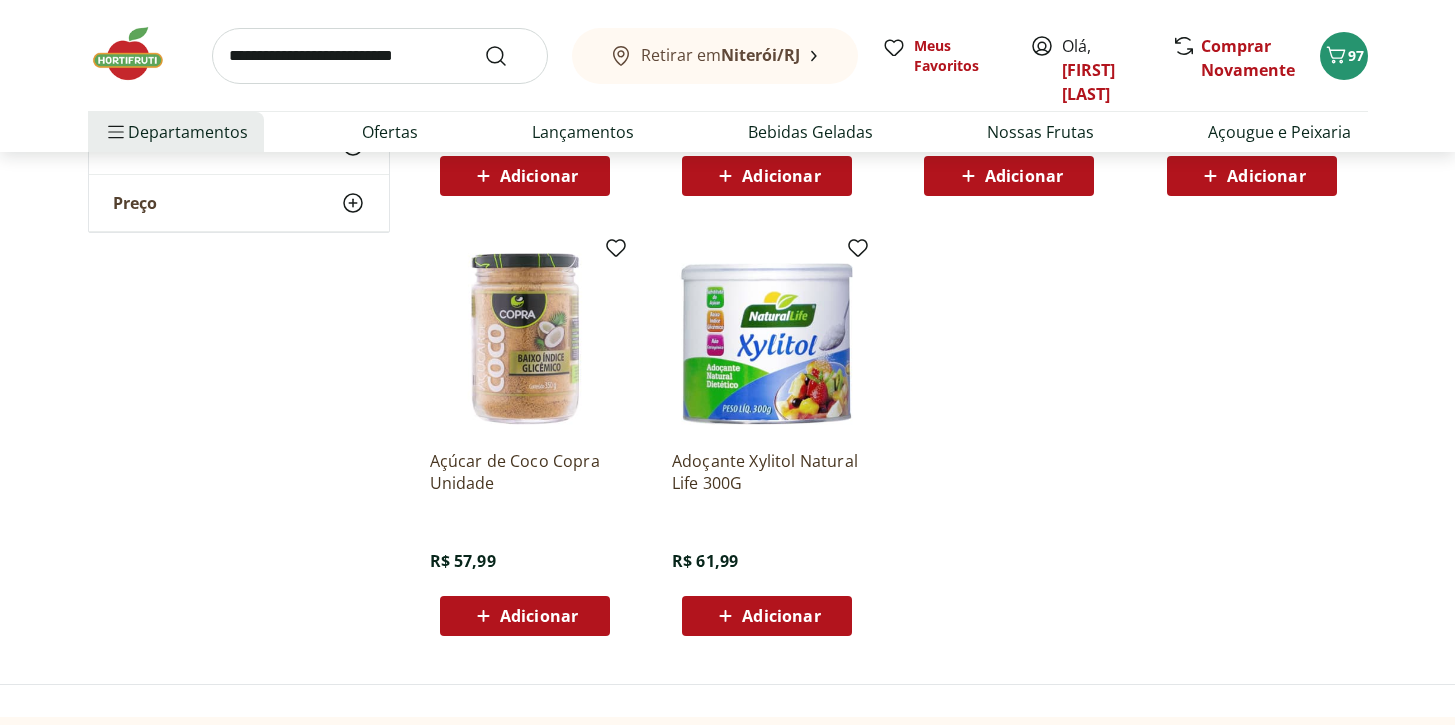 scroll, scrollTop: 1863, scrollLeft: 0, axis: vertical 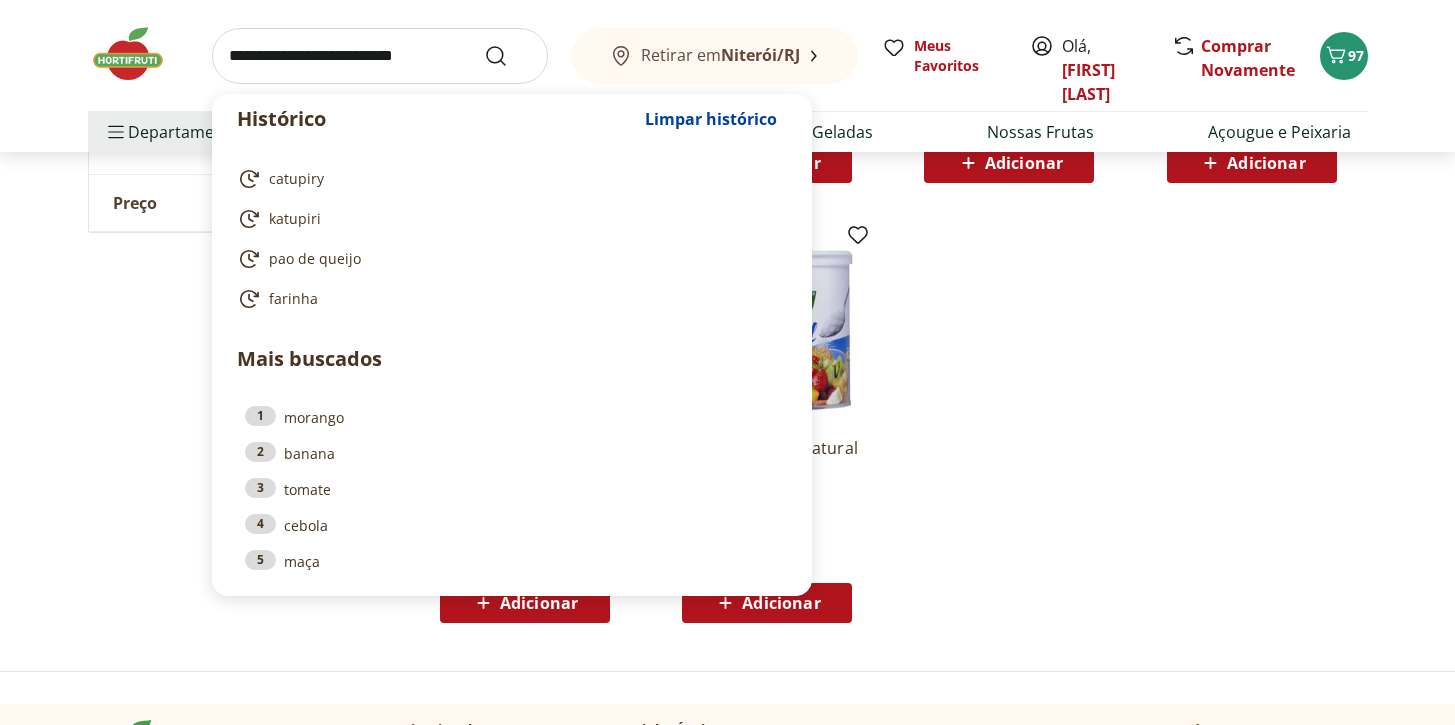 click at bounding box center [380, 56] 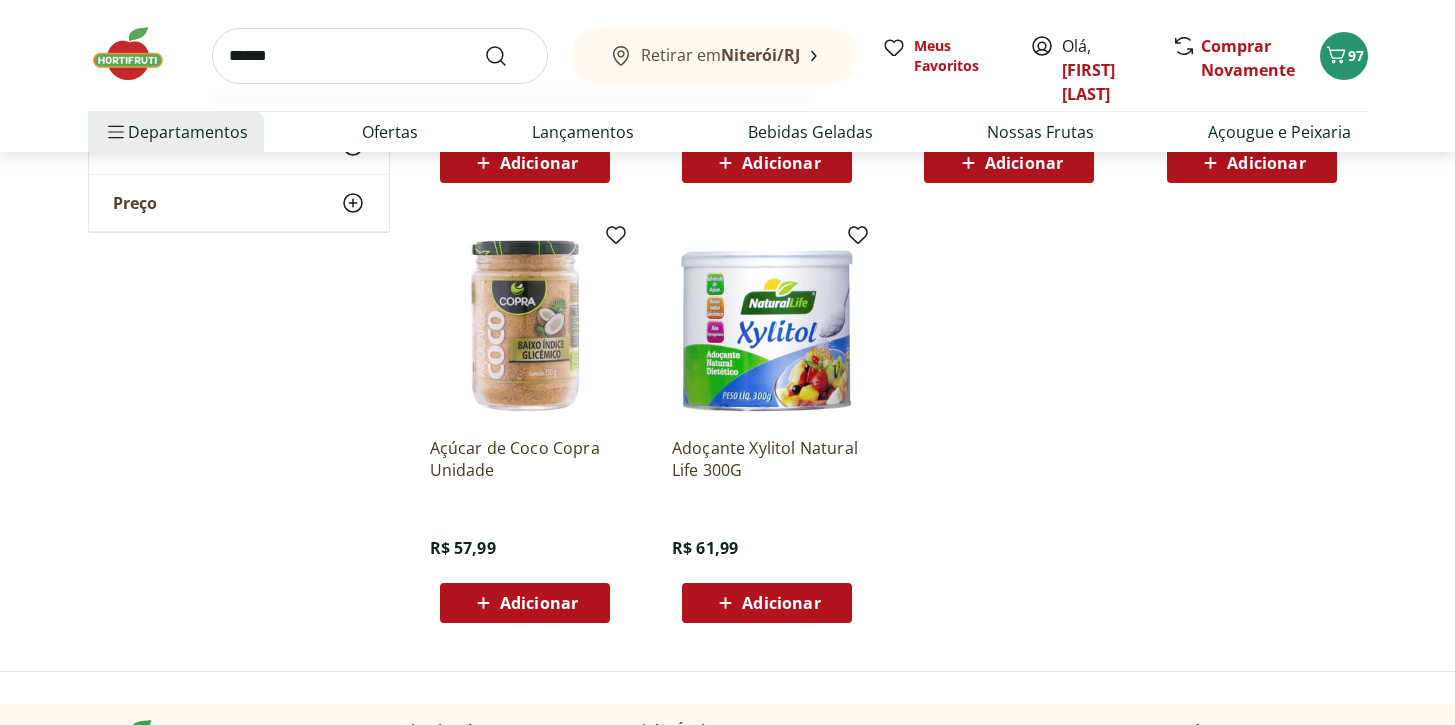 type on "*******" 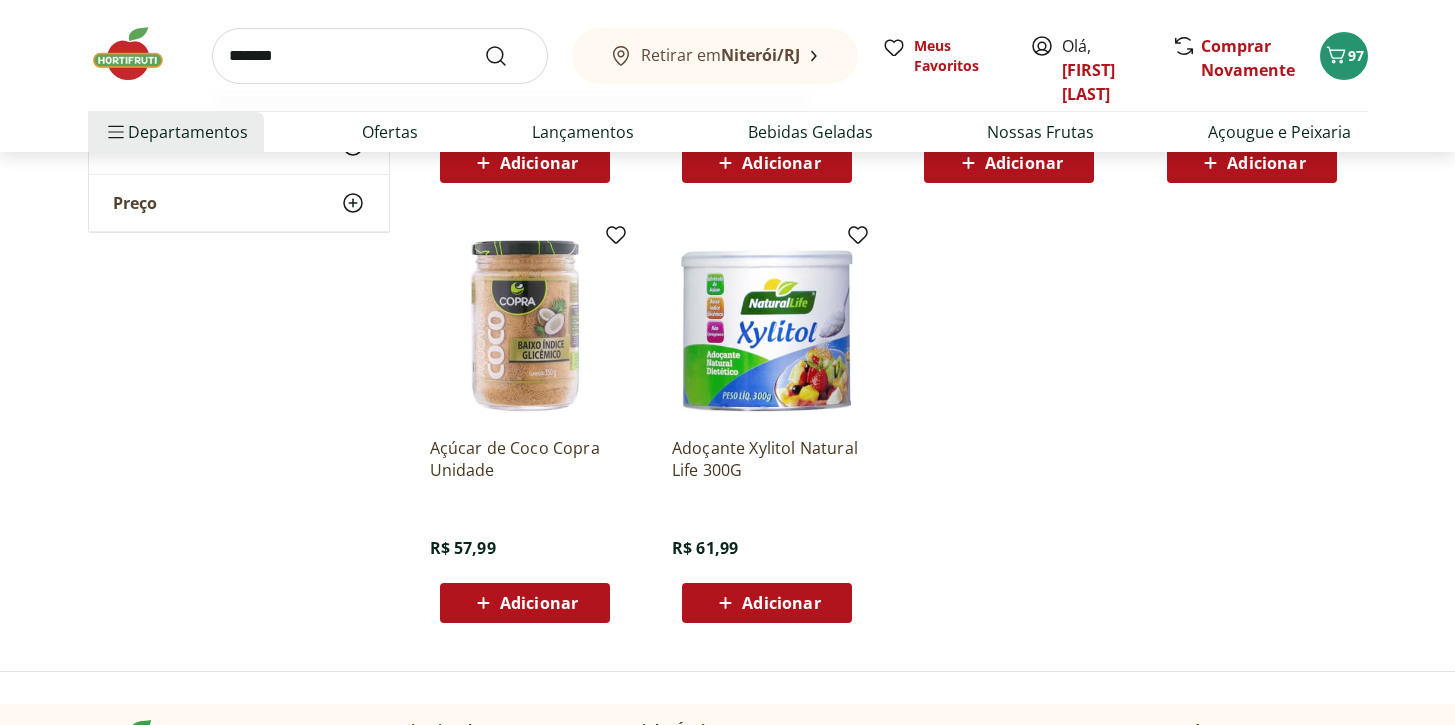 click at bounding box center (508, 56) 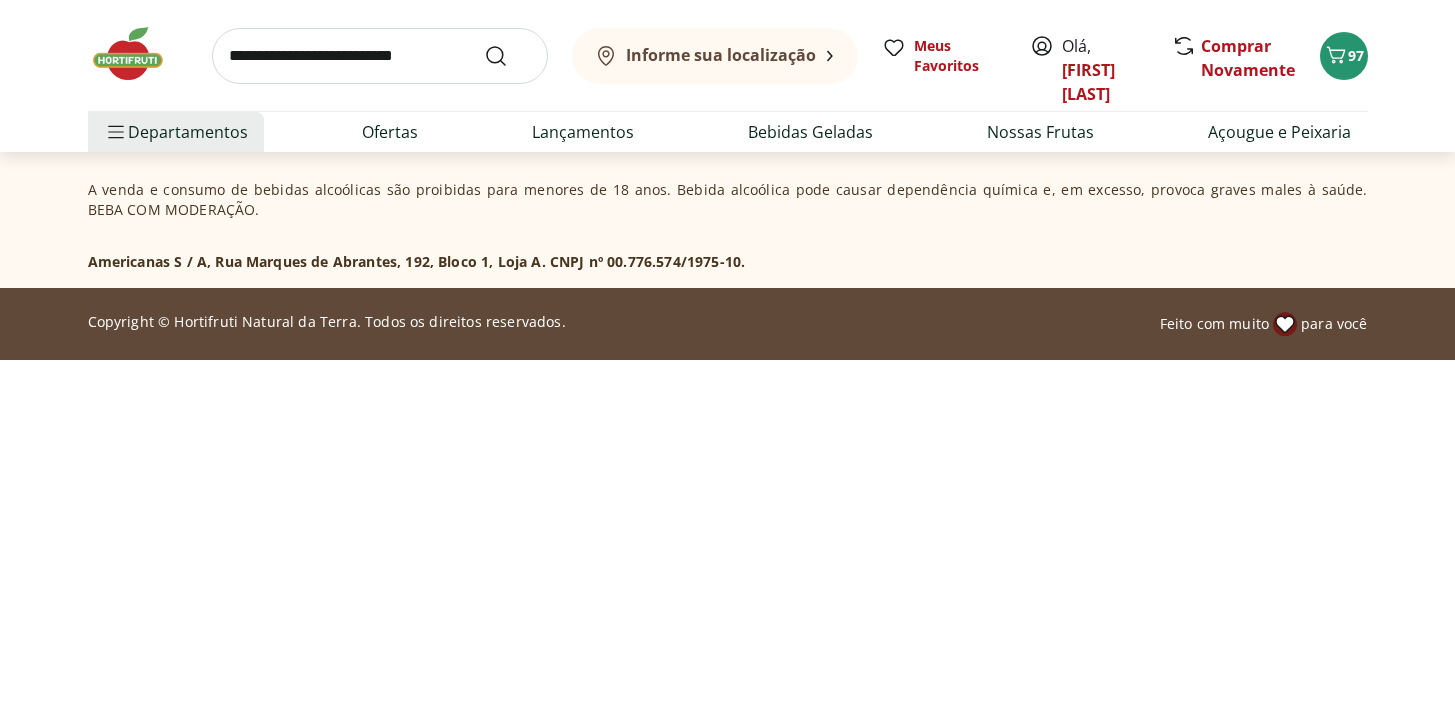 scroll, scrollTop: 0, scrollLeft: 0, axis: both 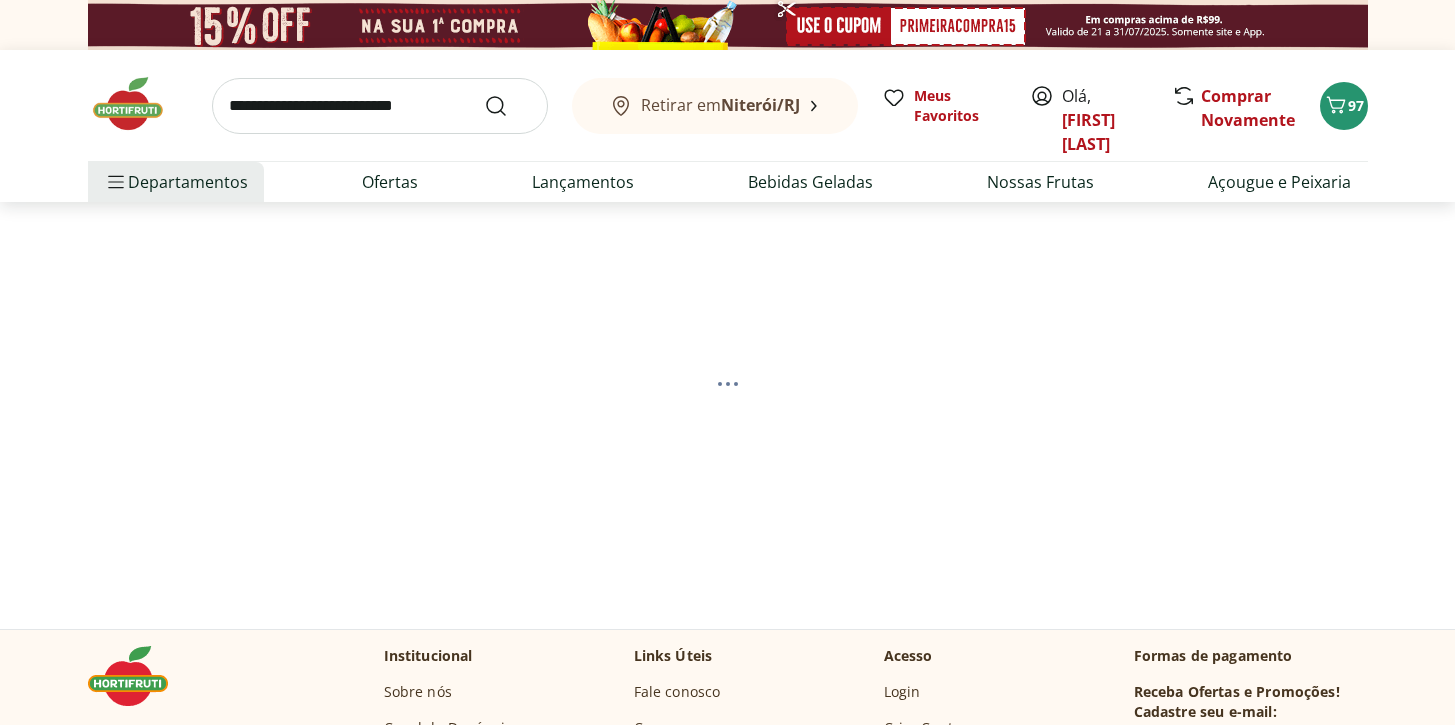 select on "**********" 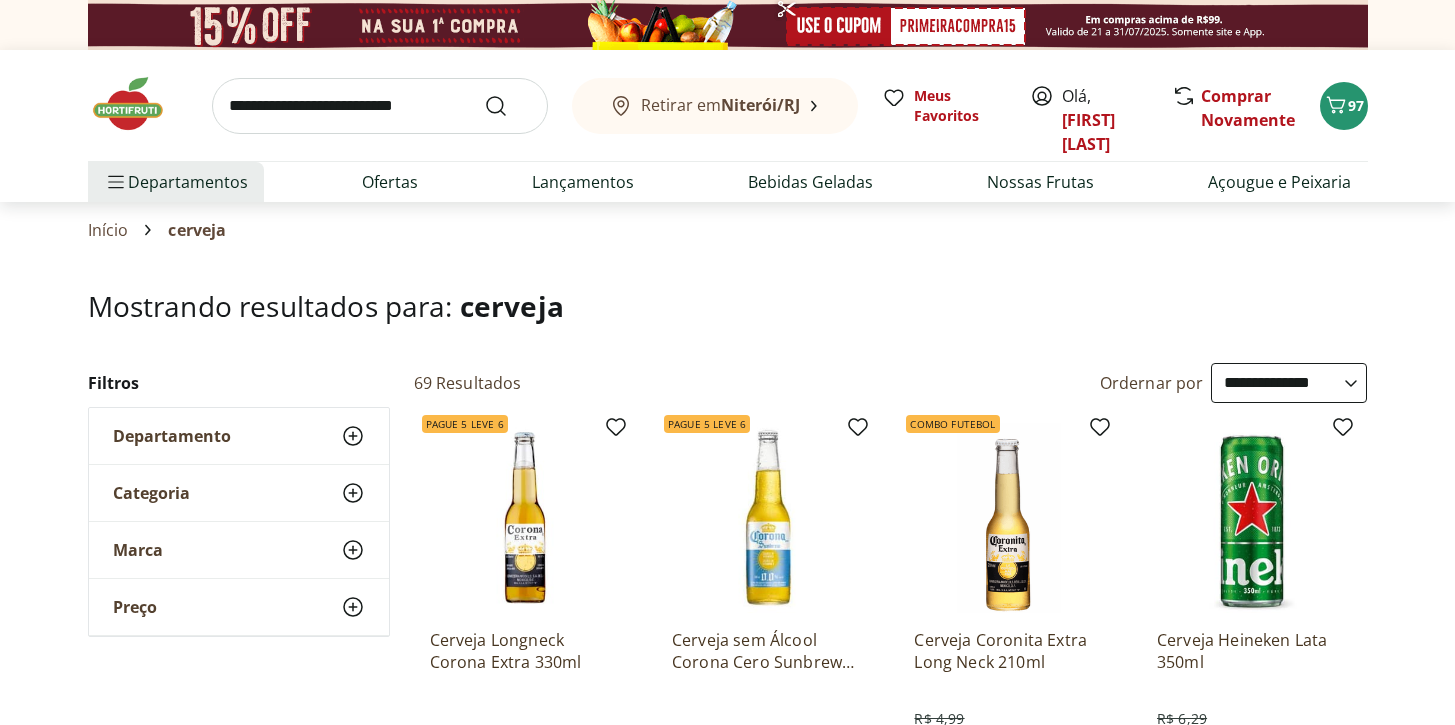 select on "**********" 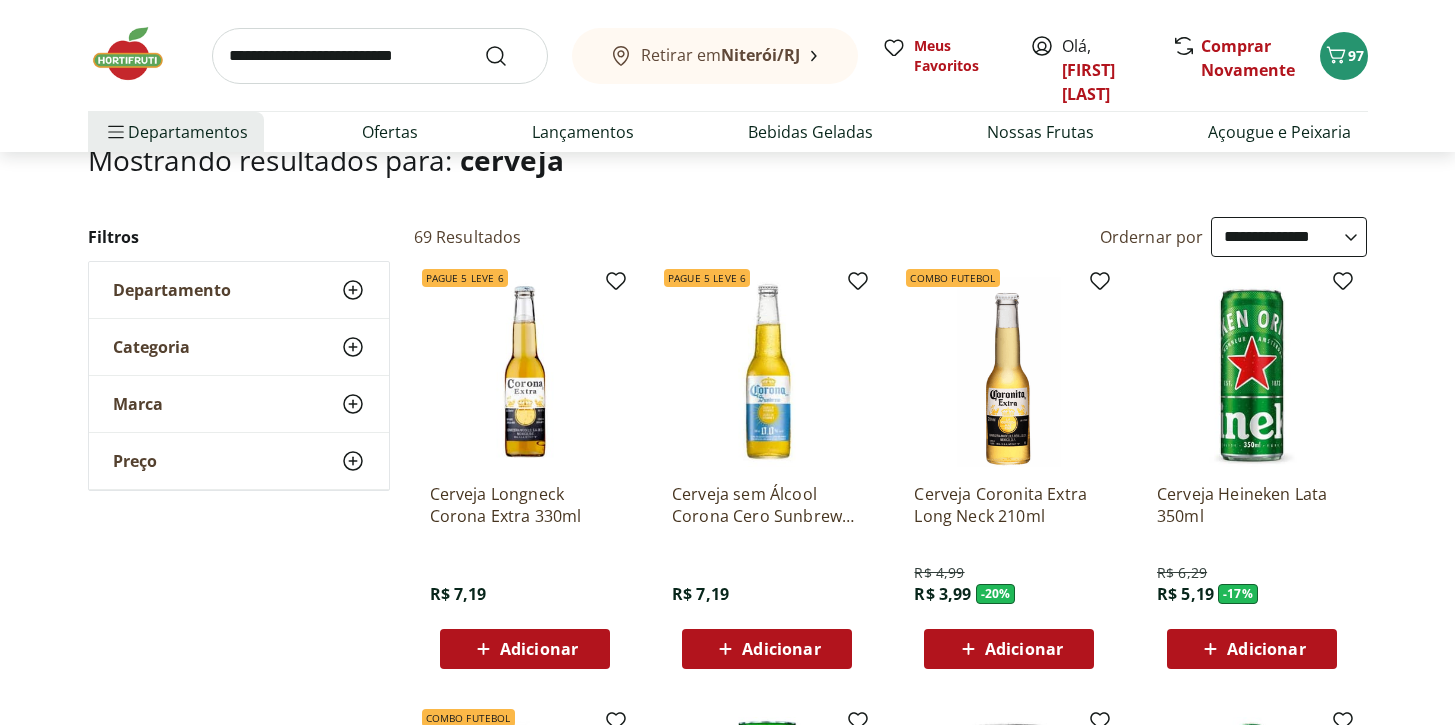 scroll, scrollTop: 0, scrollLeft: 0, axis: both 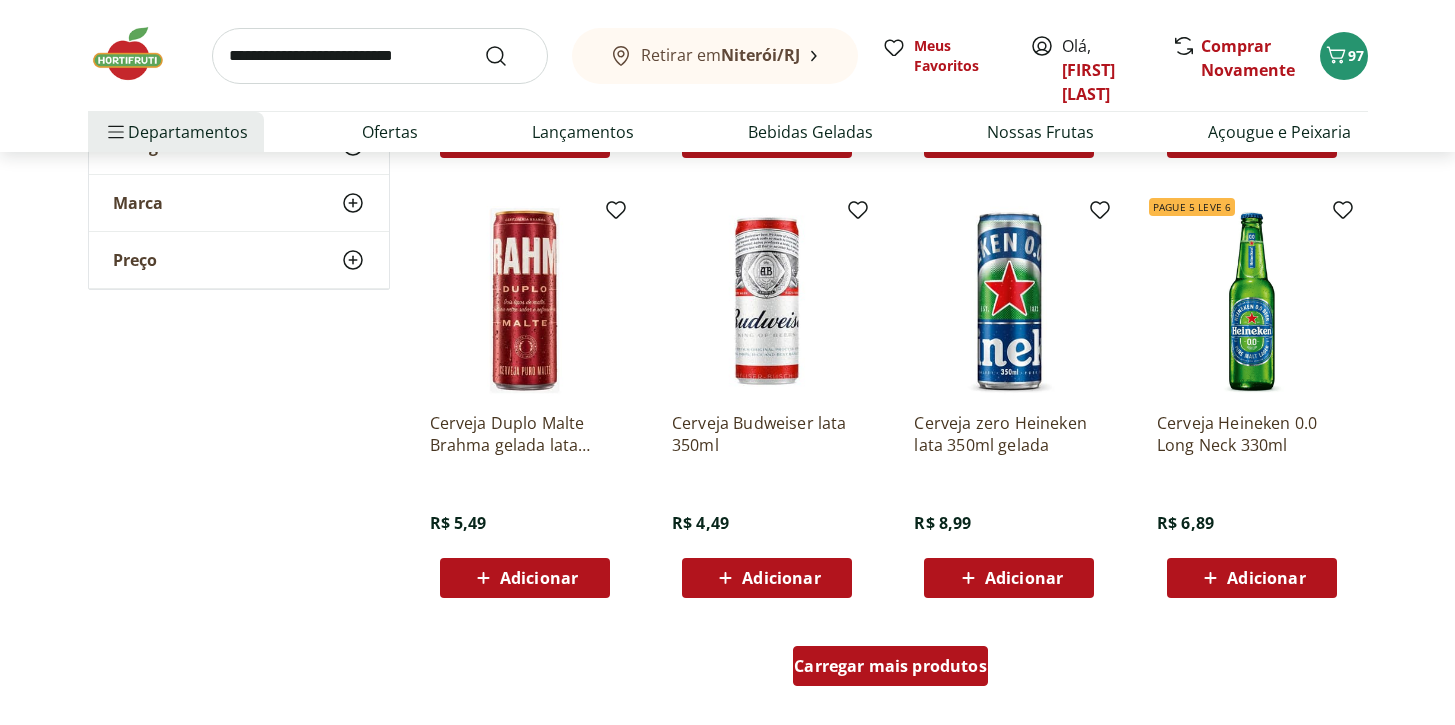 click on "Carregar mais produtos" at bounding box center (890, 666) 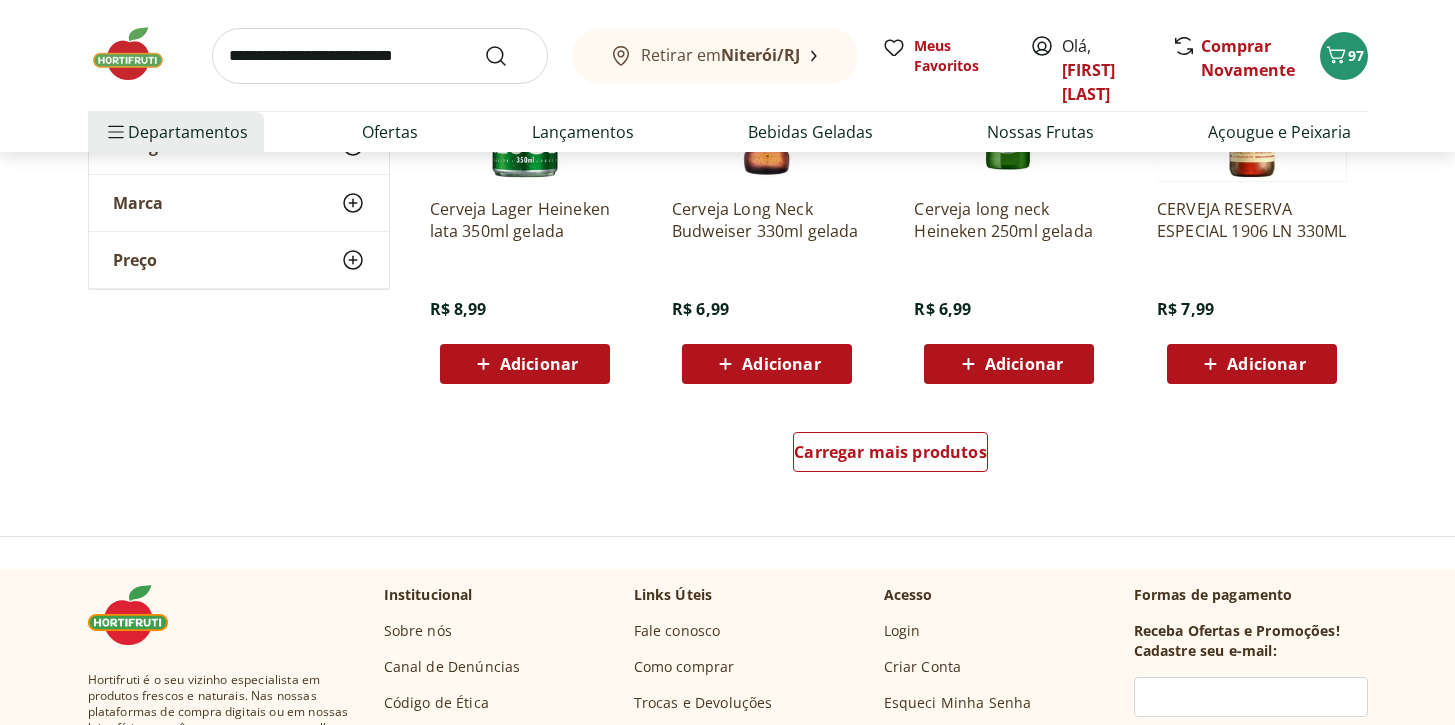 scroll, scrollTop: 2614, scrollLeft: 0, axis: vertical 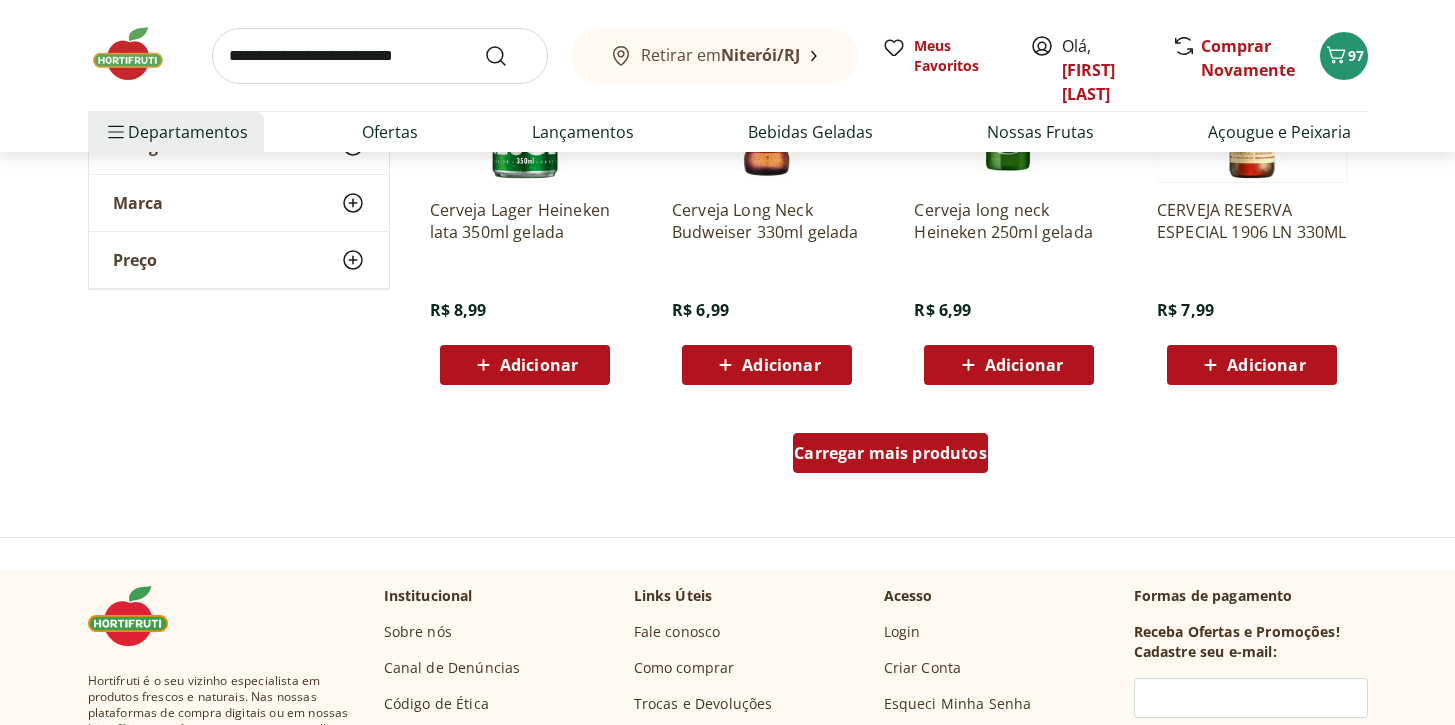 click on "Carregar mais produtos" at bounding box center (890, 453) 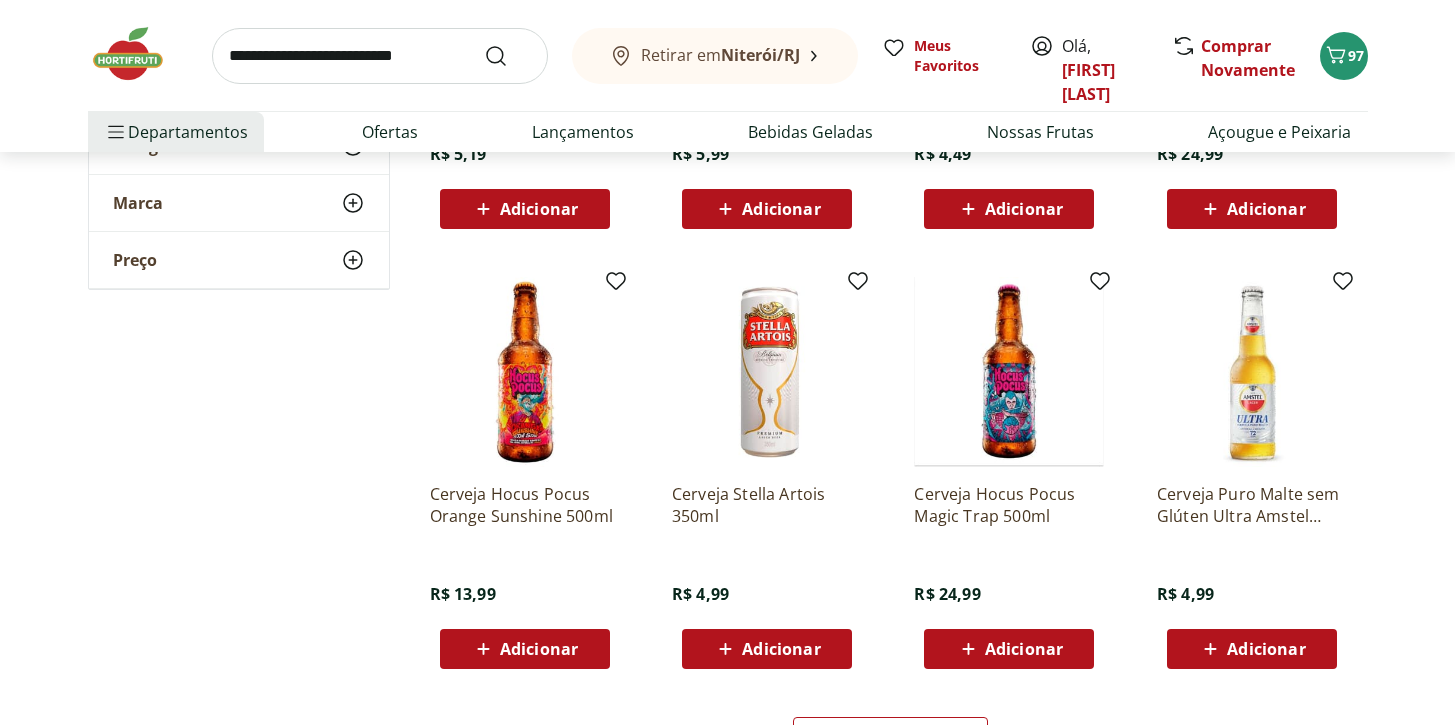scroll, scrollTop: 3642, scrollLeft: 0, axis: vertical 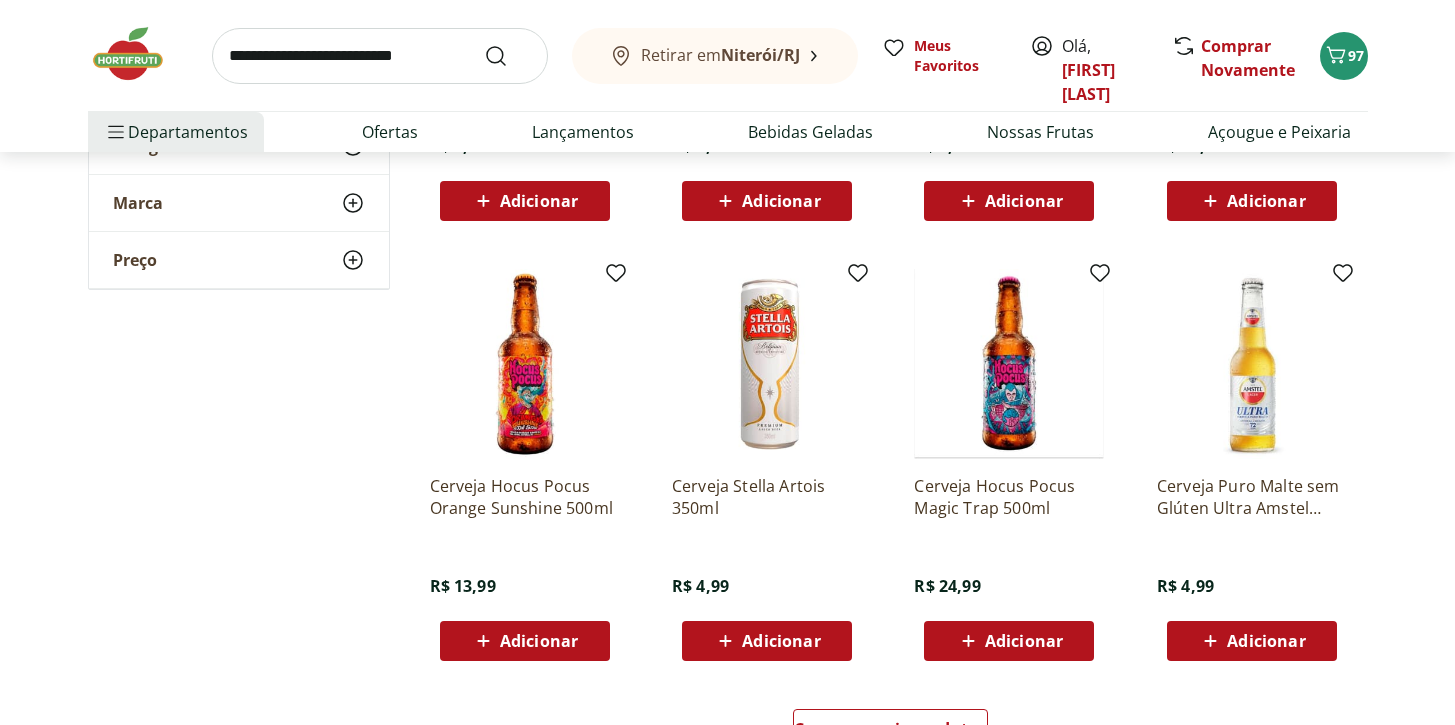 click on "Adicionar" at bounding box center (1266, 641) 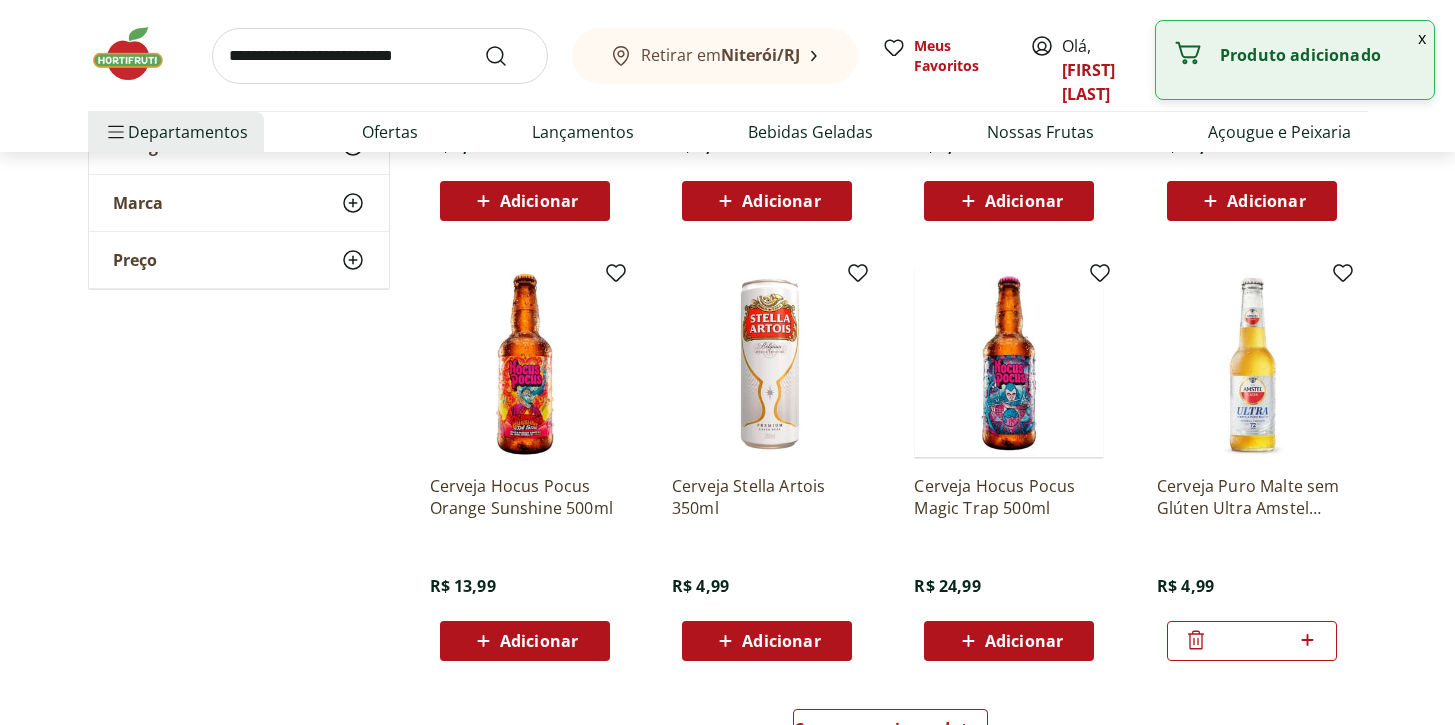 click 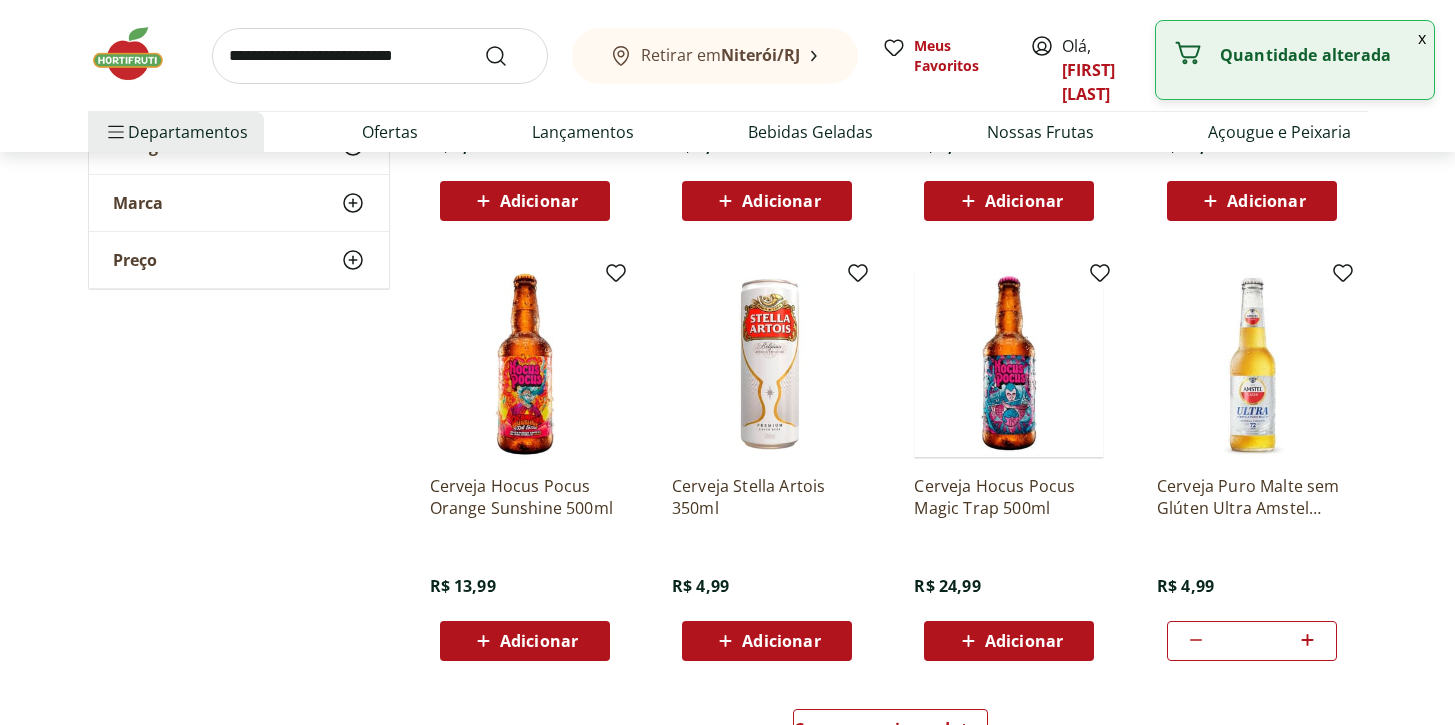 click 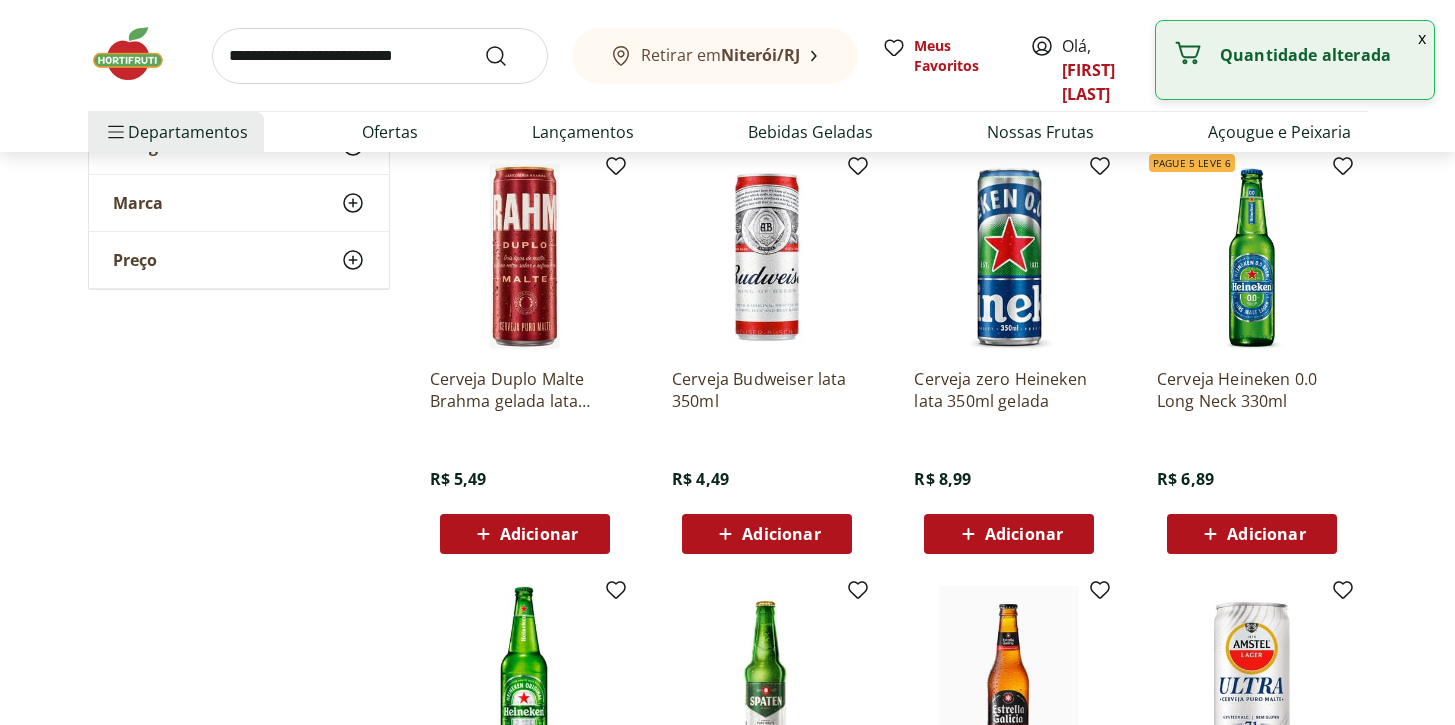 scroll, scrollTop: 0, scrollLeft: 0, axis: both 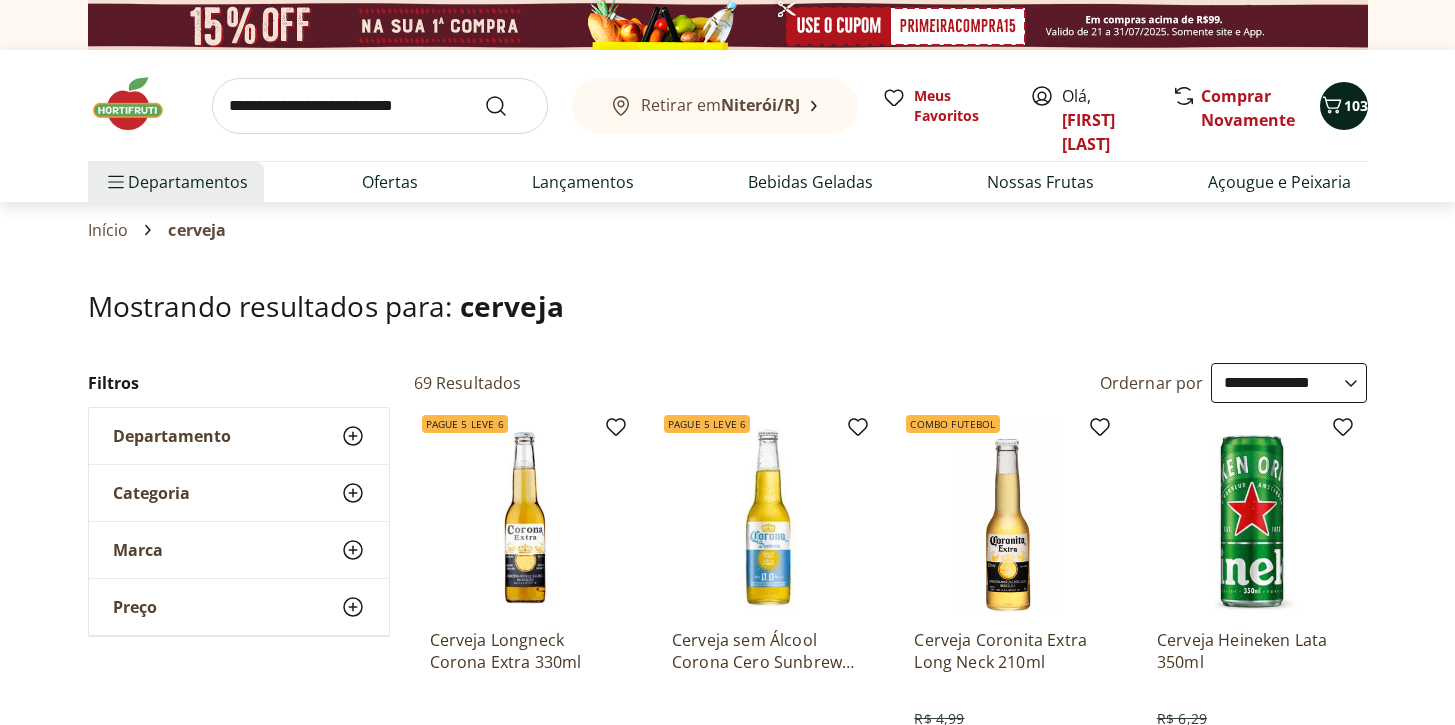 click on "103" at bounding box center [1344, 106] 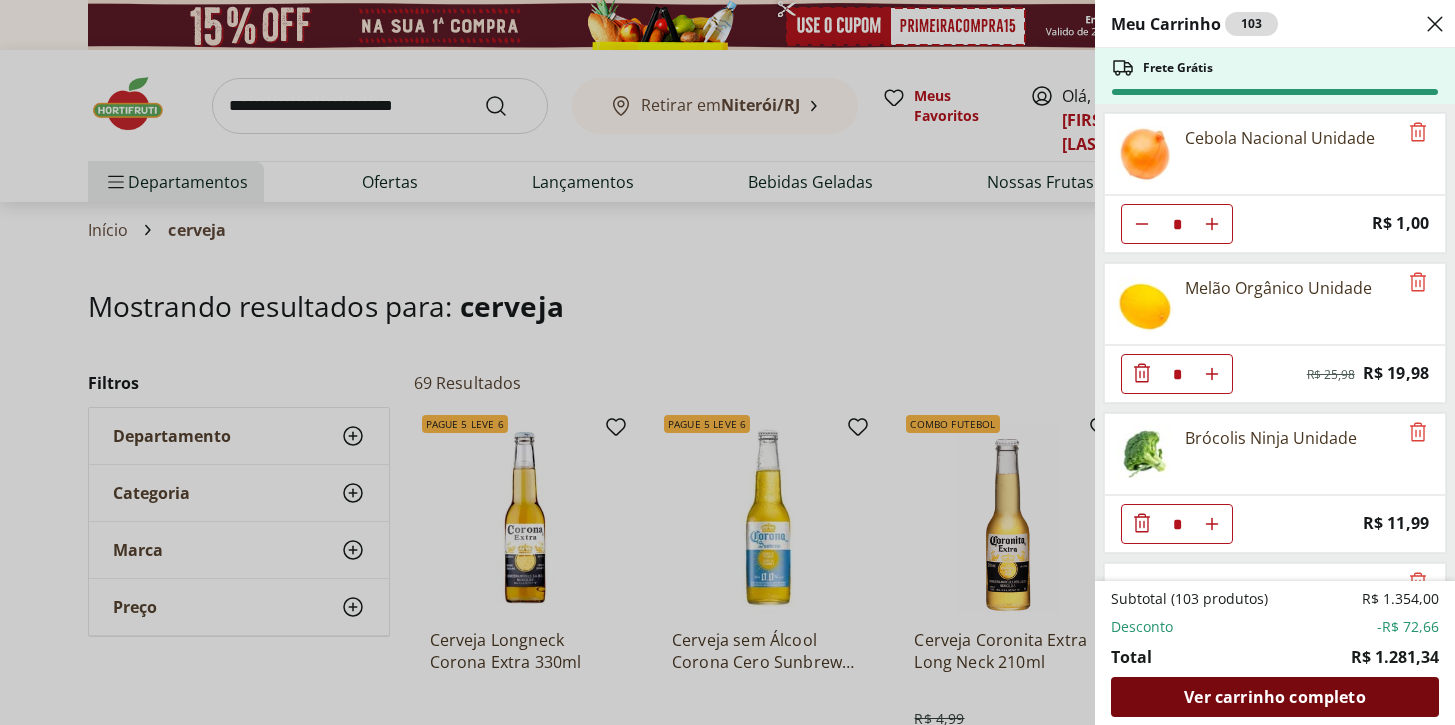 click on "Ver carrinho completo" at bounding box center [1274, 697] 